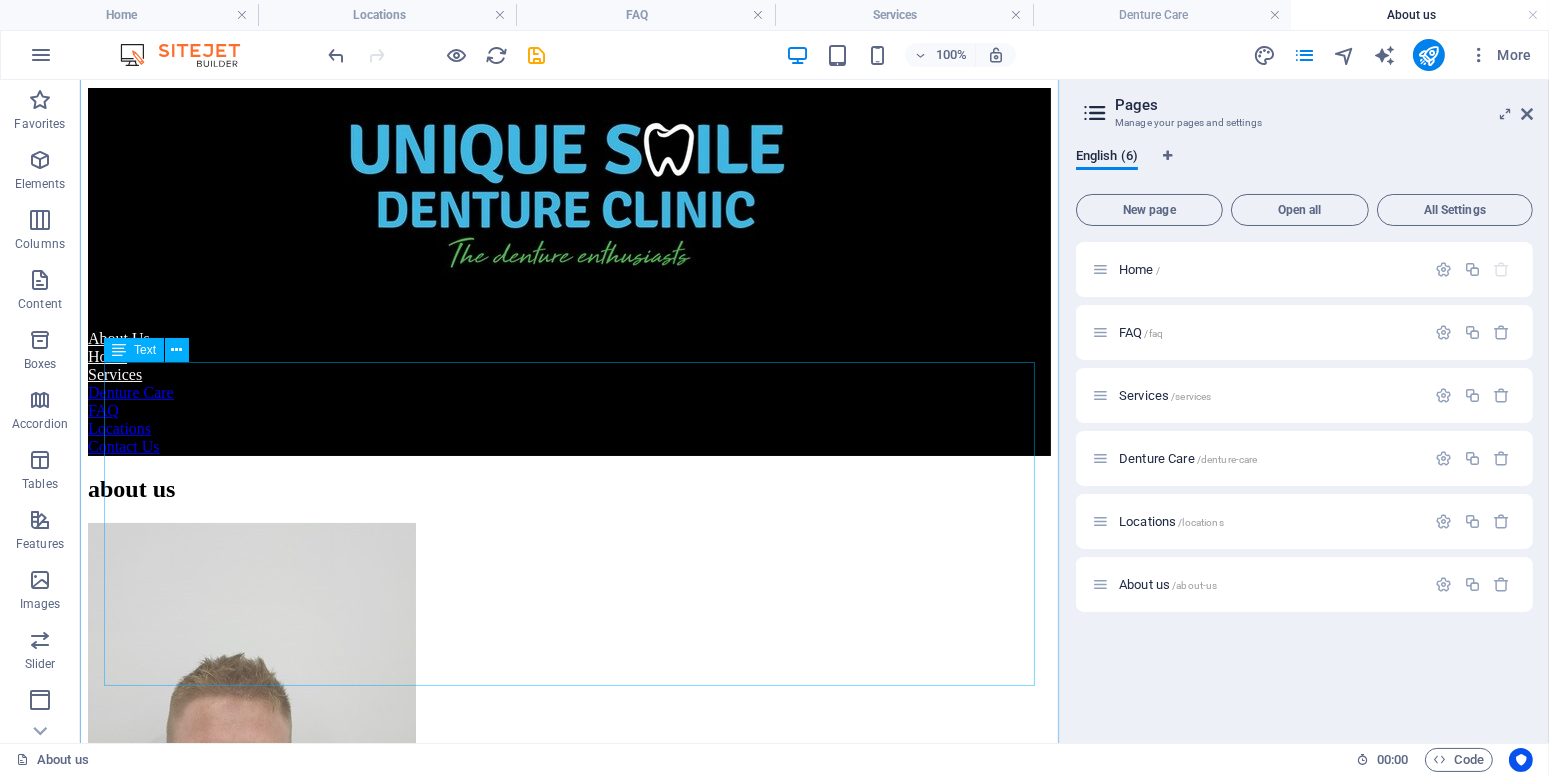 scroll, scrollTop: 387, scrollLeft: 0, axis: vertical 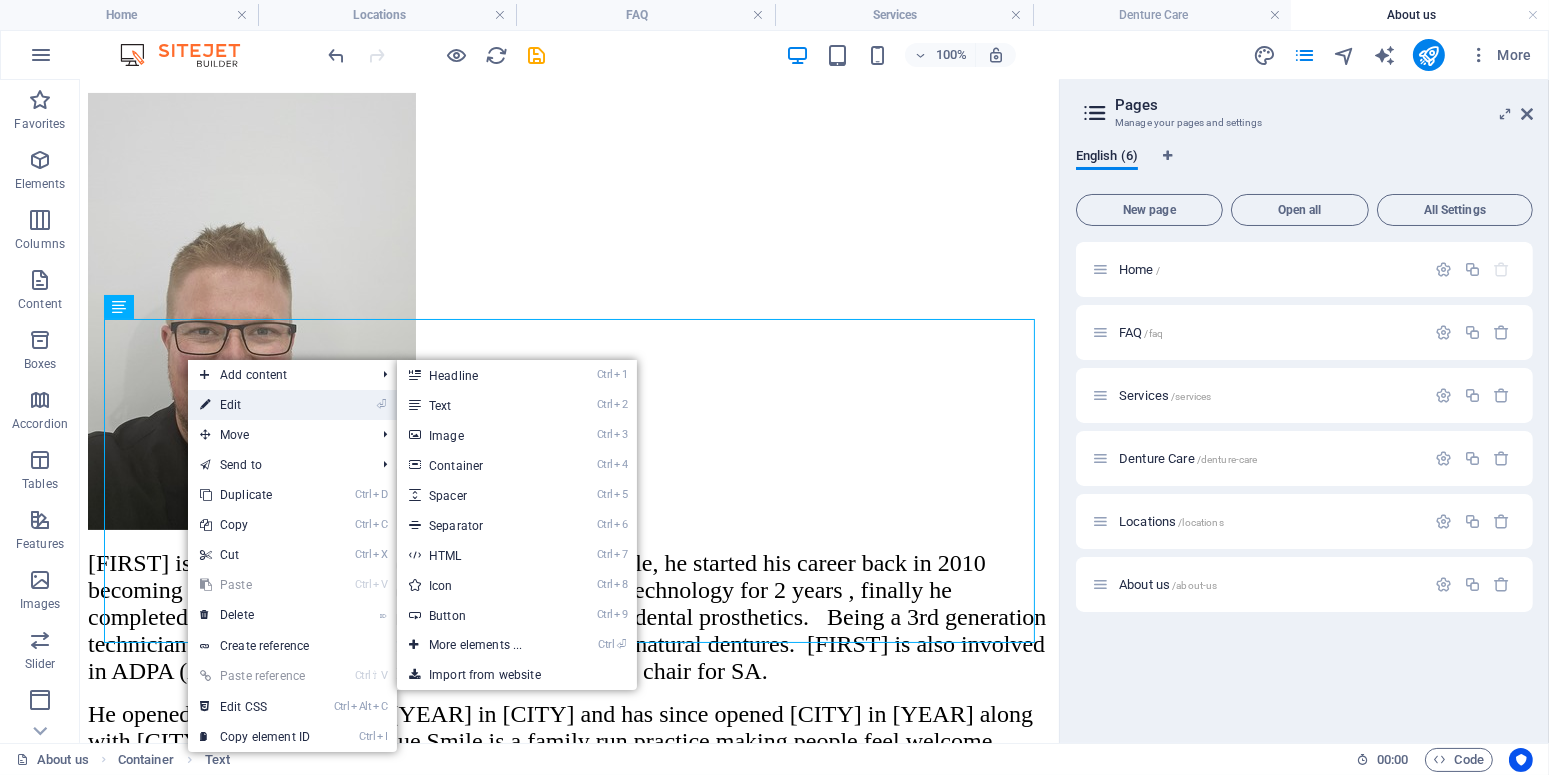 click on "⏎  Edit" at bounding box center [255, 405] 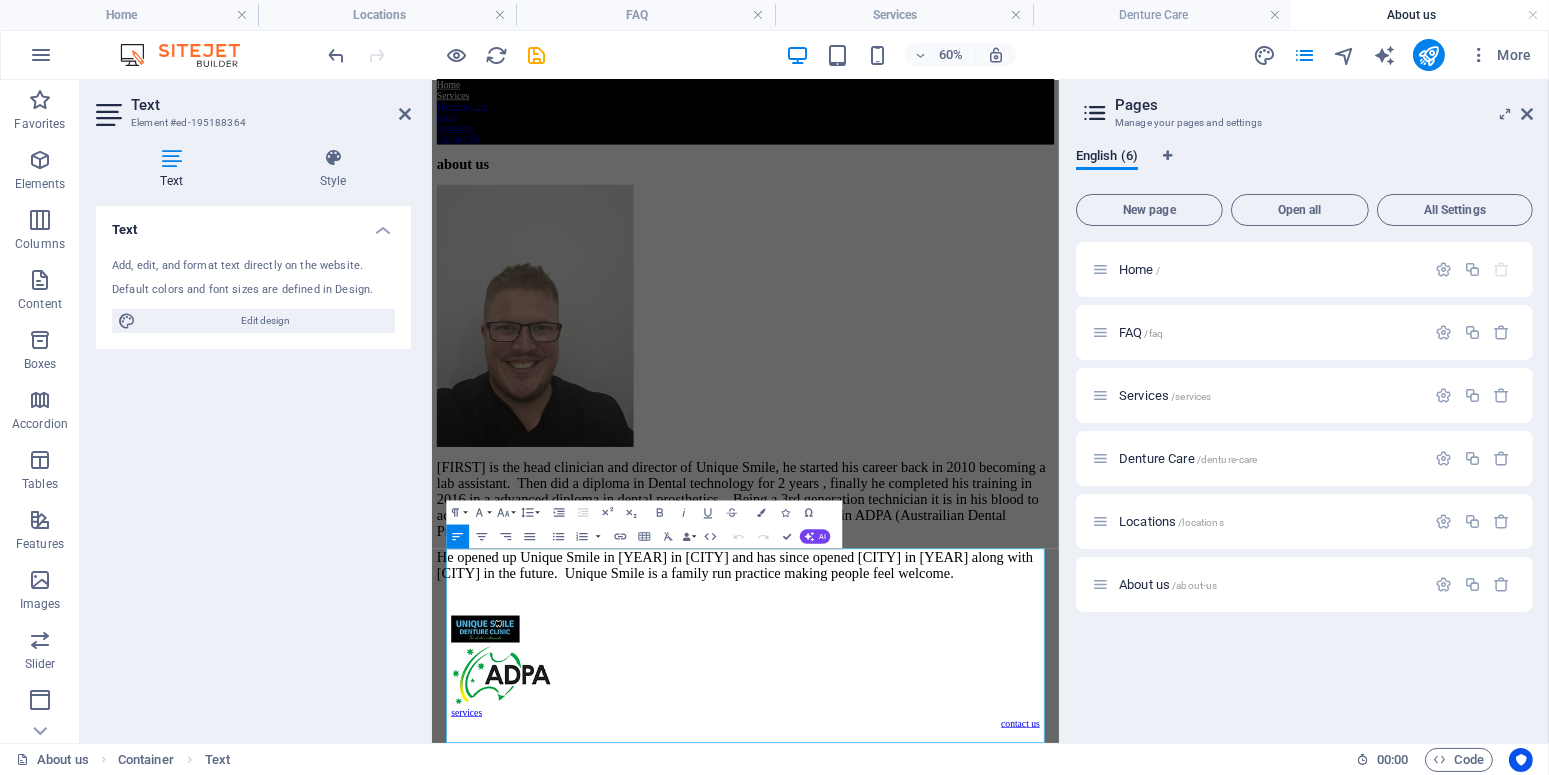 scroll, scrollTop: 373, scrollLeft: 0, axis: vertical 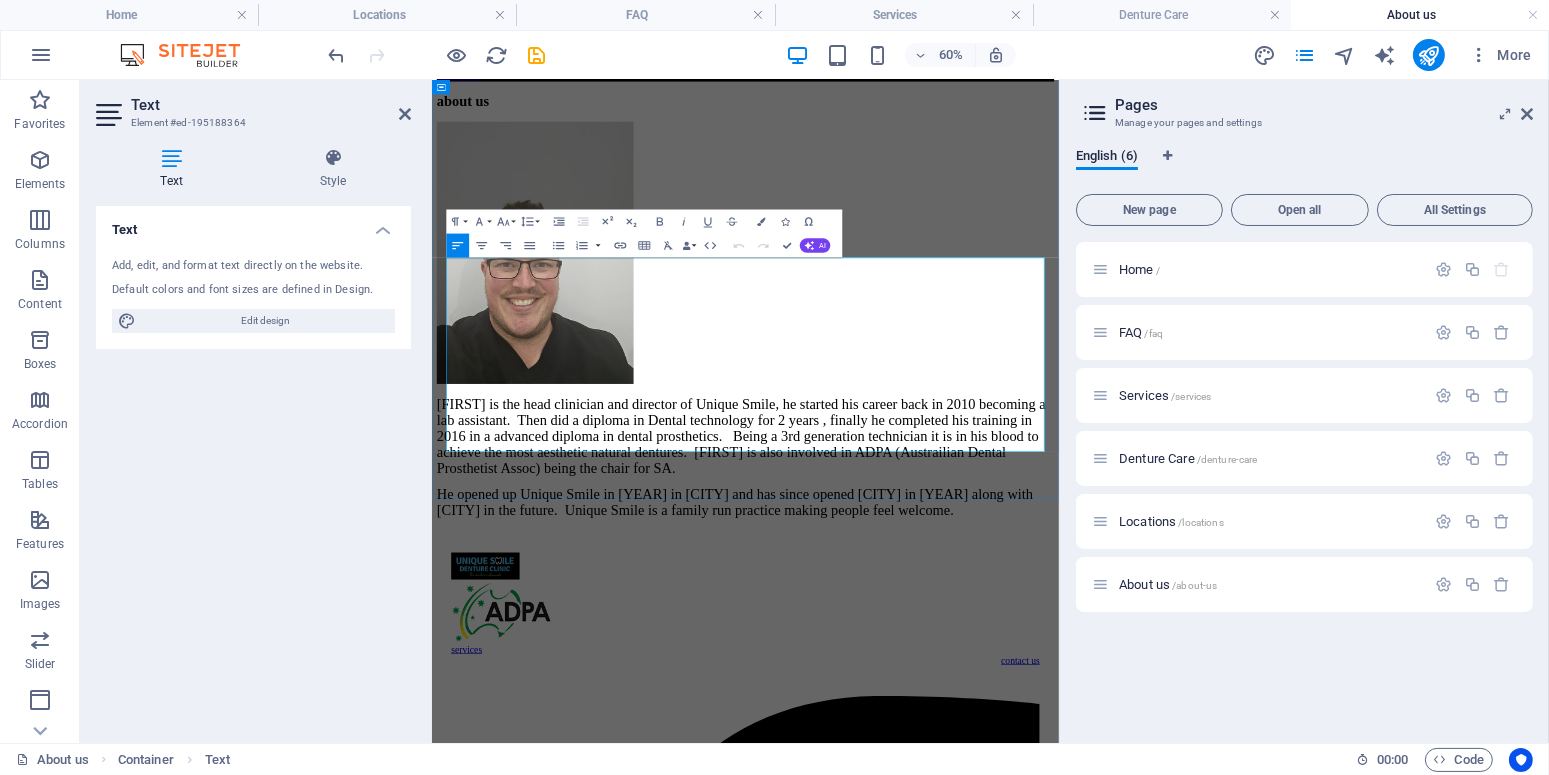 drag, startPoint x: 592, startPoint y: 400, endPoint x: 600, endPoint y: 408, distance: 11.313708 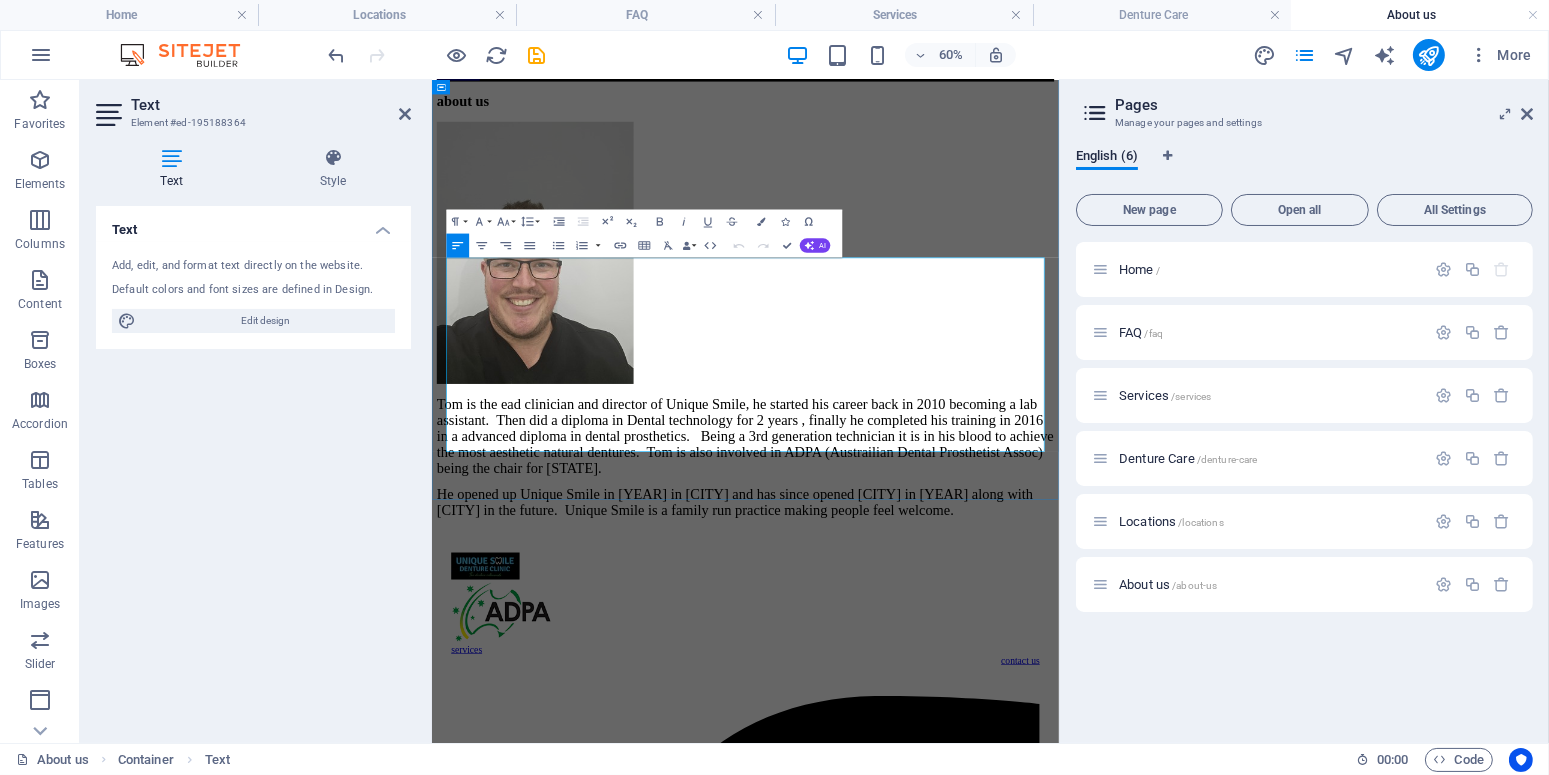 type 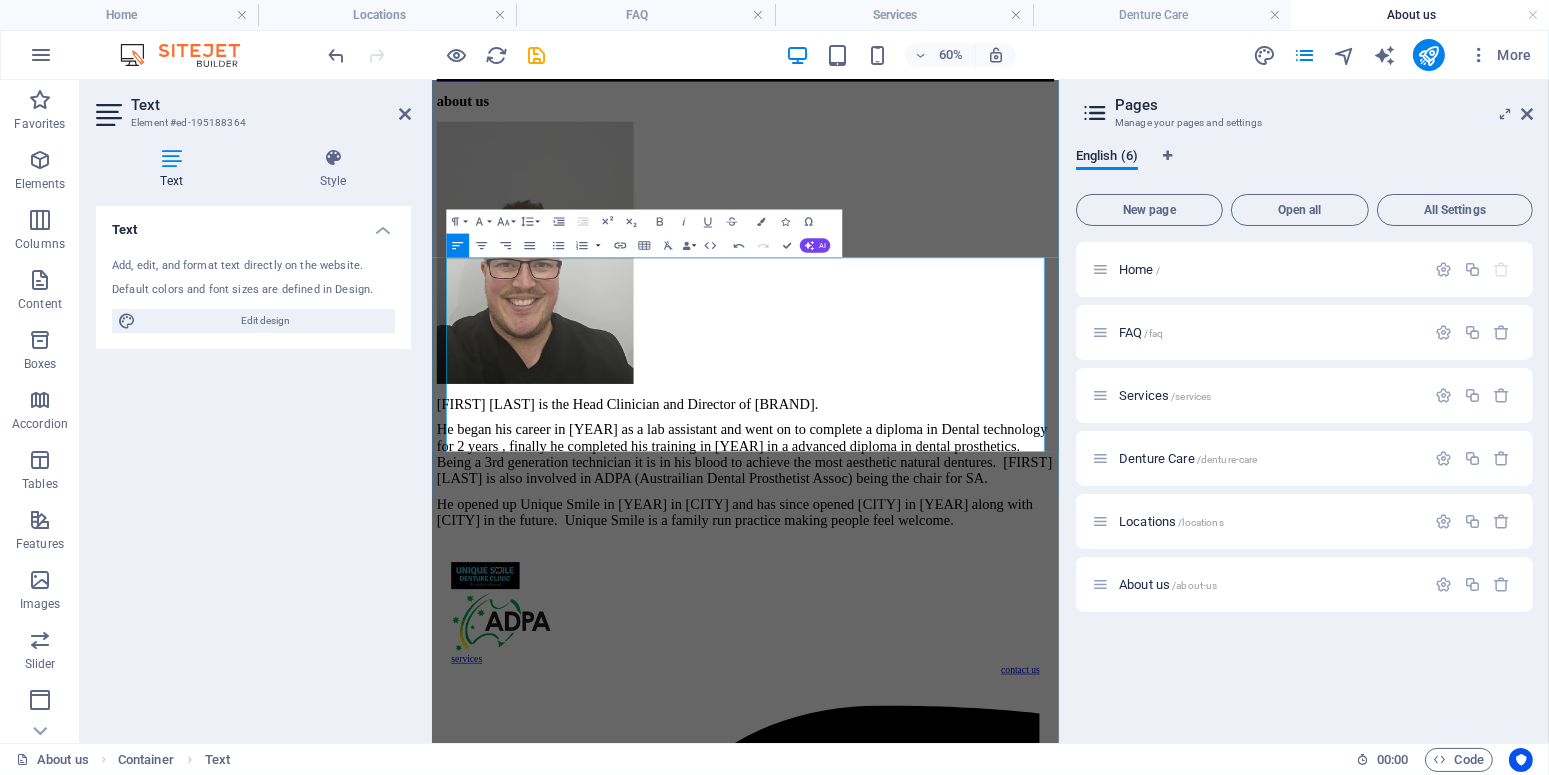 click on "He began his career in [YEAR] as a lab assistant and went on to complete a diploma in Dental technology for 2 years , finally he completed his training in [YEAR] in a advanced diploma in dental prosthetics.   Being a 3rd generation technician it is in his blood to achieve the most aesthetic natural dentures.  [FIRST] [LAST] is also involved in ADPA (Austrailian Dental Prosthetist Assoc) being the chair for SA." at bounding box center (952, 702) 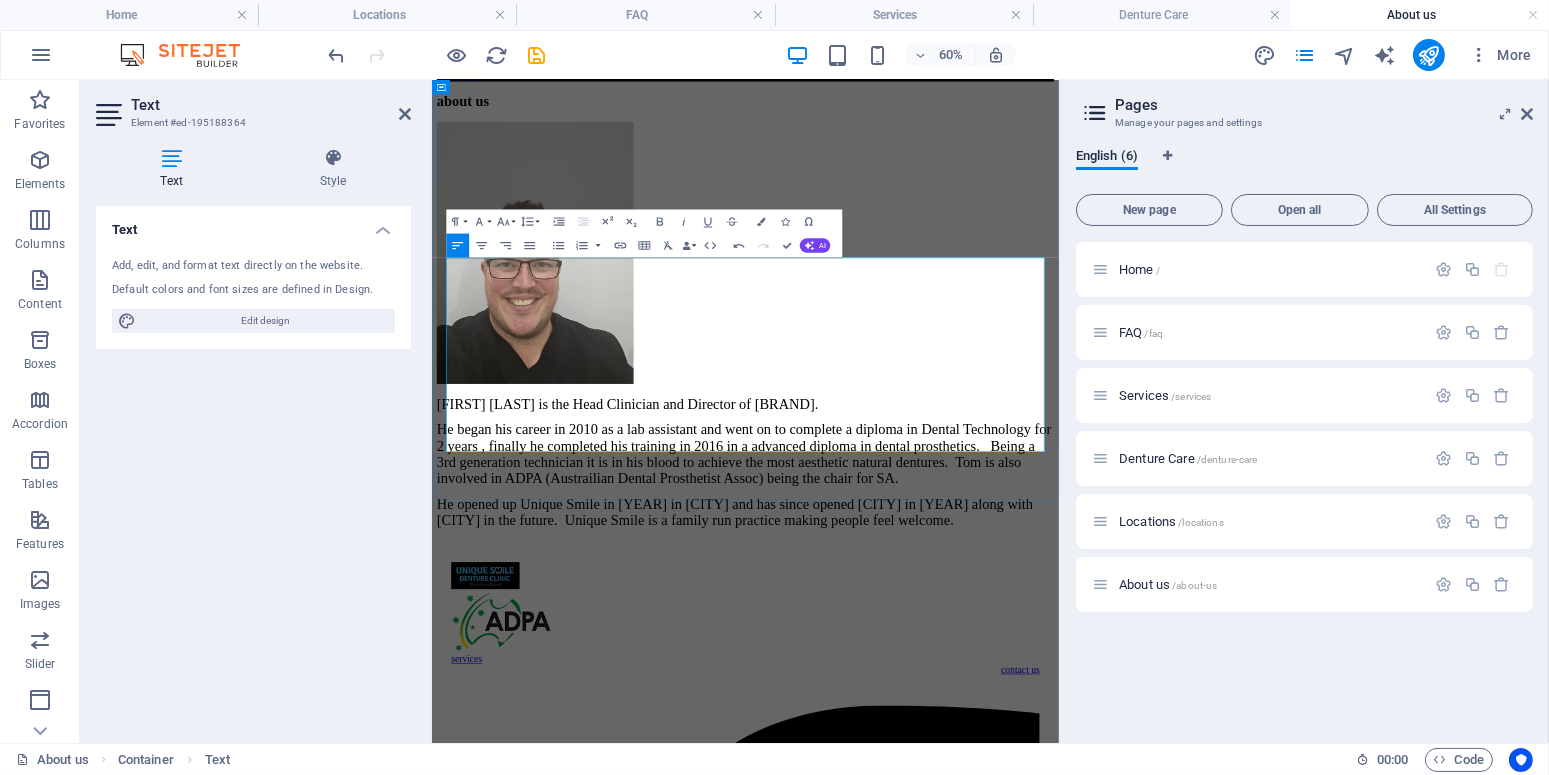 click on "He began his career in 2010 as a lab assistant and went on to complete a diploma in Dental Technology for 2 years , finally he completed his training in 2016 in a advanced diploma in dental prosthetics.   Being a 3rd generation technician it is in his blood to achieve the most aesthetic natural dentures.  Tom is also involved in ADPA (Austrailian Dental Prosthetist Assoc) being the chair for SA." at bounding box center (951, 702) 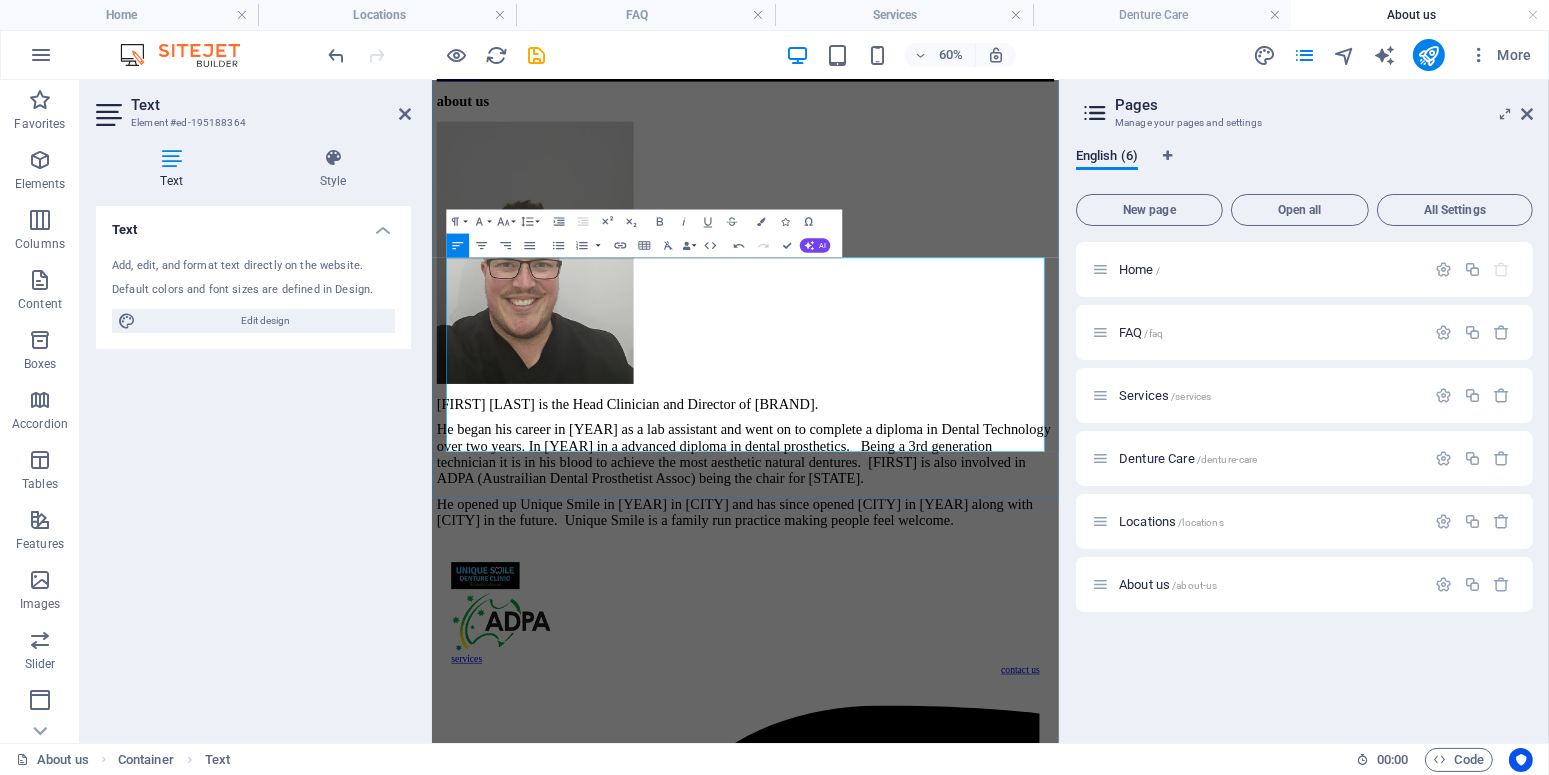 click on "He began his career in [YEAR] as a lab assistant and went on to complete a diploma in Dental Technology over two years. In [YEAR] in a advanced diploma in dental prosthetics.   Being a 3rd generation technician it is in his blood to achieve the most aesthetic natural dentures.  [FIRST] is also involved in ADPA (Austrailian Dental Prosthetist Assoc) being the chair for [STATE]." at bounding box center (951, 702) 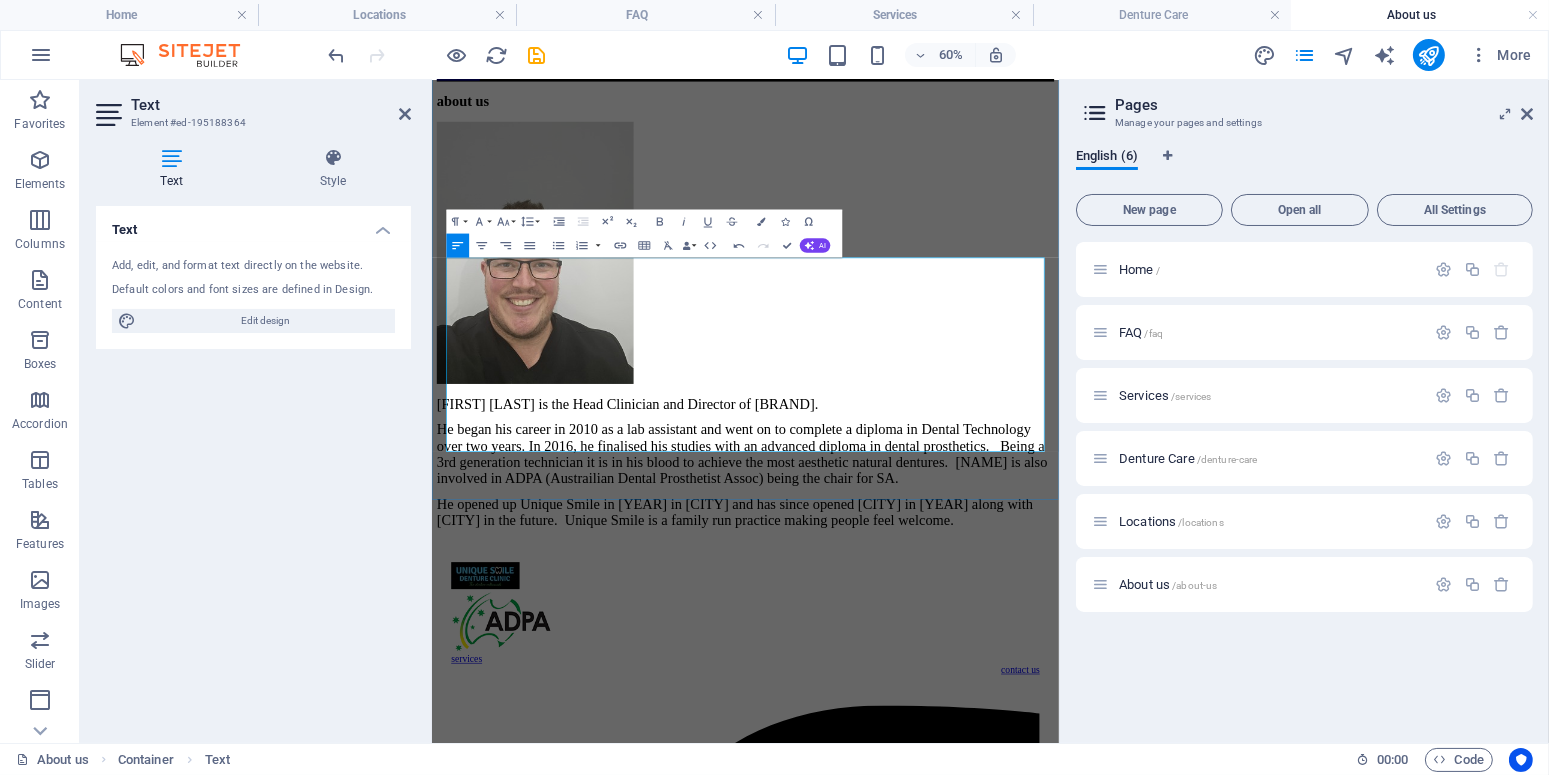 click on "He began his career in 2010 as a lab assistant and went on to complete a diploma in Dental Technology over two years. In 2016, he finalised his studies with an advanced diploma in dental prosthetics.   Being a 3rd generation technician it is in his blood to achieve the most aesthetic natural dentures.  [NAME] is also involved in ADPA (Austrailian Dental Prosthetist Assoc) being the chair for SA." at bounding box center (948, 702) 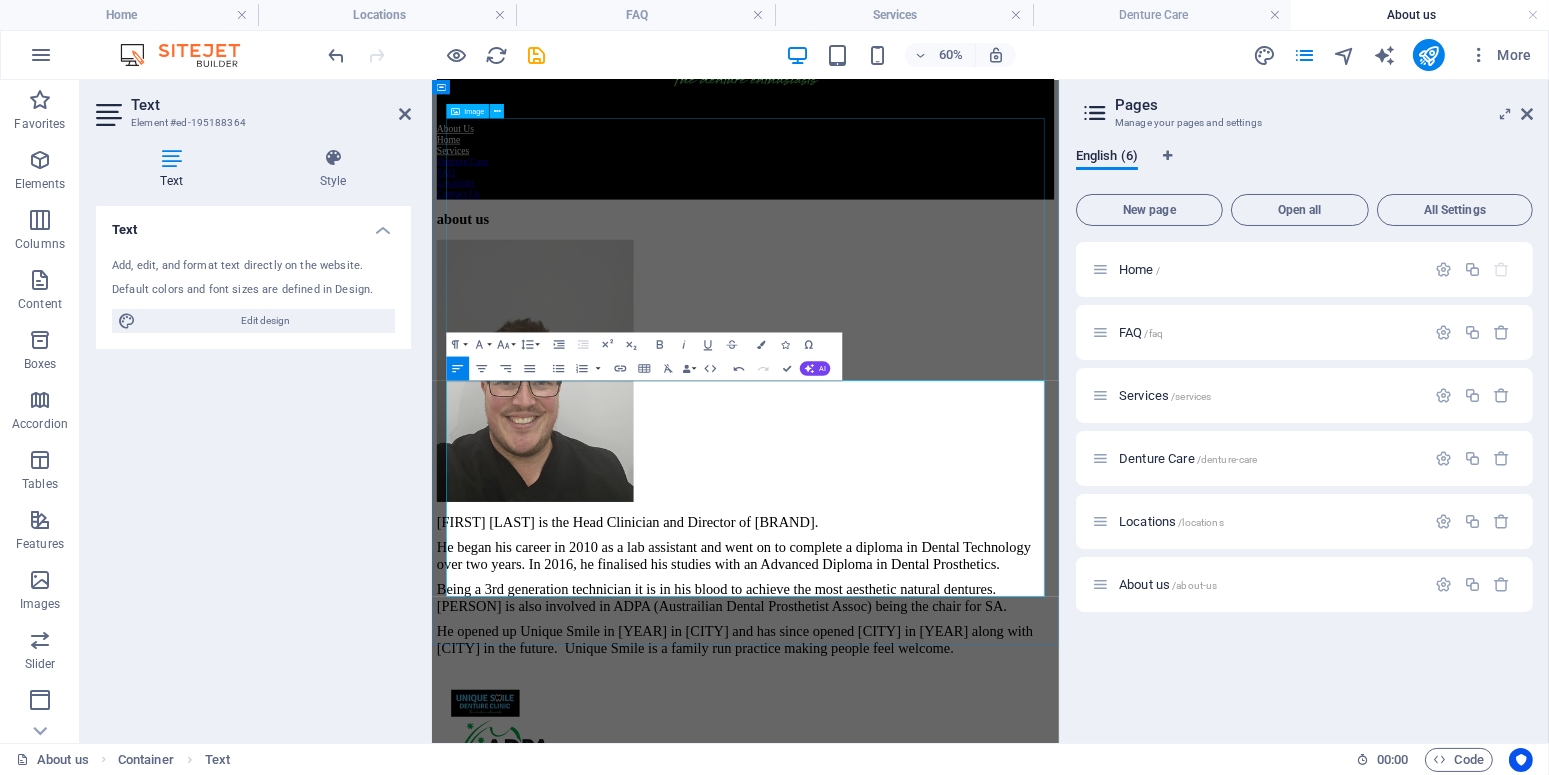 scroll, scrollTop: 163, scrollLeft: 0, axis: vertical 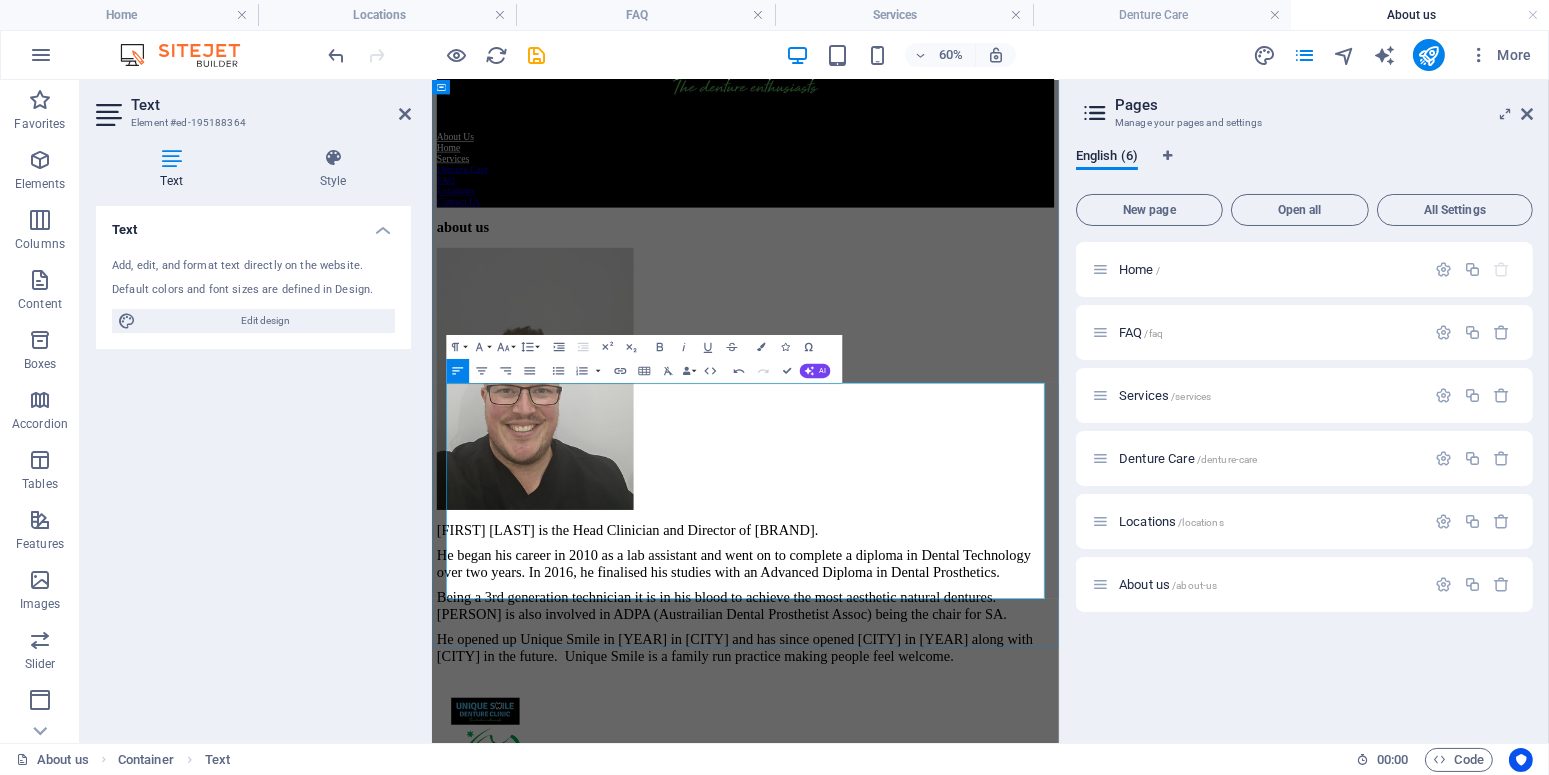 click on "[FIRST] [LAST] is the Head Clinician and Director of [BRAND]." at bounding box center [953, 829] 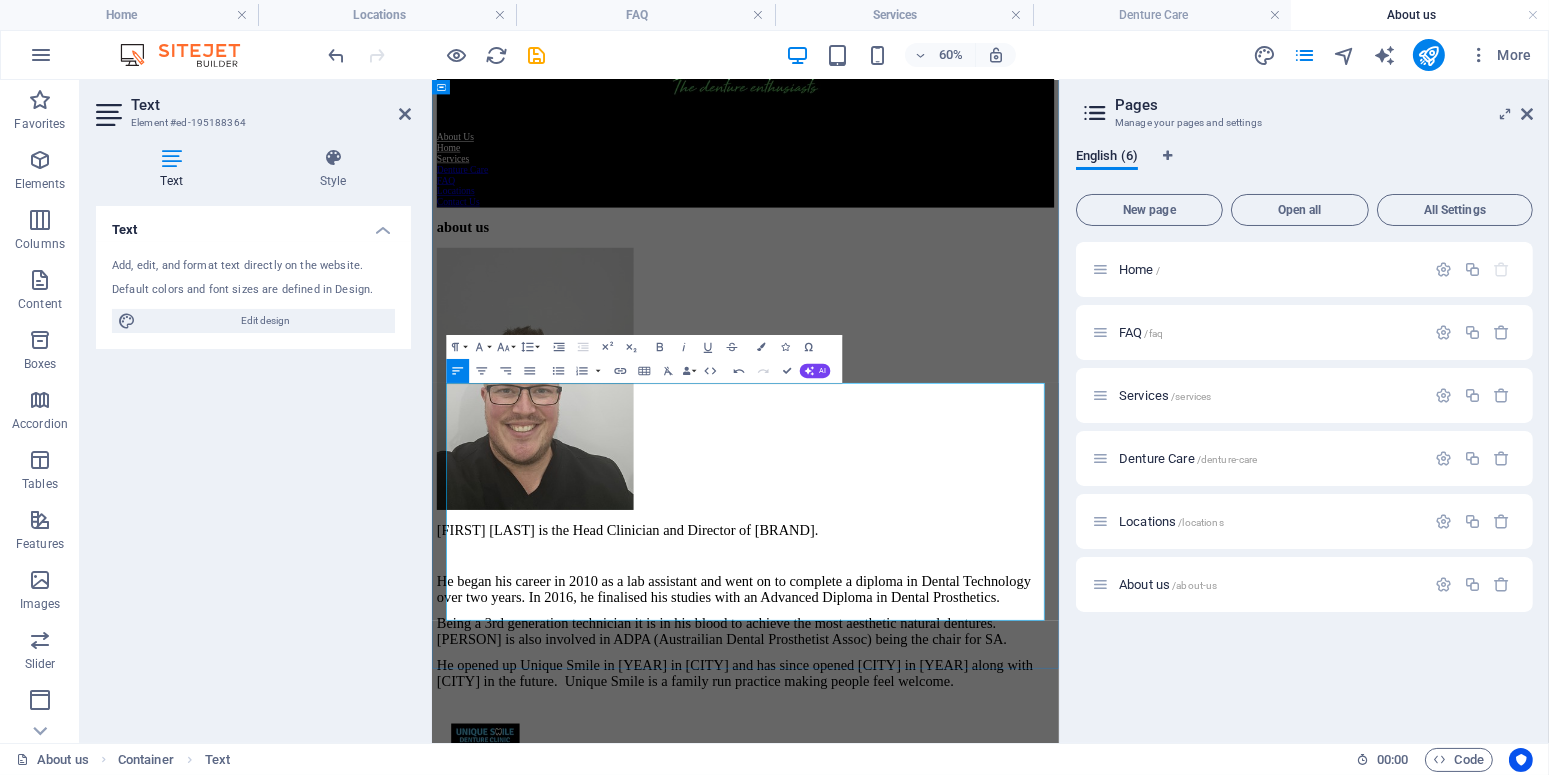 click on "He began his career in 2010 as a lab assistant and went on to complete a diploma in Dental Technology over two years. In 2016, he finalised his studies with an Advanced Diploma in Dental Prosthetics." at bounding box center [953, 929] 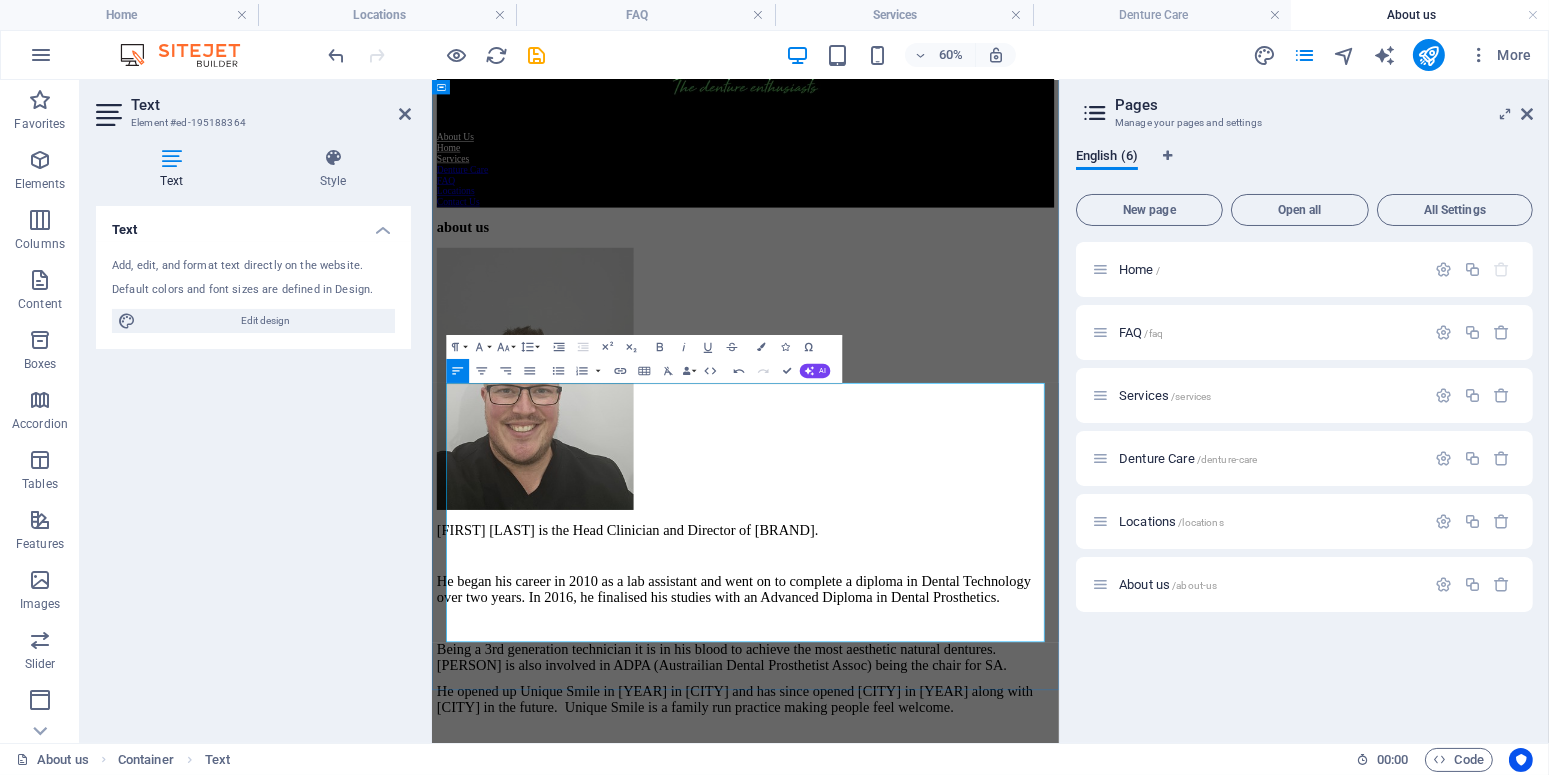 click on "Being a 3rd generation technician it is in his blood to achieve the most aesthetic natural dentures. [PERSON] is also involved in ADPA (Austrailian Dental Prosthetist Assoc) being the chair for SA." at bounding box center [914, 1041] 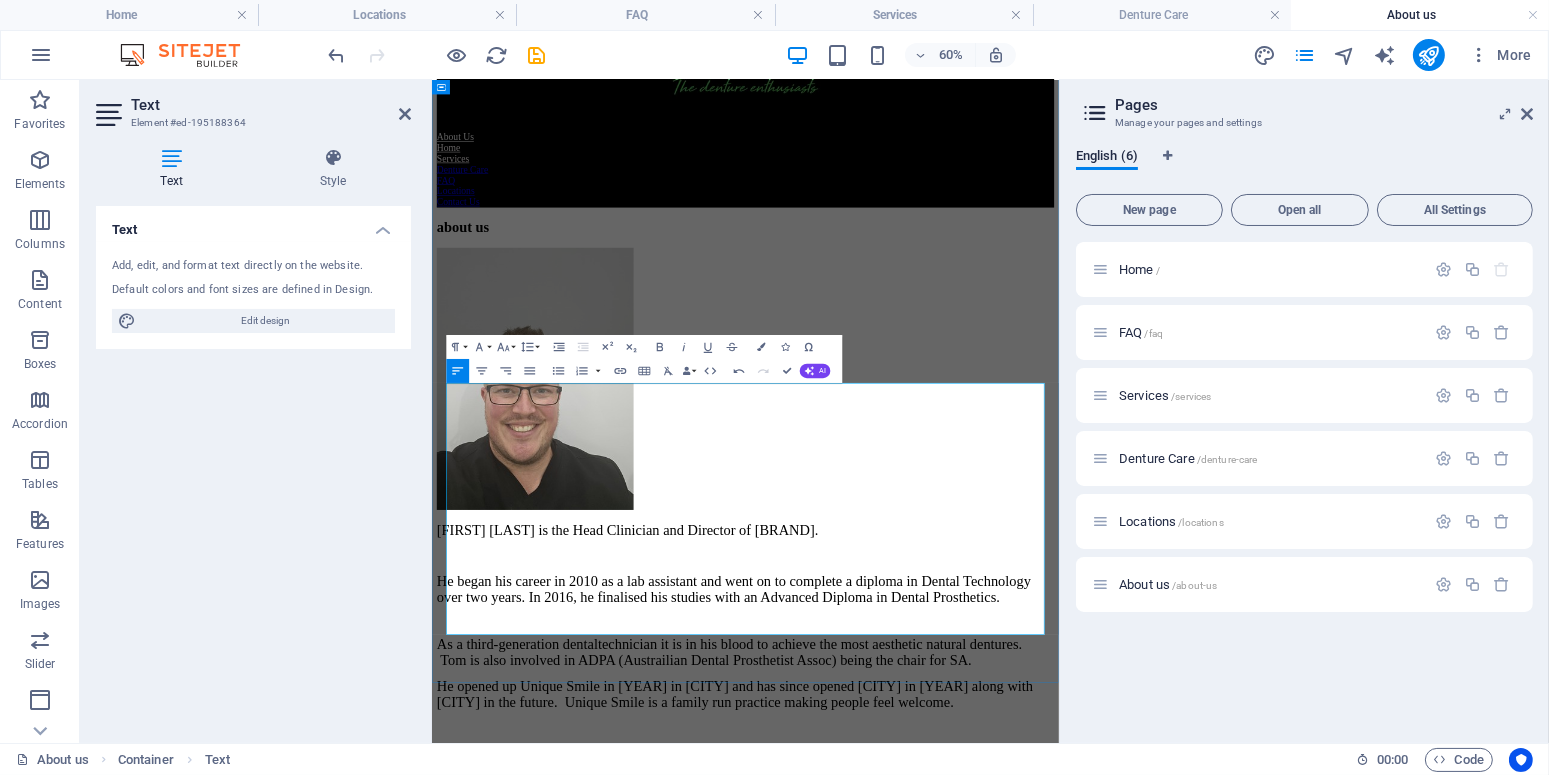 click on "As a third-generation dental technician it is in his blood to achieve the most aesthetic natural dentures. [PERSON] is also involved in ADPA (Austrailian Dental Prosthetist Assoc) being the chair for SA." at bounding box center [927, 1032] 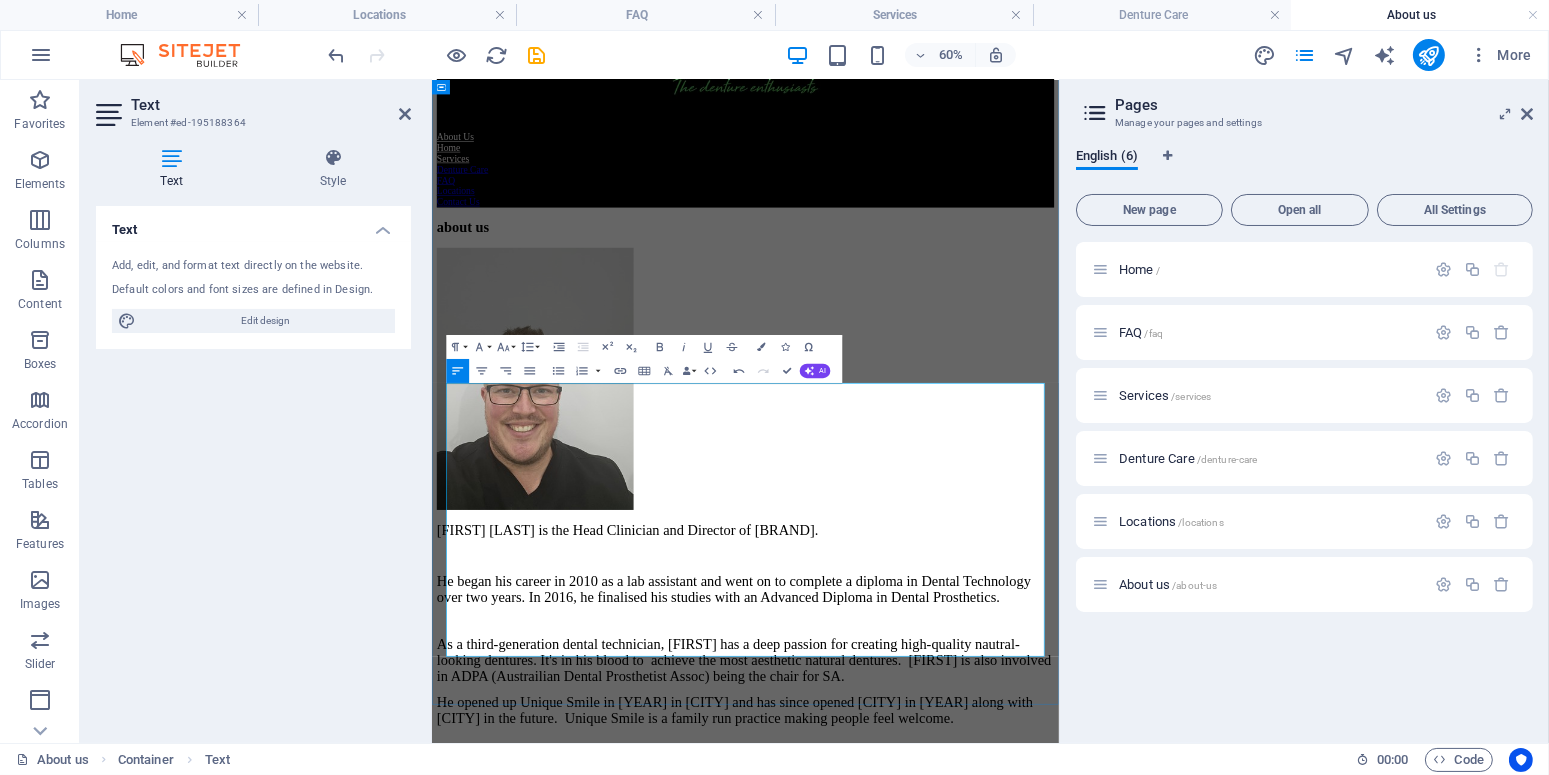 click on "As a third-generation dental technician, [FIRST] has a deep passion for creating high-quality nautral-looking dentures. It's in his blood to  achieve the most aesthetic natural dentures.  [FIRST] is also involved in ADPA (Austrailian Dental Prosthetist Assoc) being the chair for SA." at bounding box center (951, 1046) 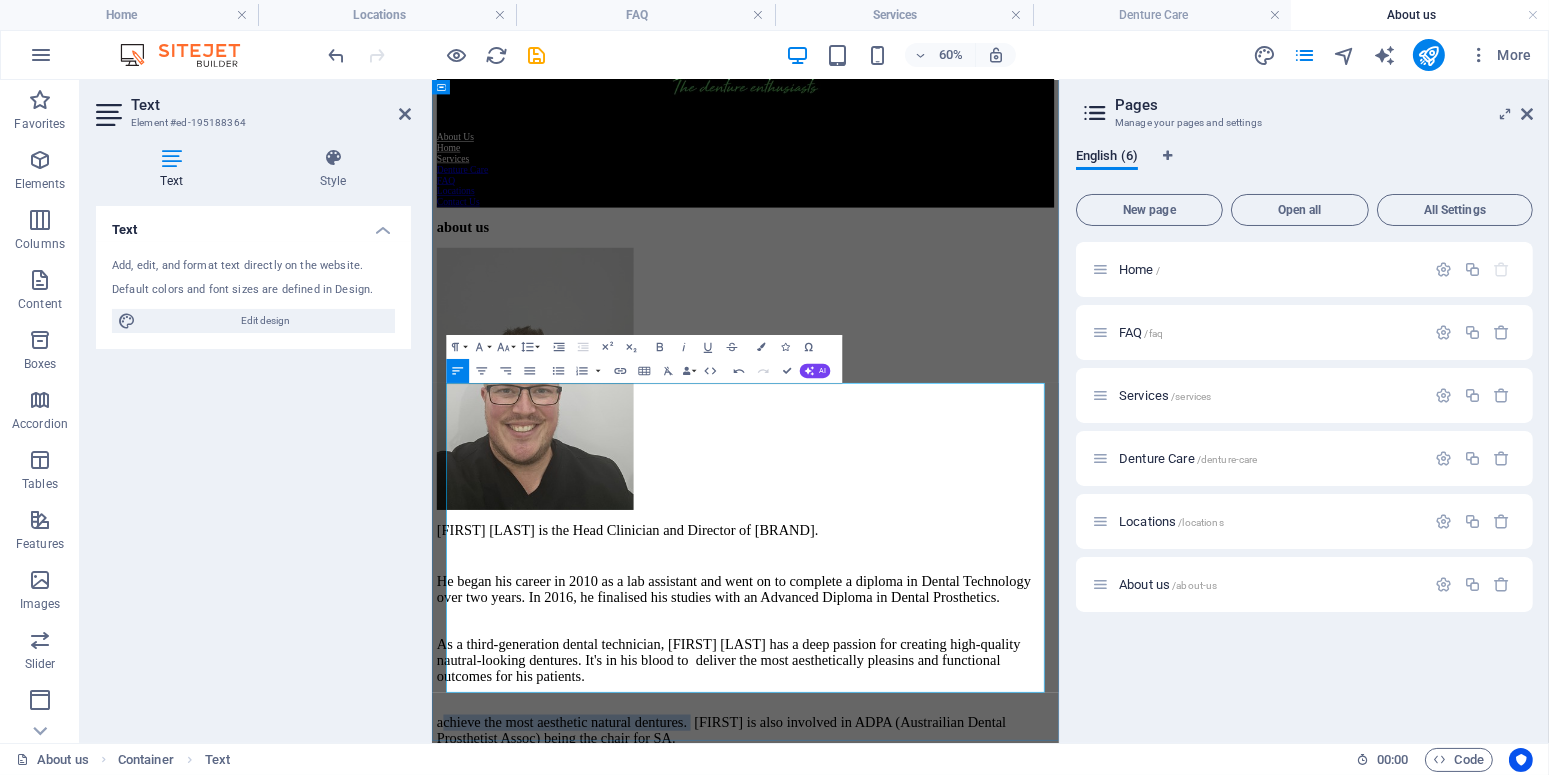 drag, startPoint x: 1000, startPoint y: 936, endPoint x: 472, endPoint y: 929, distance: 528.0464 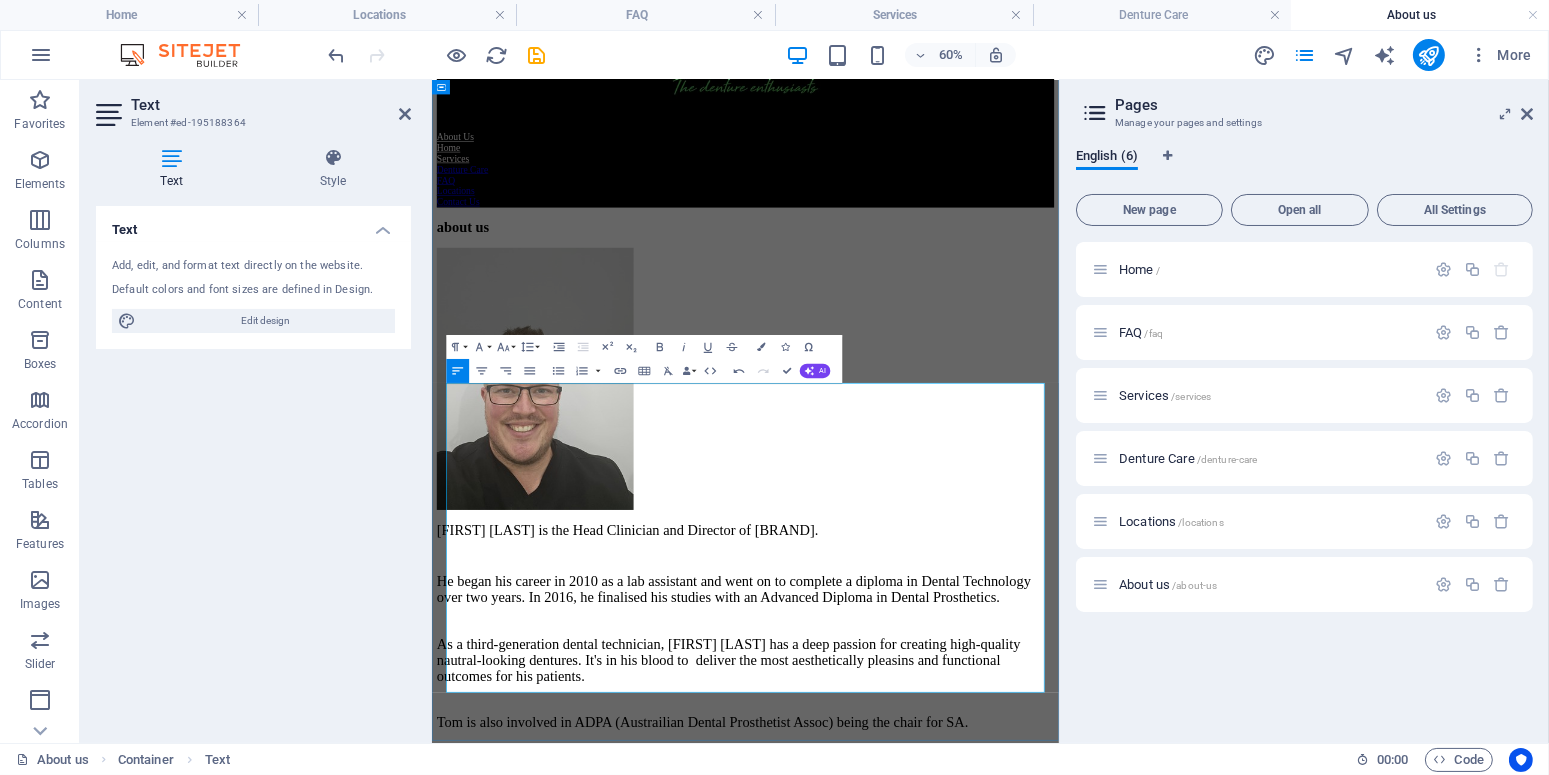 click on "Tom is also involved in ADPA (Austrailian Dental Prosthetist Assoc) being the chair for SA." at bounding box center [882, 1150] 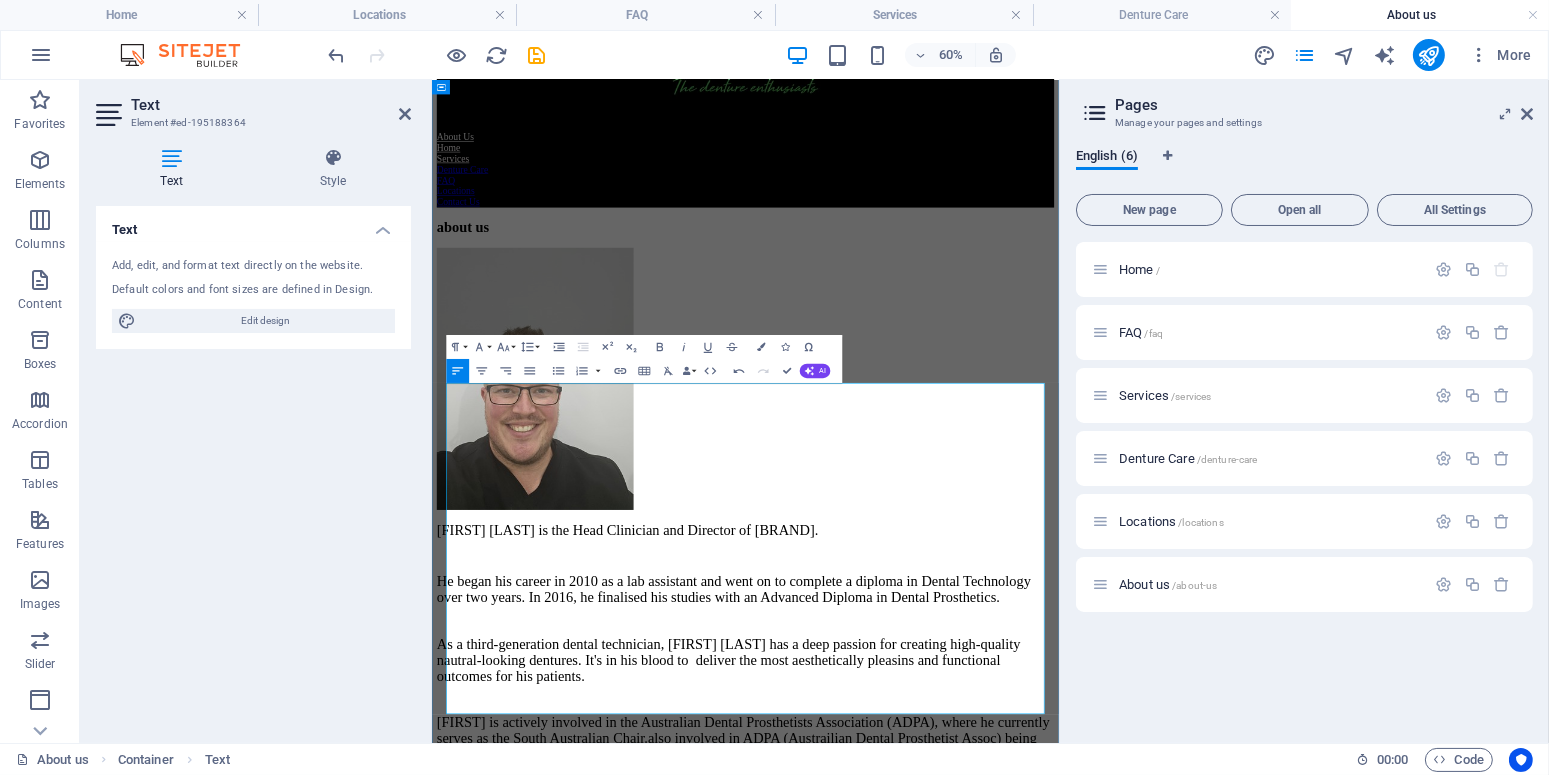 drag, startPoint x: 1187, startPoint y: 1007, endPoint x: 1132, endPoint y: 978, distance: 62.177166 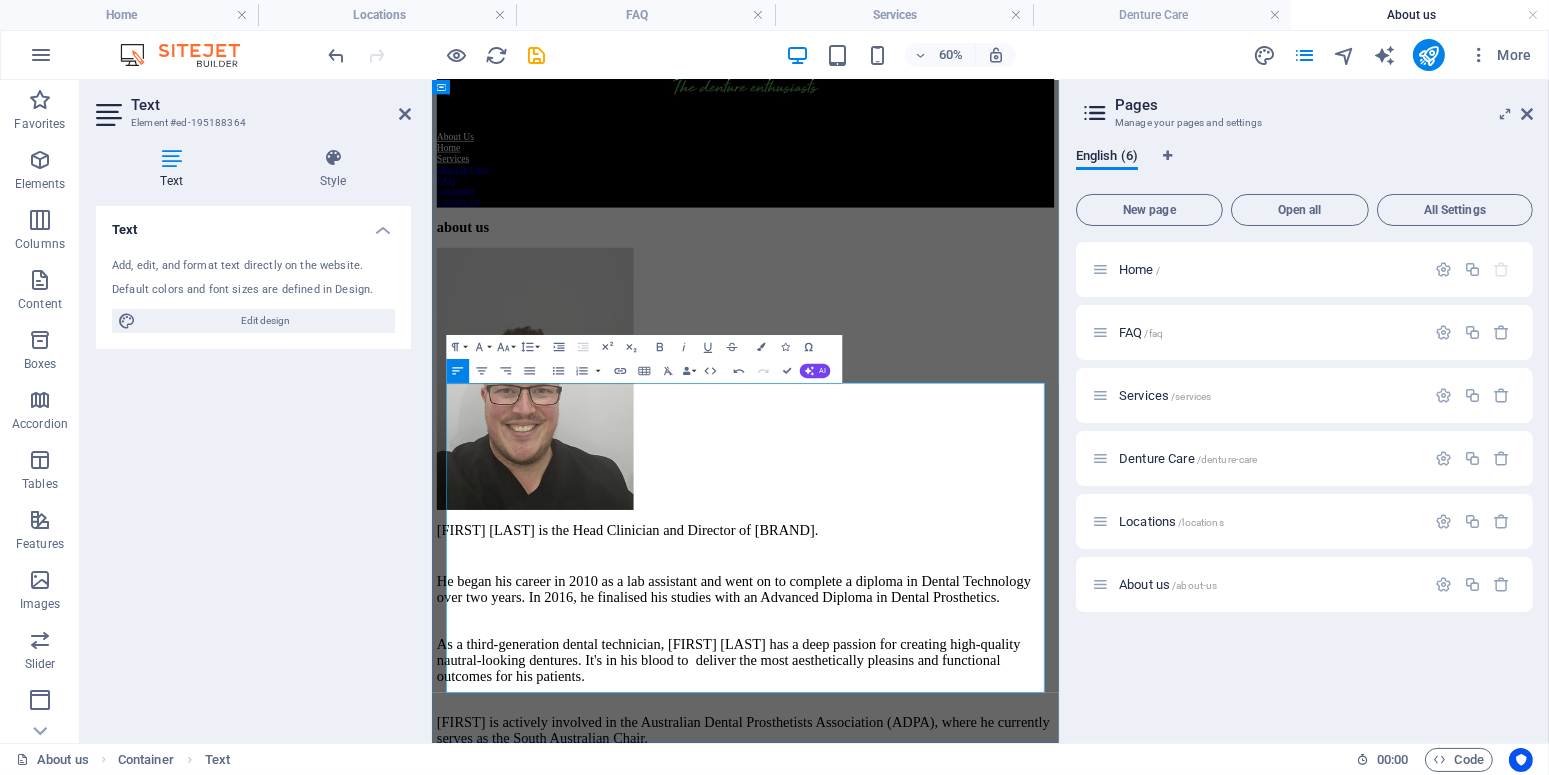 click on "[FIRST] is actively involved in the Australian Dental Prosthetists Association (ADPA), where he currently serves as the South Australian Chair." at bounding box center (953, 1164) 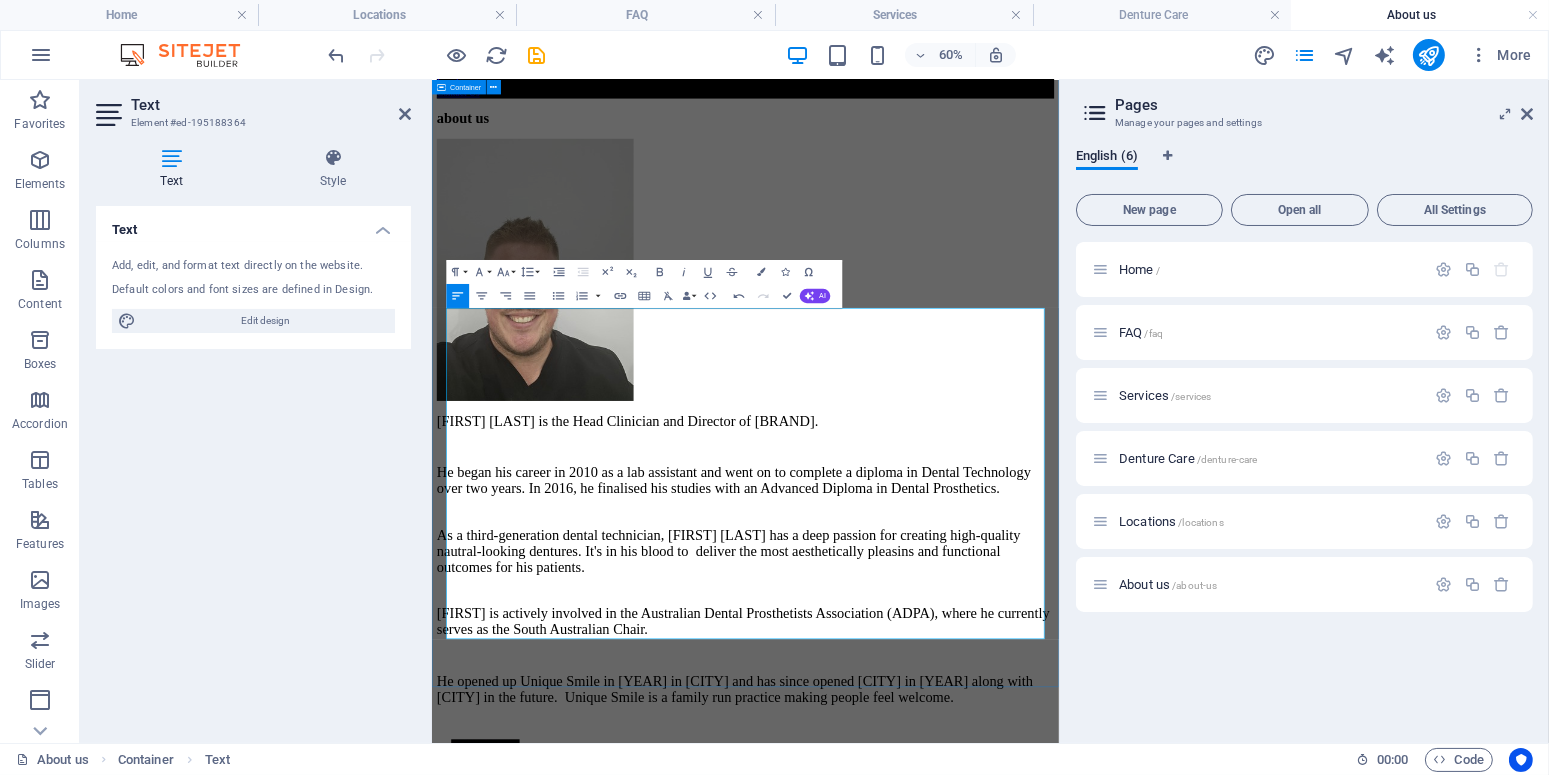 scroll, scrollTop: 373, scrollLeft: 0, axis: vertical 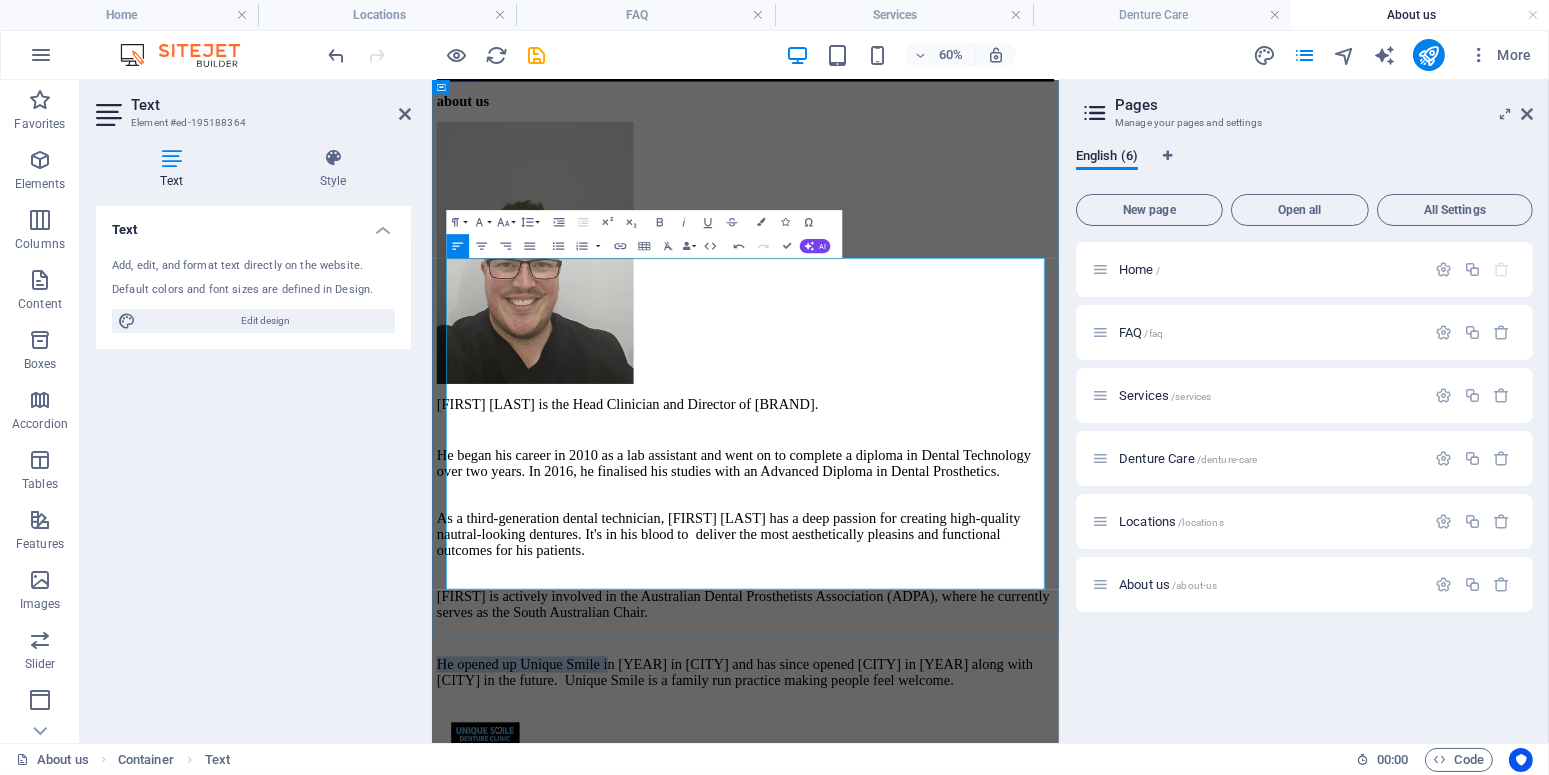 drag, startPoint x: 458, startPoint y: 830, endPoint x: 797, endPoint y: 835, distance: 339.03687 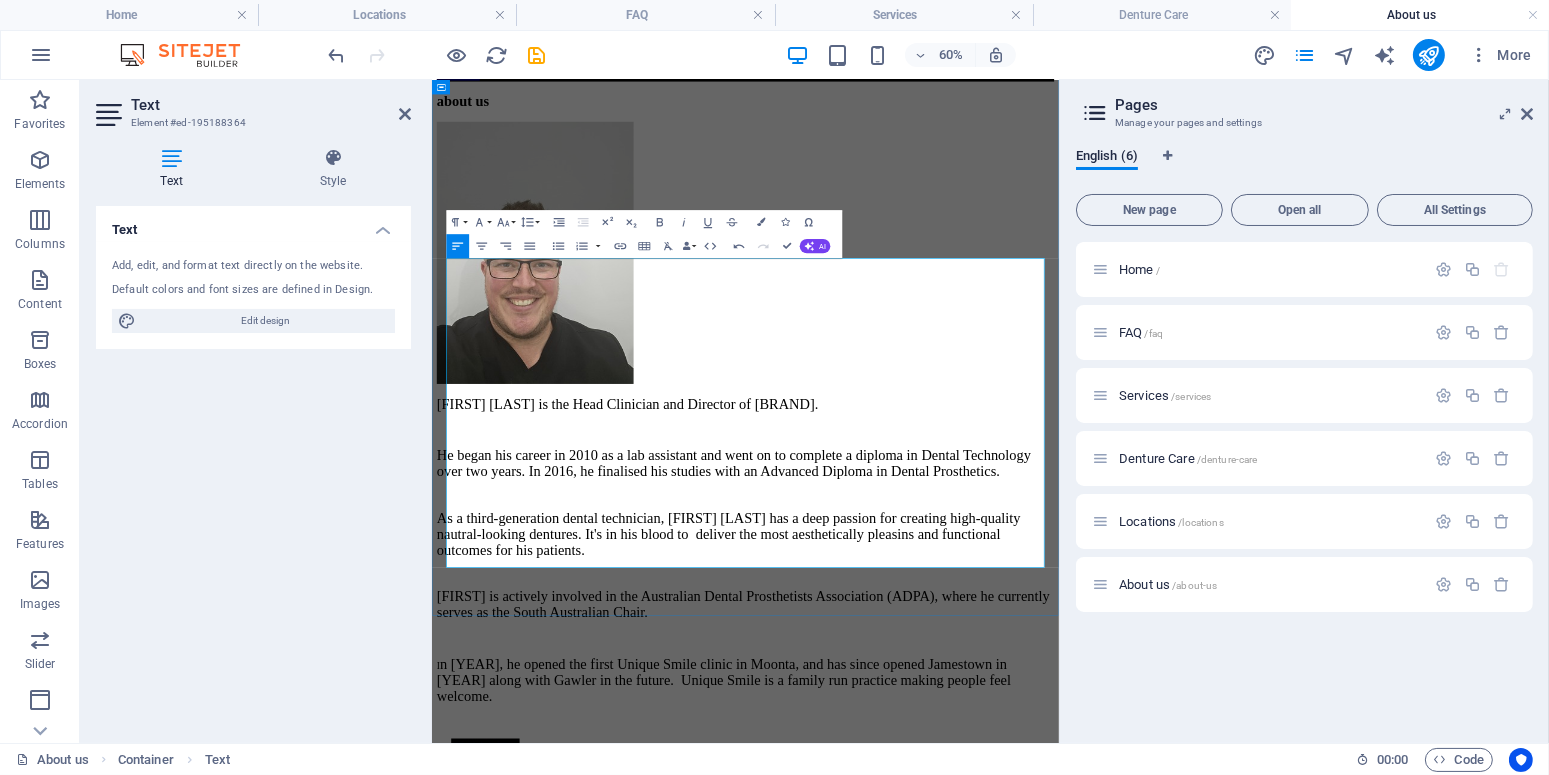 click on "n [YEAR], he opened the first Unique Smile clinic in Moonta, and has since opened Jamestown in [YEAR] along with Gawler in the future.  Unique Smile is a family run practice making people feel welcome." at bounding box center [917, 1080] 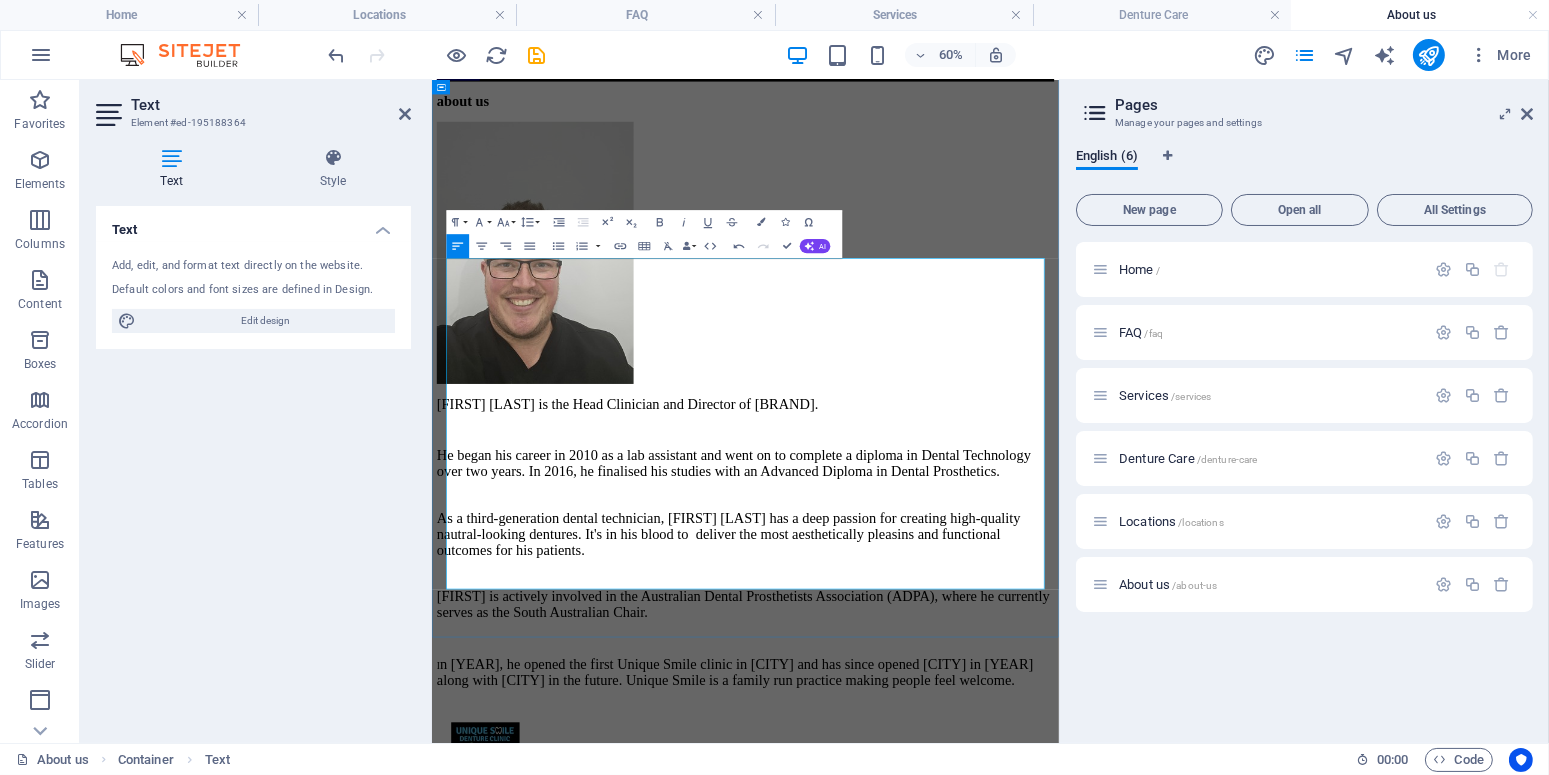 drag, startPoint x: 1124, startPoint y: 832, endPoint x: 1151, endPoint y: 886, distance: 60.373837 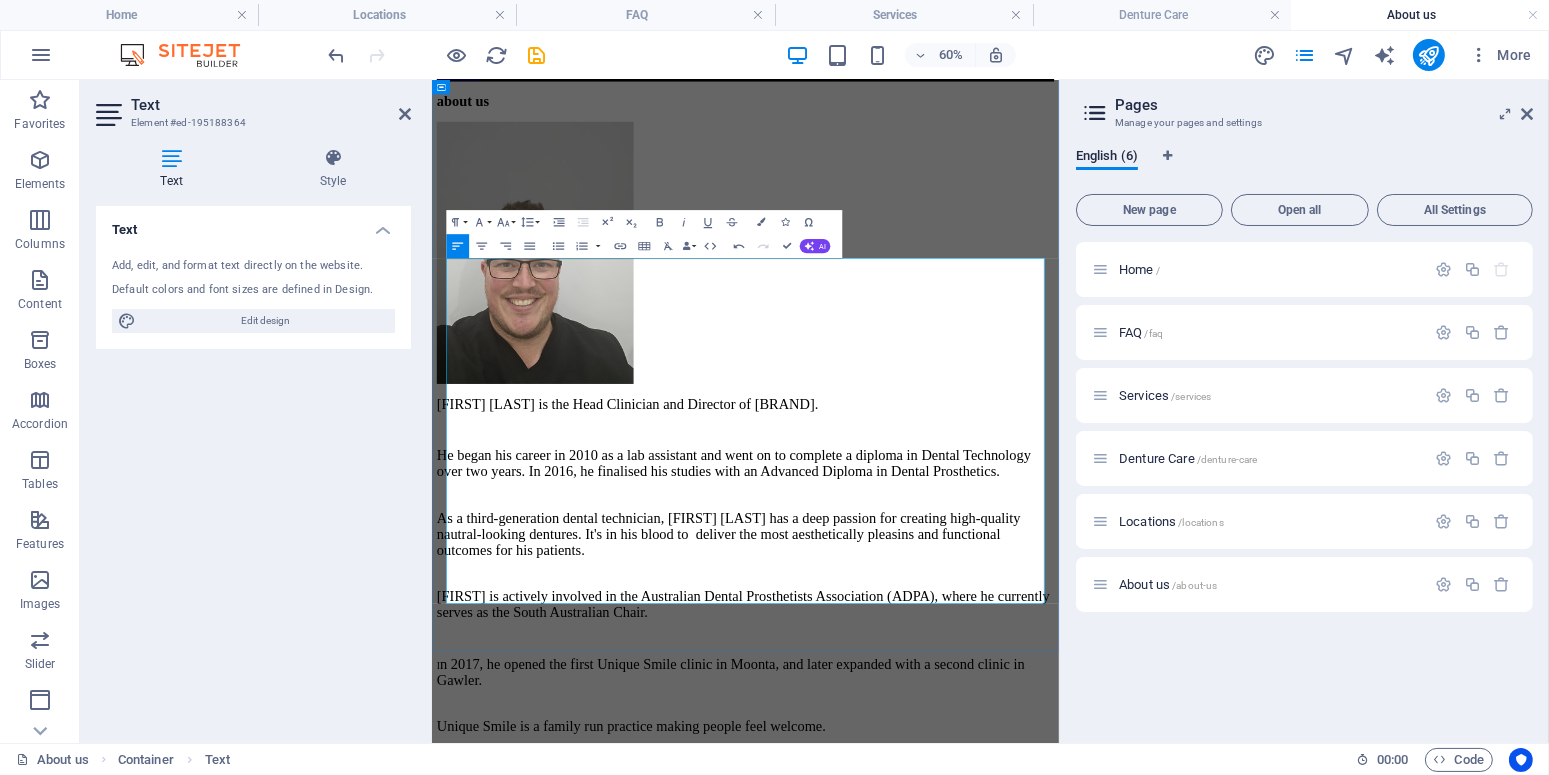 click on "Unique Smile is a family run practice making people feel welcome." at bounding box center [763, 1157] 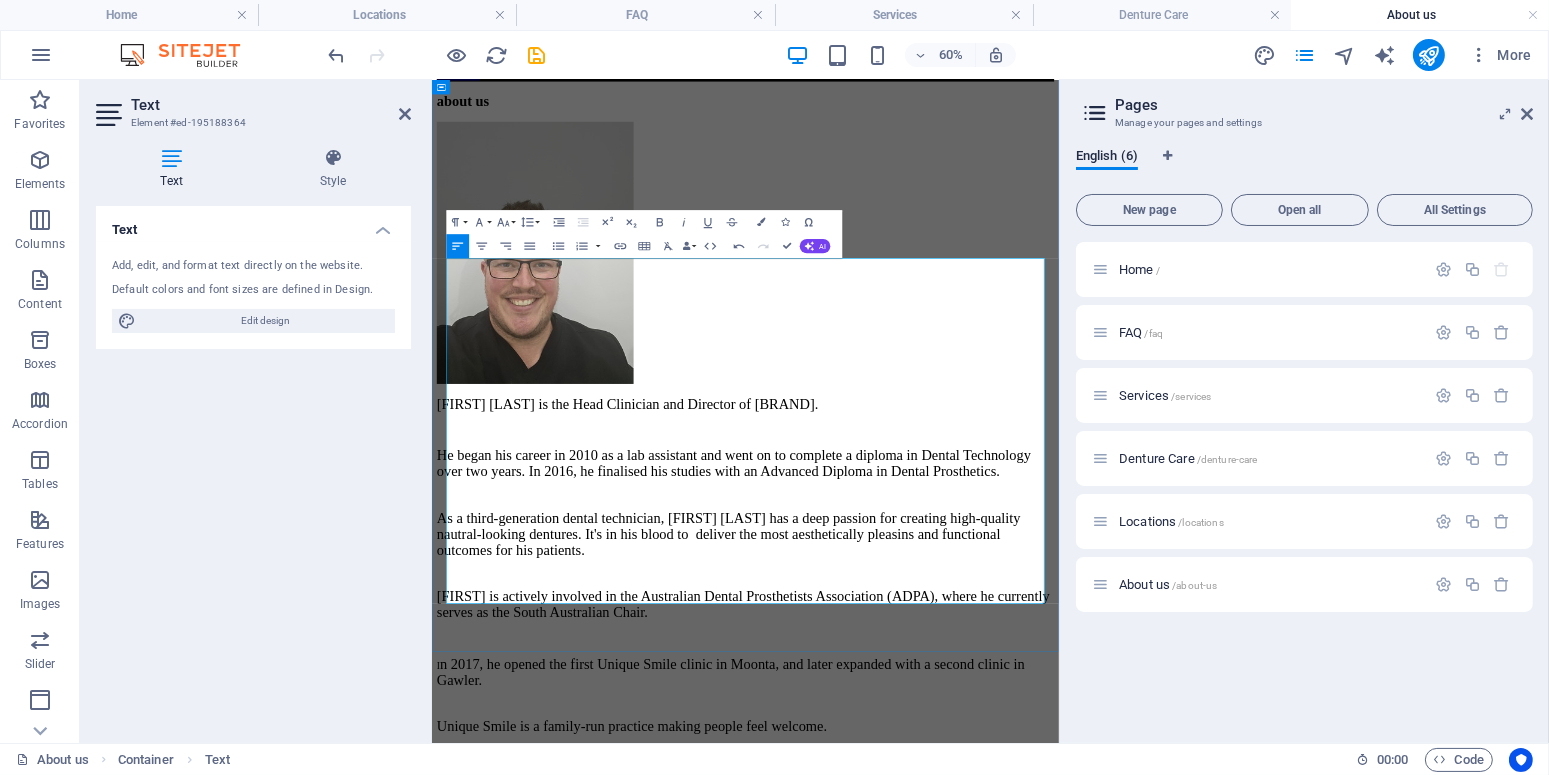 click on "Unique Smile is a family-run practice making people feel welcome." at bounding box center (764, 1157) 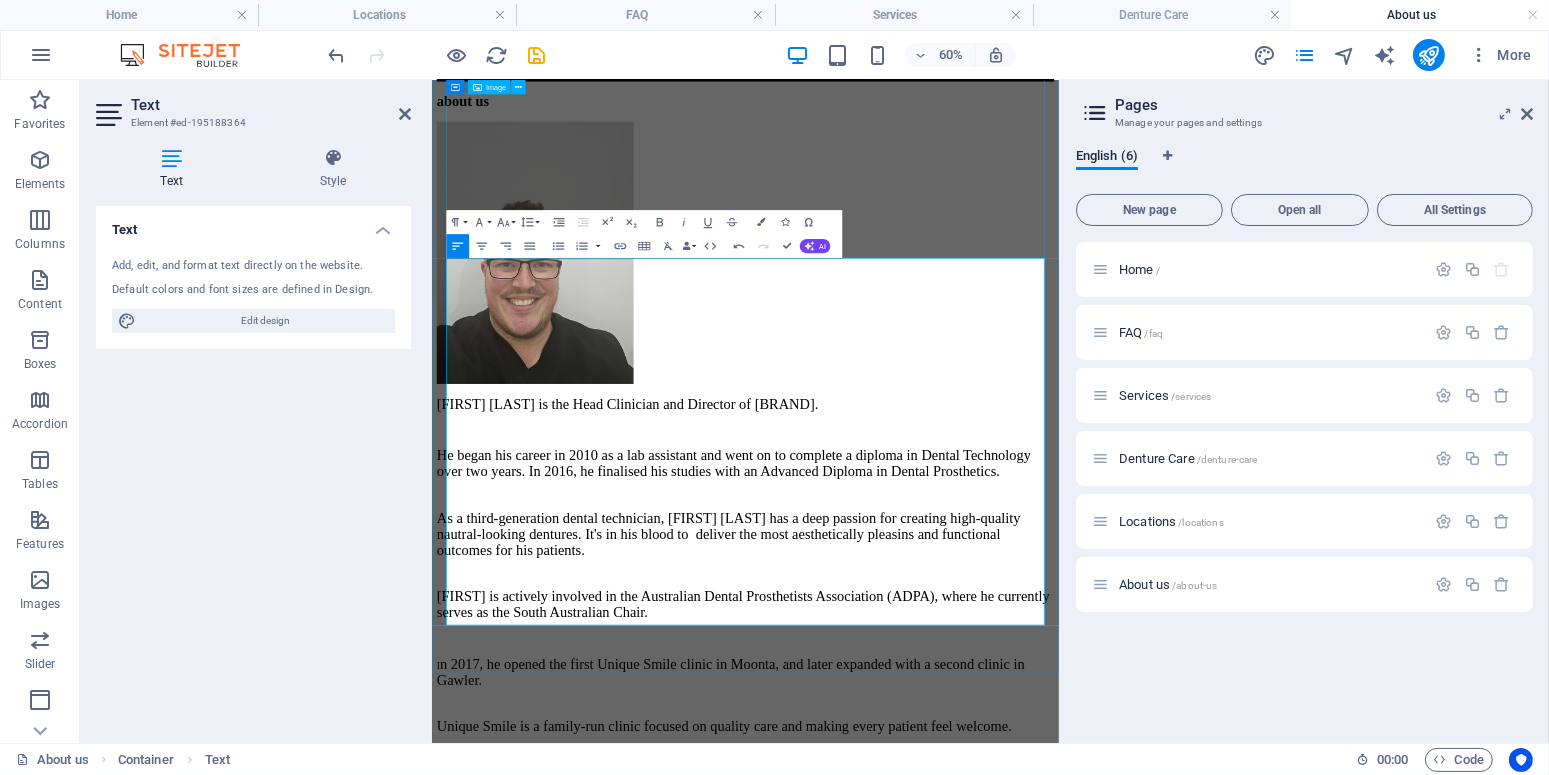 click at bounding box center [953, 369] 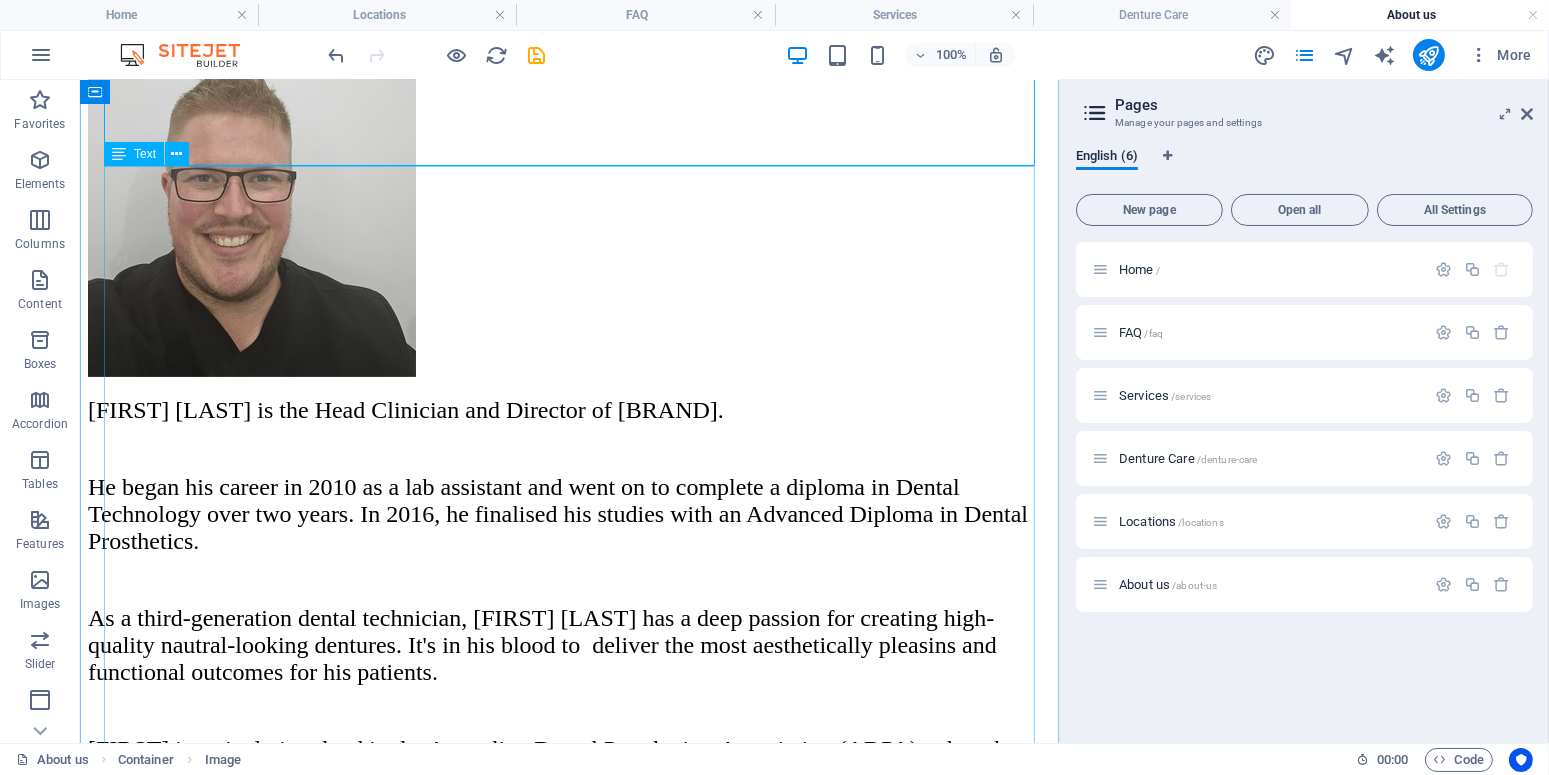 scroll, scrollTop: 688, scrollLeft: 0, axis: vertical 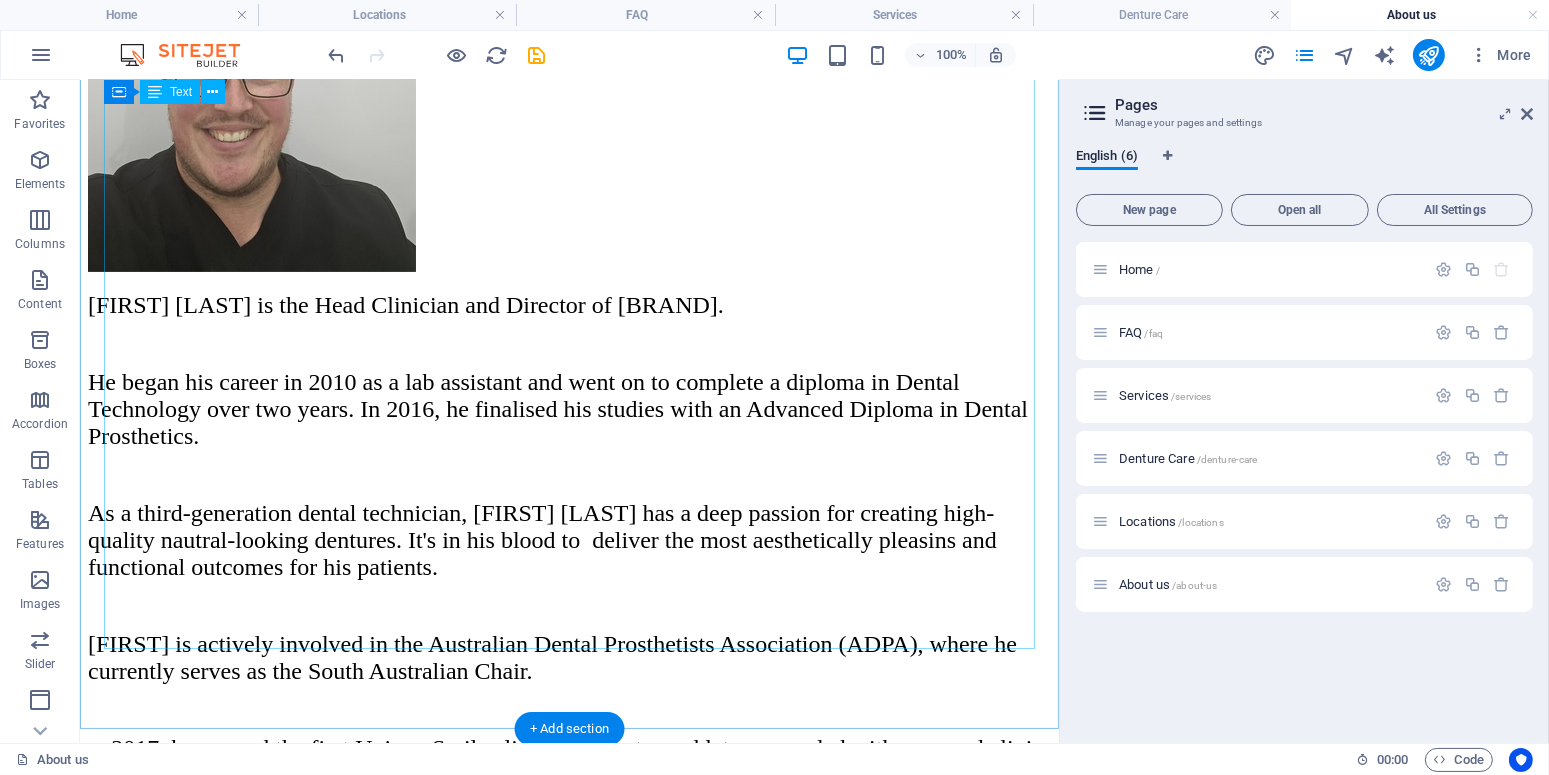 click on "[FIRST] is the Head Clinician and Director of Unique Smile. He began his career in 2010 as a lab assistant and went on to complete a diploma in Dental Technology over two years. In 2016, he finalised his studies with an Advanced Diploma in Dental Prosthetics. As a third-generation dental technician, [FIRST] has a deep passion for creating high-quality nautral-looking dentures. It's in his blood to deliver the most aesthetically pleasins and functional outcomes for his patients. [FIRST] is actively involved in the Australian Dental Prosthetists Association (ADPA), where he currently serves as the South Australian Chair. In 2017, he opened the first Unique Smile clinic in Moonta, and later expanded with a second clinic in Gawler. Unique Smile is a family-run clinic focused on quality care and making every patient feel welcome." at bounding box center (568, 578) 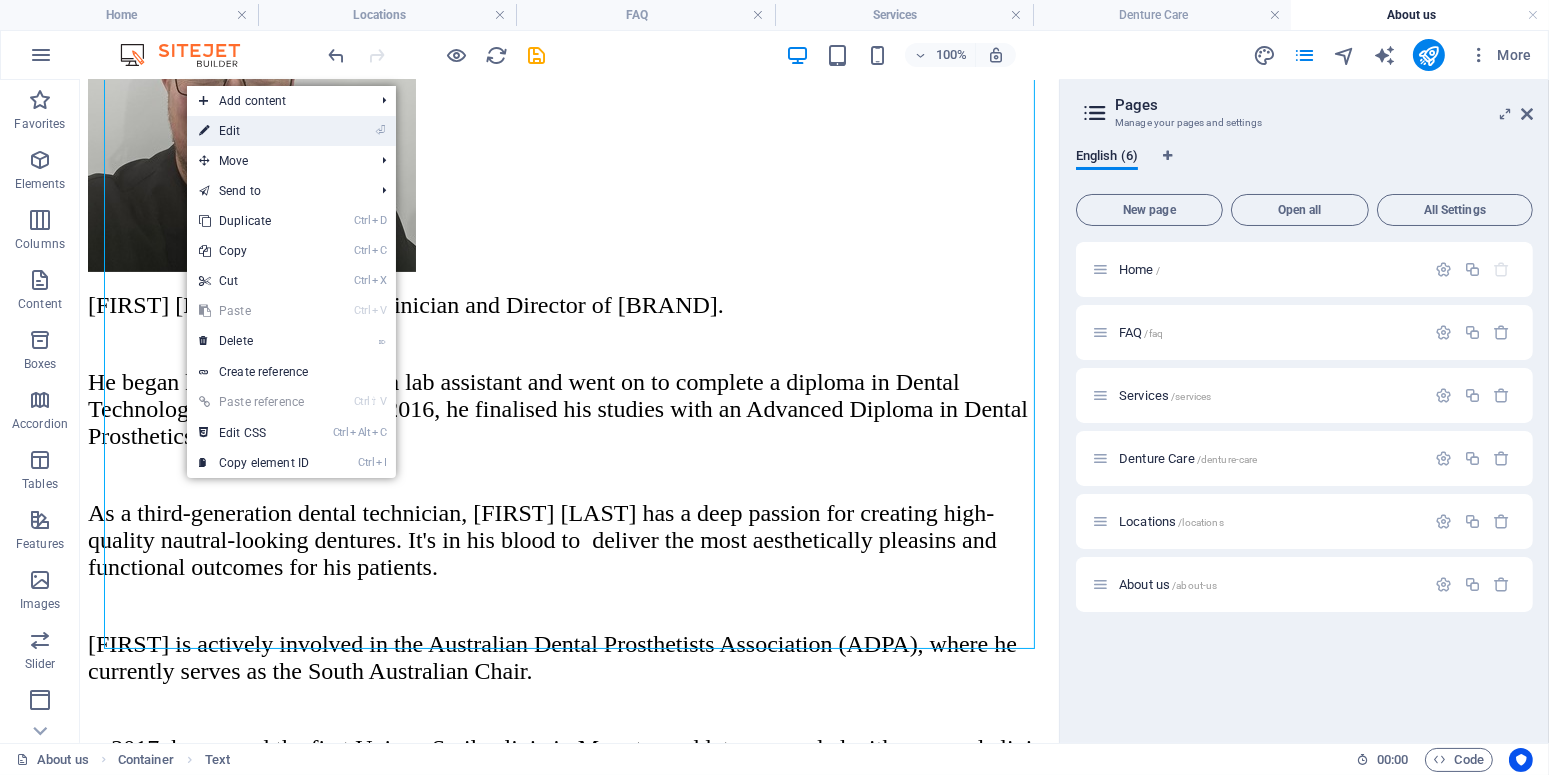 click on "⏎  Edit" at bounding box center (254, 131) 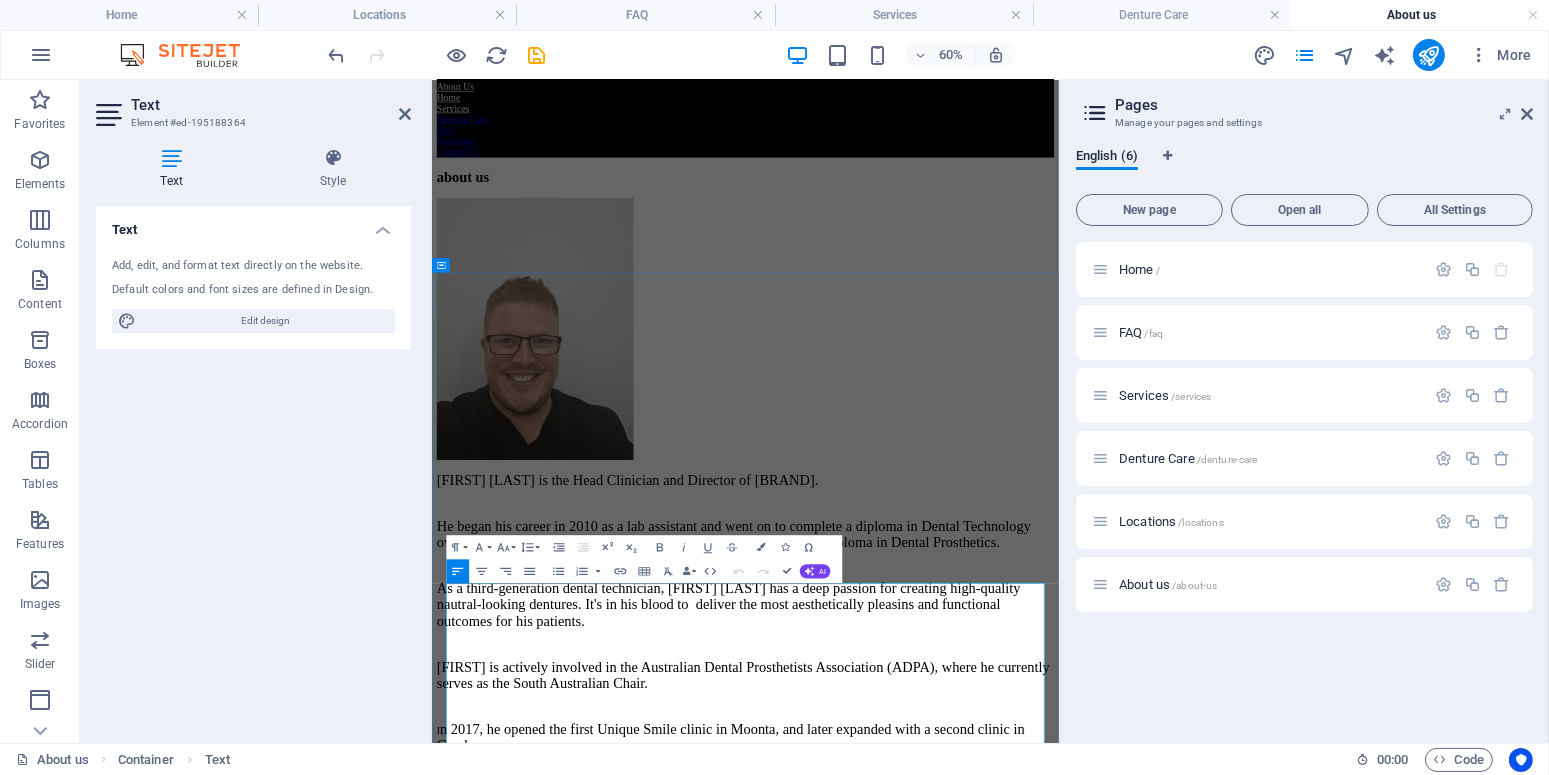 scroll, scrollTop: 258, scrollLeft: 0, axis: vertical 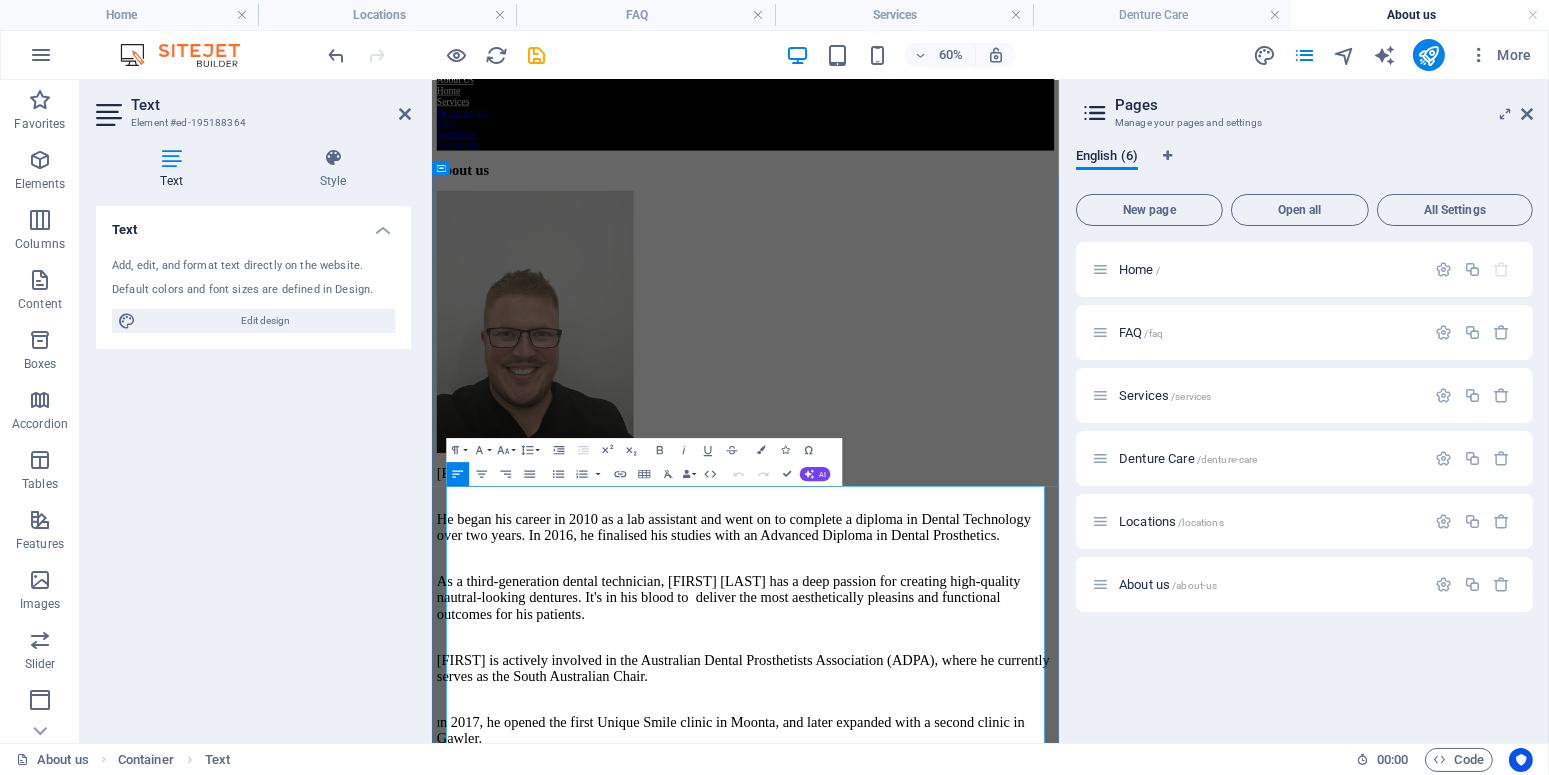 click on "[FIRST] is actively involved in the Australian Dental Prosthetists Association (ADPA), where he currently serves as the South Australian Chair." at bounding box center [950, 1059] 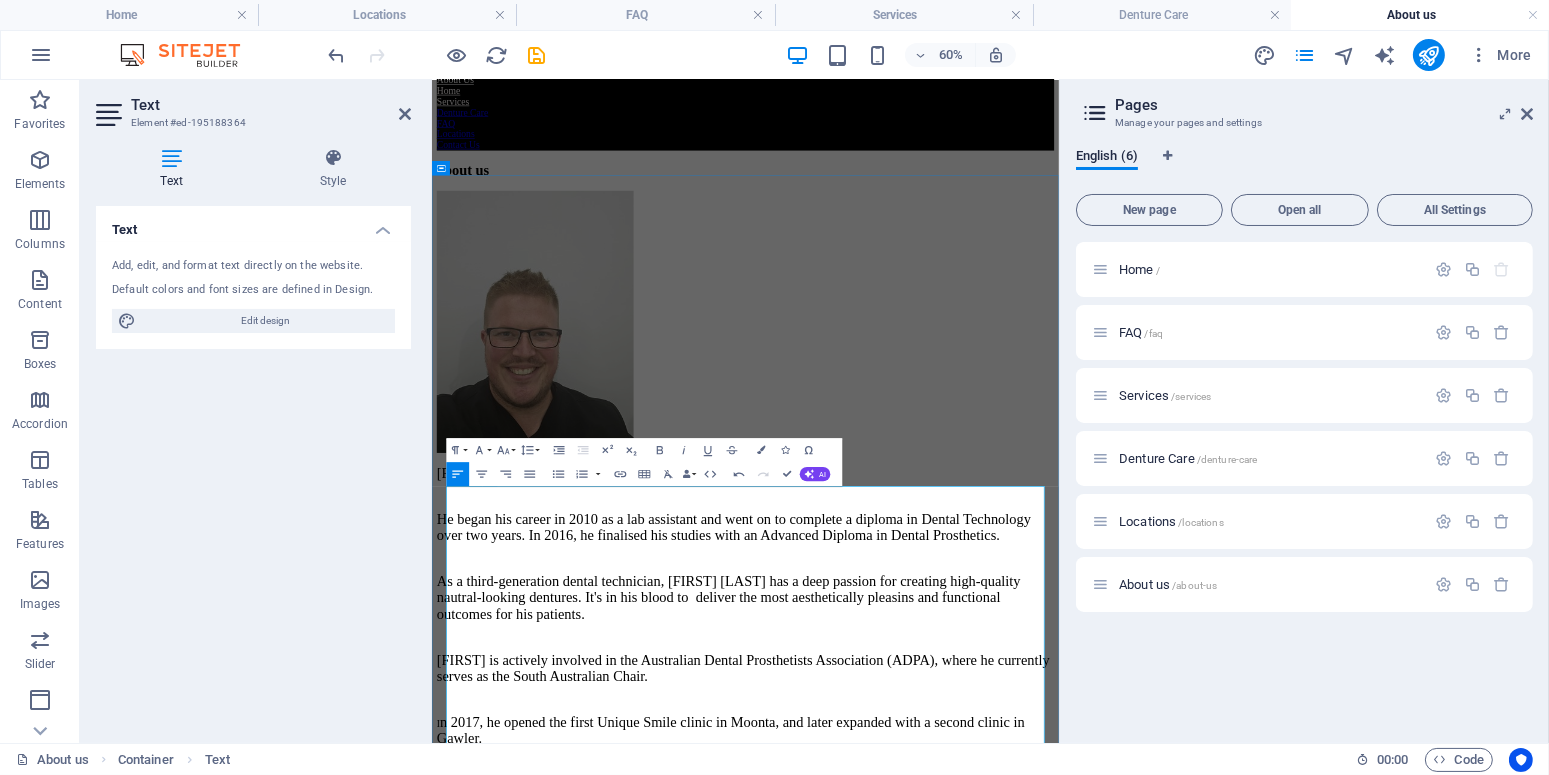 scroll, scrollTop: 468, scrollLeft: 0, axis: vertical 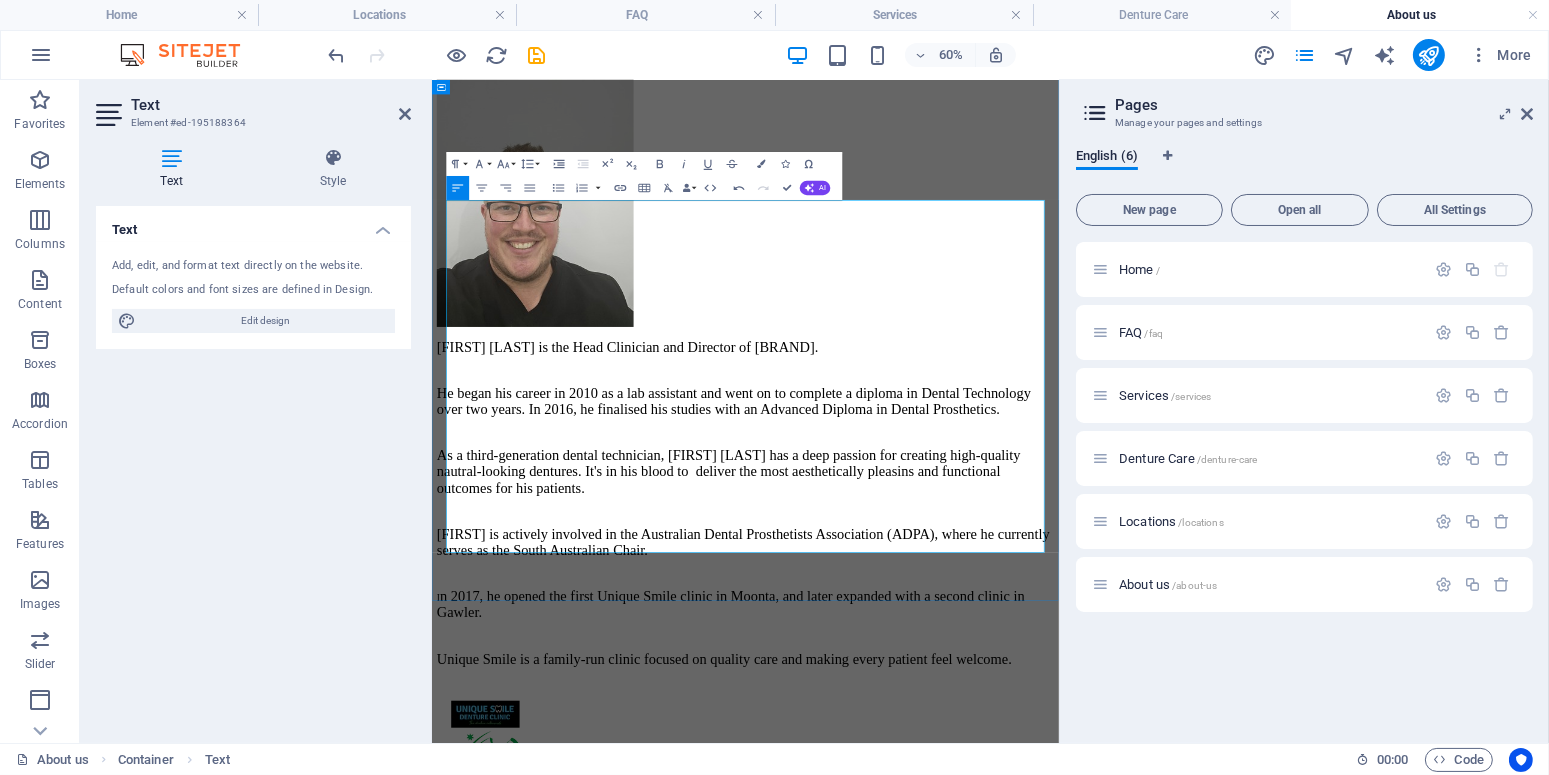 click on "n 2017, he opened the first Unique Smile clinic in Moonta, and later expanded with a second clinic in Gawler." at bounding box center [929, 953] 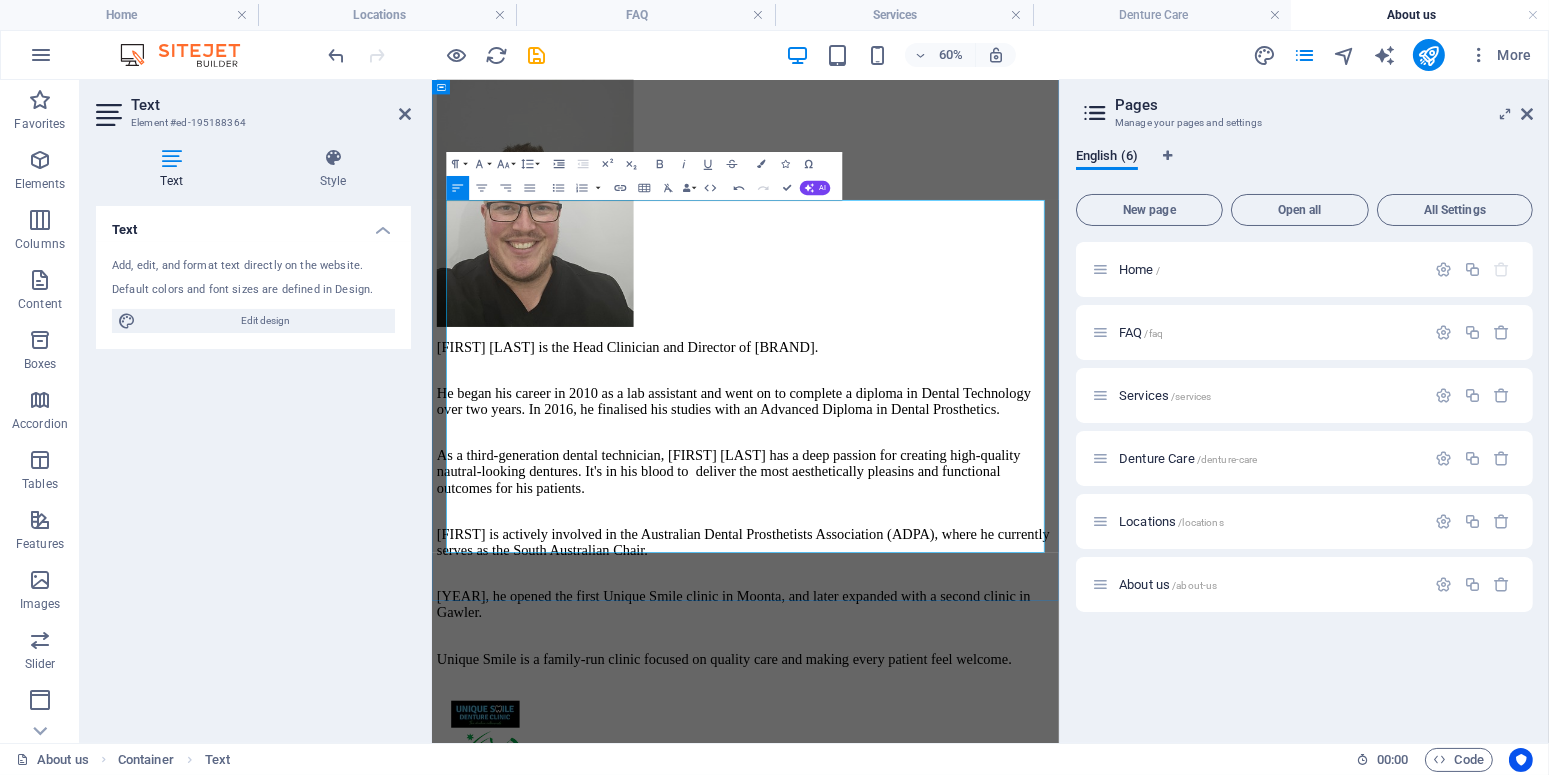 type 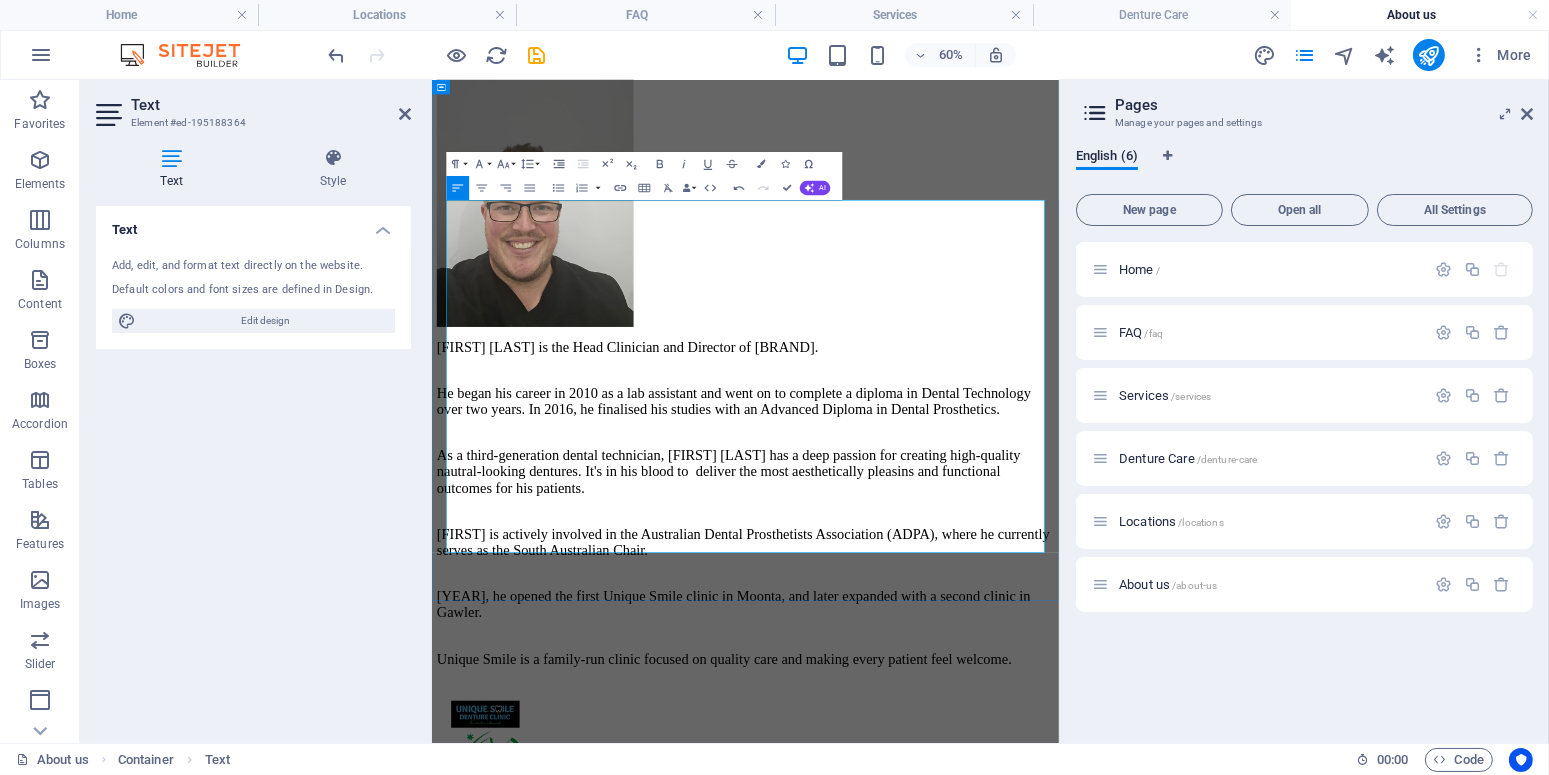 click on "[YEAR], he opened the first Unique Smile clinic in Moonta, and later expanded with a second clinic in Gawler." at bounding box center (934, 953) 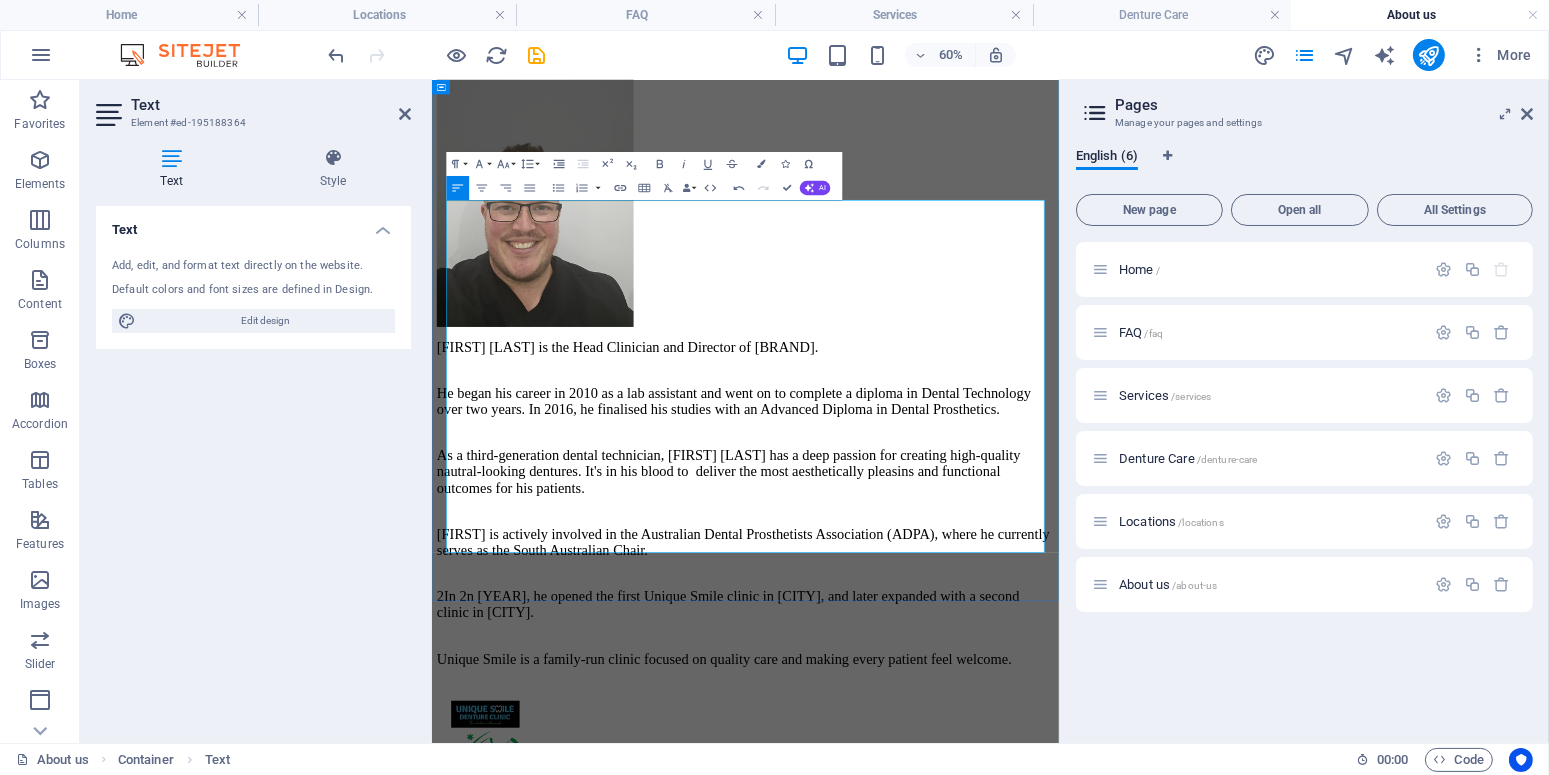 click on "[YEAR]He opened the first Unique Smile clinic in Moonta, and later expanded with a second clinic in Gawler." at bounding box center (924, 953) 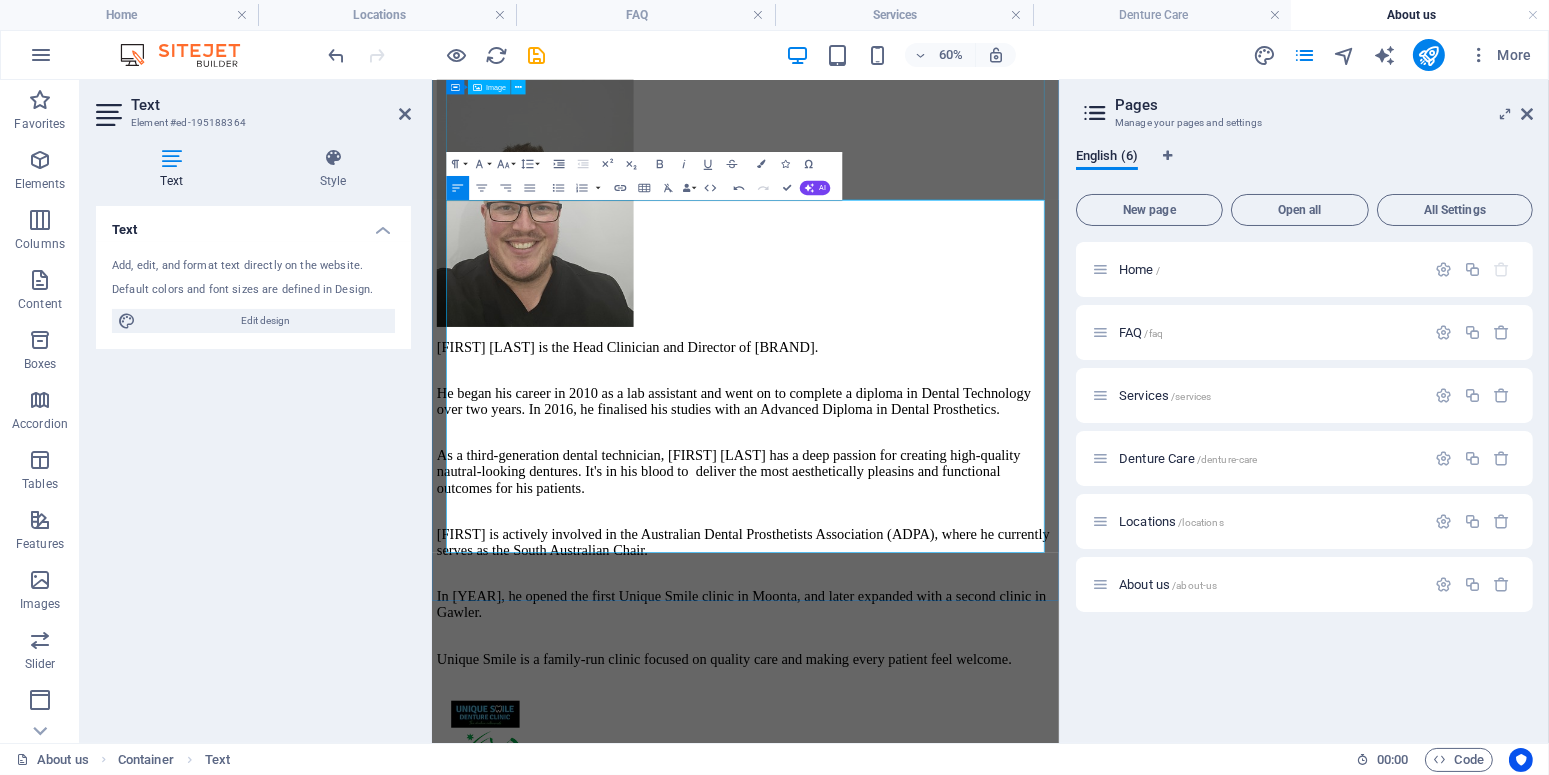 click at bounding box center [953, 274] 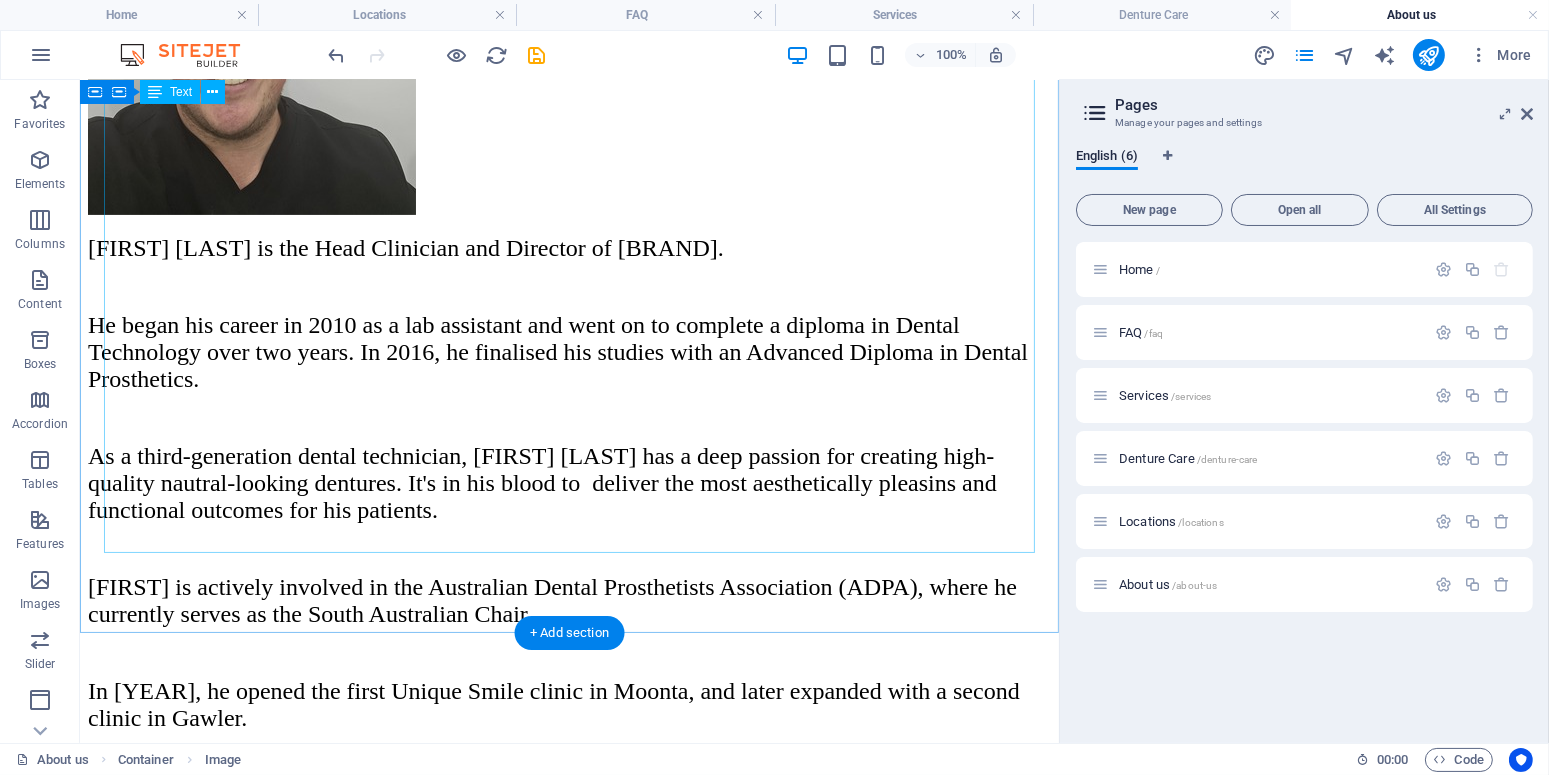 scroll, scrollTop: 784, scrollLeft: 0, axis: vertical 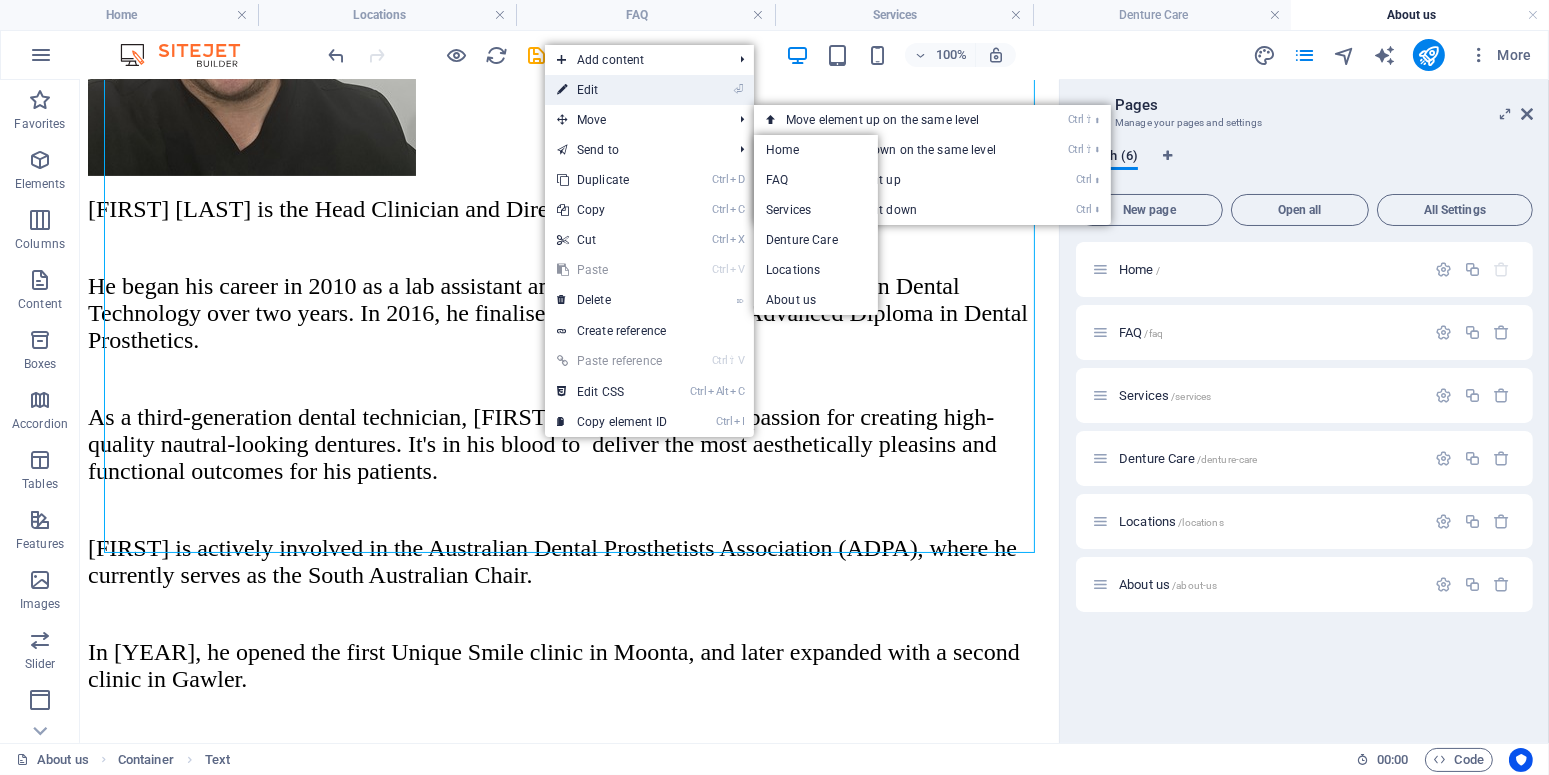 click on "⏎  Edit" at bounding box center [612, 90] 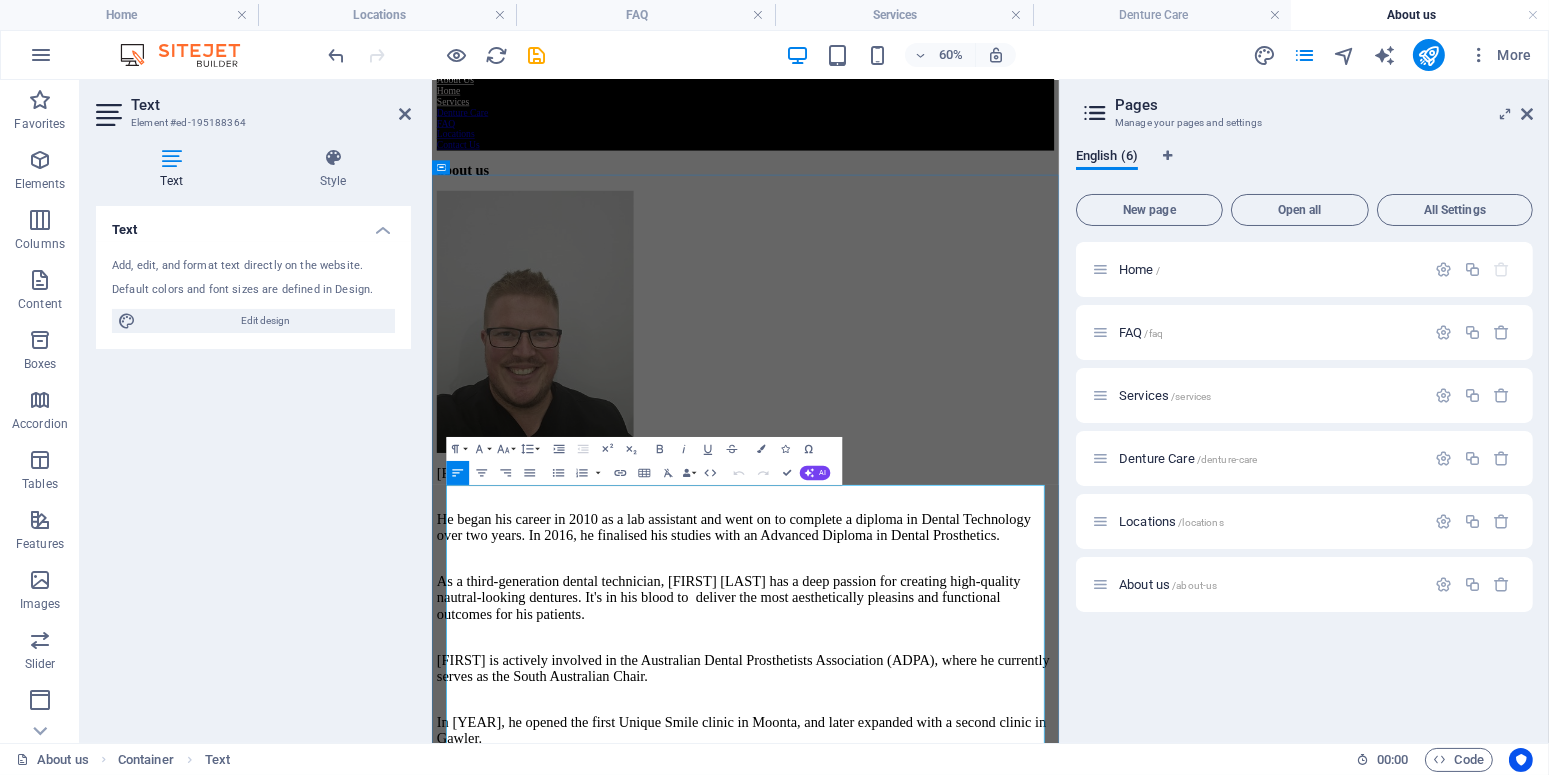 scroll, scrollTop: 468, scrollLeft: 0, axis: vertical 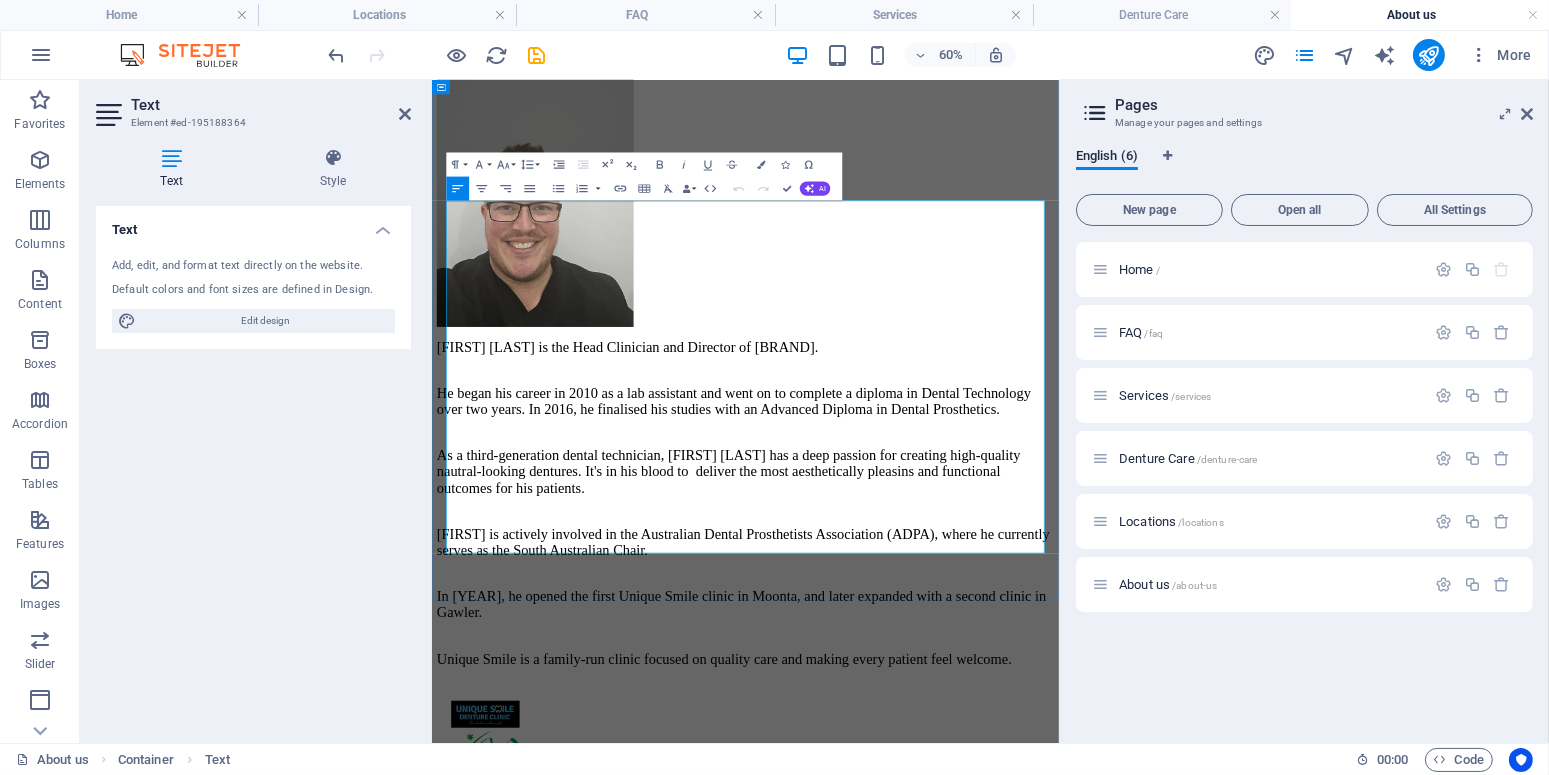 click on "Unique Smile is a family-run clinic focused on quality care and making every patient feel welcome." at bounding box center (918, 1044) 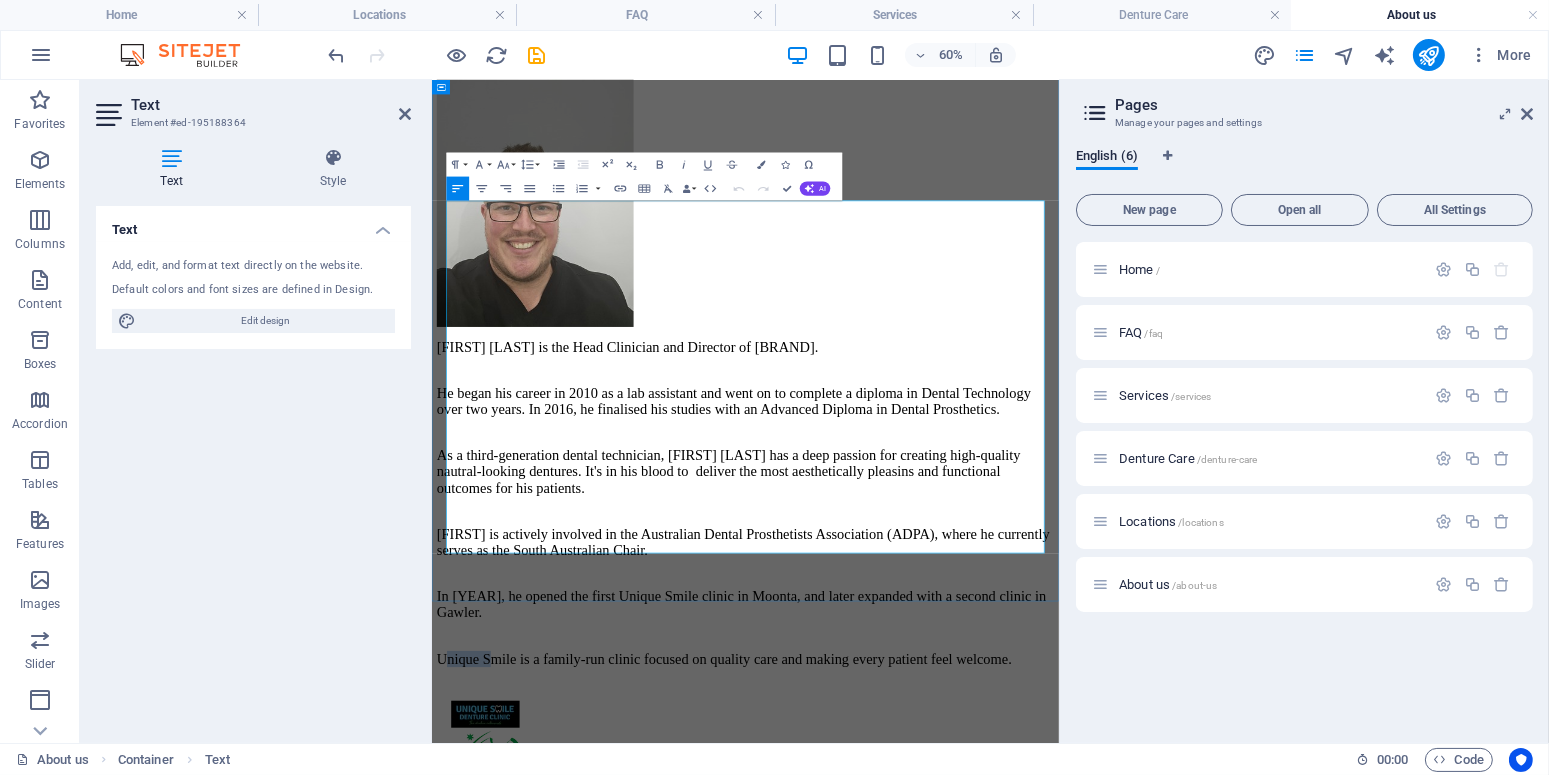 click on "Unique Smile is a family-run clinic focused on quality care and making every patient feel welcome." at bounding box center [918, 1044] 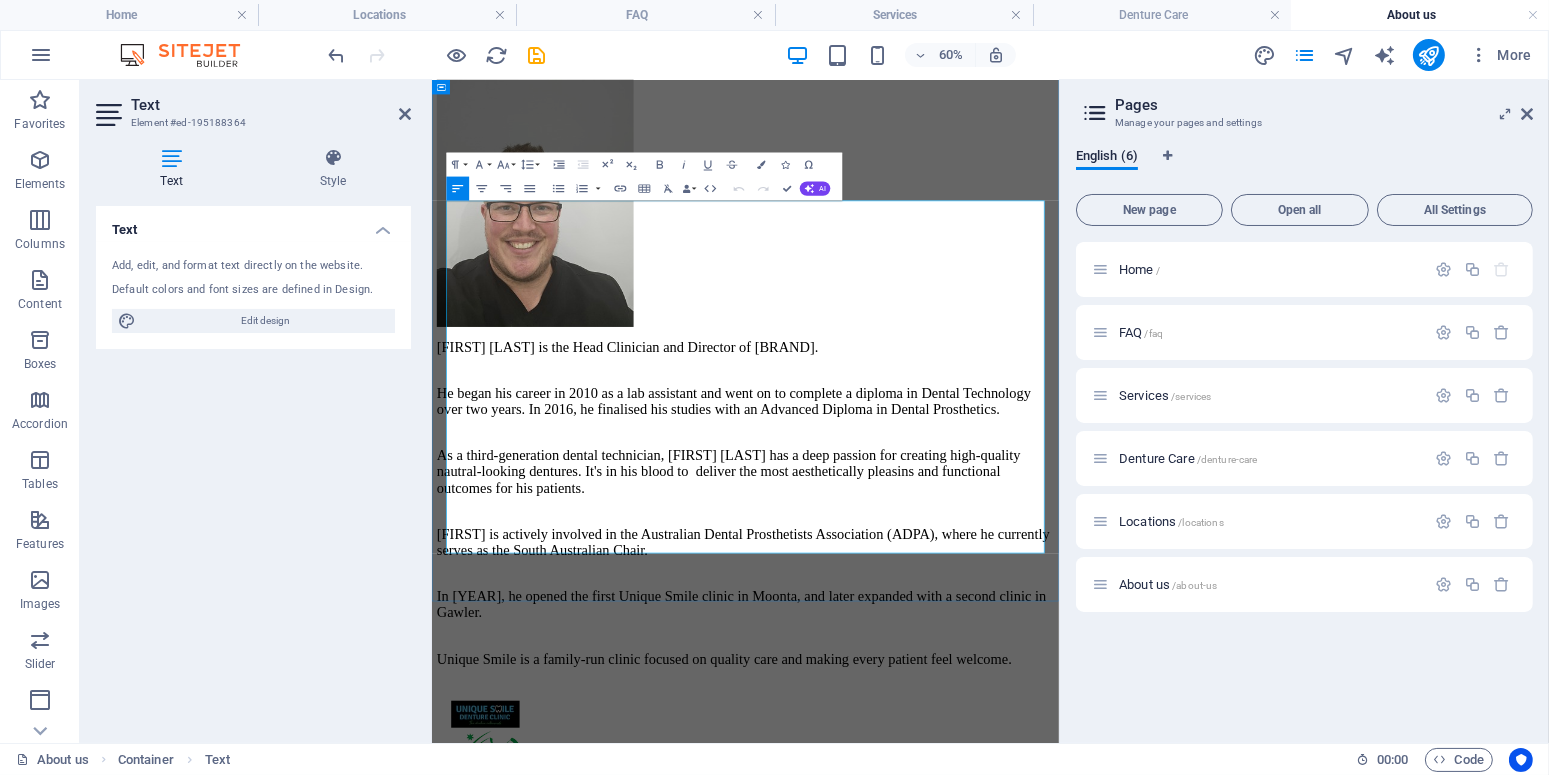 click on "Unique Smile is a family-run clinic focused on quality care and making every patient feel welcome." at bounding box center [918, 1044] 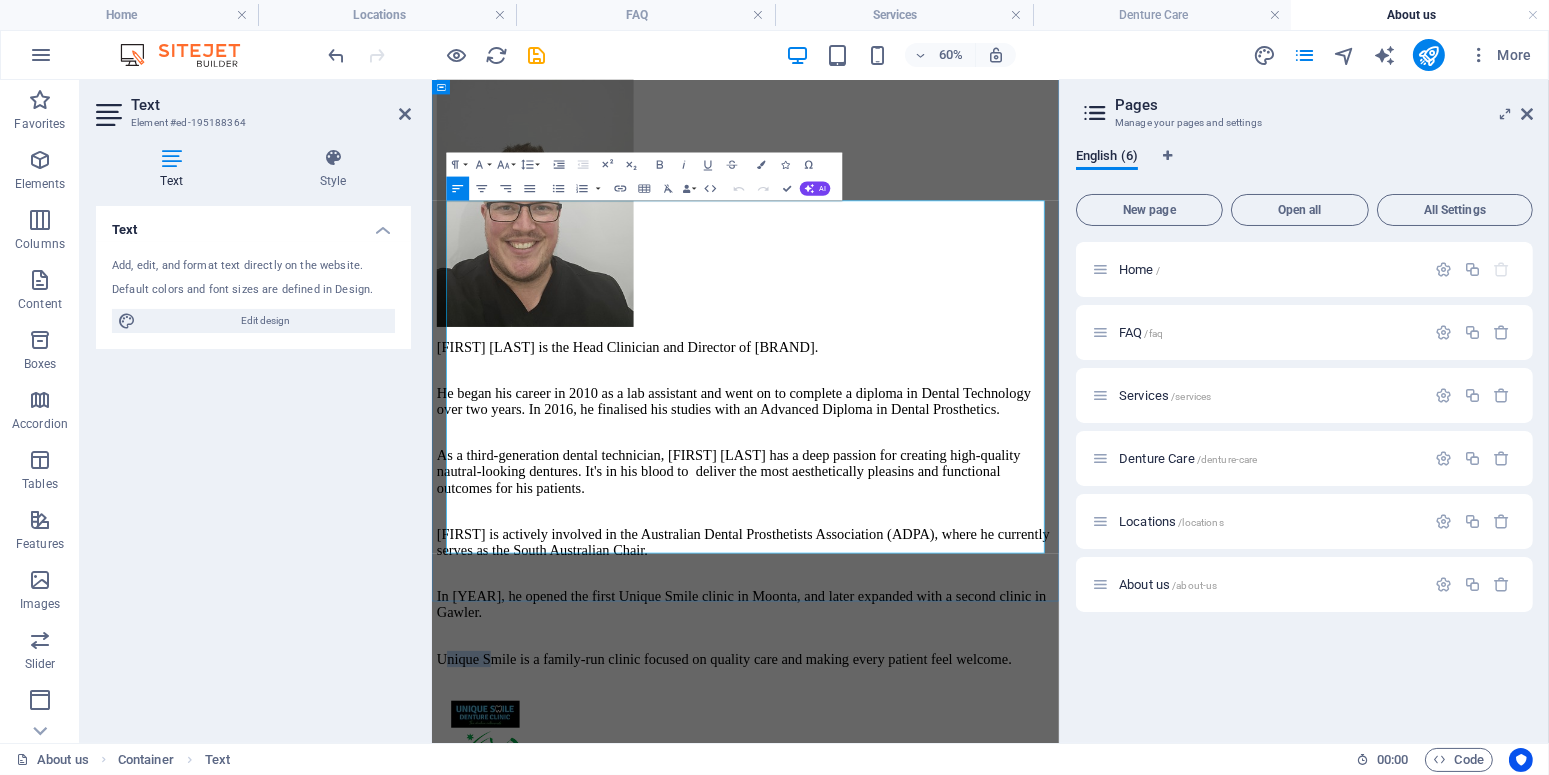 click on "Unique Smile is a family-run clinic focused on quality care and making every patient feel welcome." at bounding box center [918, 1044] 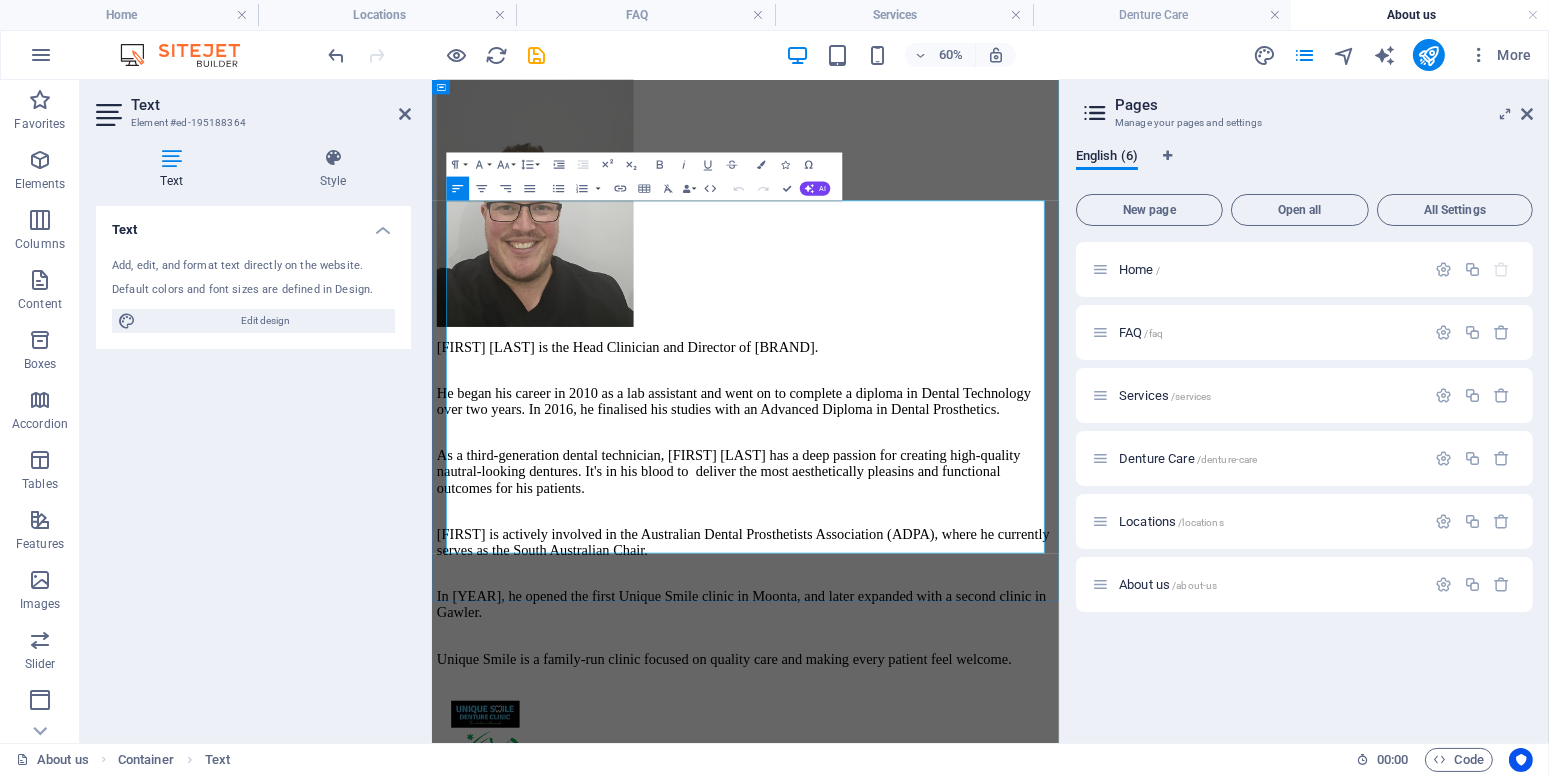 click on "Unique Smile is a family-run clinic focused on quality care and making every patient feel welcome." at bounding box center (918, 1044) 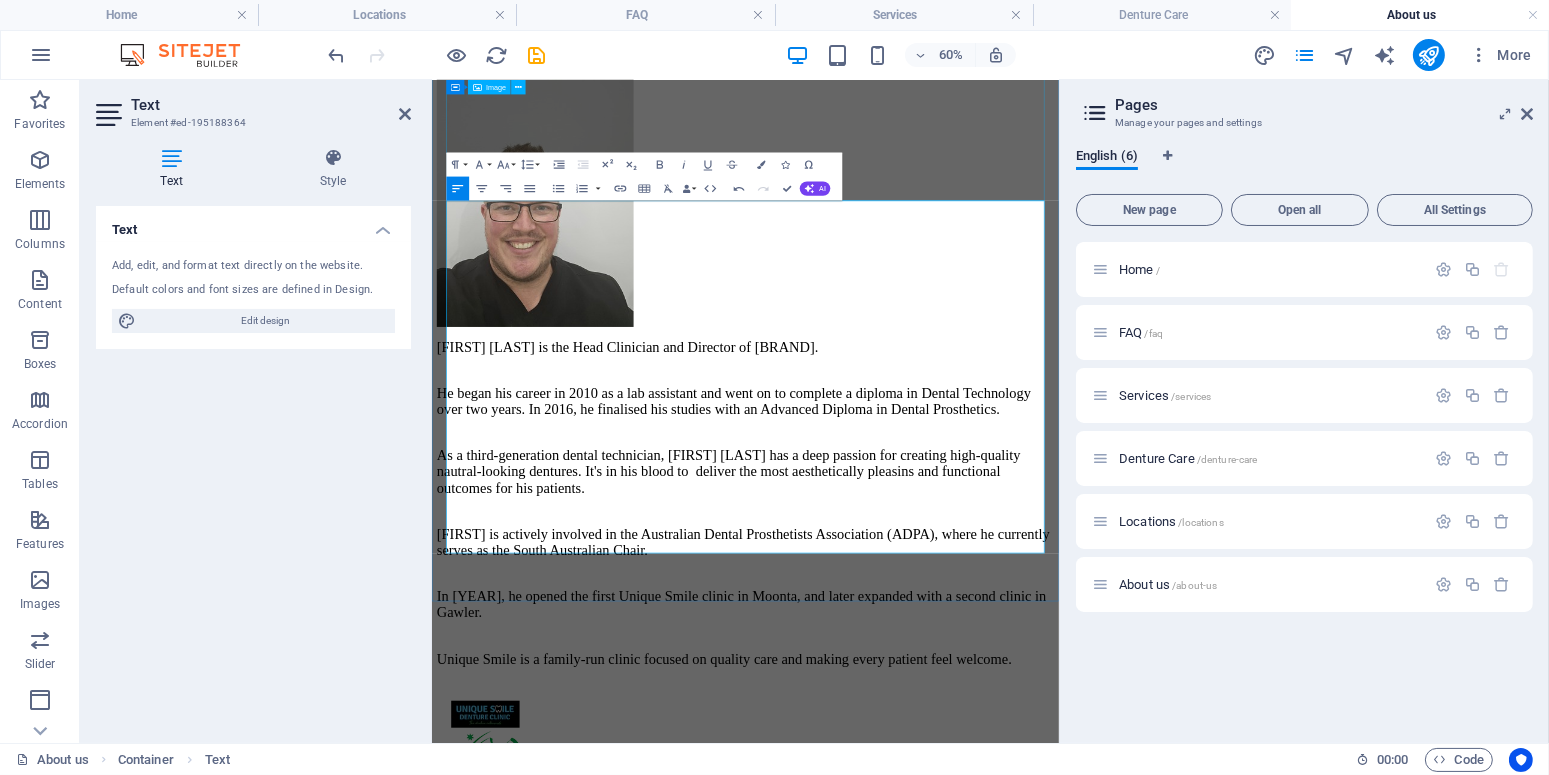 click at bounding box center (953, 274) 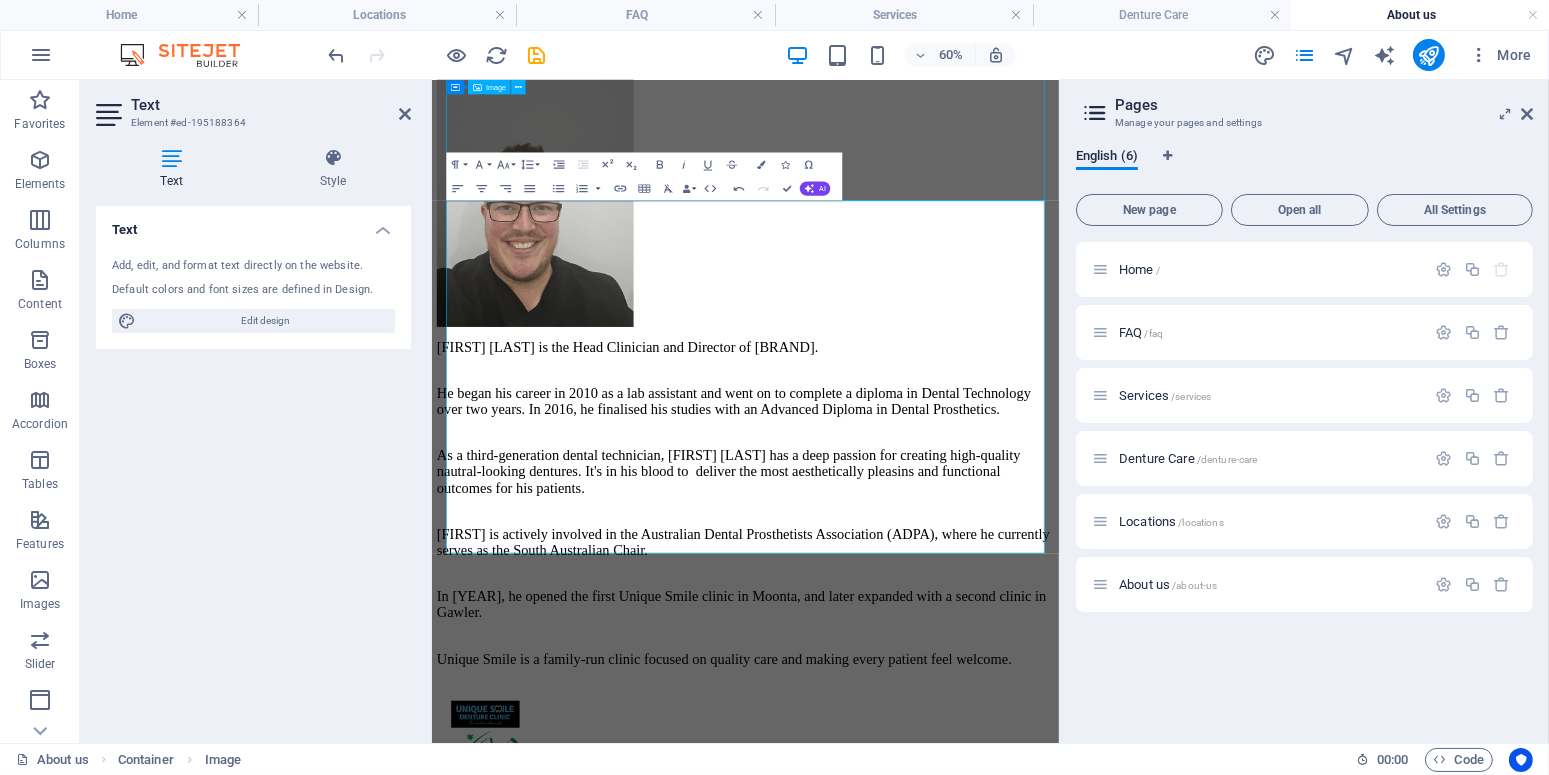 click at bounding box center [953, 274] 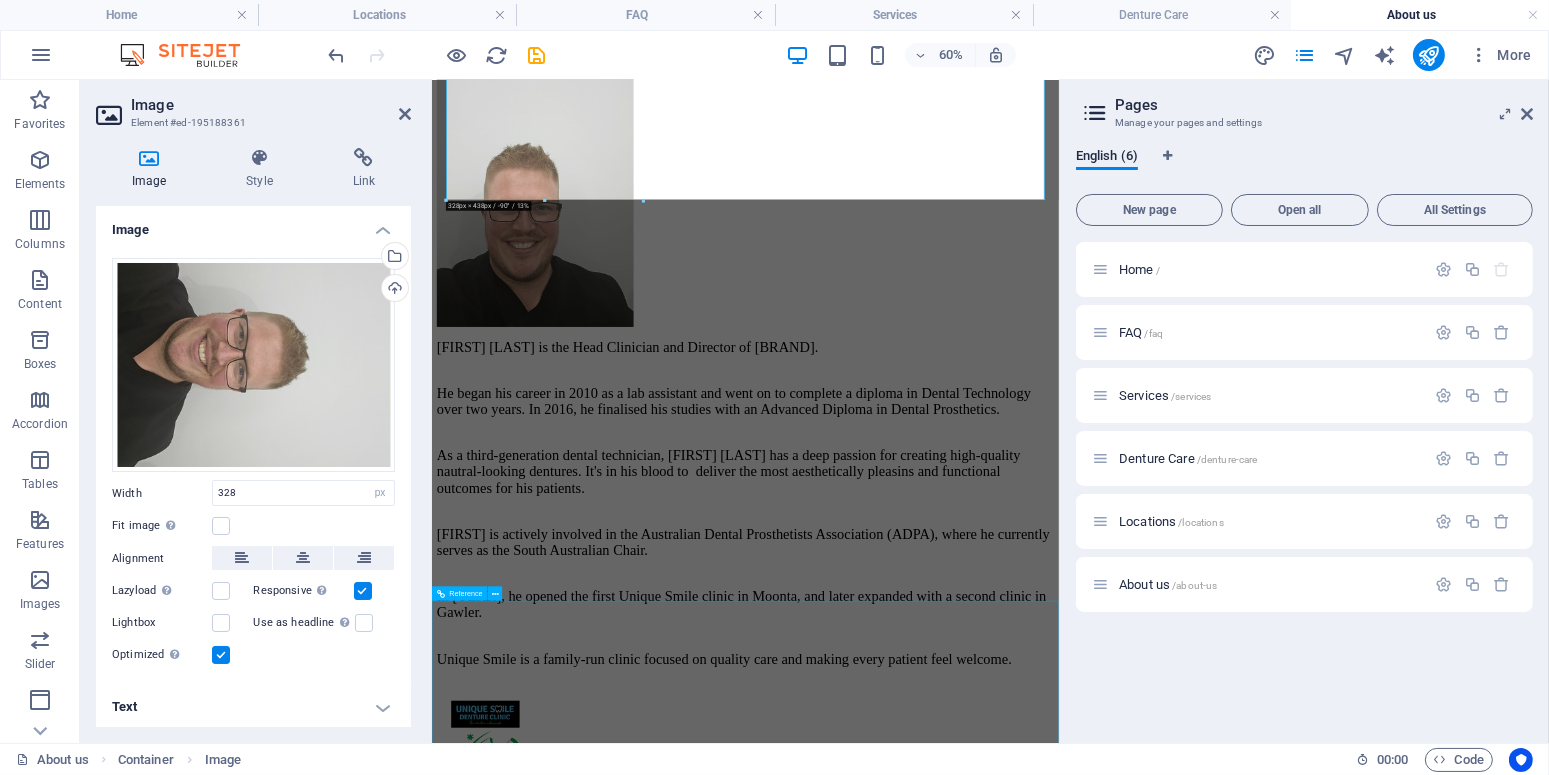 click on "services contact us © 2023. Drive. All Rights Reserved." at bounding box center [953, 2250] 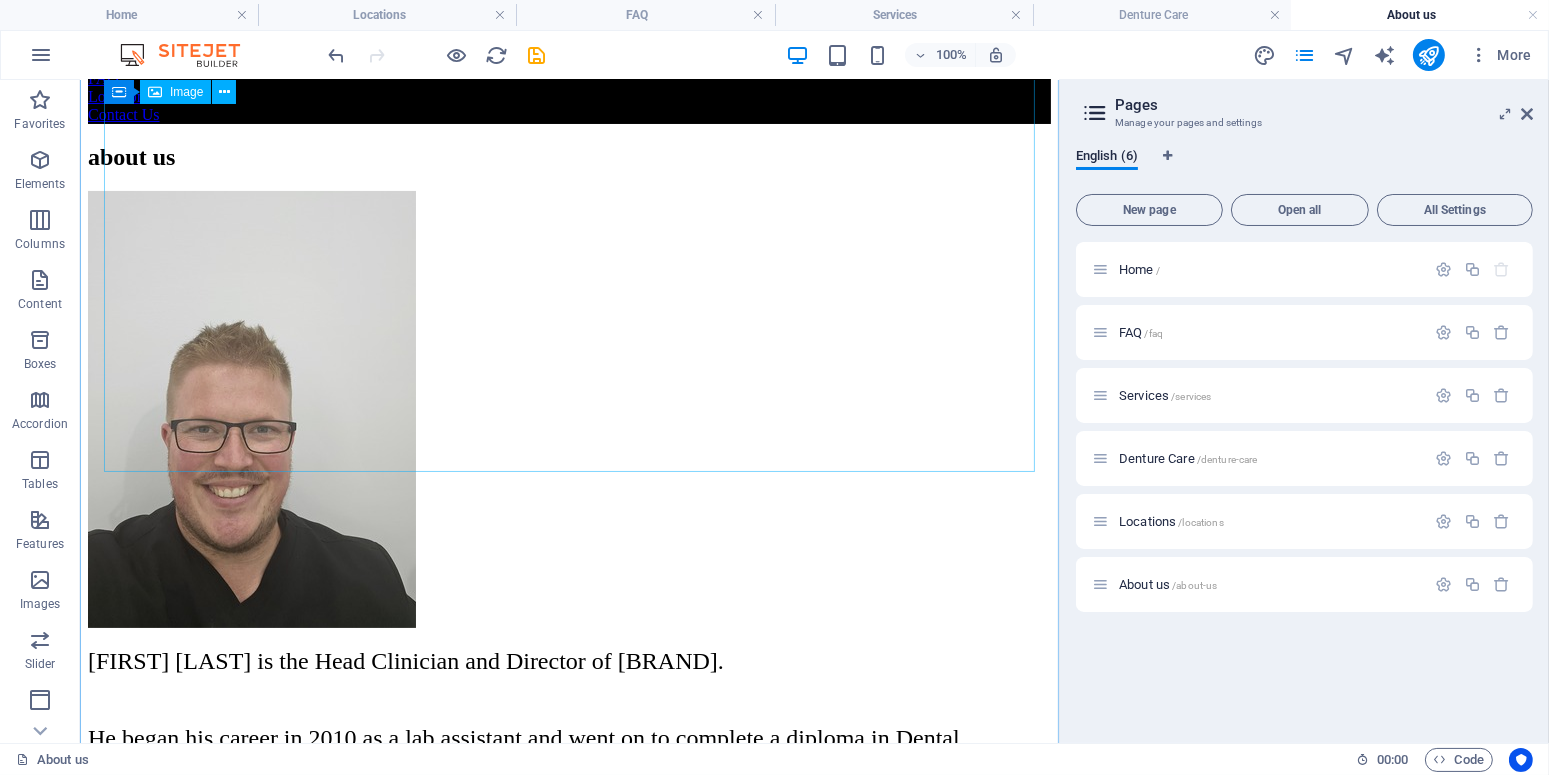 scroll, scrollTop: 227, scrollLeft: 0, axis: vertical 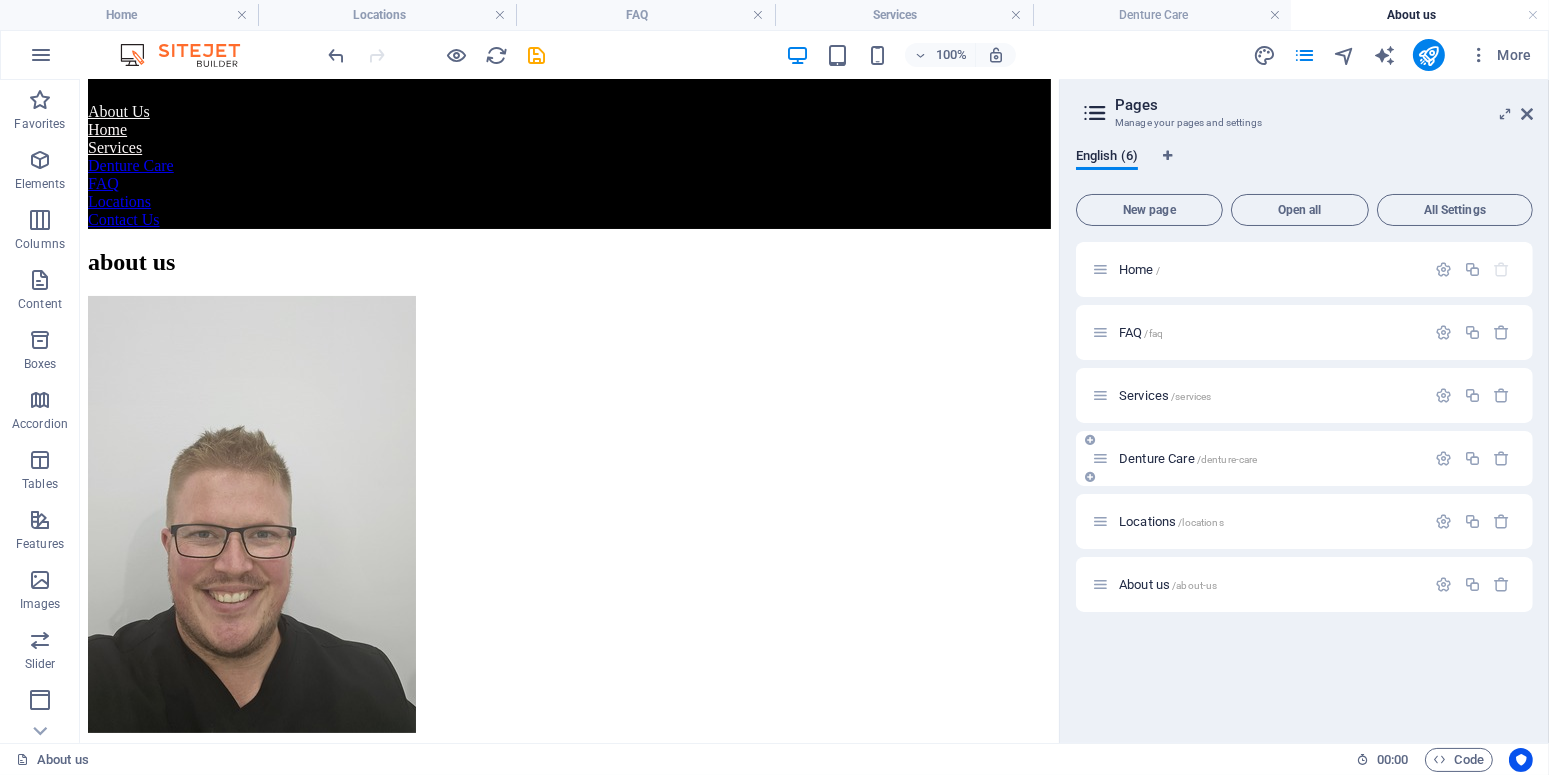 click on "Denture Care /denture-care" at bounding box center (1188, 458) 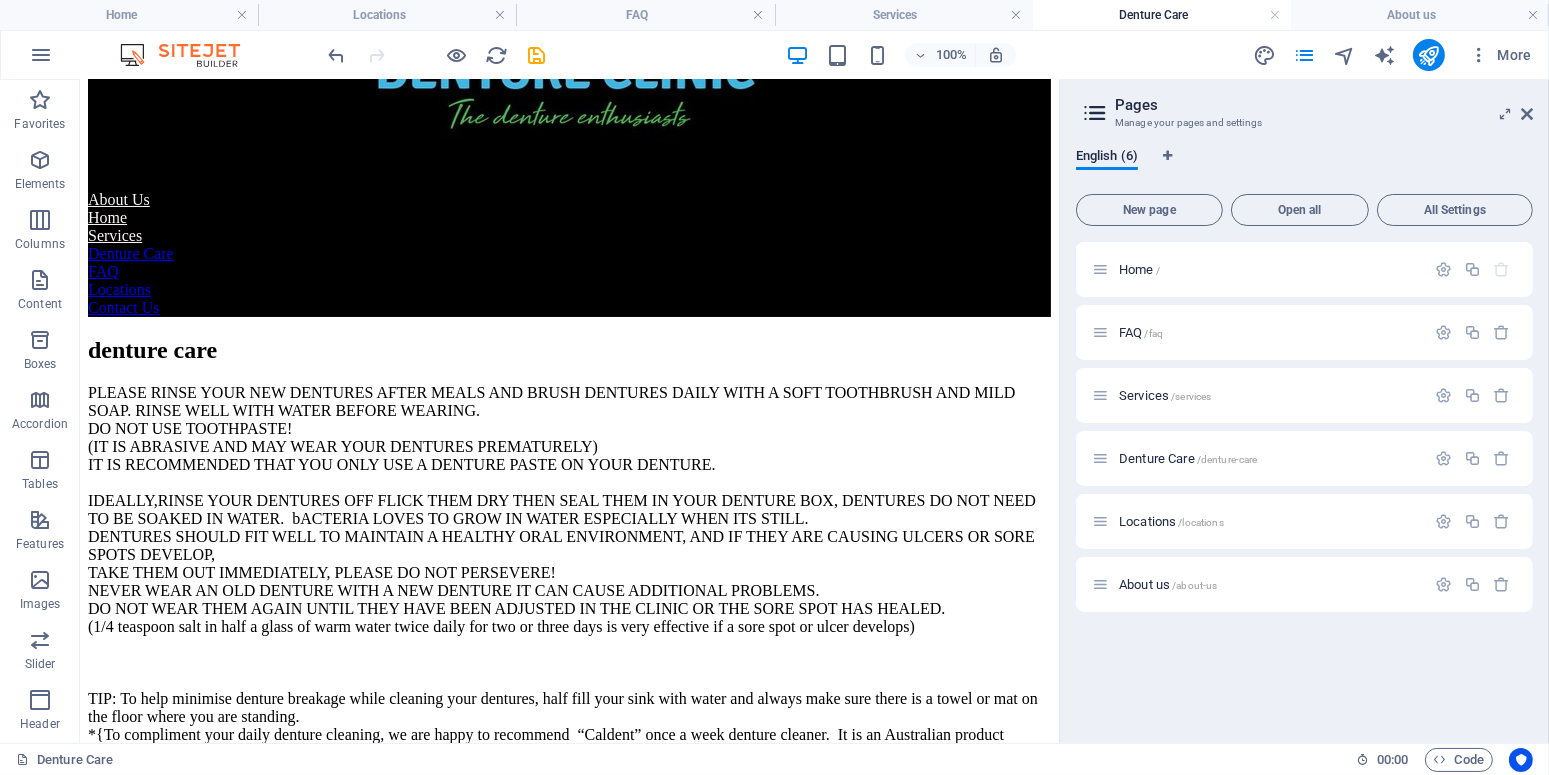 scroll, scrollTop: 137, scrollLeft: 0, axis: vertical 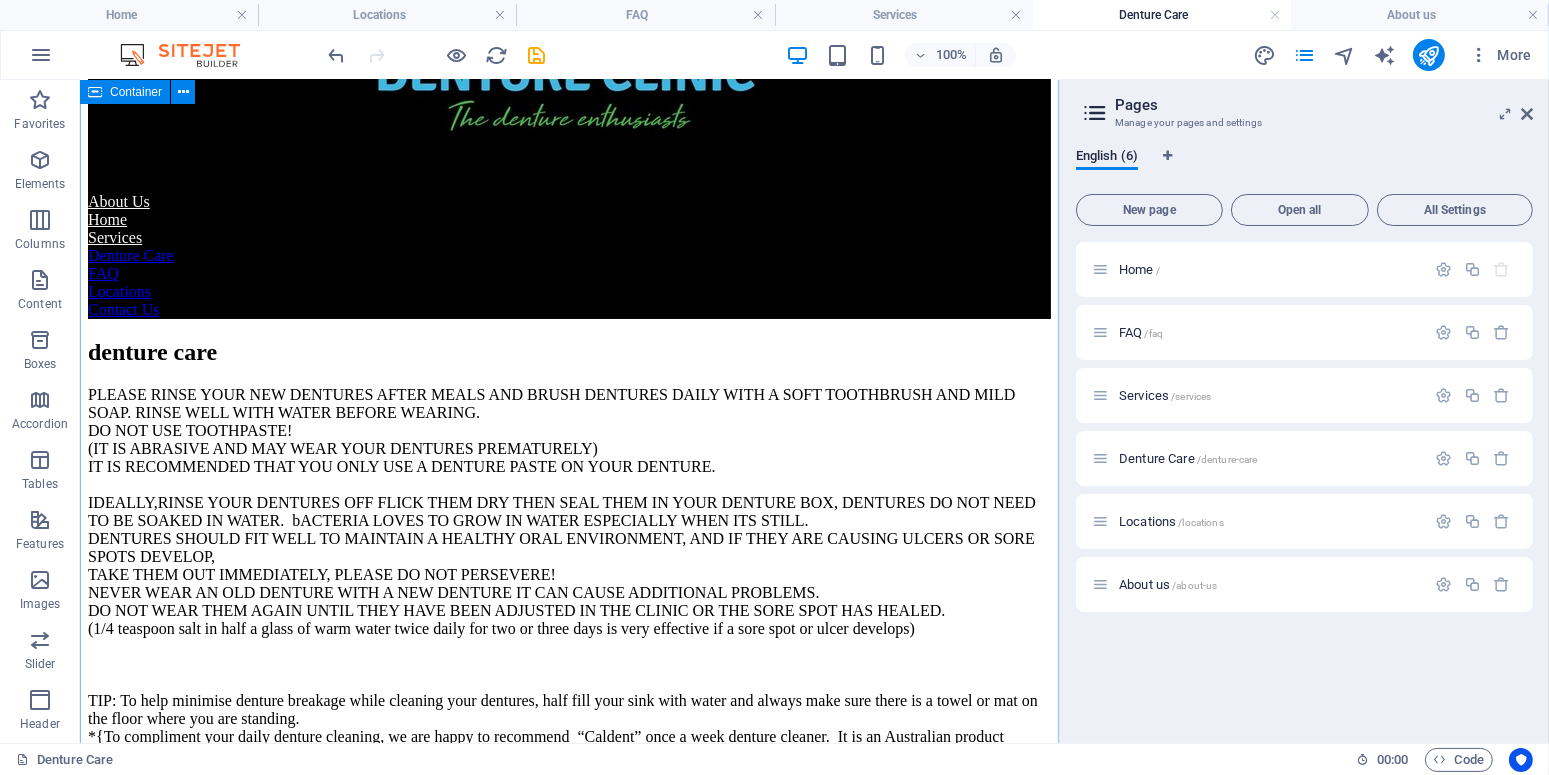 click on "PLEASE RINSE YOUR NEW DENTURES AFTER MEALS AND BRUSH DENTURES DAILY WITH A SOFT TOOTHBRUSH AND MILD SOAP. RINSE WELL WITH WATER BEFORE WEARING. DO NOT USE TOOTHPASTE! (IT IS ABRASIVE AND MAY WEAR YOUR DENTURES PREMATURELY)  IT IS RECOMMENDED THAT YOU ONLY USE A DENTURE PASTE ON YOUR DENTURE.  IDEALLY,RINSE YOUR DENTURES OFF FLICK THEM DRY THEN SEAL THEM IN YOUR DENTURE BOX, DENTURES DO NOT NEED TO BE SOAKED IN WATER.  bACTERIA LOVES TO GROW IN WATER ESPECIALLY WHEN ITS STILL. DENTURES SHOULD FIT WELL TO MAINTAIN A HEALTHY ORAL ENVIRONMENT, AND IF THEY ARE CAUSING ULCERS OR SORE SPOTS DEVELOP,  TAKE THEM OUT IMMEDIATELY, PLEASE DO NOT PERSEVERE! NEVER WEAR AN OLD DENTURE WITH A NEW DENTURE IT CAN CAUSE ADDITIONAL PROBLEMS. DO NOT WEAR THEM AGAIN UNTIL THEY HAVE BEEN ADJUSTED IN THE CLINIC OR THE SORE SPOT HAS HEALED. ([NUMBER]/[NUMBER] teaspoon salt in half a glass of warm water twice daily for two or three days is very effective if a sore spot or ulcer develops)" at bounding box center [568, 610] 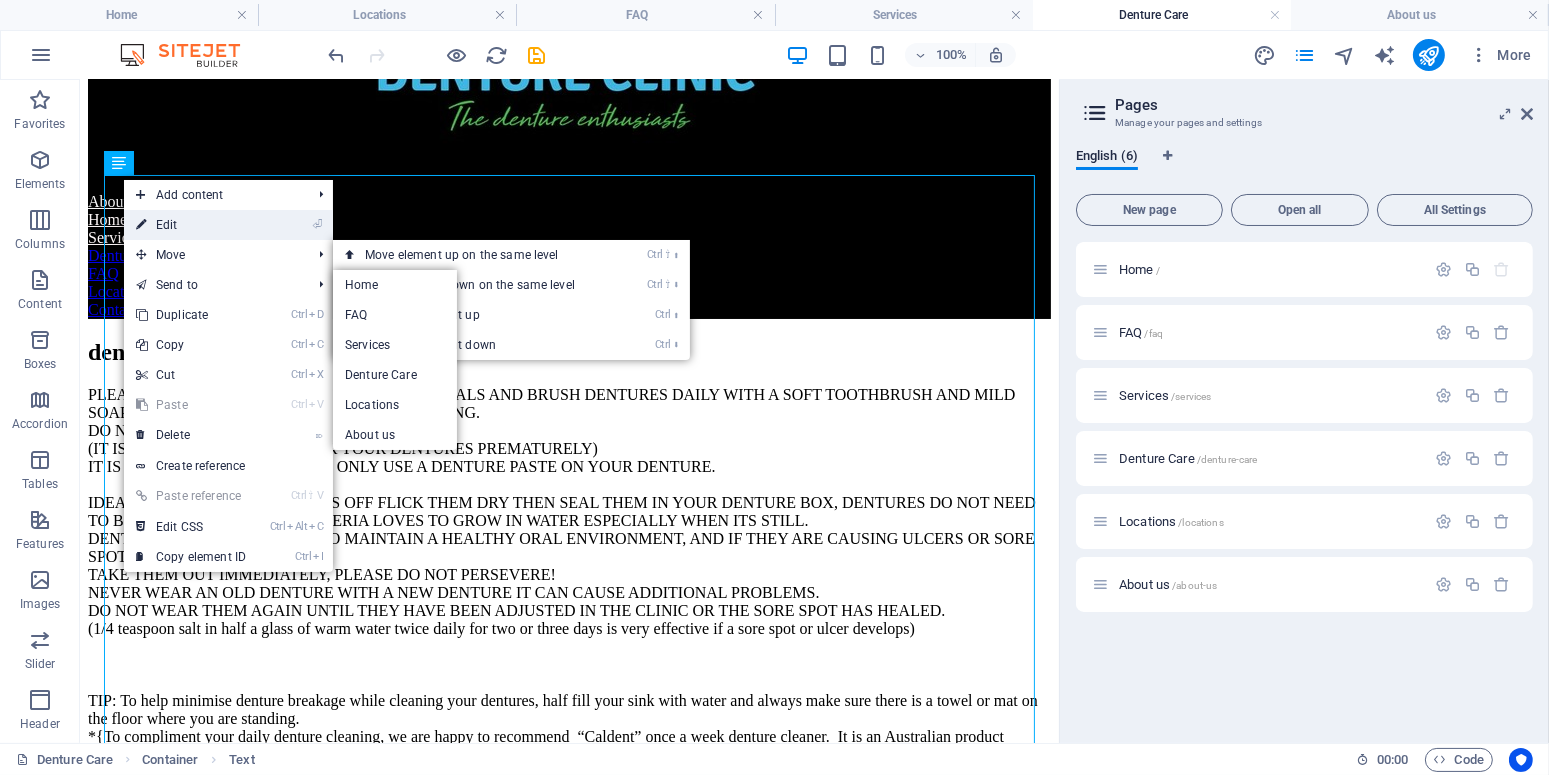 click on "⏎  Edit" at bounding box center [191, 225] 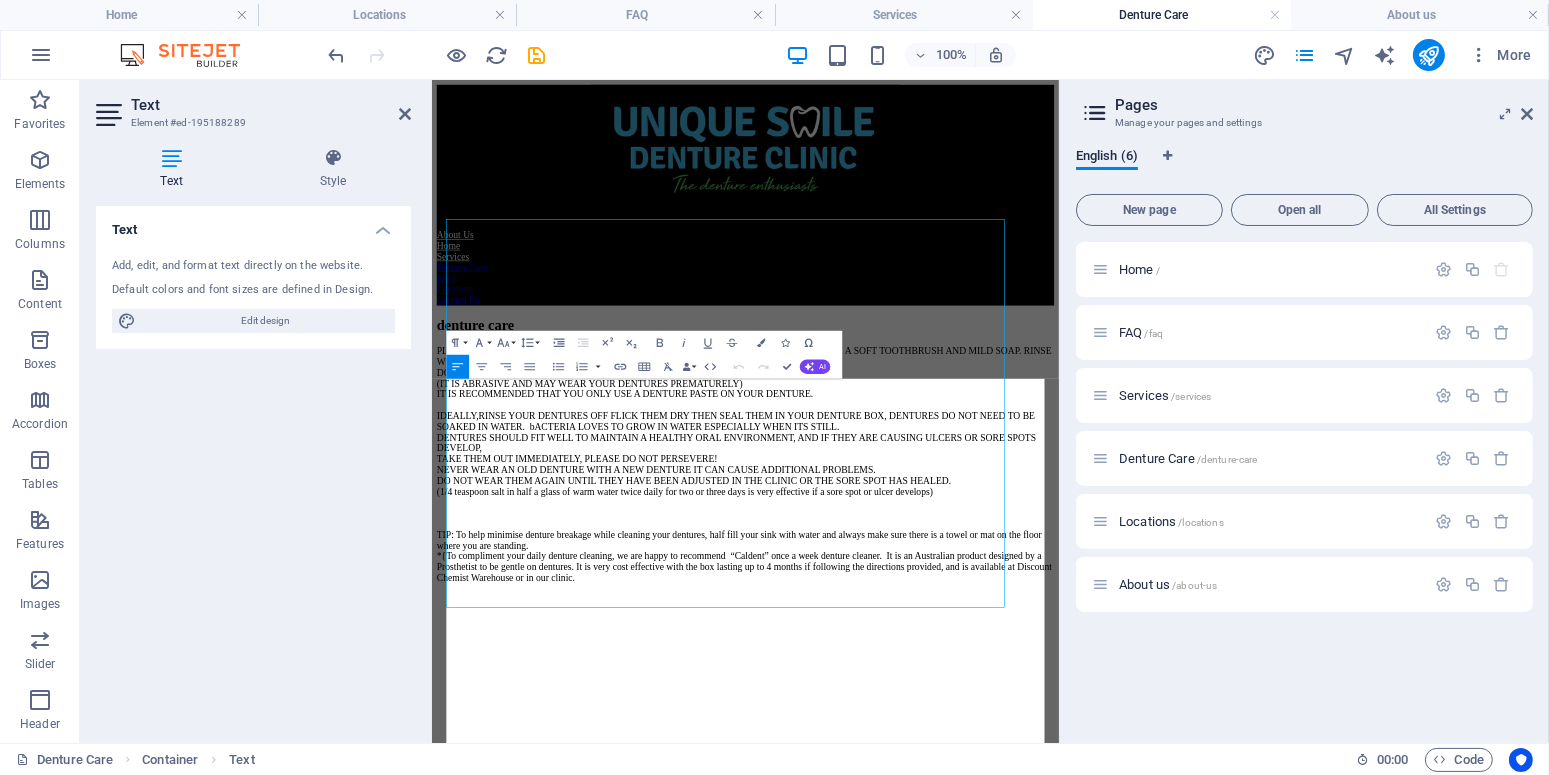 scroll, scrollTop: 0, scrollLeft: 0, axis: both 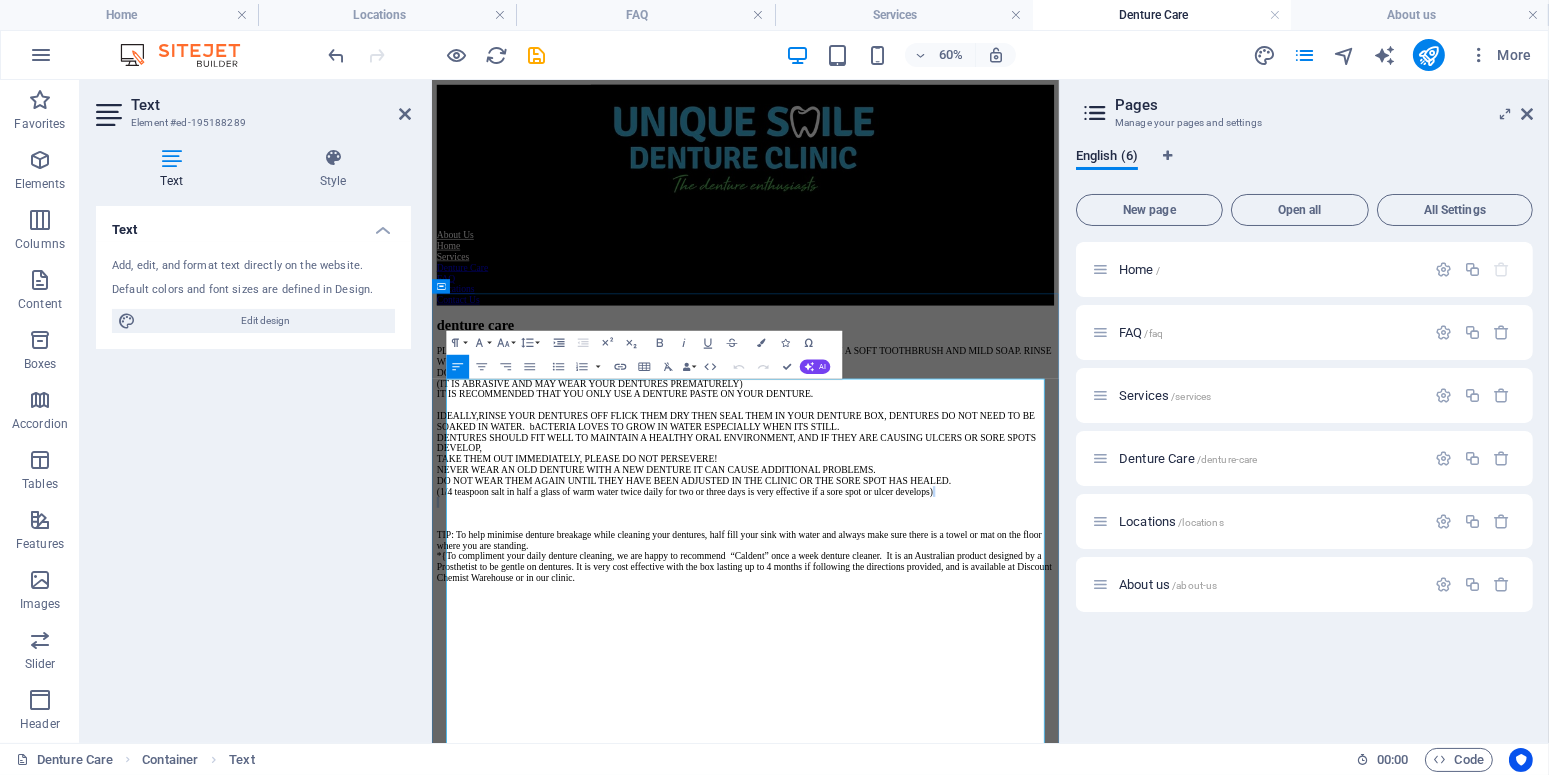 click on "PLEASE RINSE YOUR NEW DENTURES AFTER MEALS AND BRUSH DENTURES DAILY WITH A SOFT TOOTHBRUSH AND MILD SOAP. RINSE WELL WITH WATER BEFORE WEARING. DO NOT USE TOOTHPASTE! (IT IS ABRASIVE AND MAY WEAR YOUR DENTURES PREMATURELY)  IT IS RECOMMENDED THAT YOU ONLY USE A DENTURE PASTE ON YOUR DENTURE.  IDEALLY,RINSE YOUR DENTURES OFF FLICK THEM DRY THEN SEAL THEM IN YOUR DENTURE BOX, DENTURES DO NOT NEED TO BE SOAKED IN WATER.  bACTERIA LOVES TO GROW IN WATER ESPECIALLY WHEN ITS STILL. DENTURES SHOULD FIT WELL TO MAINTAIN A HEALTHY ORAL ENVIRONMENT, AND IF THEY ARE CAUSING ULCERS OR SORE SPOTS DEVELOP,  TAKE THEM OUT IMMEDIATELY, PLEASE DO NOT PERSEVERE! NEVER WEAR AN OLD DENTURE WITH A NEW DENTURE IT CAN CAUSE ADDITIONAL PROBLEMS. DO NOT WEAR THEM AGAIN UNTIL THEY HAVE BEEN ADJUSTED IN THE CLINIC OR THE SORE SPOT HAS HEALED. ([NUMBER]/[NUMBER] teaspoon salt in half a glass of warm water twice daily for two or three days is very effective if a sore spot or ulcer develops)" at bounding box center (953, 747) 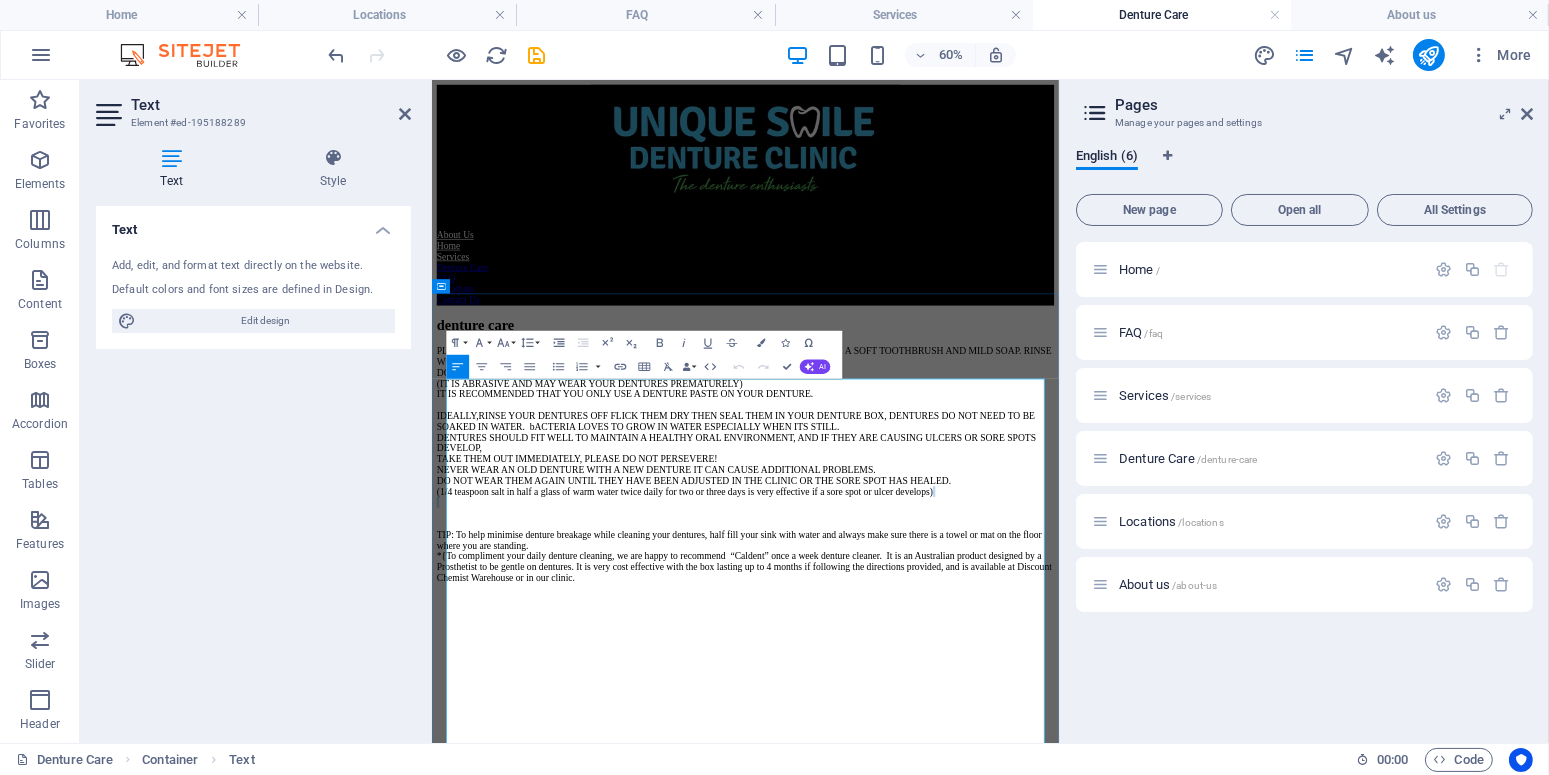 click on "PLEASE RINSE YOUR NEW DENTURES AFTER MEALS AND BRUSH DENTURES DAILY WITH A SOFT TOOTHBRUSH AND MILD SOAP. RINSE WELL WITH WATER BEFORE WEARING. DO NOT USE TOOTHPASTE! (IT IS ABRASIVE AND MAY WEAR YOUR DENTURES PREMATURELY)  IT IS RECOMMENDED THAT YOU ONLY USE A DENTURE PASTE ON YOUR DENTURE.  IDEALLY,RINSE YOUR DENTURES OFF FLICK THEM DRY THEN SEAL THEM IN YOUR DENTURE BOX, DENTURES DO NOT NEED TO BE SOAKED IN WATER.  bACTERIA LOVES TO GROW IN WATER ESPECIALLY WHEN ITS STILL. DENTURES SHOULD FIT WELL TO MAINTAIN A HEALTHY ORAL ENVIRONMENT, AND IF THEY ARE CAUSING ULCERS OR SORE SPOTS DEVELOP,  TAKE THEM OUT IMMEDIATELY, PLEASE DO NOT PERSEVERE! NEVER WEAR AN OLD DENTURE WITH A NEW DENTURE IT CAN CAUSE ADDITIONAL PROBLEMS. DO NOT WEAR THEM AGAIN UNTIL THEY HAVE BEEN ADJUSTED IN THE CLINIC OR THE SORE SPOT HAS HEALED. ([NUMBER]/[NUMBER] teaspoon salt in half a glass of warm water twice daily for two or three days is very effective if a sore spot or ulcer develops)" at bounding box center (953, 747) 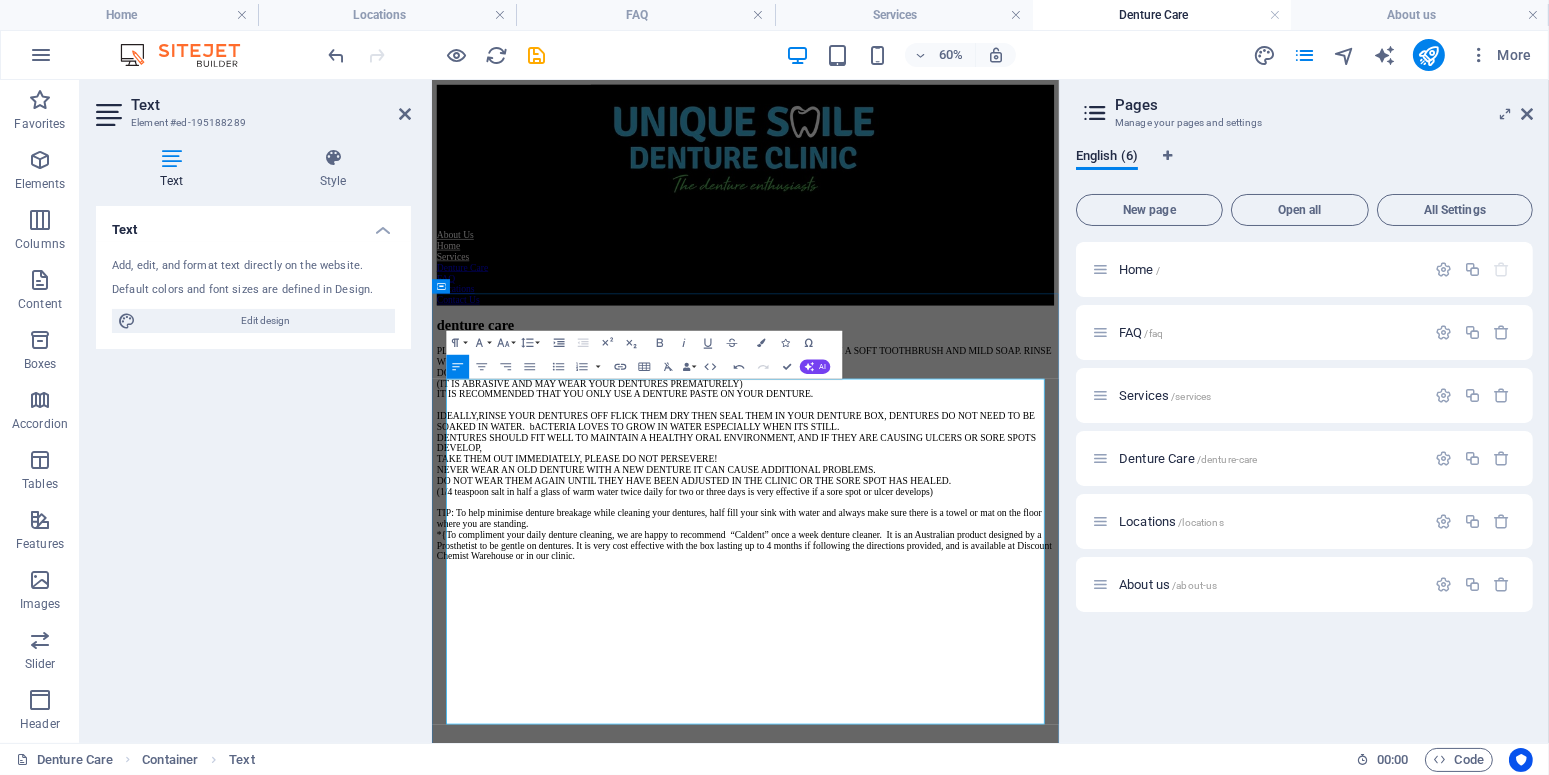 click on "denture care PLEASE RINSE YOUR NEW DENTURES AFTER MEALS AND BRUSH DENTURES DAILY WITH A SOFT TOOTHBRUSH AND MILD SOAP. RINSE WELL WITH WATER BEFORE WEARING. DO NOT USE TOOTHPASTE! (IT IS ABRASIVE AND MAY WEAR YOUR DENTURES PREMATURELY)  IT IS RECOMMENDED THAT YOU ONLY USE A DENTURE PASTE ON YOUR DENTURE.  IDEALLY,RINSE YOUR DENTURES OFF FLICK THEM DRY THEN SEAL THEM IN YOUR DENTURE BOX, DENTURES DO NOT NEED TO BE SOAKED IN WATER.  bACTERIA LOVES TO GROW IN WATER ESPECIALLY WHEN ITS STILL. DENTURES SHOULD FIT WELL TO MAINTAIN A HEALTHY ORAL ENVIRONMENT, AND IF THEY ARE CAUSING ULCERS OR SORE SPOTS DEVELOP,  TAKE THEM OUT IMMEDIATELY, PLEASE DO NOT PERSEVERE! NEVER WEAR AN OLD DENTURE WITH A NEW DENTURE IT CAN CAUSE ADDITIONAL PROBLEMS. DO NOT WEAR THEM AGAIN UNTIL THEY HAVE BEEN ADJUSTED IN THE CLINIC OR THE SORE SPOT HAS HEALED. (1/4 teaspoon salt in half a glass of warm water twice daily for two or three days is very effective if a sore spot or ulcer develops)" at bounding box center [953, 705] 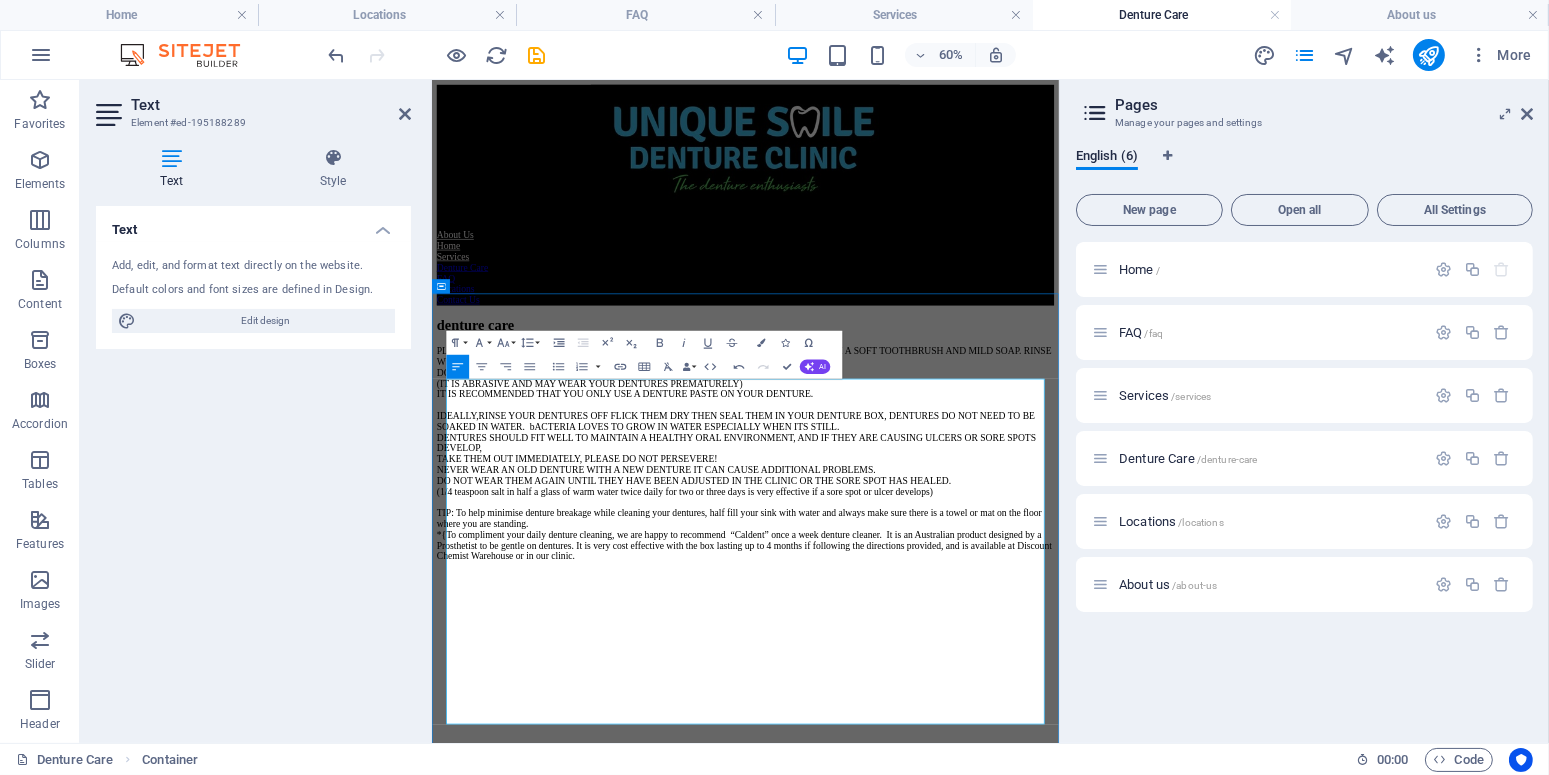 click on "[PHONE] [EMAIL]" at bounding box center (953, 311) 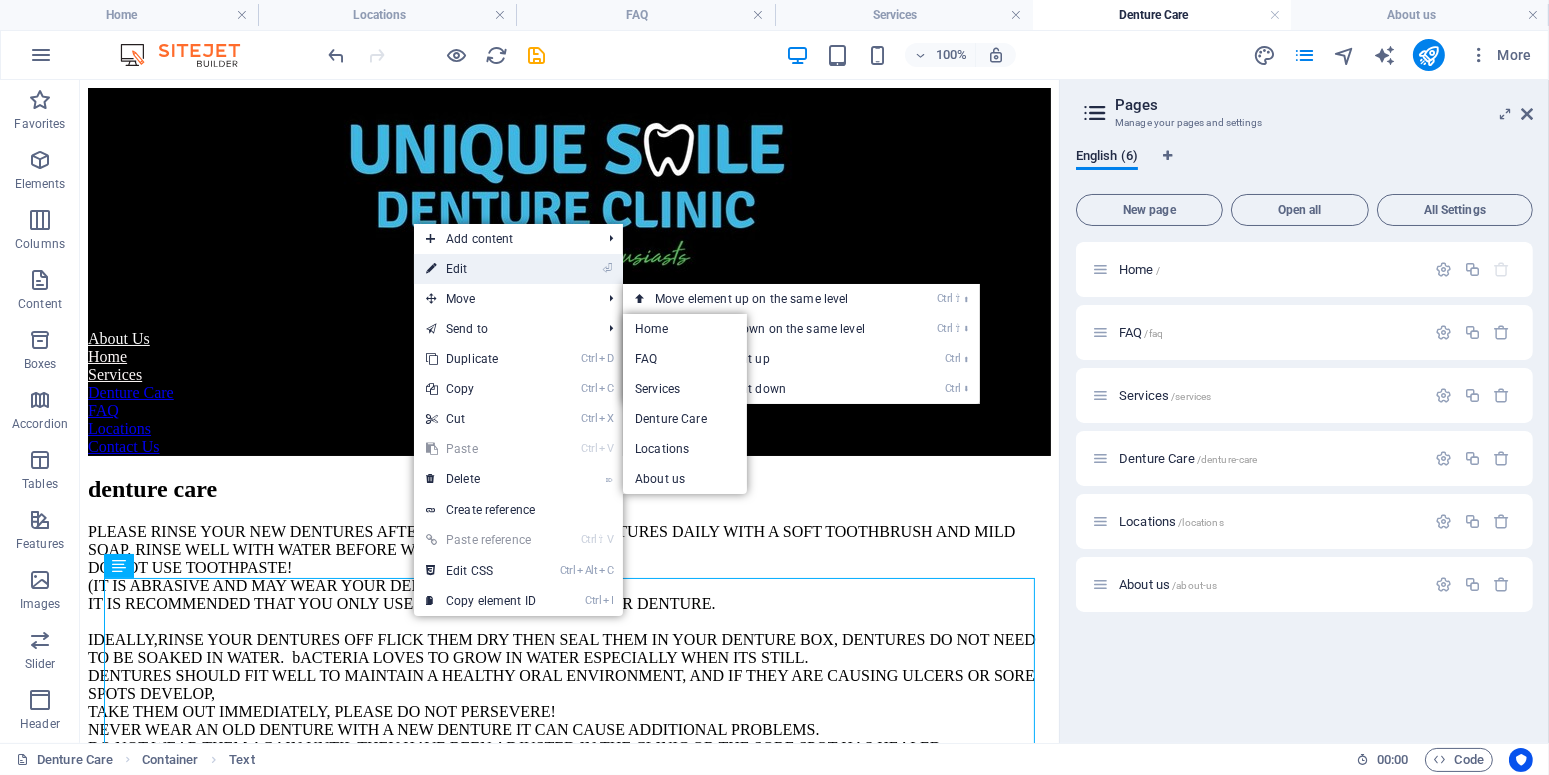 click on "⏎  Edit" at bounding box center [481, 269] 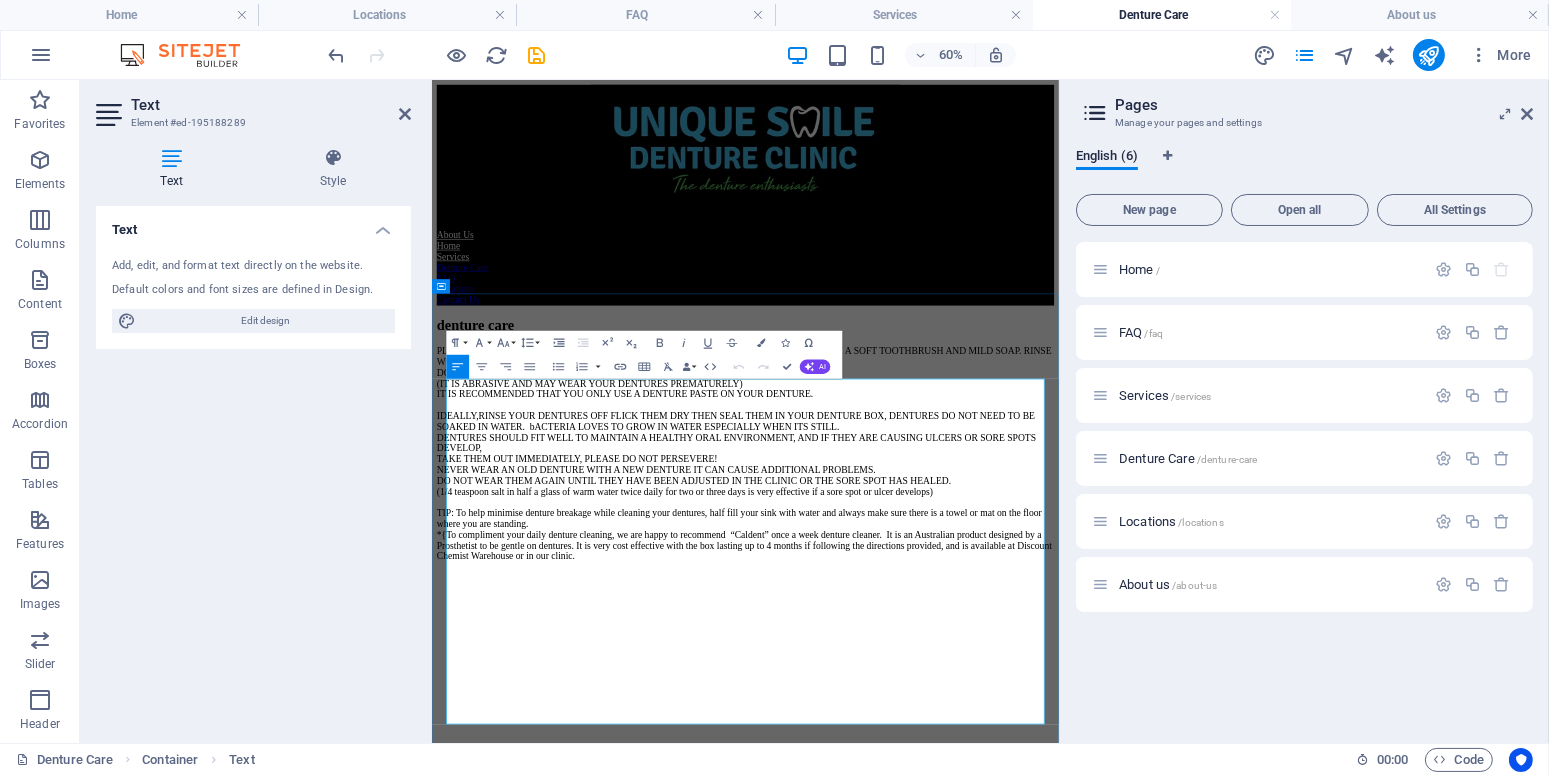 click on "denture care PLEASE RINSE YOUR NEW DENTURES AFTER MEALS AND BRUSH DENTURES DAILY WITH A SOFT TOOTHBRUSH AND MILD SOAP. RINSE WELL WITH WATER BEFORE WEARING. DO NOT USE TOOTHPASTE! (IT IS ABRASIVE AND MAY WEAR YOUR DENTURES PREMATURELY)  IT IS RECOMMENDED THAT YOU ONLY USE A DENTURE PASTE ON YOUR DENTURE.  IDEALLY,RINSE YOUR DENTURES OFF FLICK THEM DRY THEN SEAL THEM IN YOUR DENTURE BOX, DENTURES DO NOT NEED TO BE SOAKED IN WATER.  bACTERIA LOVES TO GROW IN WATER ESPECIALLY WHEN ITS STILL. DENTURES SHOULD FIT WELL TO MAINTAIN A HEALTHY ORAL ENVIRONMENT, AND IF THEY ARE CAUSING ULCERS OR SORE SPOTS DEVELOP,  TAKE THEM OUT IMMEDIATELY, PLEASE DO NOT PERSEVERE! NEVER WEAR AN OLD DENTURE WITH A NEW DENTURE IT CAN CAUSE ADDITIONAL PROBLEMS. DO NOT WEAR THEM AGAIN UNTIL THEY HAVE BEEN ADJUSTED IN THE CLINIC OR THE SORE SPOT HAS HEALED. (1/4 teaspoon salt in half a glass of warm water twice daily for two or three days is very effective if a sore spot or ulcer develops)" at bounding box center (953, 705) 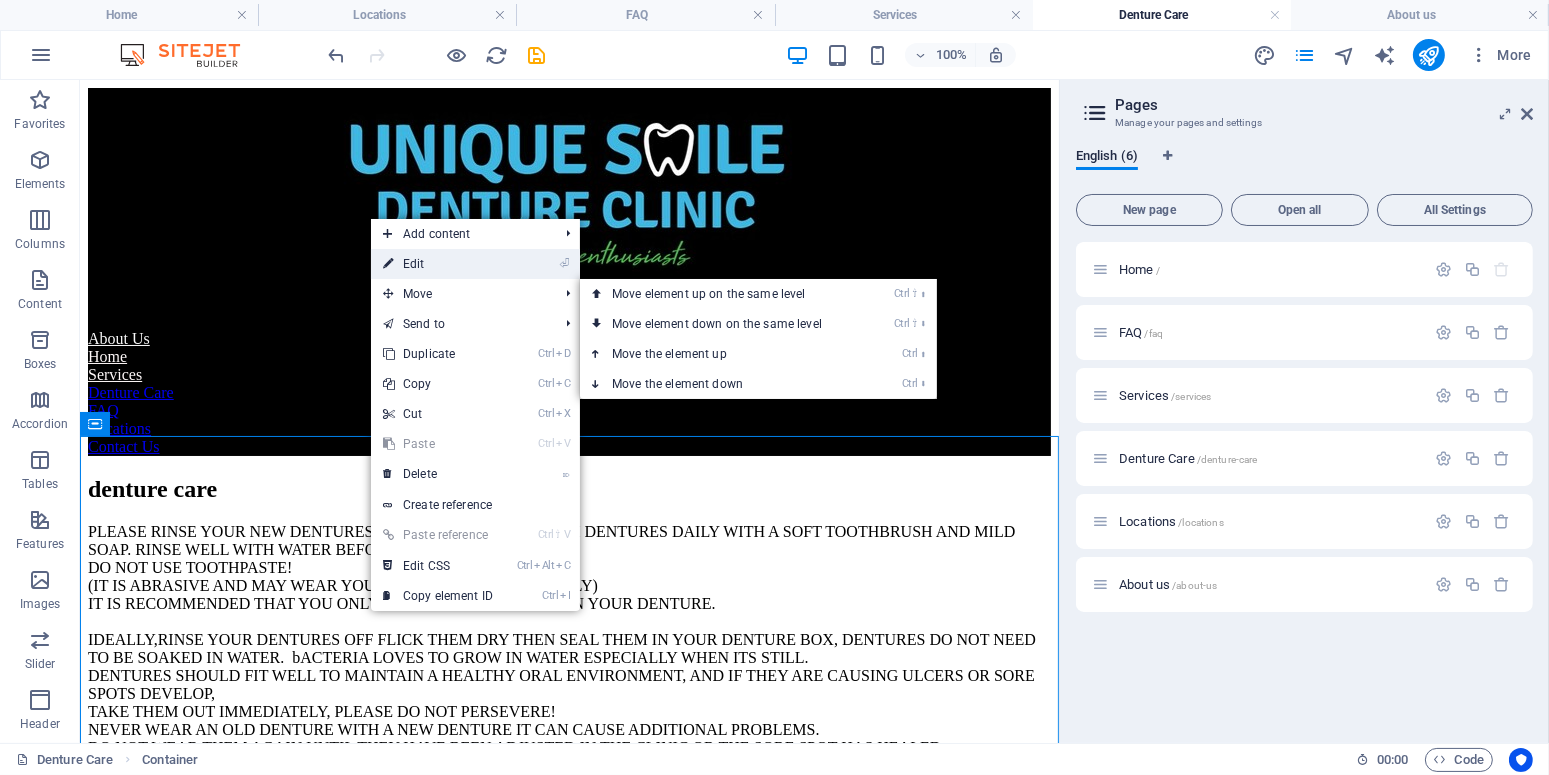drag, startPoint x: 433, startPoint y: 264, endPoint x: 6, endPoint y: 329, distance: 431.91898 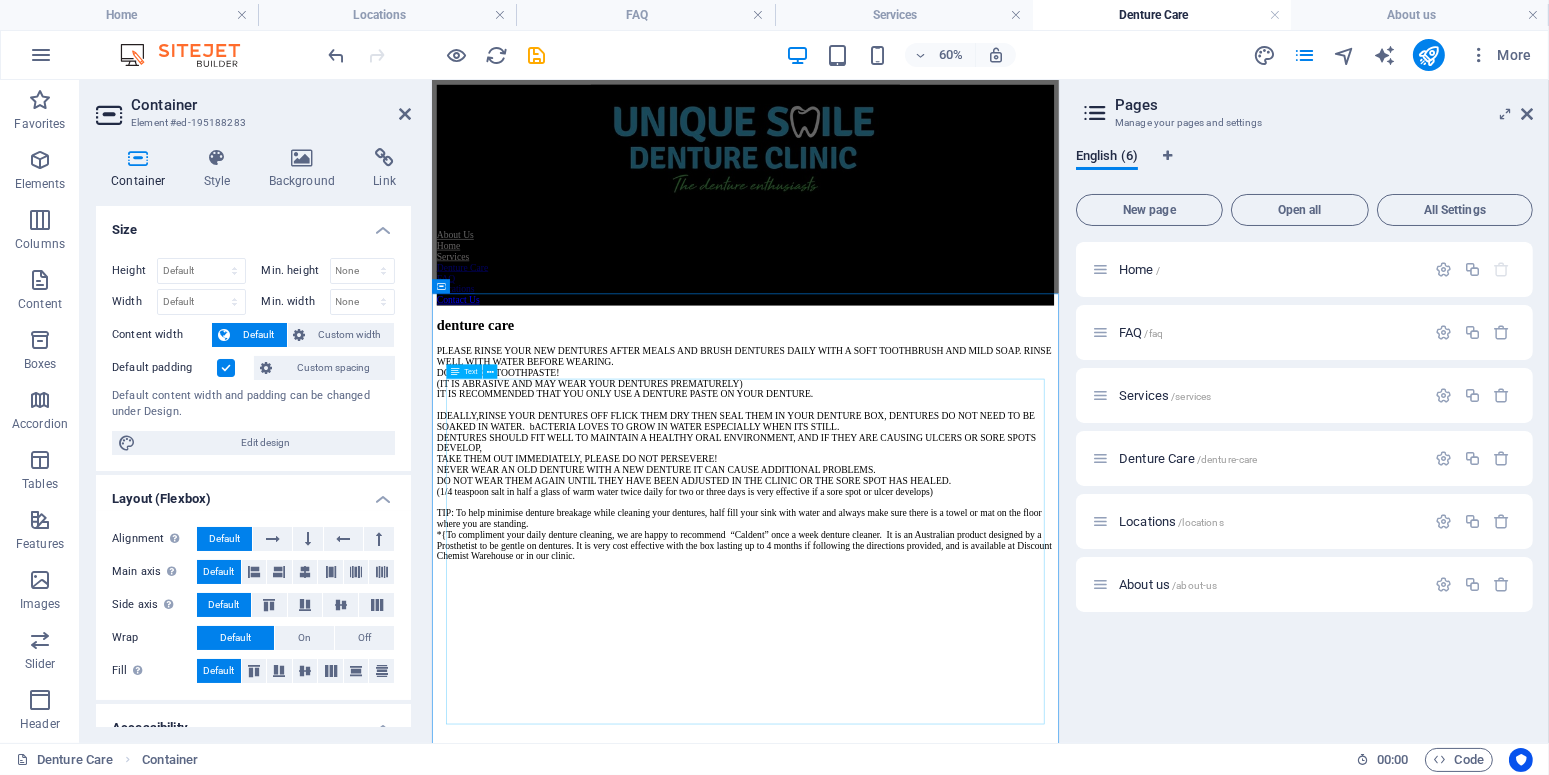 click on "PLEASE RINSE YOUR NEW DENTURES AFTER MEALS AND BRUSH DENTURES DAILY WITH A SOFT TOOTHBRUSH AND MILD SOAP. RINSE WELL WITH WATER BEFORE WEARING. DO NOT USE TOOTHPASTE! (IT IS ABRASIVE AND MAY WEAR YOUR DENTURES PREMATURELY) IT IS RECOMMENDED THAT YOU ONLY USE A DENTURE PASTE ON YOUR DENTURE. IDEALLY,RINSE YOUR DENTURES OFF FLICK THEM DRY THEN SEAL THEM IN YOUR DENTURE BOX, DENTURES DO NOT NEED TO BE SOAKED IN WATER. bACTERIA LOVES TO GROW IN WATER ESPECIALLY WHEN ITS STILL. DENTURES SHOULD FIT WELL TO MAINTAIN A HEALTHY ORAL ENVIRONMENT, AND IF THEY ARE CAUSING ULCERS OR SORE SPOTS DEVELOP, TAKE THEM OUT IMMEDIATELY, PLEASE DO NOT PERSEVERE! NEVER WEAR AN OLD DENTURE WITH A NEW DENTURE IT CAN CAUSE ADDITIONAL PROBLEMS. DO NOT WEAR THEM AGAIN UNTIL THEY HAVE BEEN ADJUSTED IN THE CLINIC OR THE SORE SPOT HAS HEALED. (1/4 teaspoon salt in half a glass of warm water twice daily for two or three days is very effective if a sore spot or ulcer develops)" at bounding box center [953, 729] 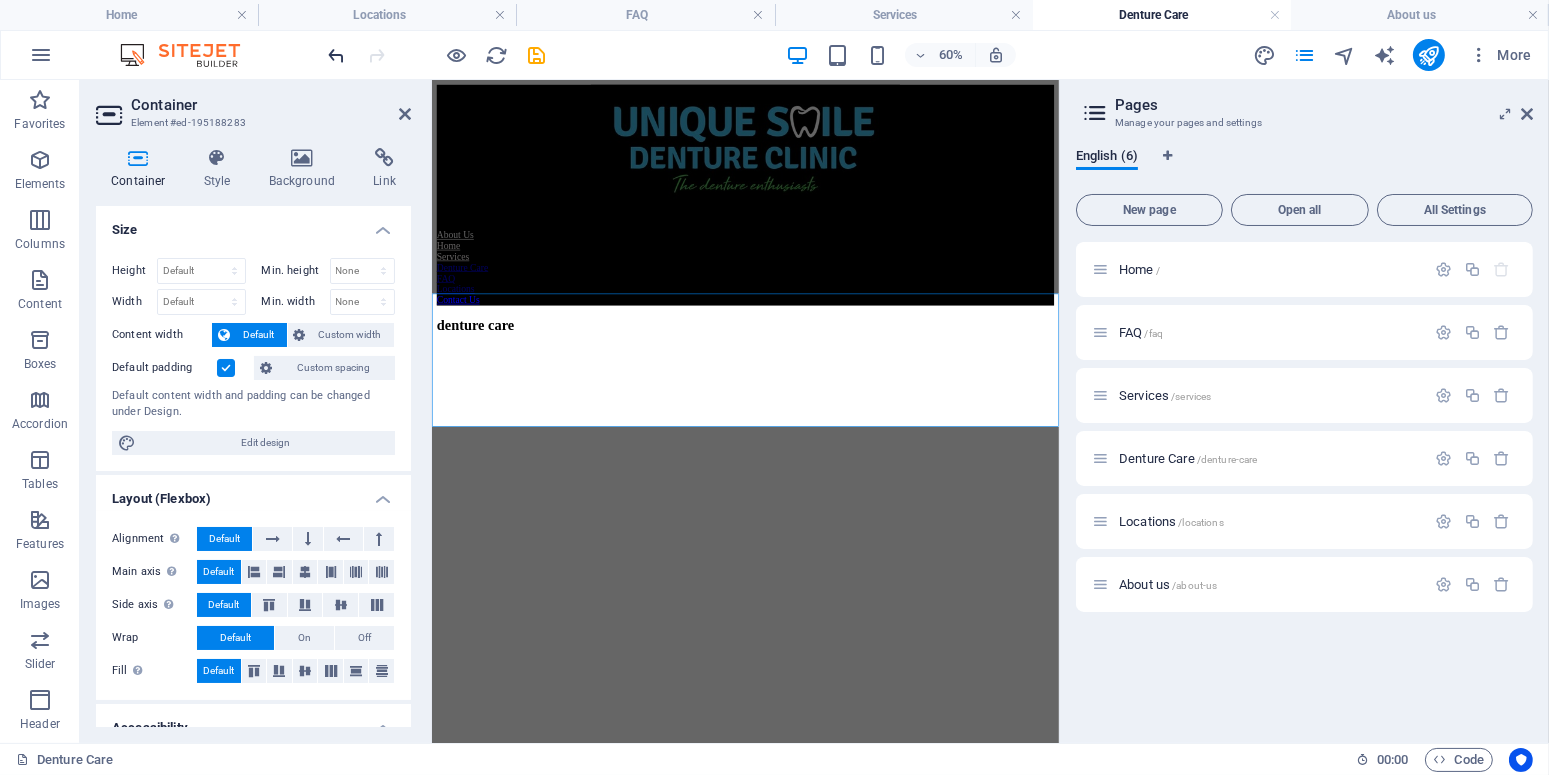 click at bounding box center [337, 55] 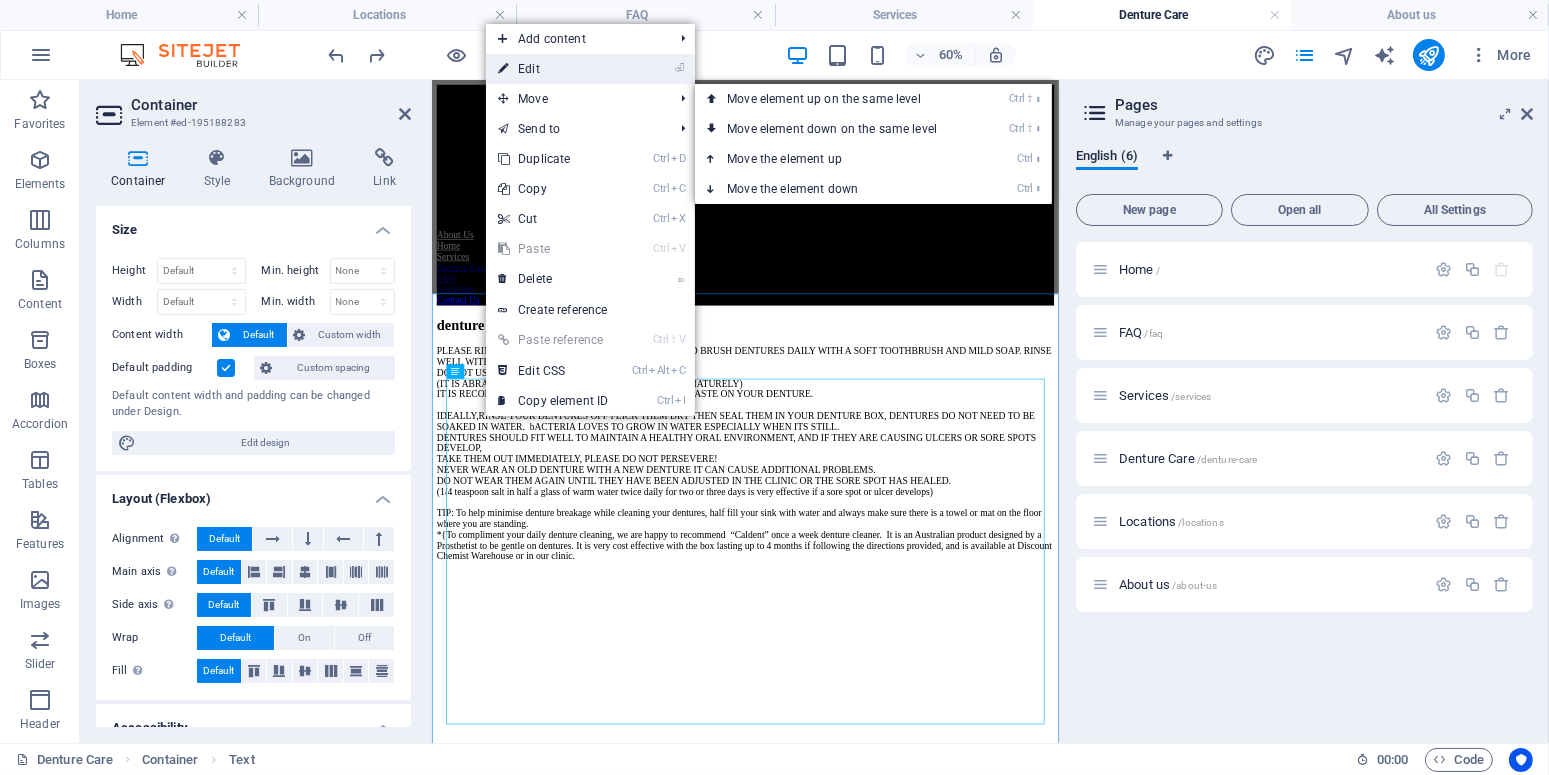 click on "⏎  Edit" at bounding box center (553, 69) 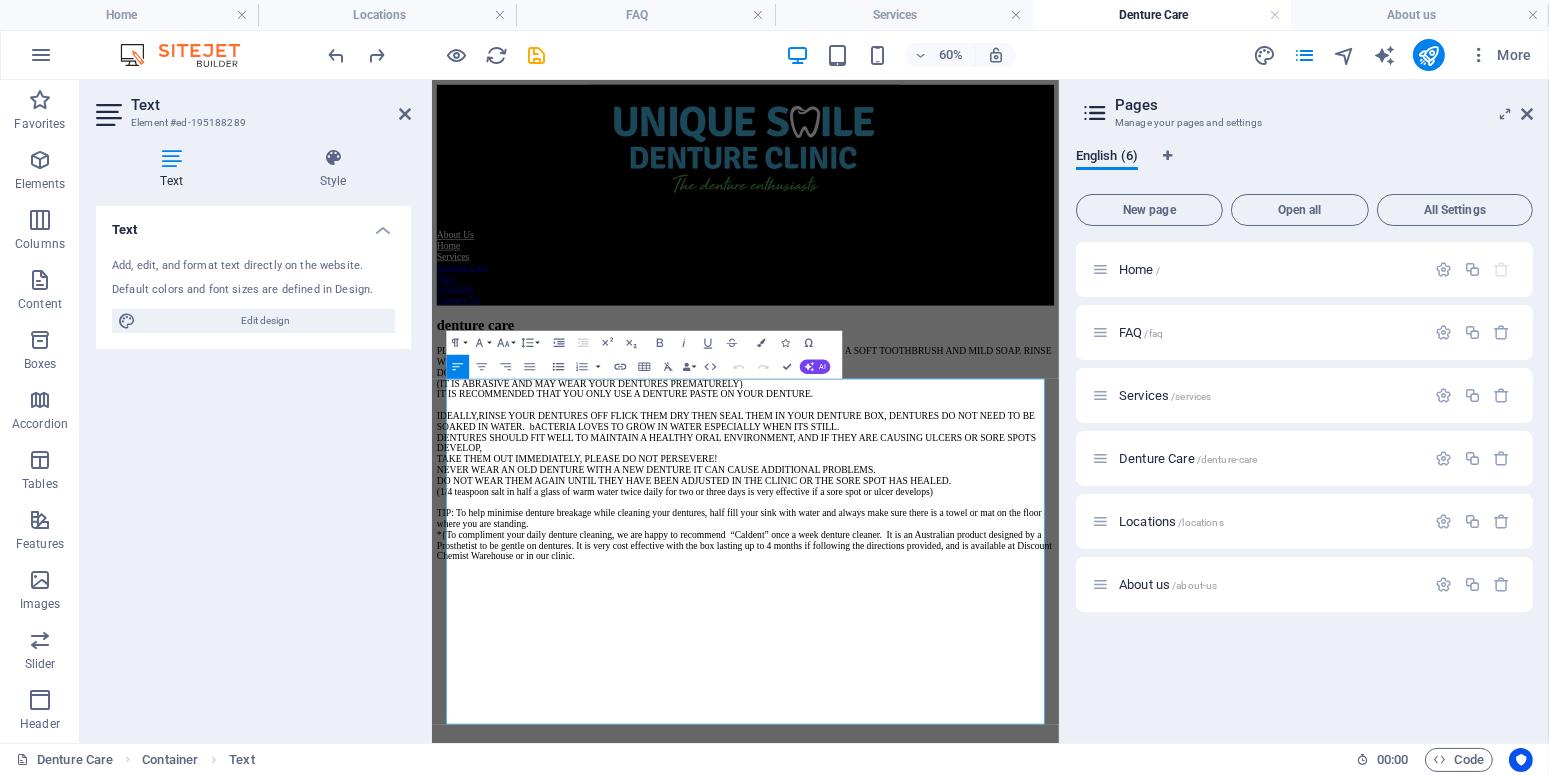 click 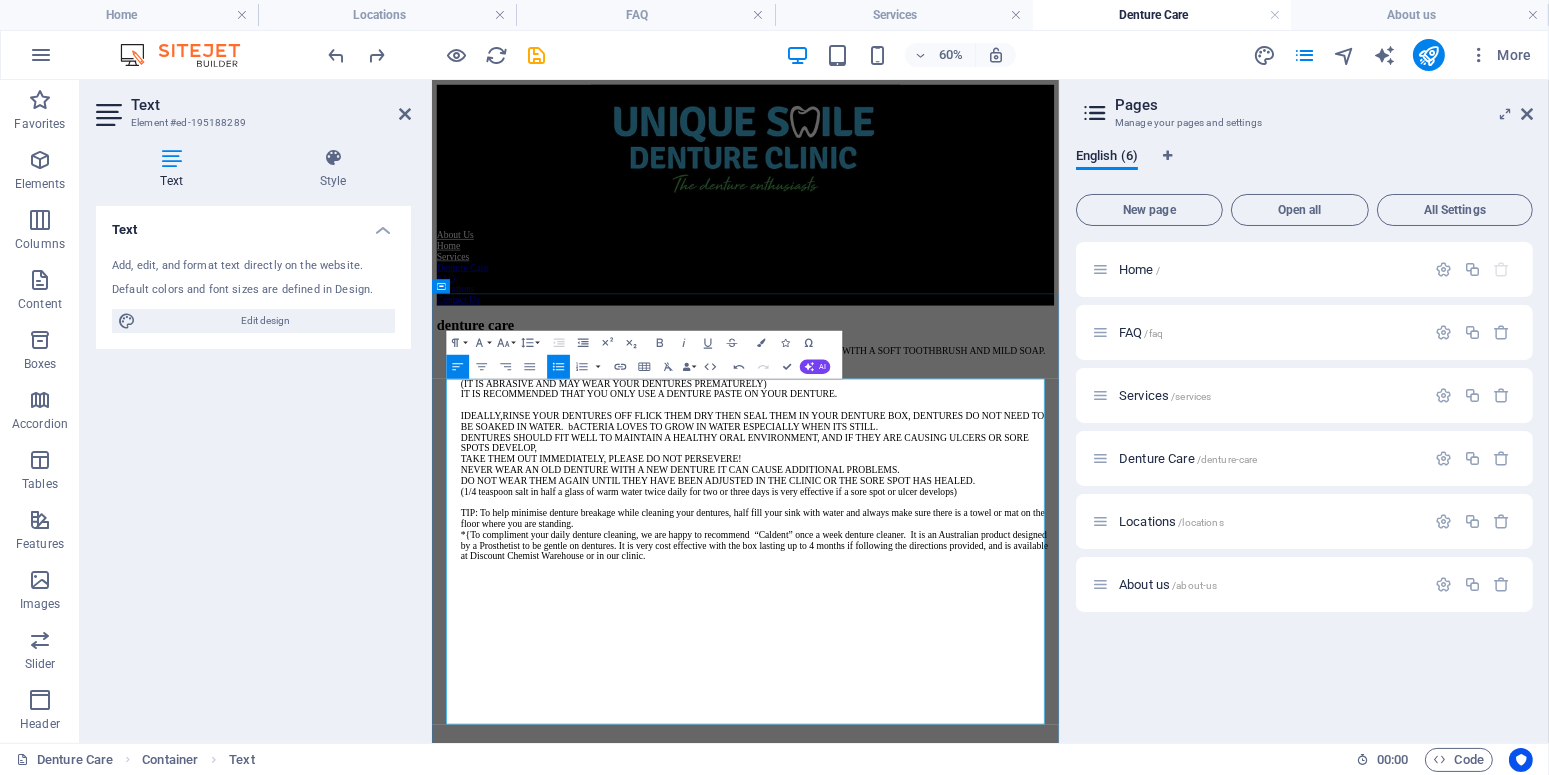 type 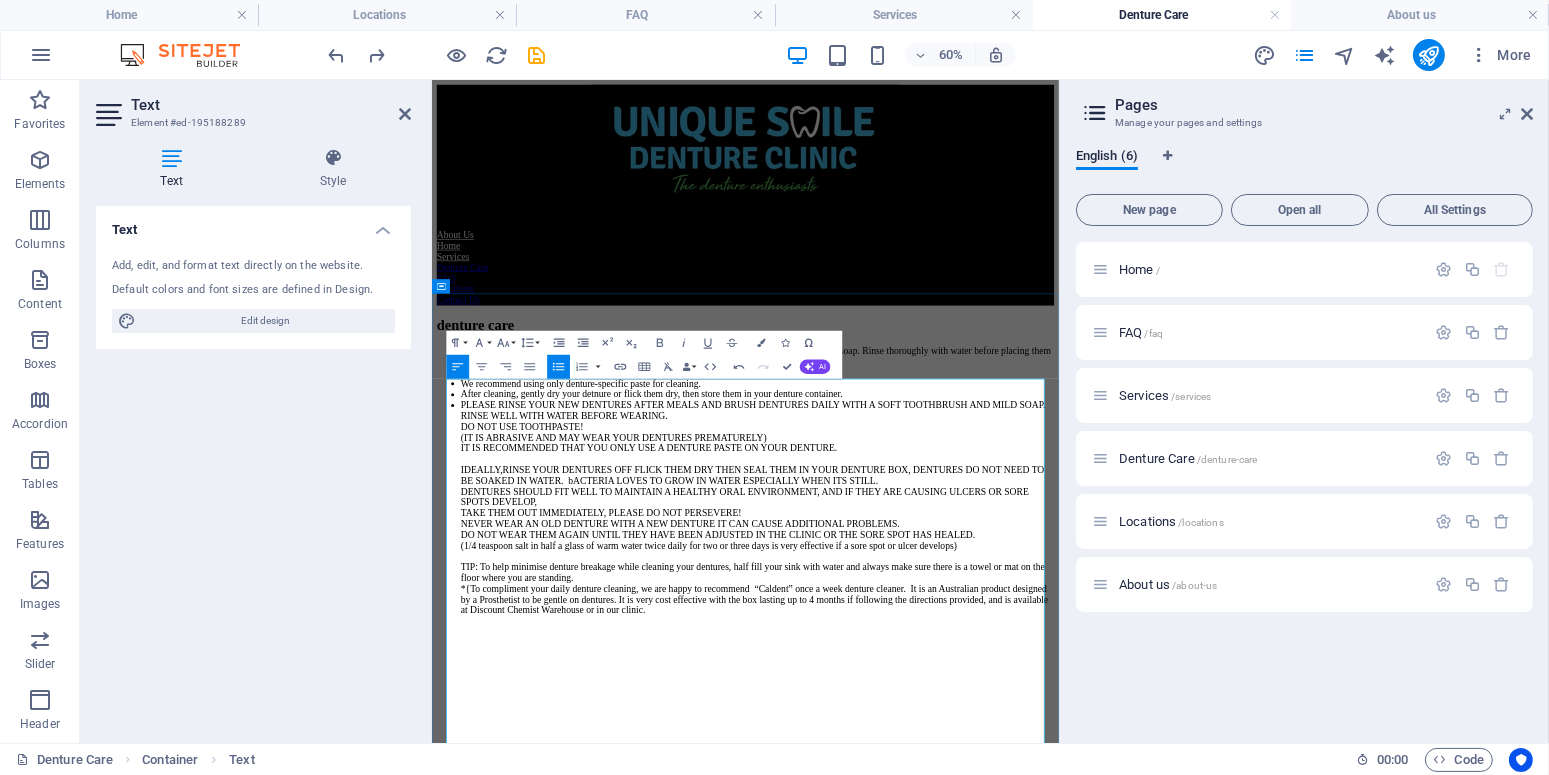 click on "After cleaning, gently dry your detnure or flick them dry, then store them in your denture container." at bounding box center [973, 603] 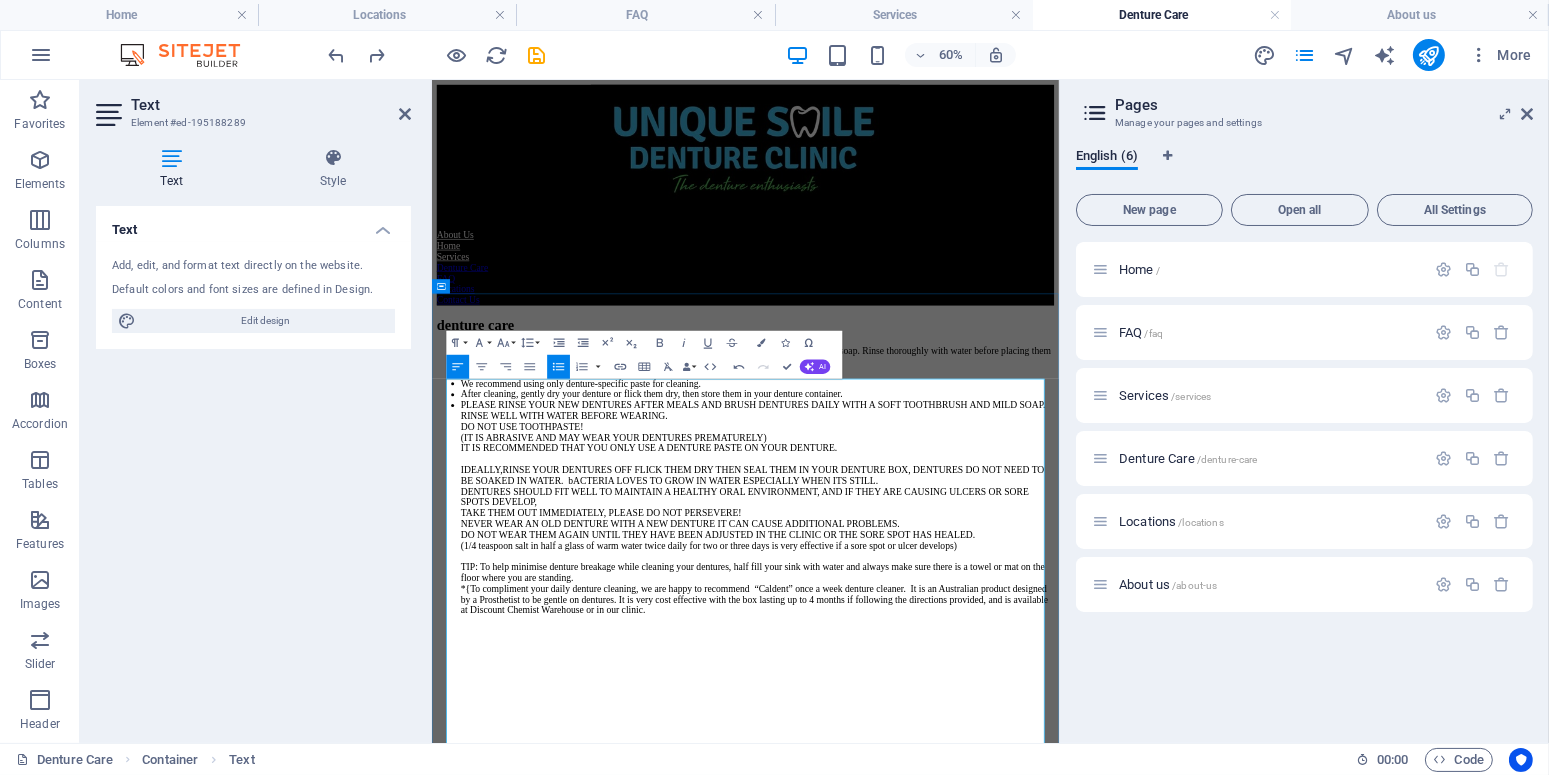 click on "PLEASE RINSE YOUR NEW DENTURES AFTER MEALS AND BRUSH DENTURES DAILY WITH A SOFT TOOTHBRUSH AND MILD SOAP. RINSE WELL WITH WATER BEFORE WEARING. DO NOT USE TOOTHPASTE! (IT IS ABRASIVE AND MAY WEAR YOUR DENTURES PREMATURELY) IT IS RECOMMENDED THAT YOU ONLY USE A DENTURE PASTE ON YOUR DENTURE. IDEALLY,RINSE YOUR DENTURES OFF FLICK THEM DRY THEN SEAL THEM IN YOUR DENTURE BOX, DENTURES DO NOT NEED TO BE SOAKED IN WATER. bACTERIA LOVES TO GROW IN WATER ESPECIALLY WHEN ITS STILL. DENTURES SHOULD FIT WELL TO MAINTAIN A HEALTHY ORAL ENVIRONMENT, AND IF THEY ARE CAUSING ULCERS OR SORE SPOTS DEVELOP, TAKE THEM OUT IMMEDIATELY, PLEASE DO NOT PERSEVERE! NEVER WEAR AN OLD DENTURE WITH A NEW DENTURE IT CAN CAUSE ADDITIONAL PROBLEMS. DO NOT WEAR THEM AGAIN UNTIL THEY HAVE BEEN ADJUSTED IN THE CLINIC OR THE SORE SPOT HAS HEALED. (1/4 teaspoon salt in half a glass of warm water twice daily for two or three days is very effective if a sore spot or ulcer develops)" at bounding box center [973, 819] 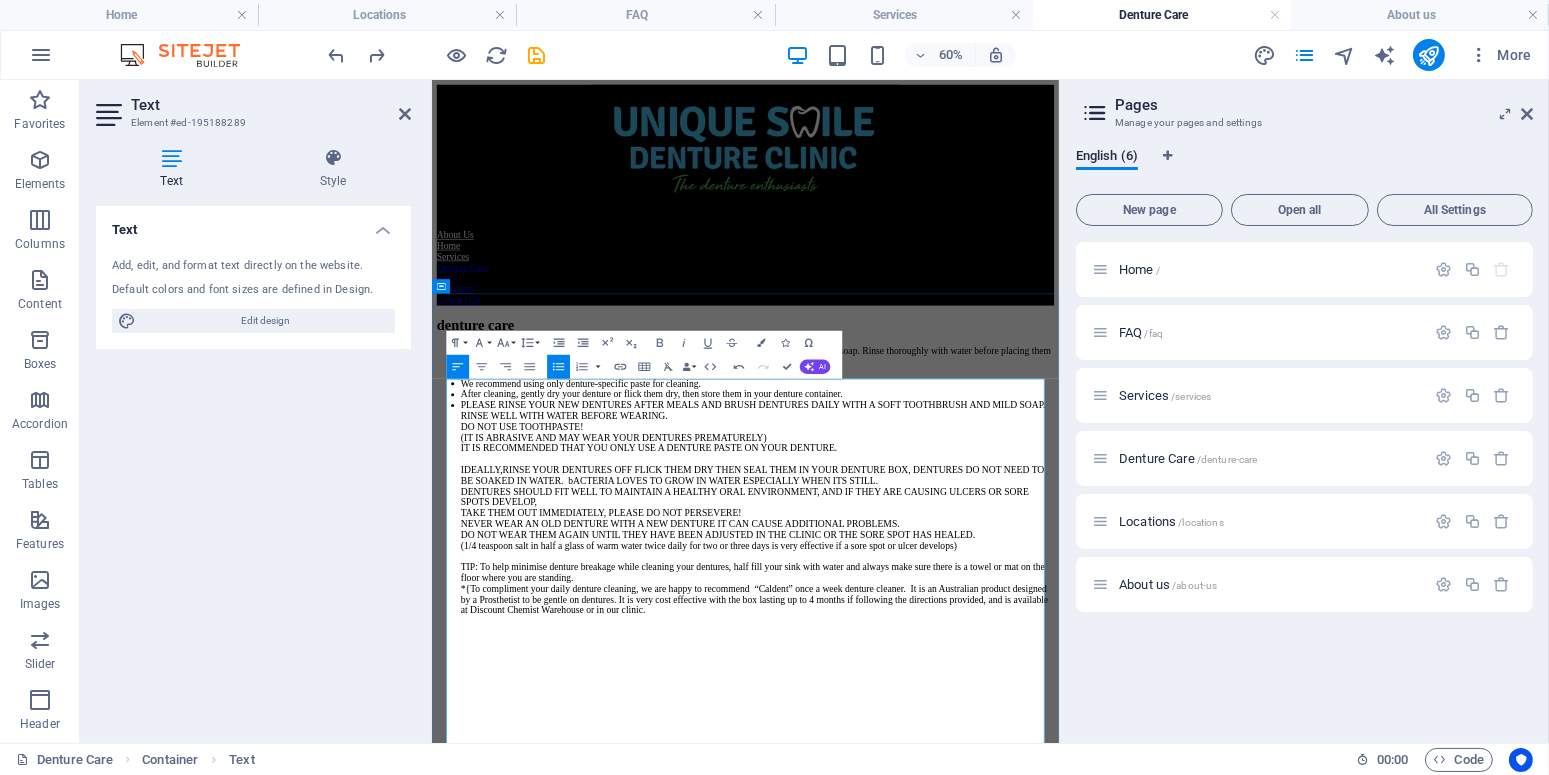 drag, startPoint x: 1100, startPoint y: 804, endPoint x: 485, endPoint y: 711, distance: 621.99194 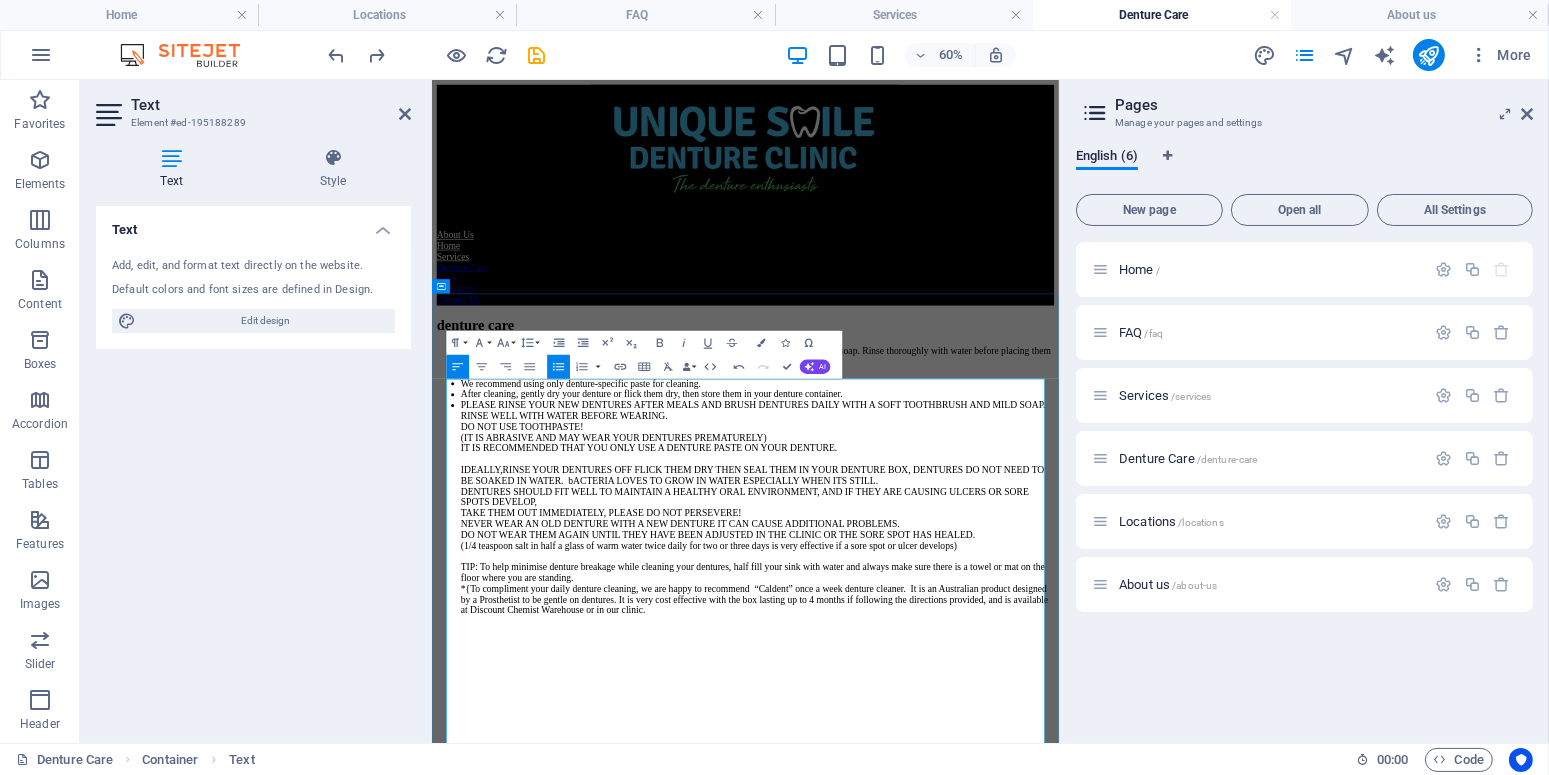 click on "PLEASE RINSE YOUR NEW DENTURES AFTER MEALS AND BRUSH DENTURES DAILY WITH A SOFT TOOTHBRUSH AND MILD SOAP. RINSE WELL WITH WATER BEFORE WEARING. DO NOT USE TOOTHPASTE! (IT IS ABRASIVE AND MAY WEAR YOUR DENTURES PREMATURELY) IT IS RECOMMENDED THAT YOU ONLY USE A DENTURE PASTE ON YOUR DENTURE. IDEALLY,RINSE YOUR DENTURES OFF FLICK THEM DRY THEN SEAL THEM IN YOUR DENTURE BOX, DENTURES DO NOT NEED TO BE SOAKED IN WATER. bACTERIA LOVES TO GROW IN WATER ESPECIALLY WHEN ITS STILL. DENTURES SHOULD FIT WELL TO MAINTAIN A HEALTHY ORAL ENVIRONMENT, AND IF THEY ARE CAUSING ULCERS OR SORE SPOTS DEVELOP, TAKE THEM OUT IMMEDIATELY, PLEASE DO NOT PERSEVERE! NEVER WEAR AN OLD DENTURE WITH A NEW DENTURE IT CAN CAUSE ADDITIONAL PROBLEMS. DO NOT WEAR THEM AGAIN UNTIL THEY HAVE BEEN ADJUSTED IN THE CLINIC OR THE SORE SPOT HAS HEALED. (1/4 teaspoon salt in half a glass of warm water twice daily for two or three days is very effective if a sore spot or ulcer develops)" at bounding box center (973, 819) 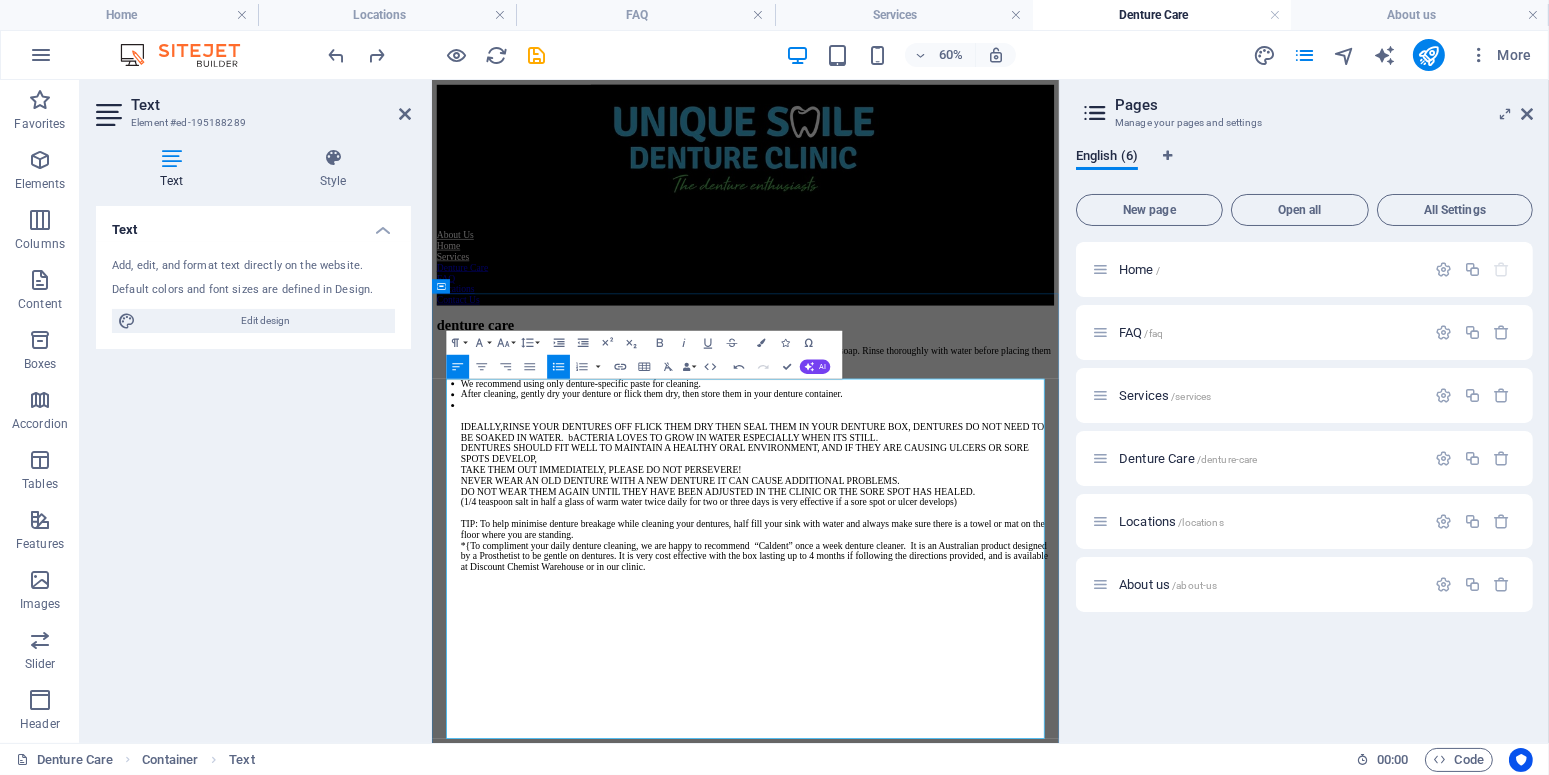 click on "After cleaning, gently dry your denture or flick them dry, then store them in your denture container." at bounding box center (973, 603) 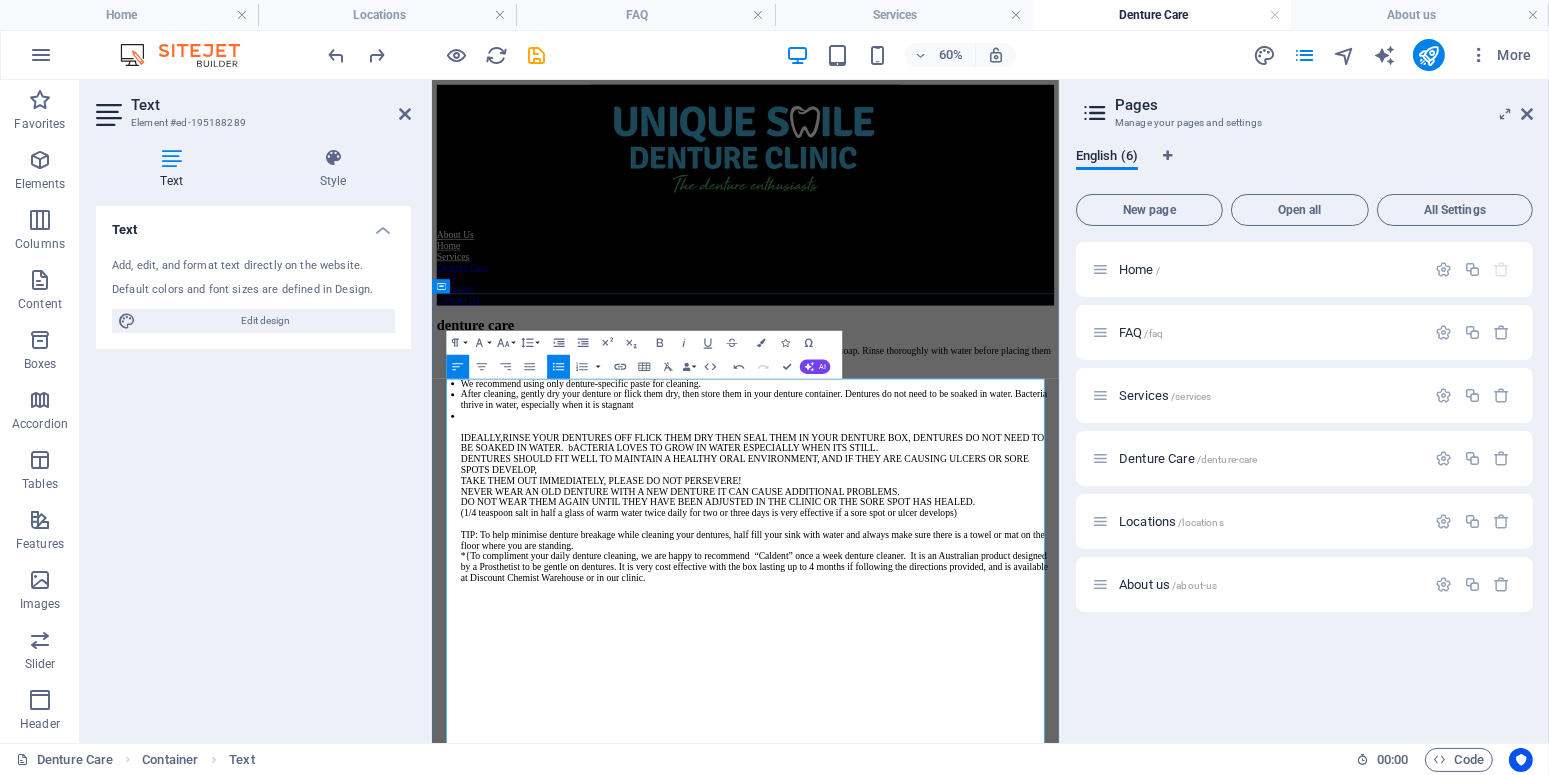 click on "IDEALLY,RINSE YOUR DENTURES OFF FLICK THEM DRY THEN SEAL THEM IN YOUR DENTURE BOX, DENTURES DO NOT NEED TO BE SOAKED IN WATER.  bACTERIA LOVES TO GROW IN WATER ESPECIALLY WHEN ITS STILL. DENTURES SHOULD FIT WELL TO MAINTAIN A HEALTHY ORAL ENVIRONMENT, AND IF THEY ARE CAUSING ULCERS OR SORE SPOTS DEVELOP,  TAKE THEM OUT IMMEDIATELY, PLEASE DO NOT PERSEVERE! NEVER WEAR AN OLD DENTURE WITH A NEW DENTURE IT CAN CAUSE ADDITIONAL PROBLEMS. DO NOT WEAR THEM AGAIN UNTIL THEY HAVE BEEN ADJUSTED IN THE CLINIC OR THE SORE SPOT HAS HEALED. ([NUMBER] teaspoon salt in half a glass of warm water twice daily for [DURATION] is very effective if a sore spot or ulcer develops) TIP: To help minimise denture breakage while cleaning your dentures, half fill your sink with water and always make sure there is a towel or mat on the floor where you are standing." at bounding box center (973, 801) 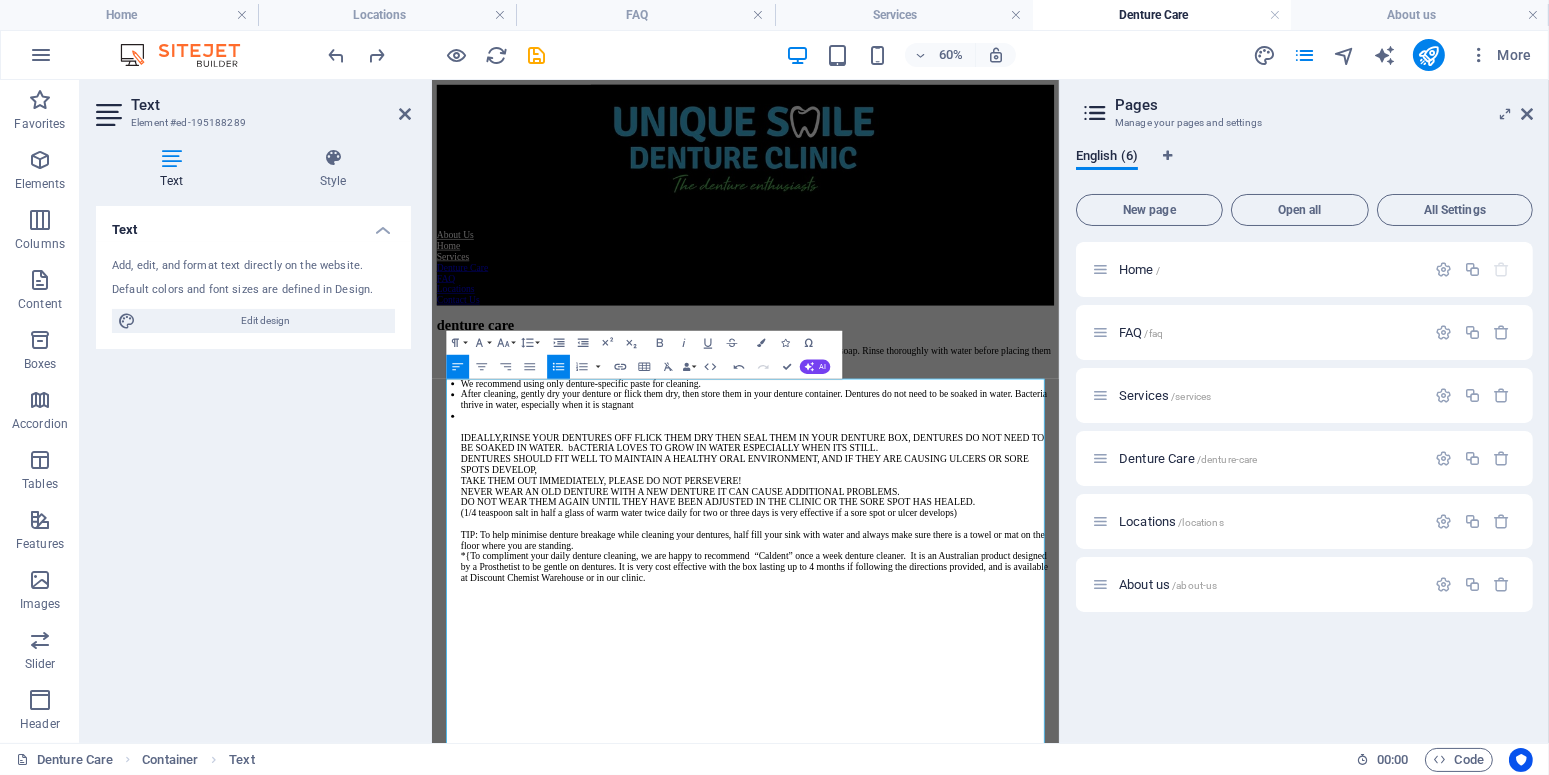 click 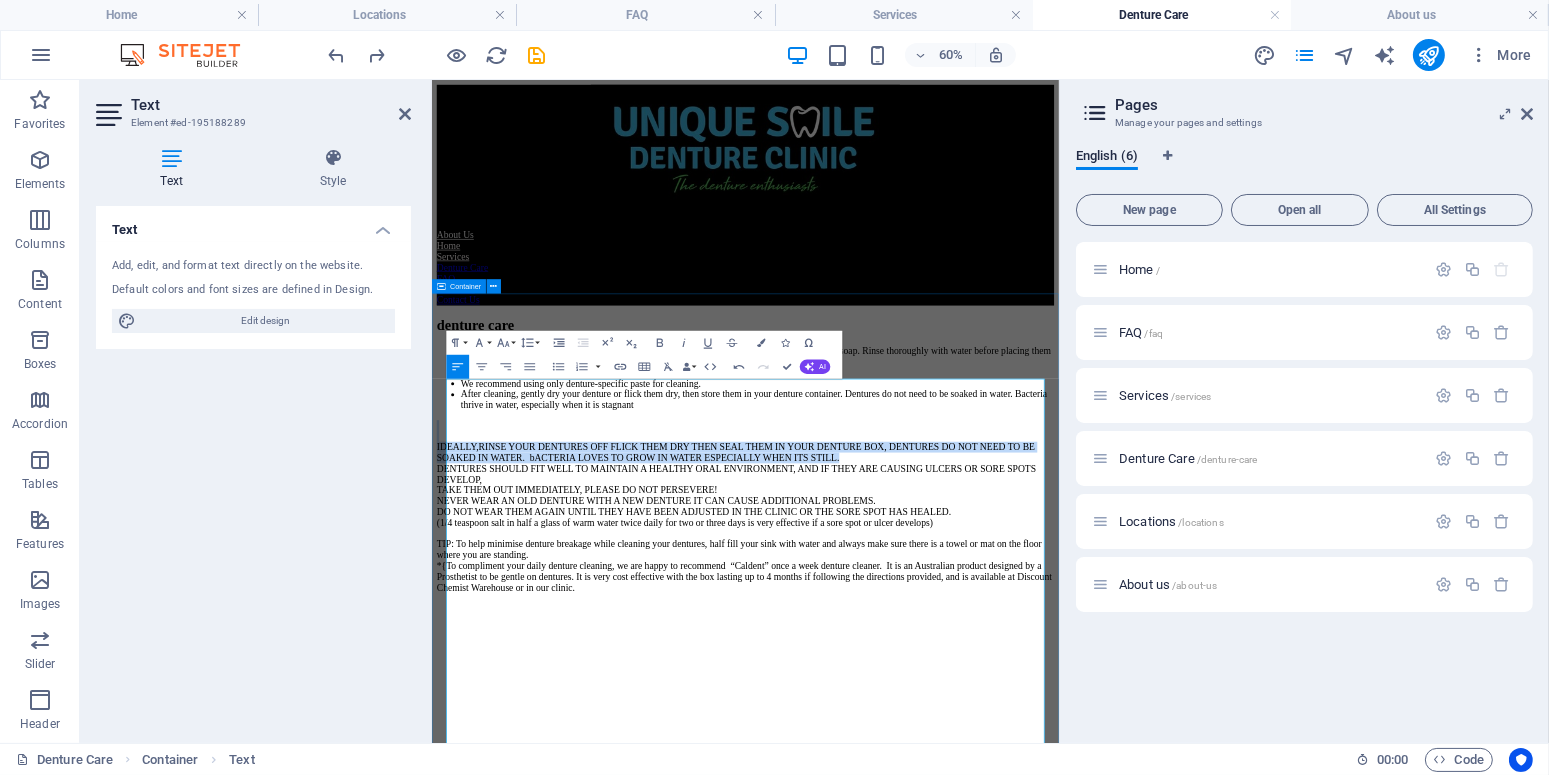 drag, startPoint x: 1111, startPoint y: 810, endPoint x: 340, endPoint y: 761, distance: 772.5555 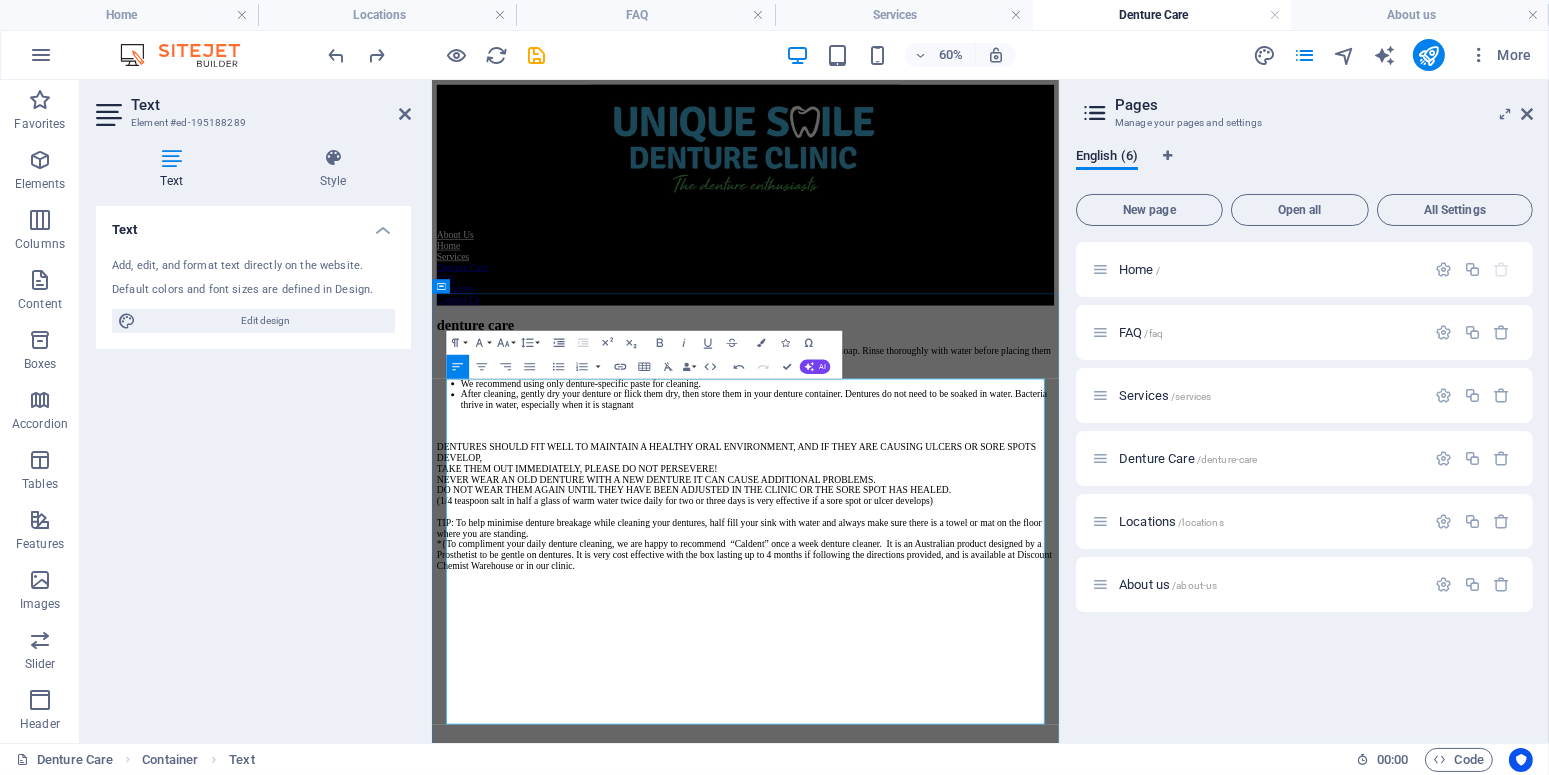 click on "Always rinse your new denture after meals, and brush them daily using a soft toothbrush and mild soap. Rinse thoroughly with water before placing them back in your mouth." at bounding box center [973, 540] 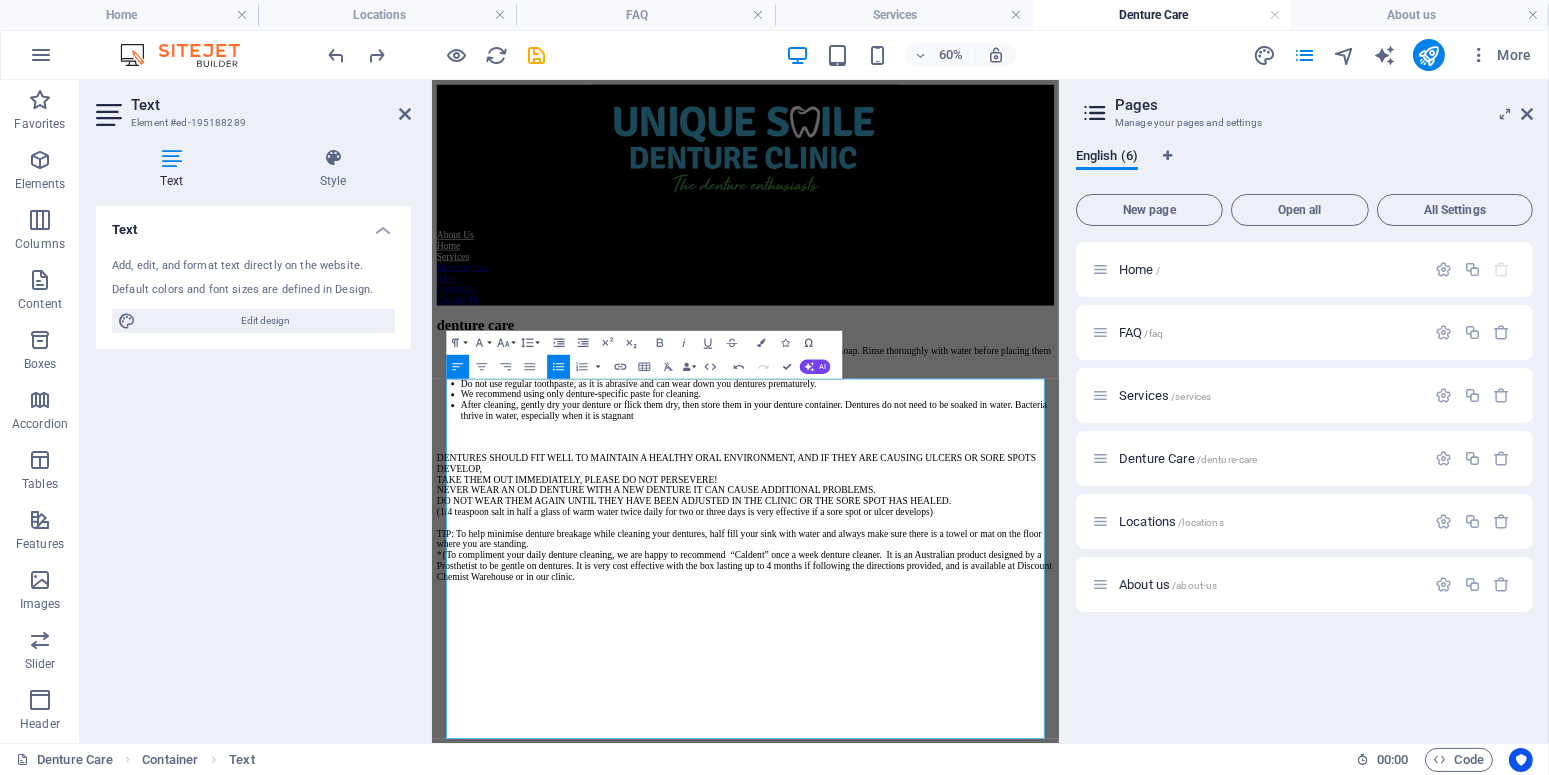 click 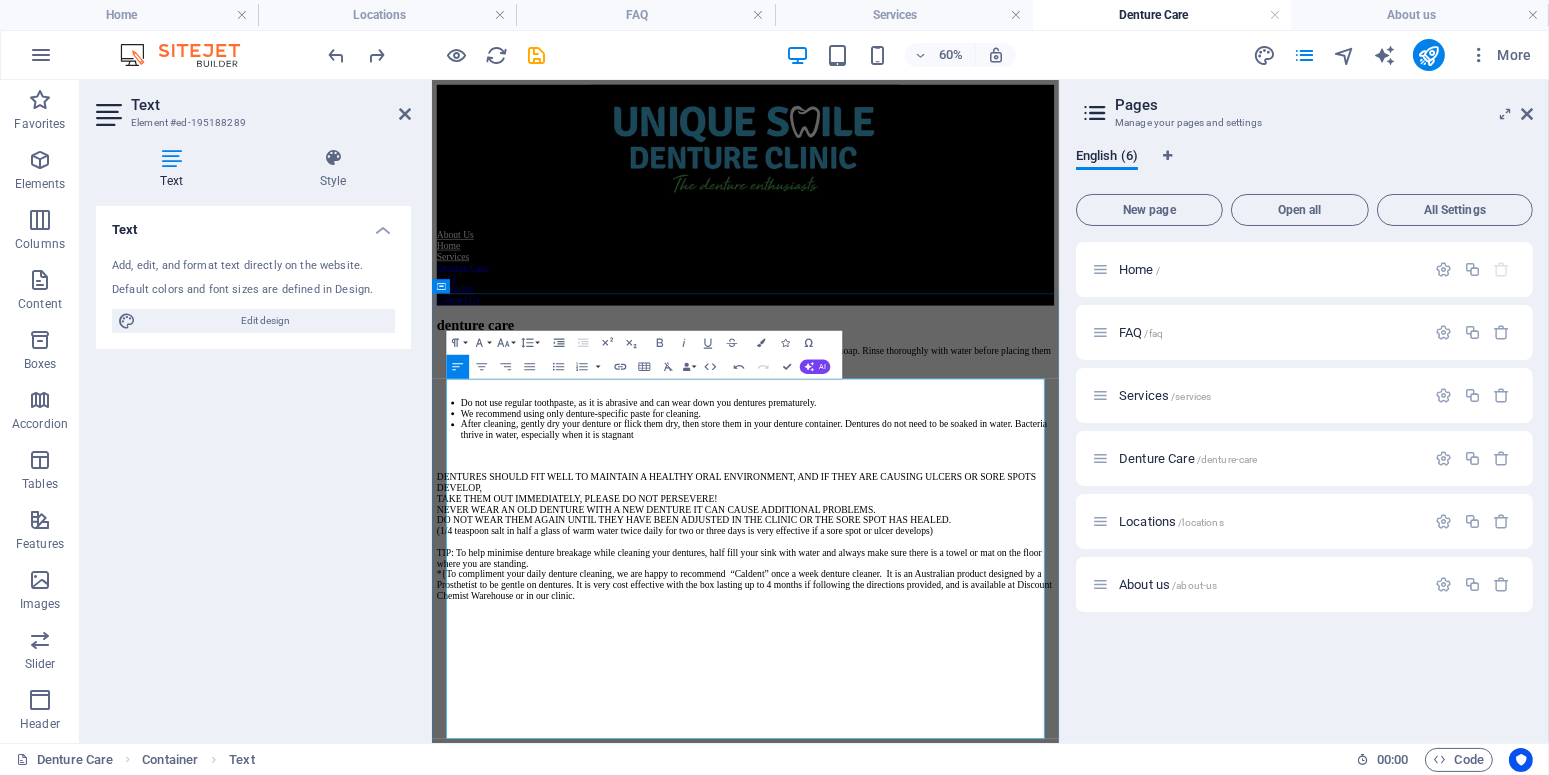 click on "Do not use regular toothpaste, as it is abrasive and can wear down you dentures prematurely." at bounding box center [973, 617] 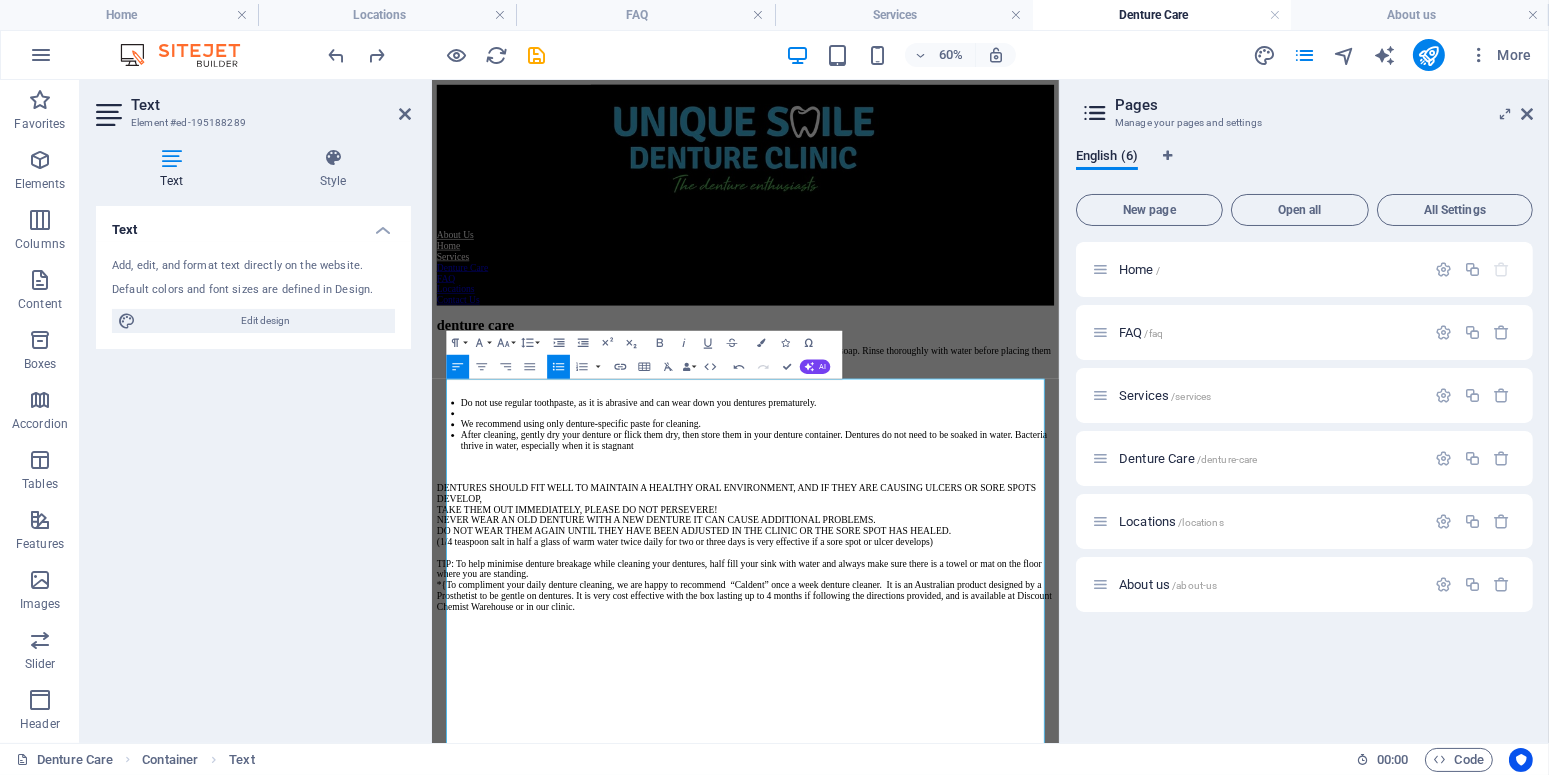 click 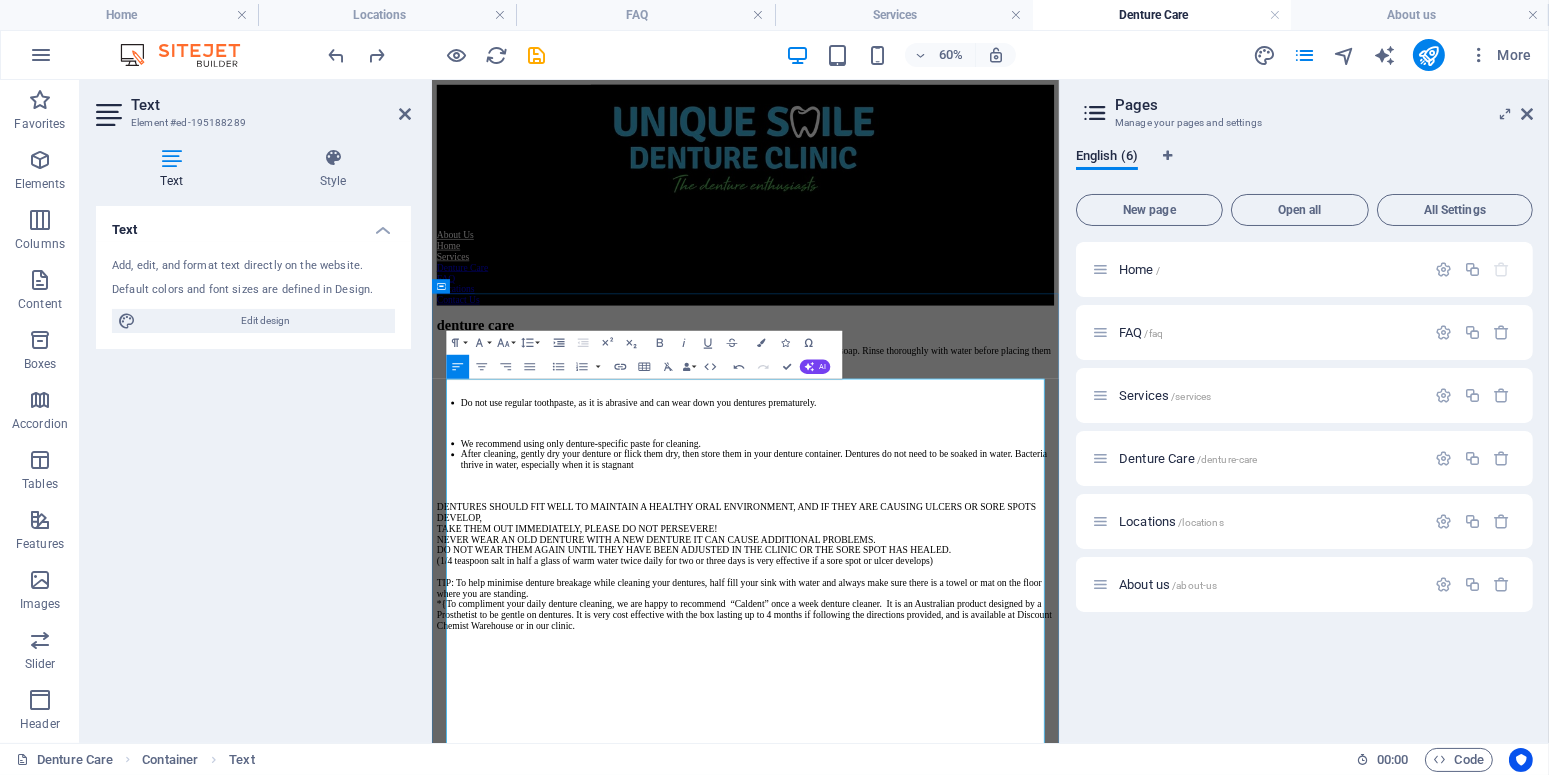 click on "We recommend using only denture-specific paste for cleaning." at bounding box center [973, 685] 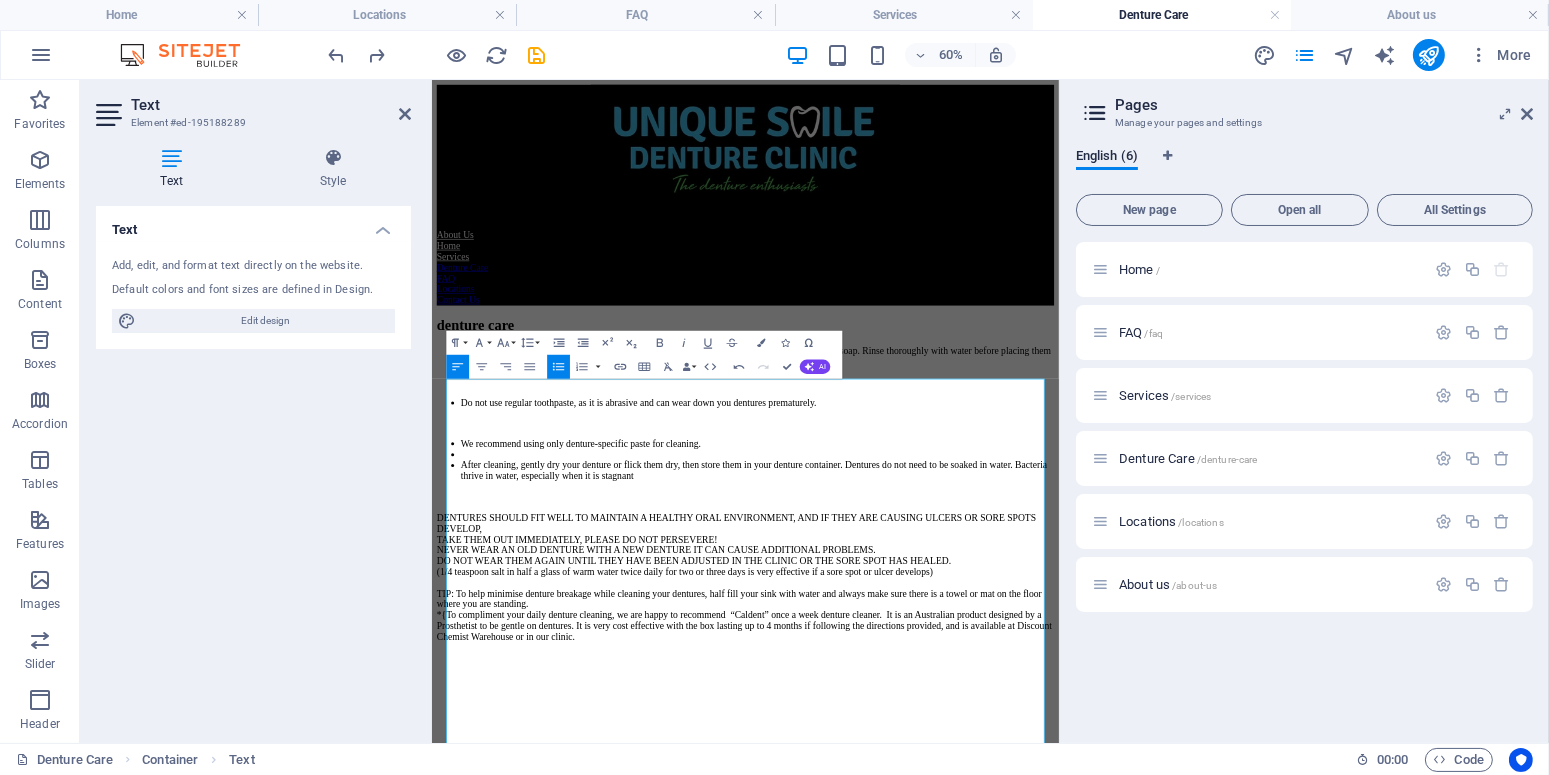 click 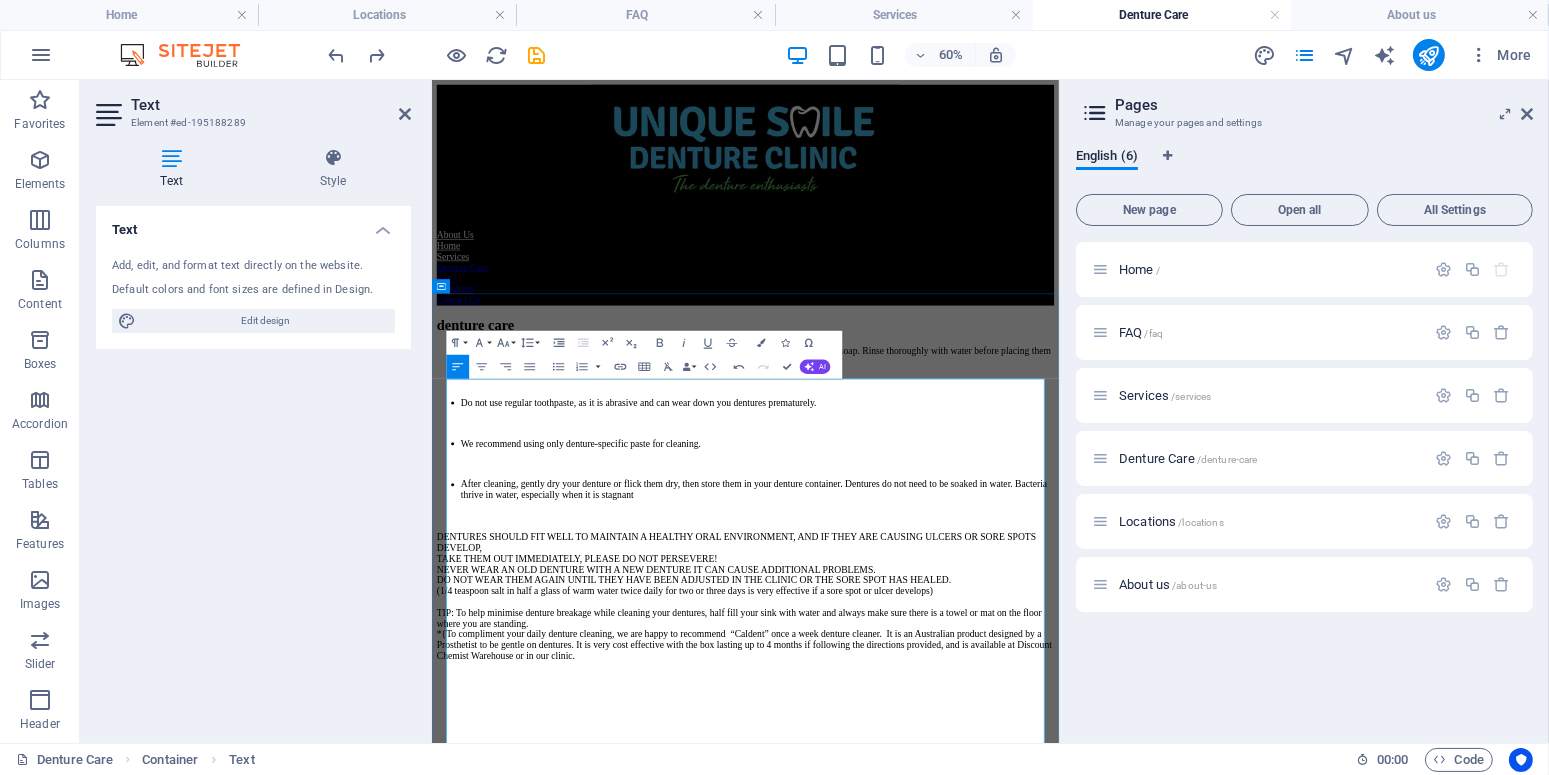 click on "DENTURES SHOULD FIT WELL TO MAINTAIN A HEALTHY ORAL ENVIRONMENT, AND IF THEY ARE CAUSING ULCERS OR SORE SPOTS DEVELOP,  TAKE THEM OUT IMMEDIATELY, PLEASE DO NOT PERSEVERE! NEVER WEAR AN OLD DENTURE WITH A NEW DENTURE IT CAN CAUSE ADDITIONAL PROBLEMS. DO NOT WEAR THEM AGAIN UNTIL THEY HAVE BEEN ADJUSTED IN THE CLINIC OR THE SORE SPOT HAS HEALED. (1/4 teaspoon salt in half a glass of warm water twice daily for two or three days is very effective if a sore spot or ulcer develops) TIP: To help minimise denture breakage while cleaning your dentures, half fill your sink with water and always make sure there is a towel or mat on the floor where you are standing." at bounding box center (953, 949) 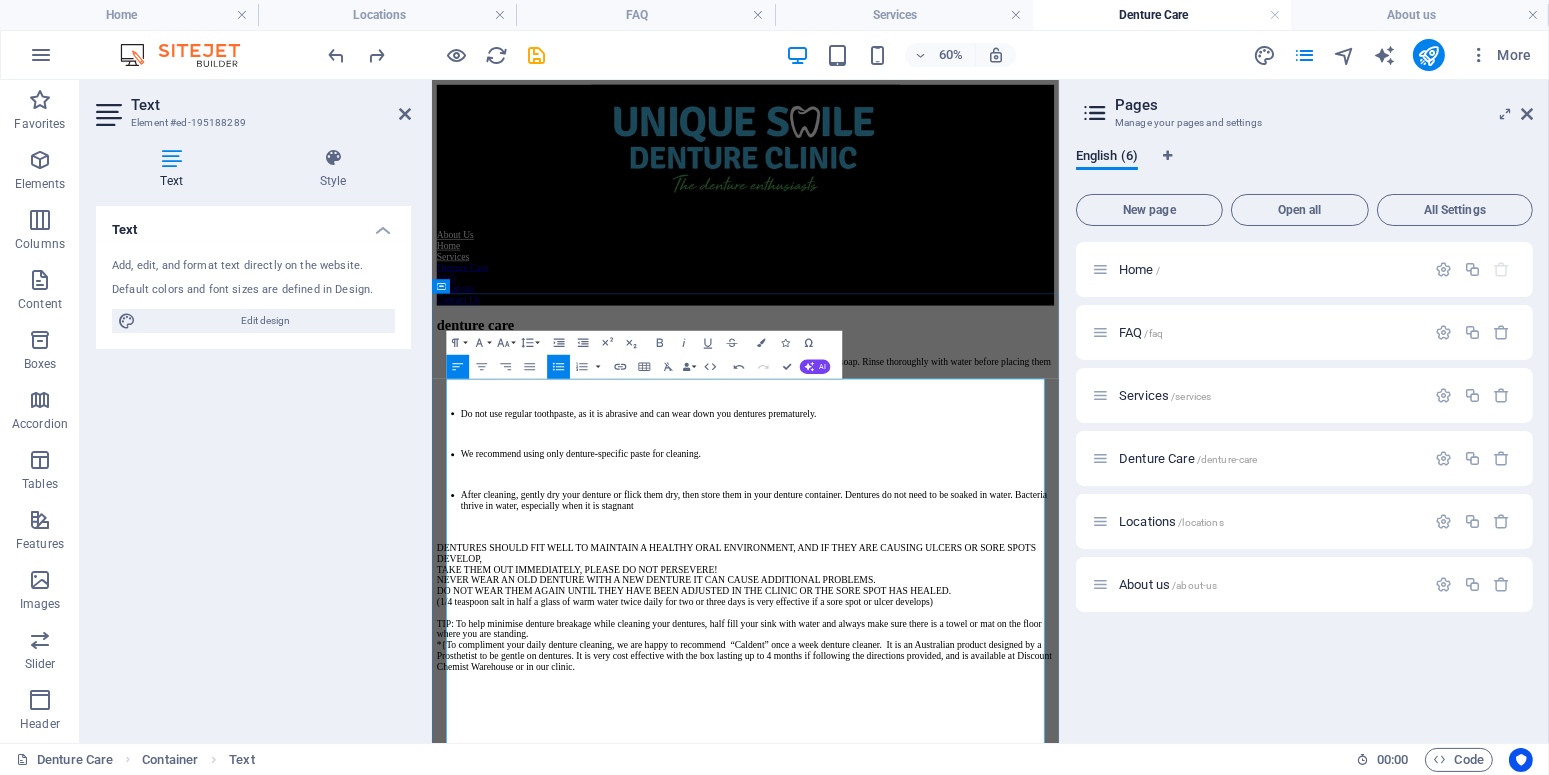 click at bounding box center [973, 531] 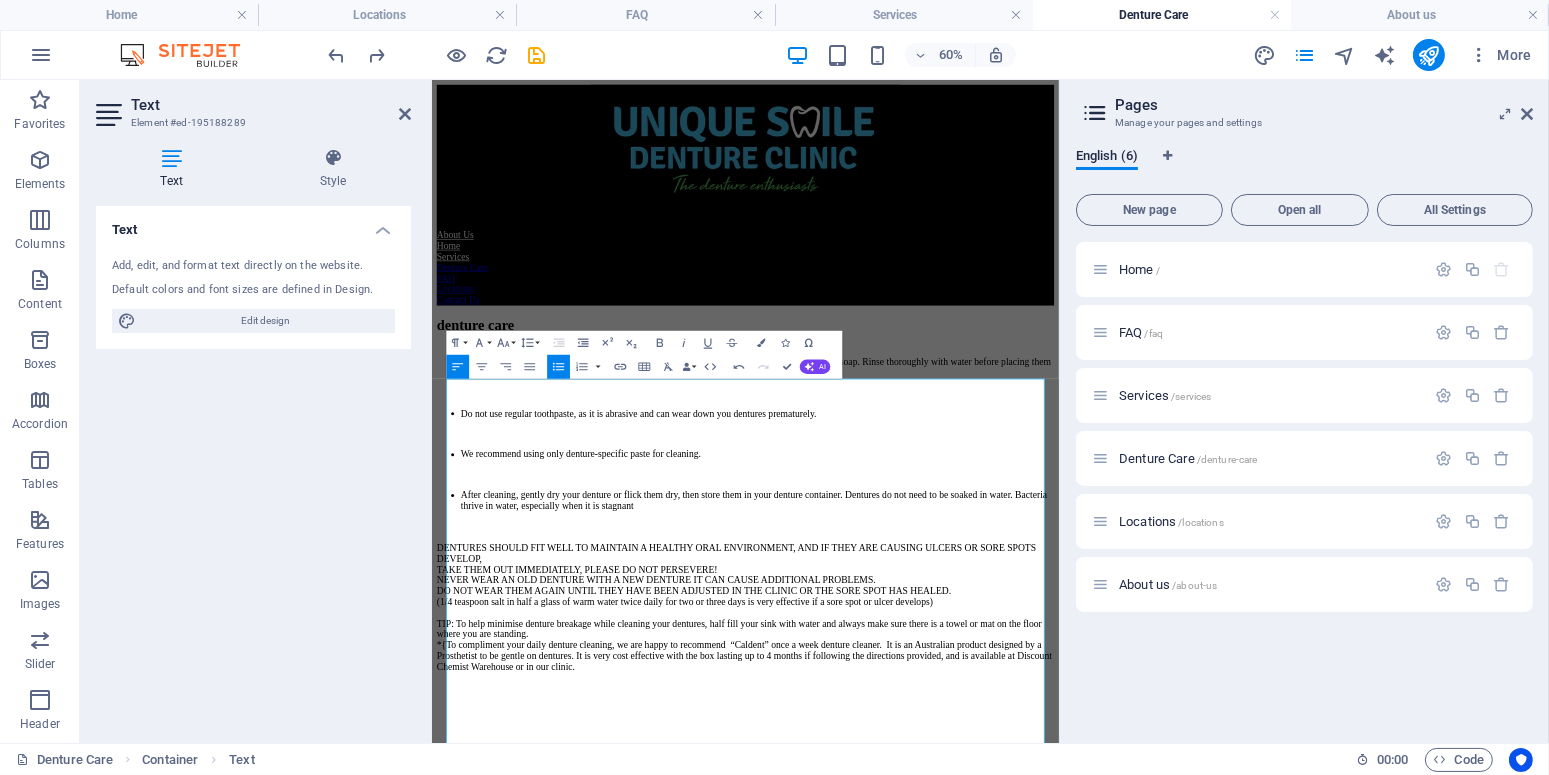 click 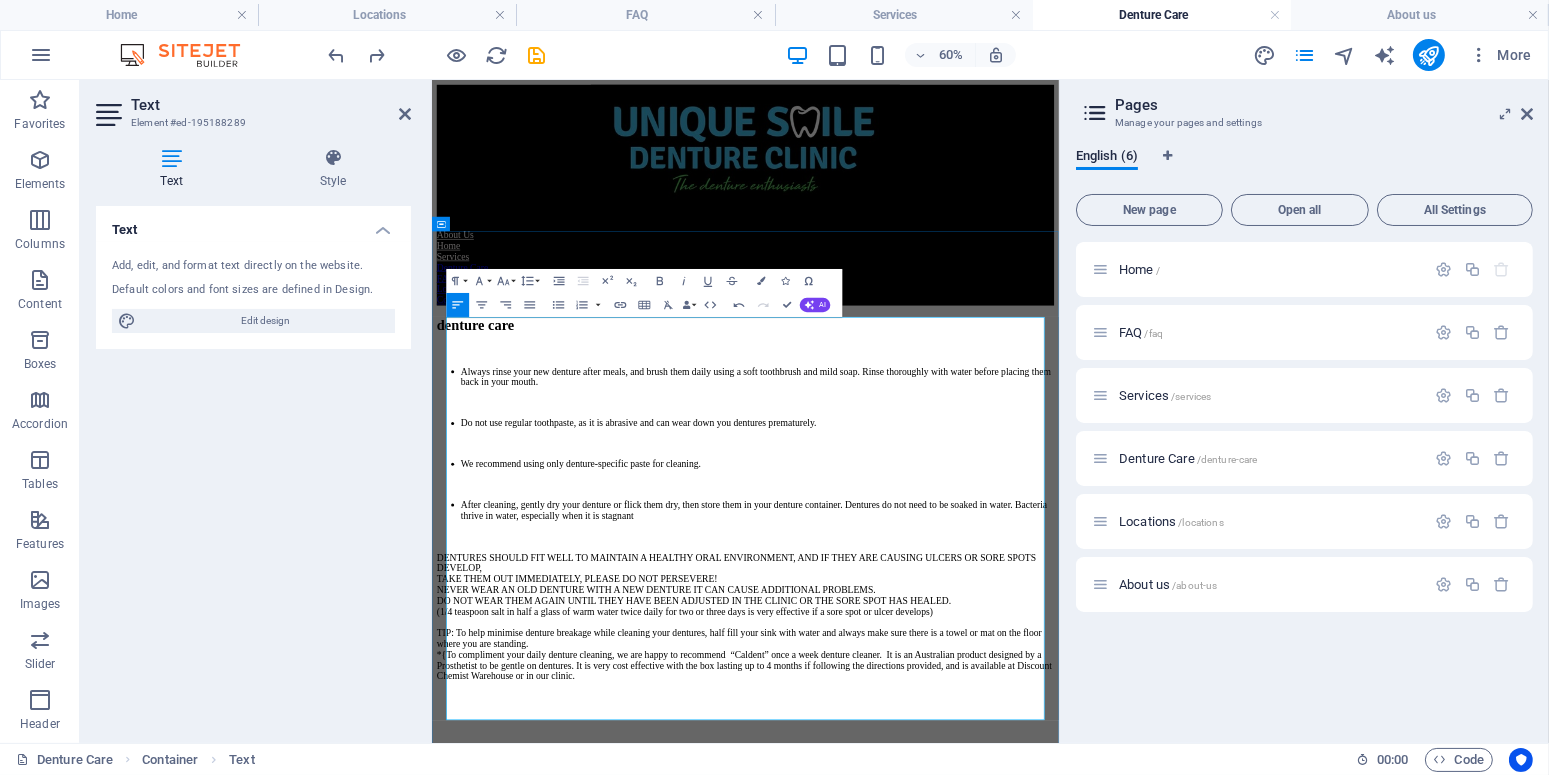 scroll, scrollTop: 105, scrollLeft: 0, axis: vertical 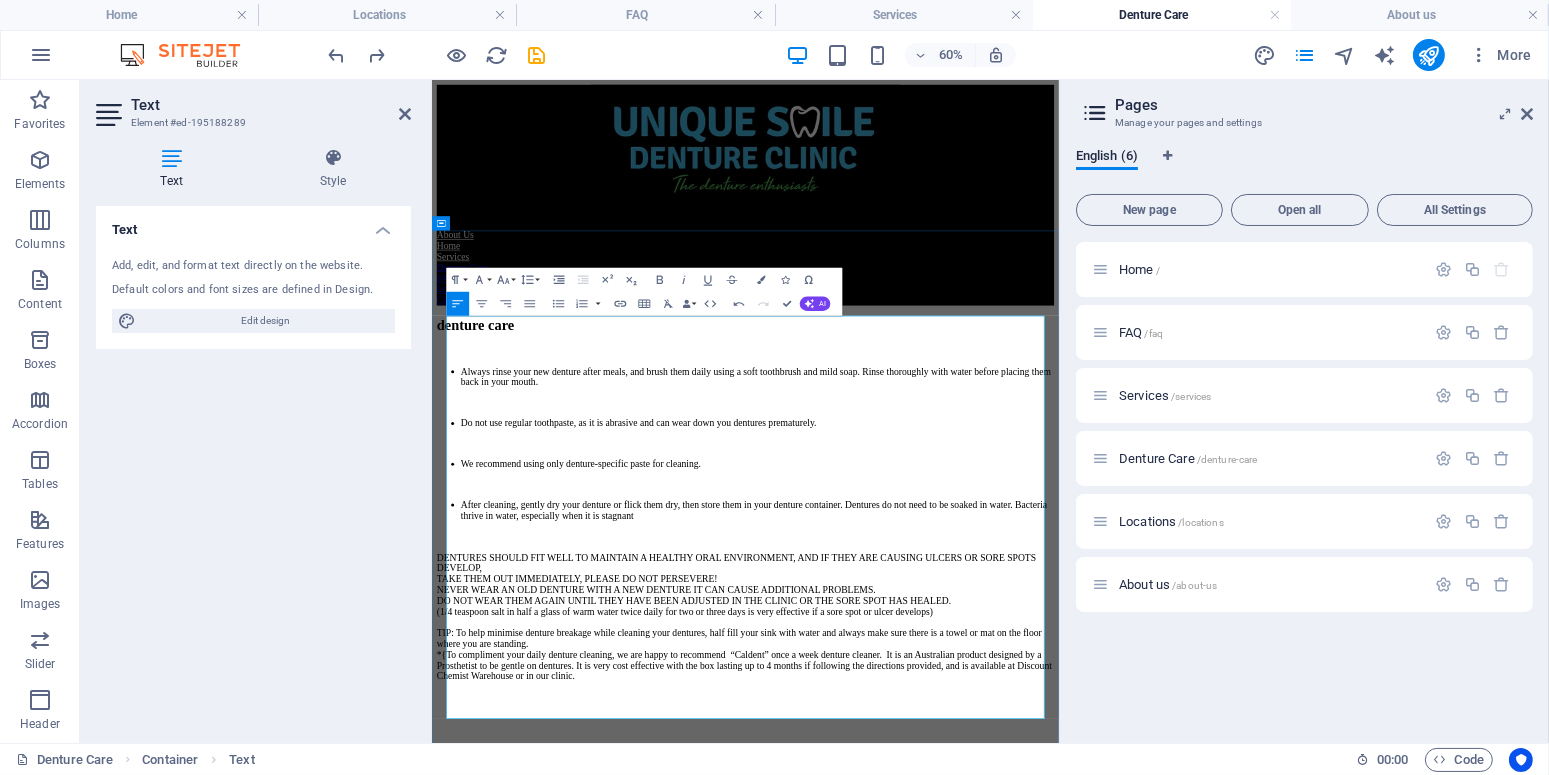 click on "After cleaning, gently dry your denture or flick them dry, then store them in your denture container. Dentures do not need to be soaked in water. Bacteria thrive in water, especially when it is stagnant" at bounding box center [973, 796] 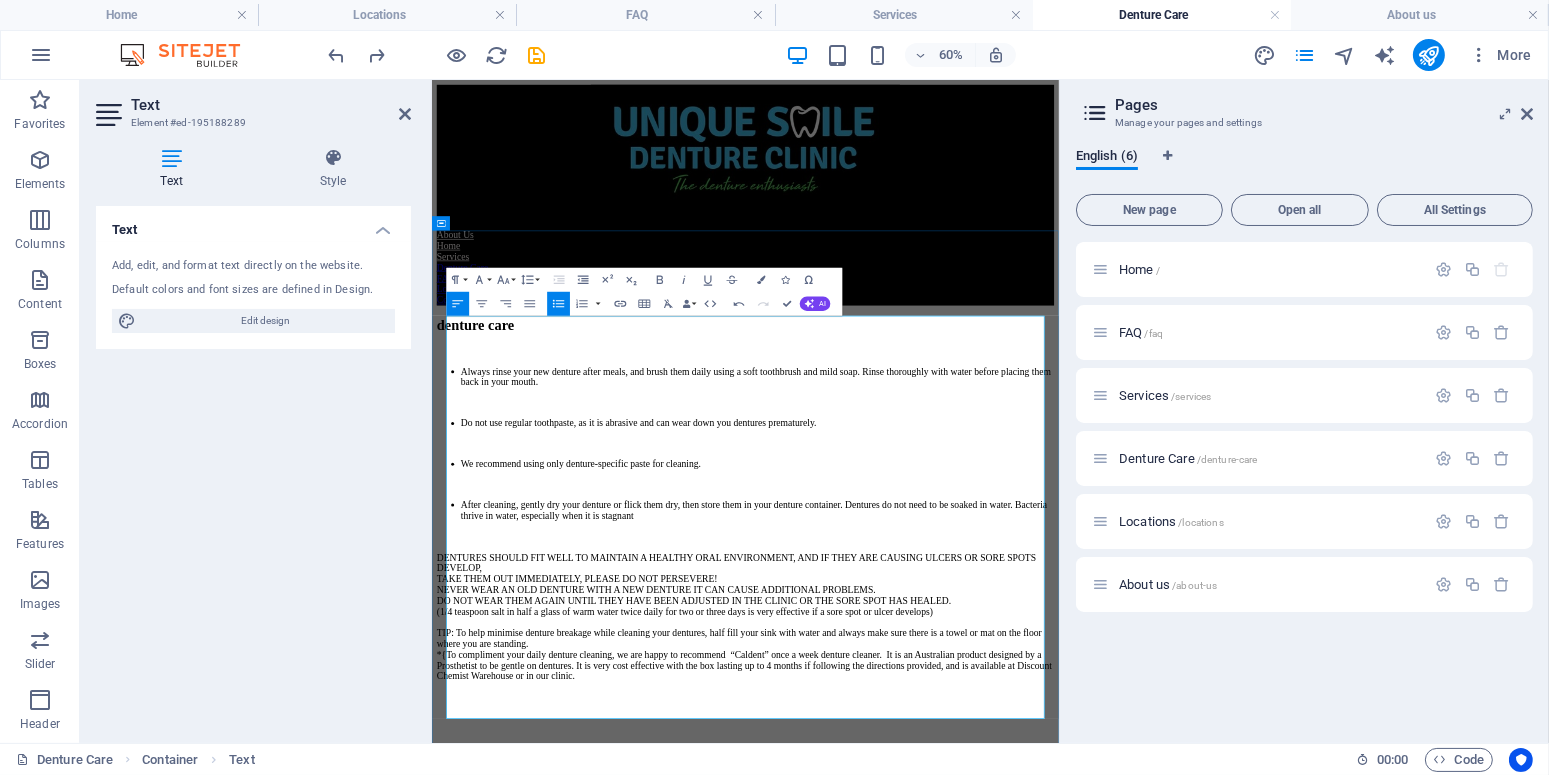 click on "After cleaning, gently dry your denture or flick them dry, then store them in your denture container. Dentures do not need to be soaked in water. Bacteria thrive in water, especially when it is stagnant" at bounding box center (973, 796) 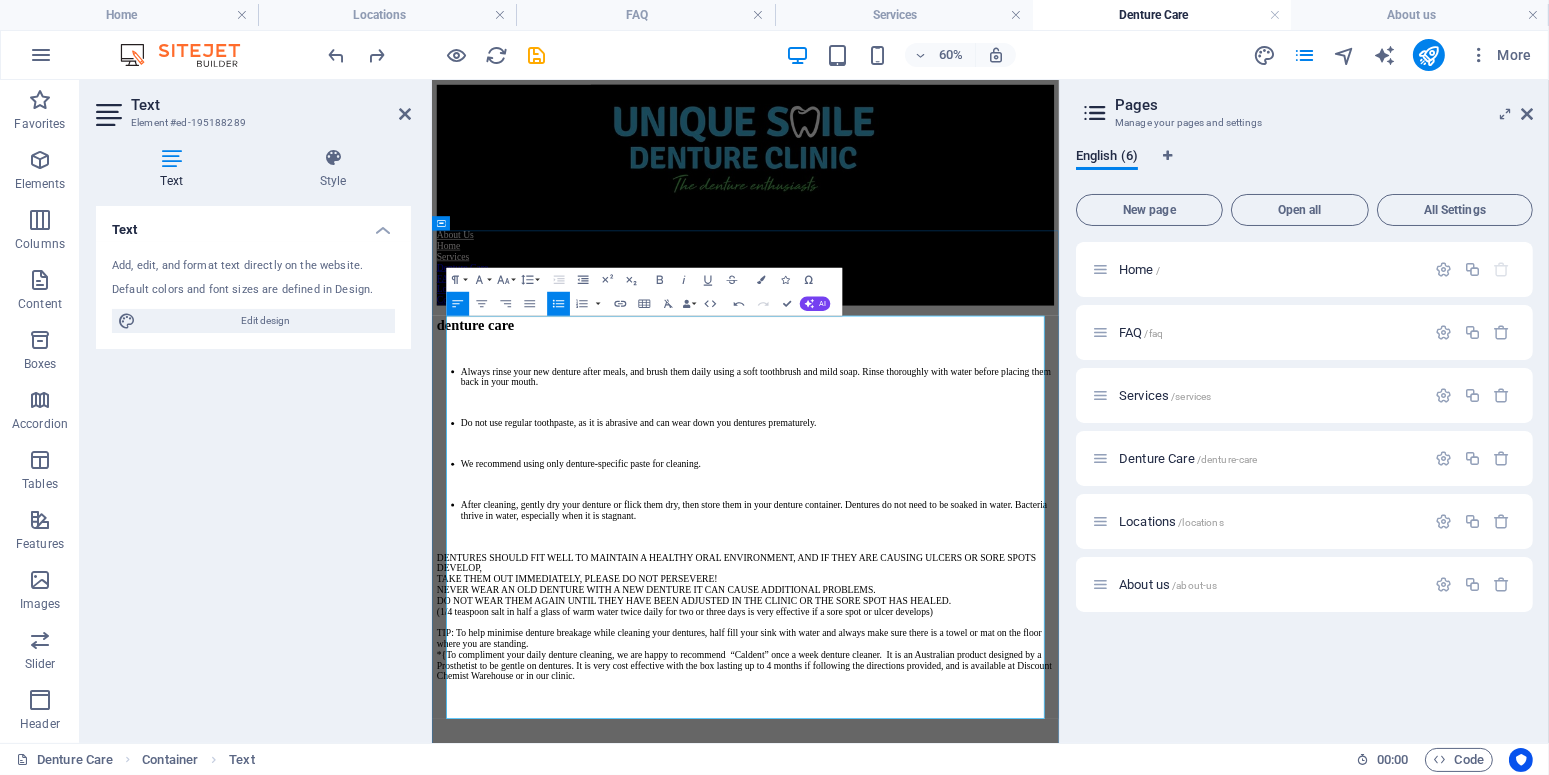 click on "DENTURES SHOULD FIT WELL TO MAINTAIN A HEALTHY ORAL ENVIRONMENT, AND IF THEY ARE CAUSING ULCERS OR SORE SPOTS DEVELOP,  TAKE THEM OUT IMMEDIATELY, PLEASE DO NOT PERSEVERE! NEVER WEAR AN OLD DENTURE WITH A NEW DENTURE IT CAN CAUSE ADDITIONAL PROBLEMS. DO NOT WEAR THEM AGAIN UNTIL THEY HAVE BEEN ADJUSTED IN THE CLINIC OR THE SORE SPOT HAS HEALED. (1/4 teaspoon salt in half a glass of warm water twice daily for two or three days is very effective if a sore spot or ulcer develops) TIP: To help minimise denture breakage while cleaning your dentures, half fill your sink with water and always make sure there is a towel or mat on the floor where you are standing." at bounding box center (953, 983) 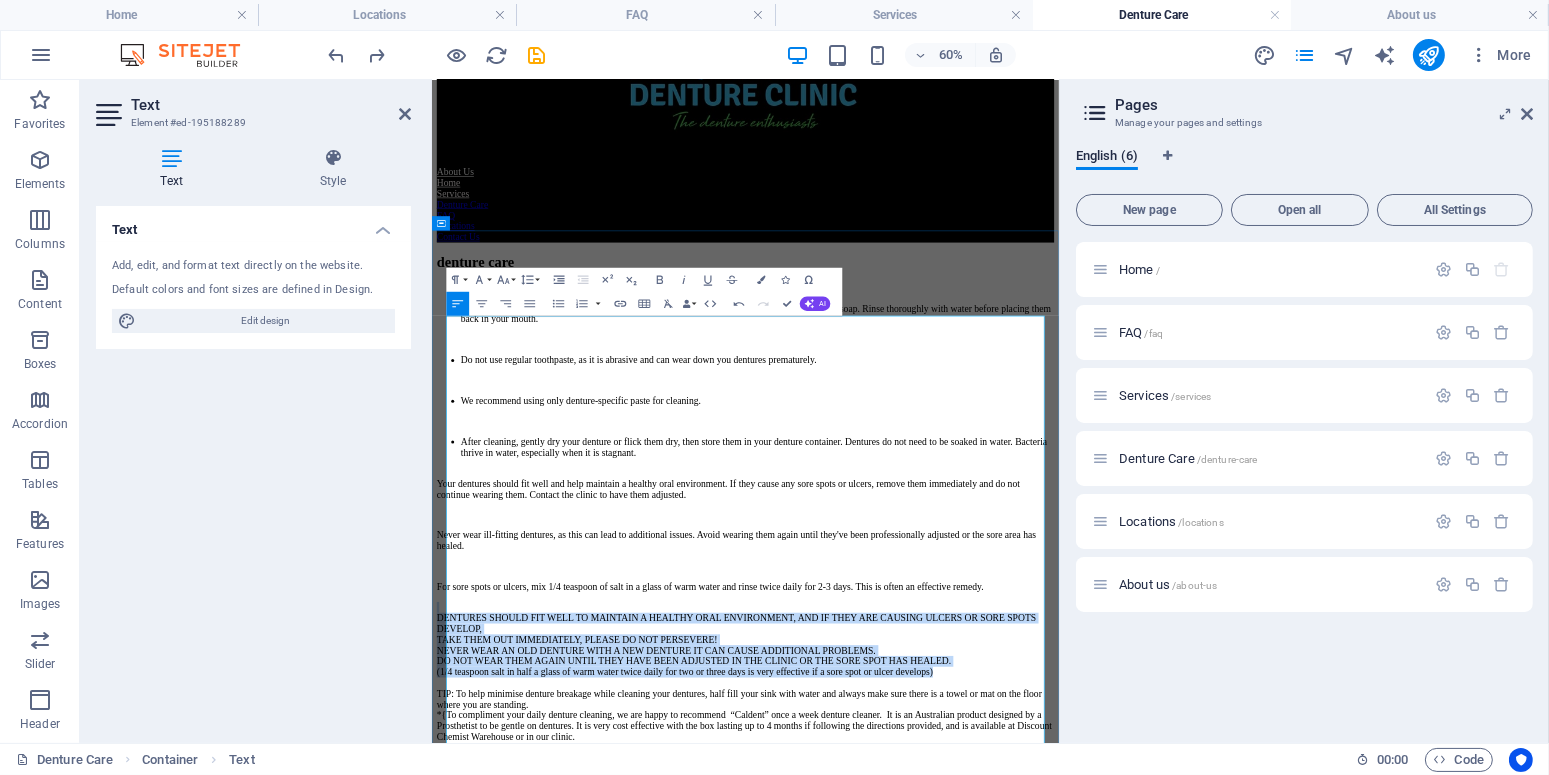drag, startPoint x: 547, startPoint y: 1110, endPoint x: 475, endPoint y: 939, distance: 185.53975 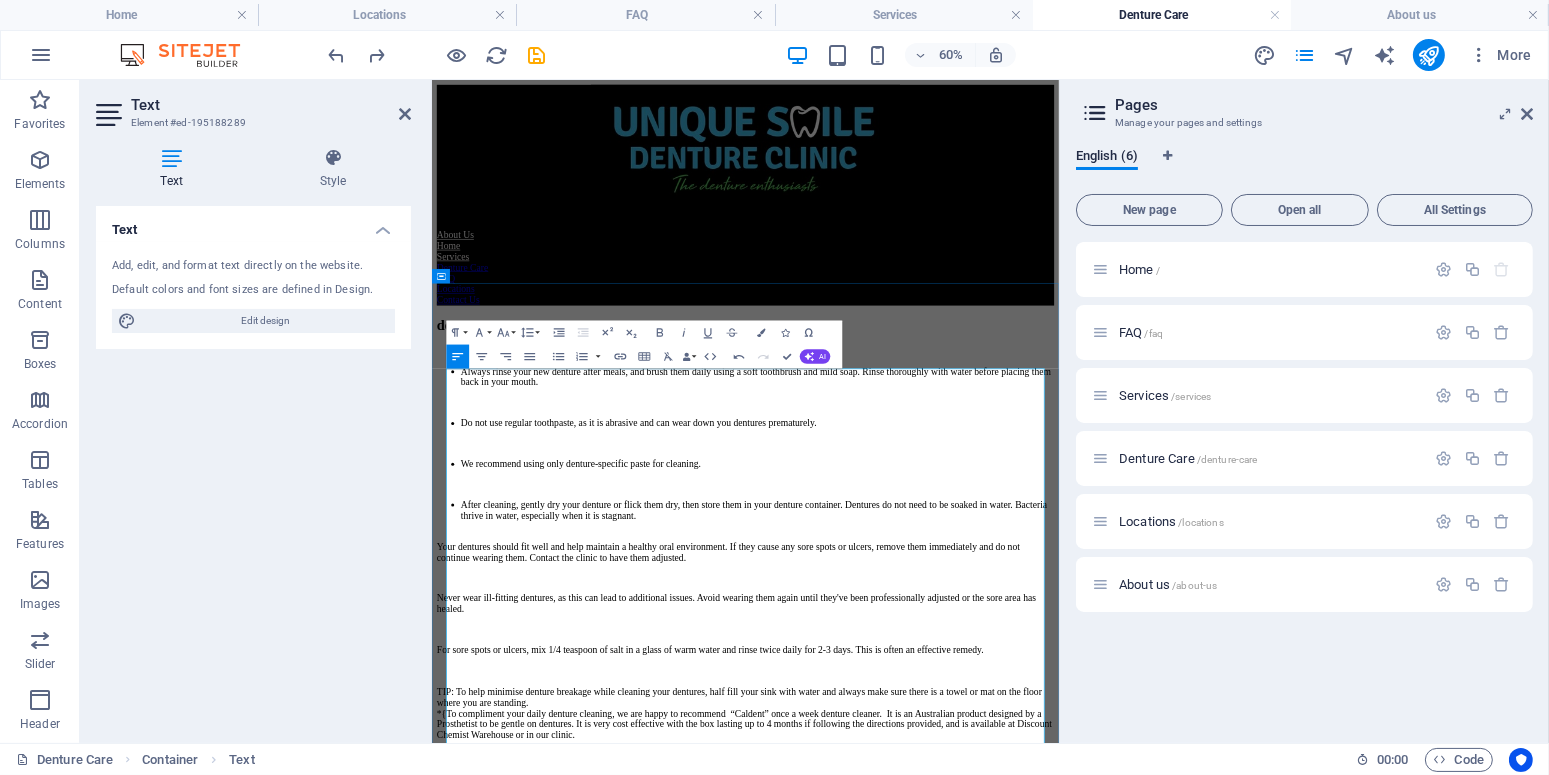 scroll, scrollTop: 105, scrollLeft: 0, axis: vertical 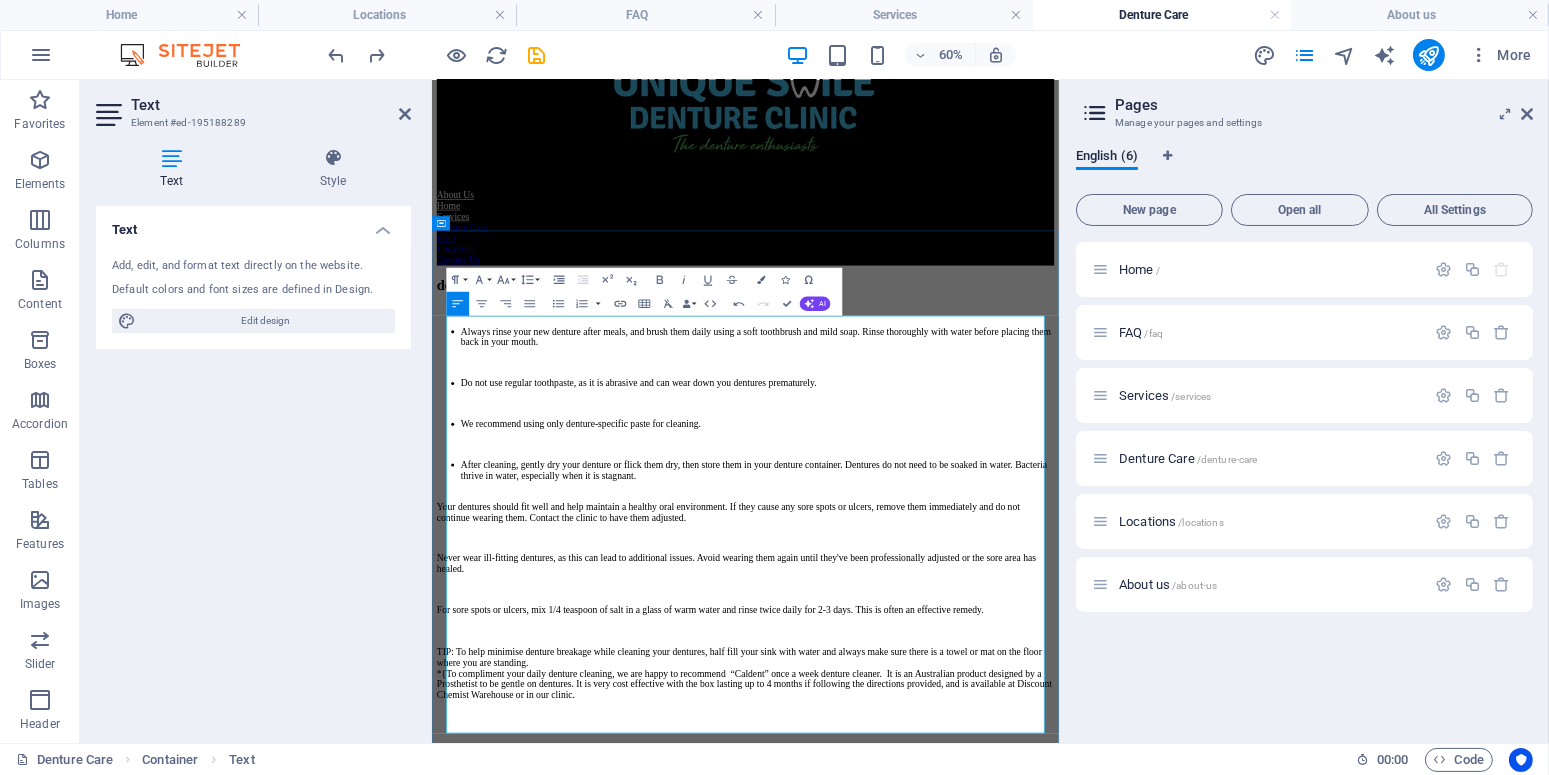 click on "Always rinse your new denture after meals, and brush them daily using a soft toothbrush and mild soap. Rinse thoroughly with water before placing them back in your mouth." at bounding box center [953, 508] 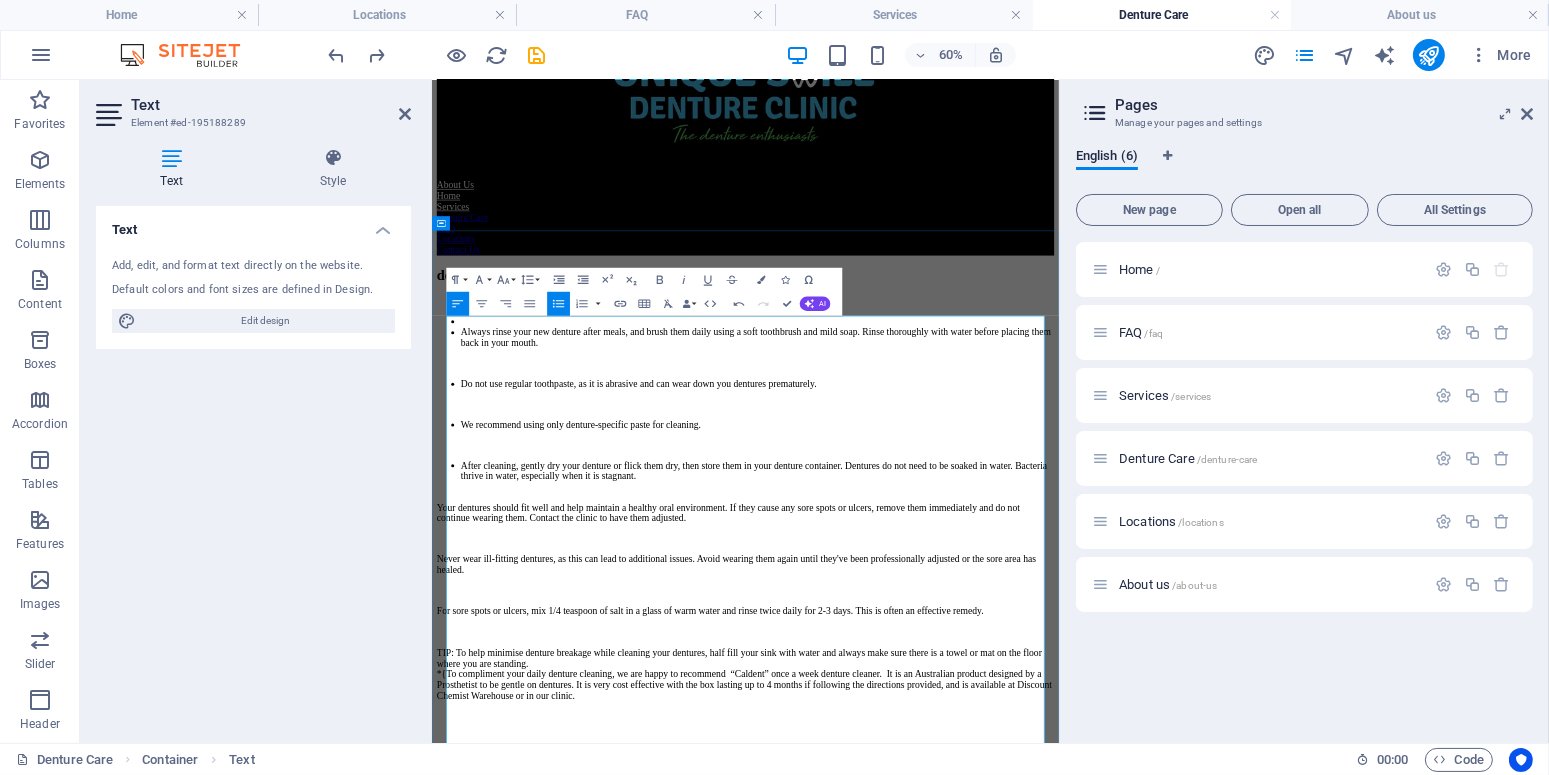 click at bounding box center (973, 481) 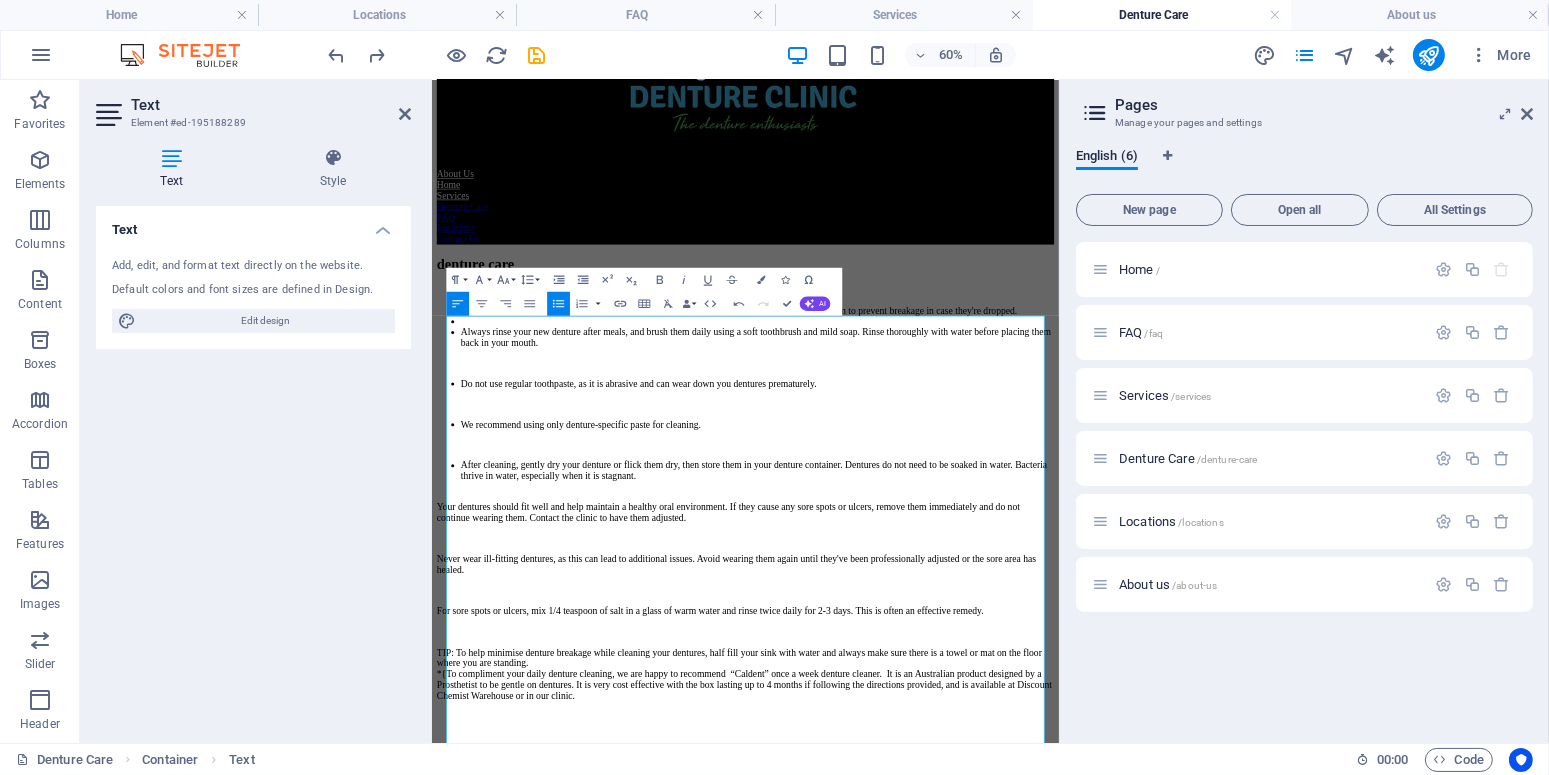 click 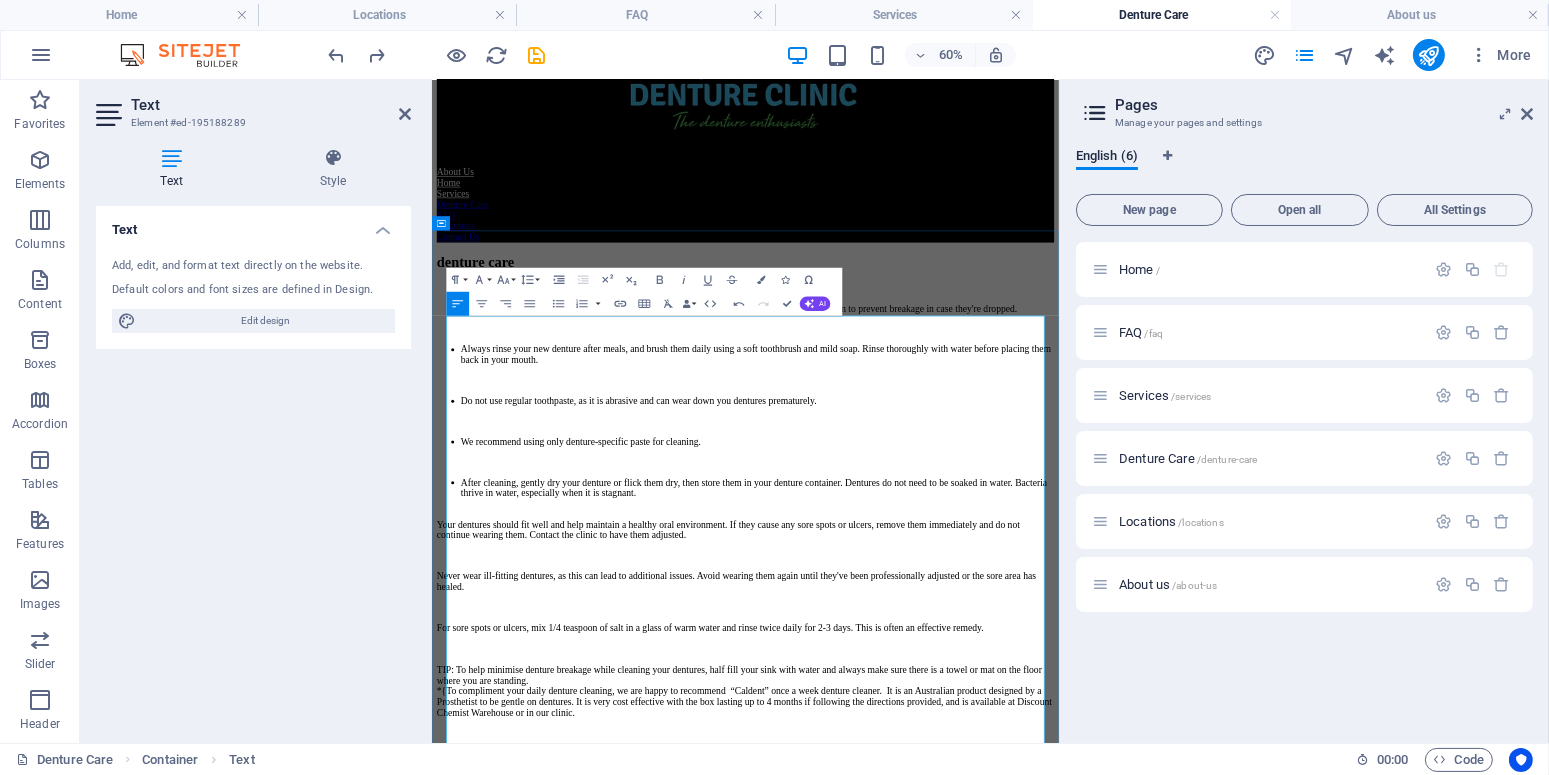 click on "After cleaning, gently dry your denture or flick them dry, then store them in your denture container. Dentures do not need to be soaked in water. Bacteria thrive in water, especially when it is stagnant." at bounding box center [973, 759] 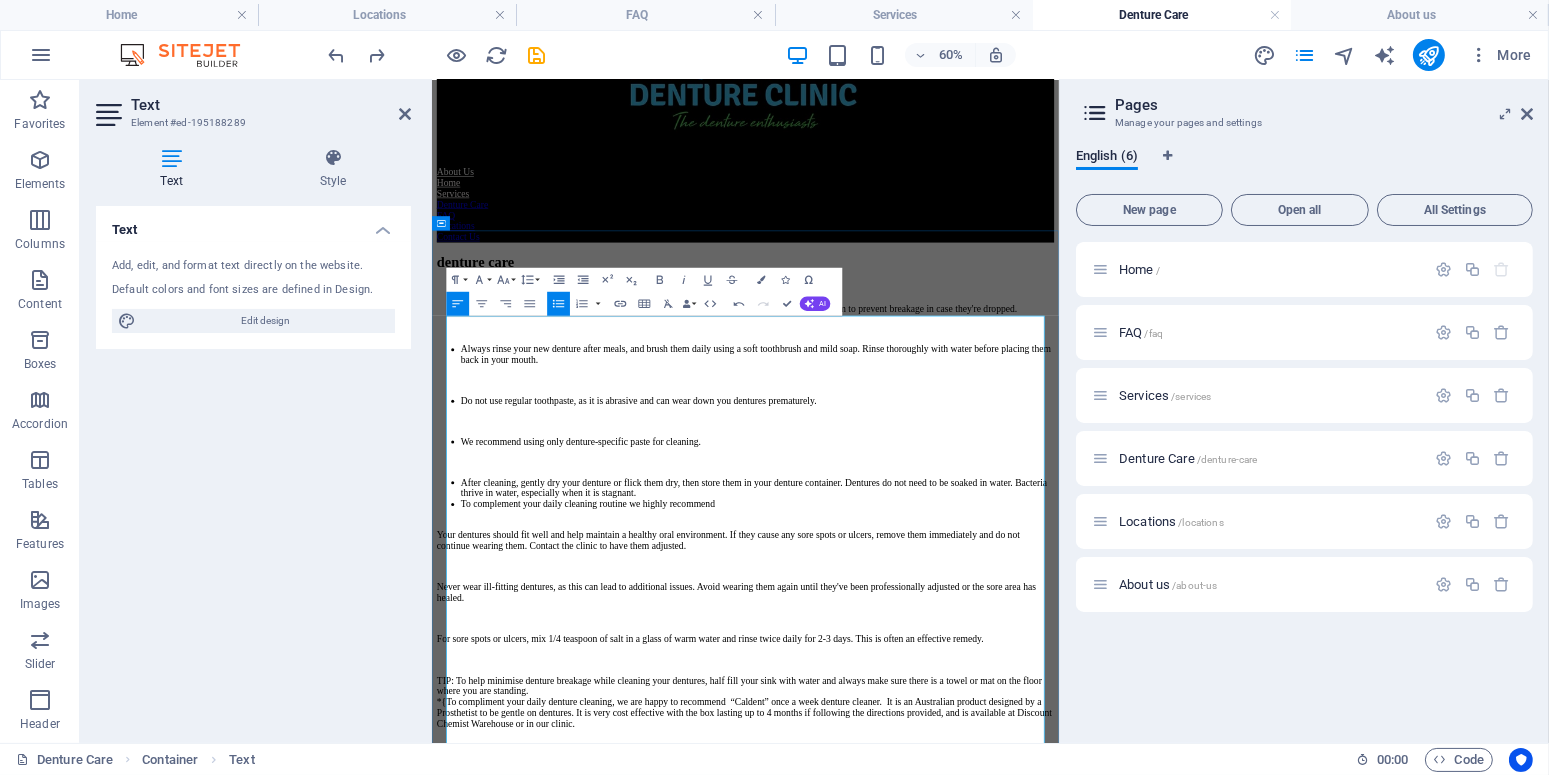 click on "After cleaning, gently dry your denture or flick them dry, then store them in your denture container. Dentures do not need to be soaked in water. Bacteria thrive in water, especially when it is stagnant." at bounding box center [973, 759] 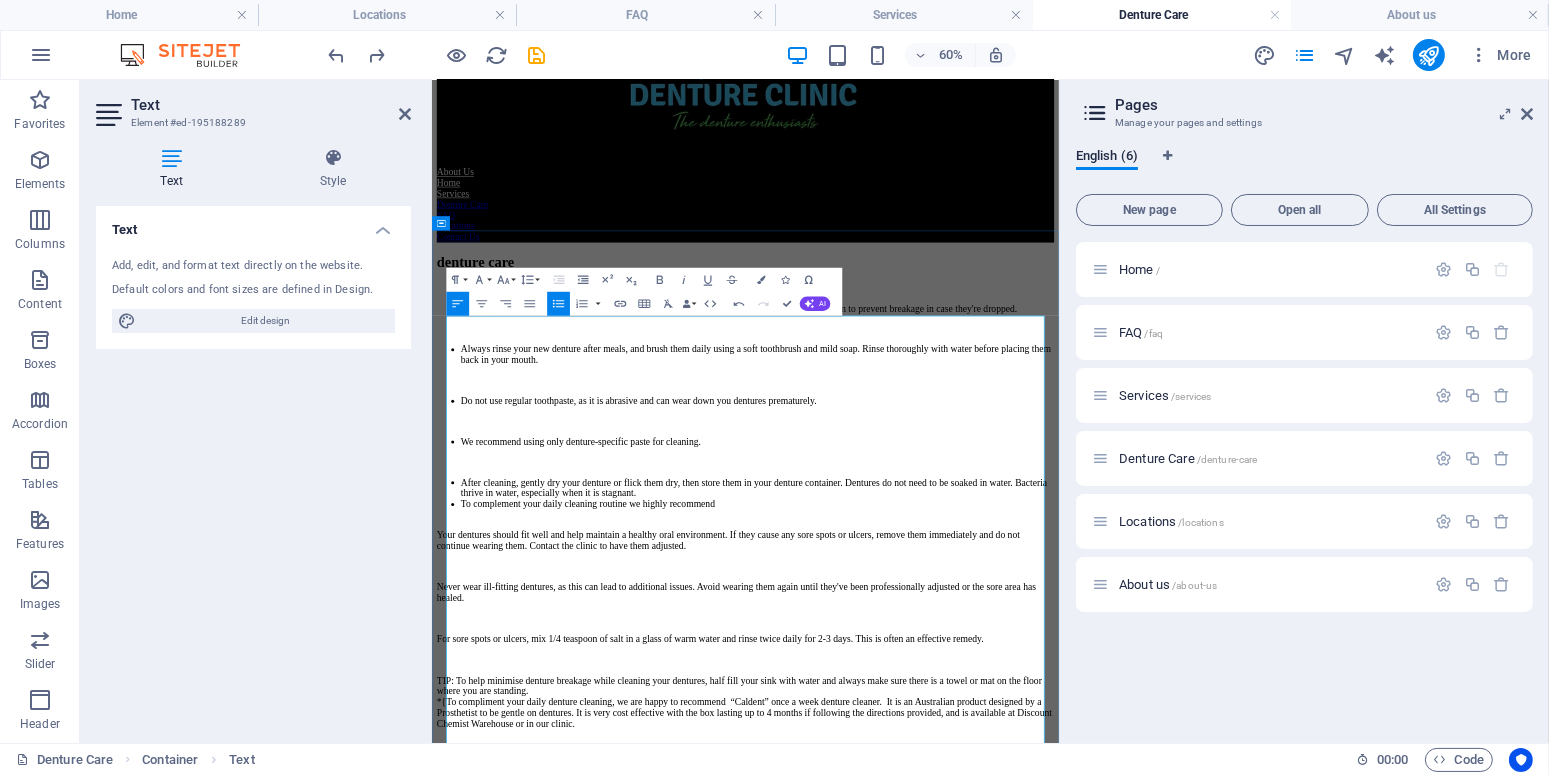click on "After cleaning, gently dry your denture or flick them dry, then store them in your denture container. Dentures do not need to be soaked in water. Bacteria thrive in water, especially when it is stagnant." at bounding box center [973, 759] 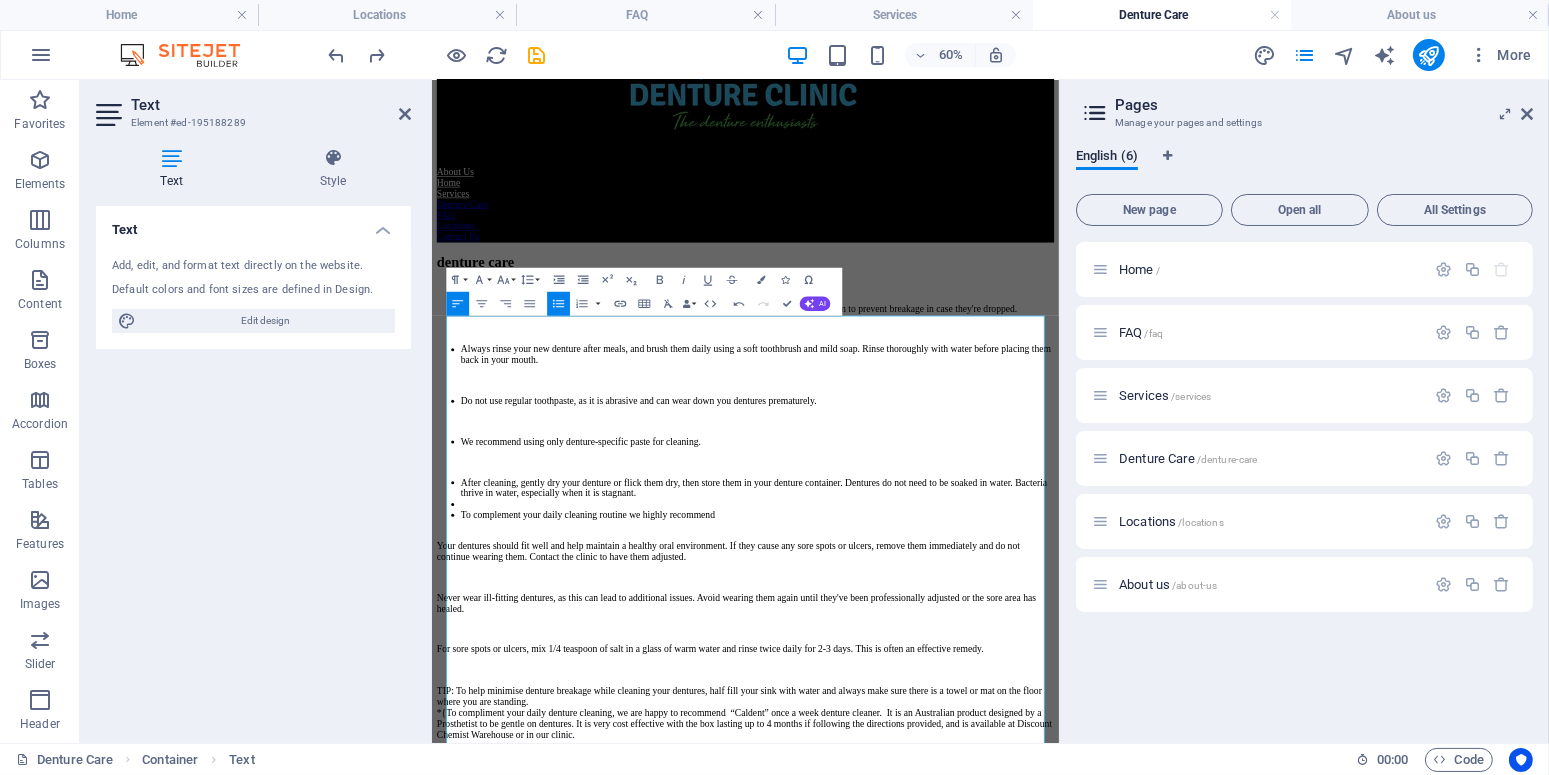click 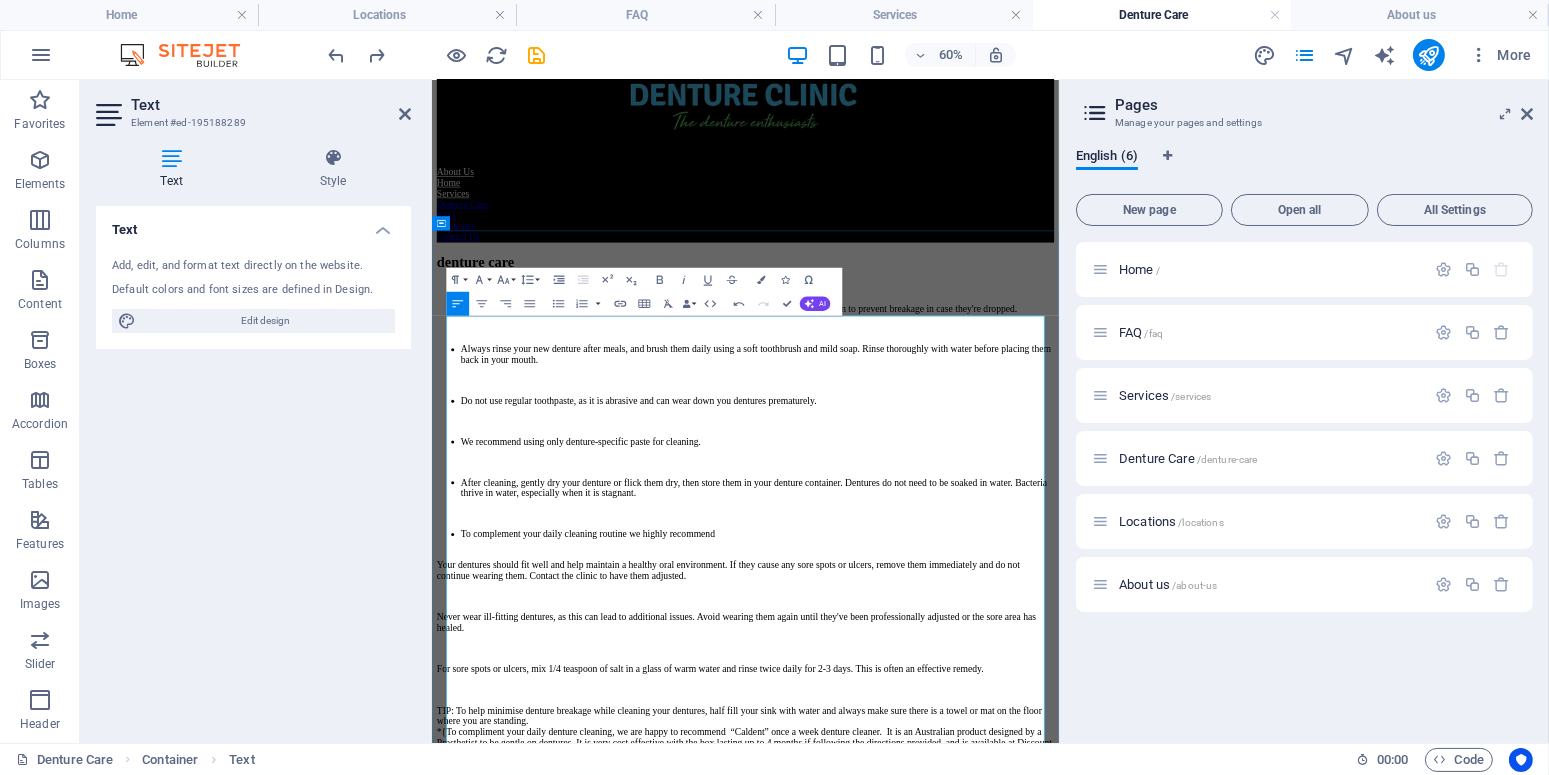 click on "To complement your daily cleaning routine we highly recommend" at bounding box center (973, 836) 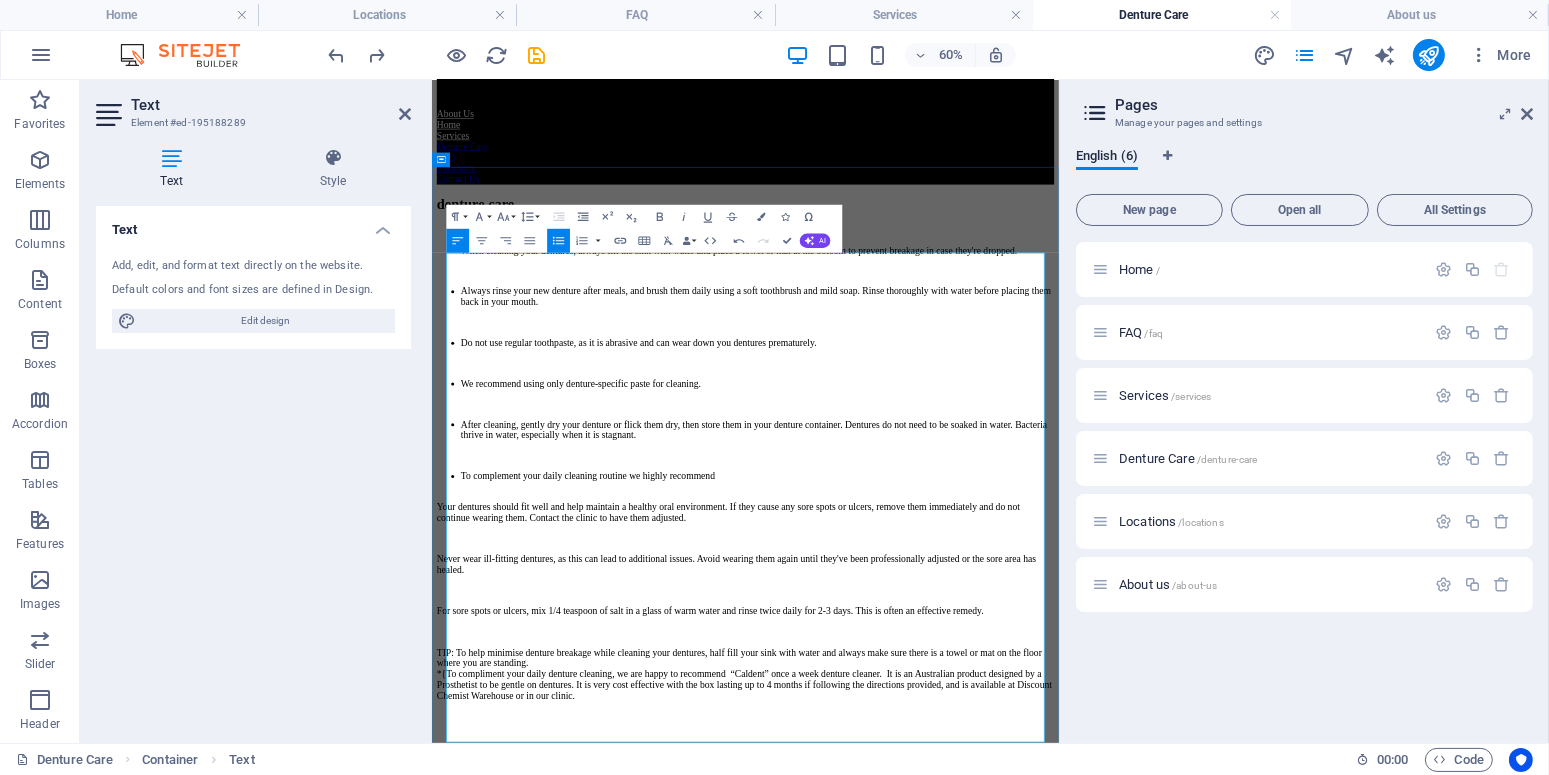 scroll, scrollTop: 289, scrollLeft: 0, axis: vertical 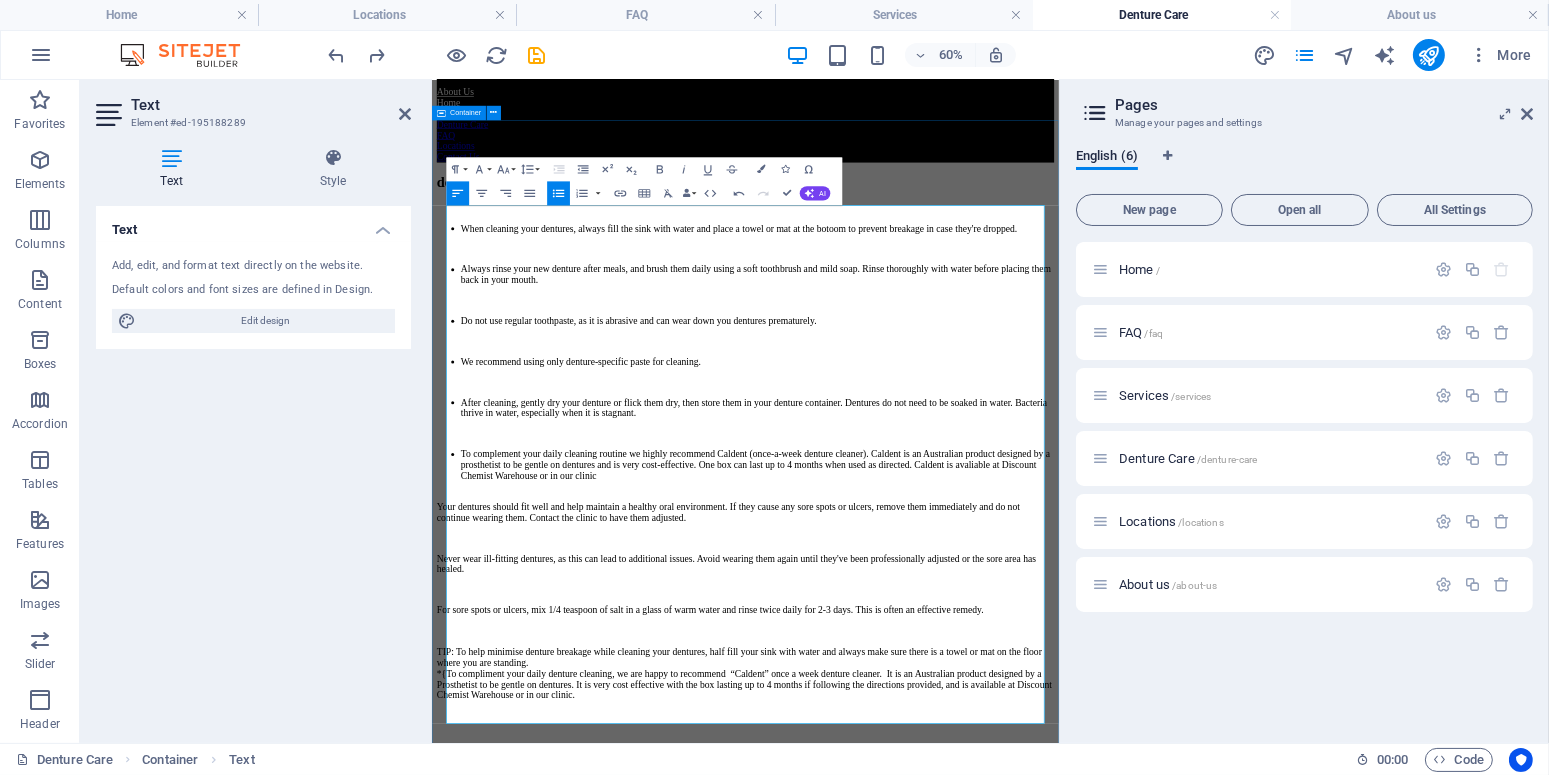 drag, startPoint x: 1336, startPoint y: 1072, endPoint x: 393, endPoint y: 932, distance: 953.3357 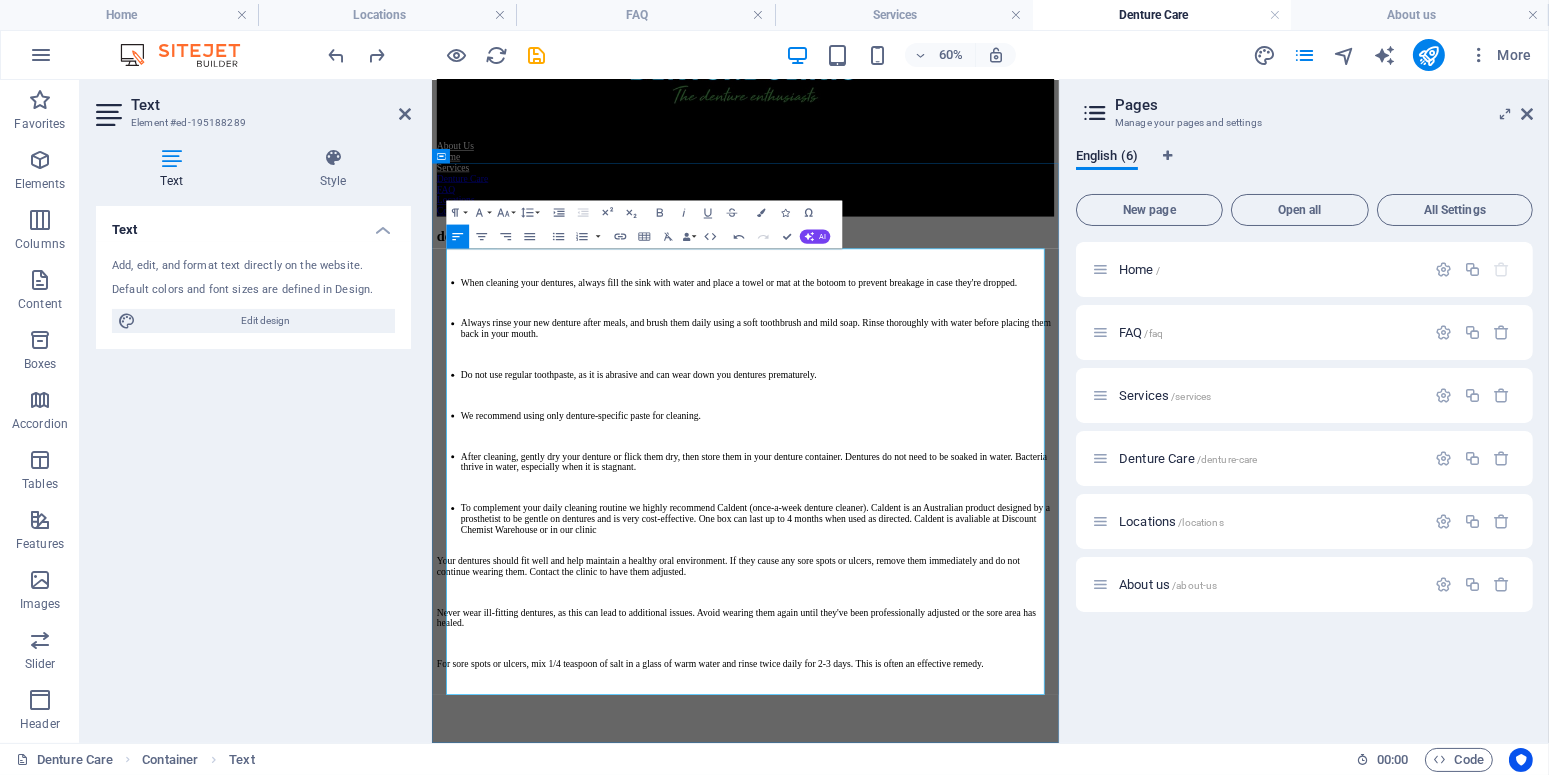 scroll, scrollTop: 216, scrollLeft: 0, axis: vertical 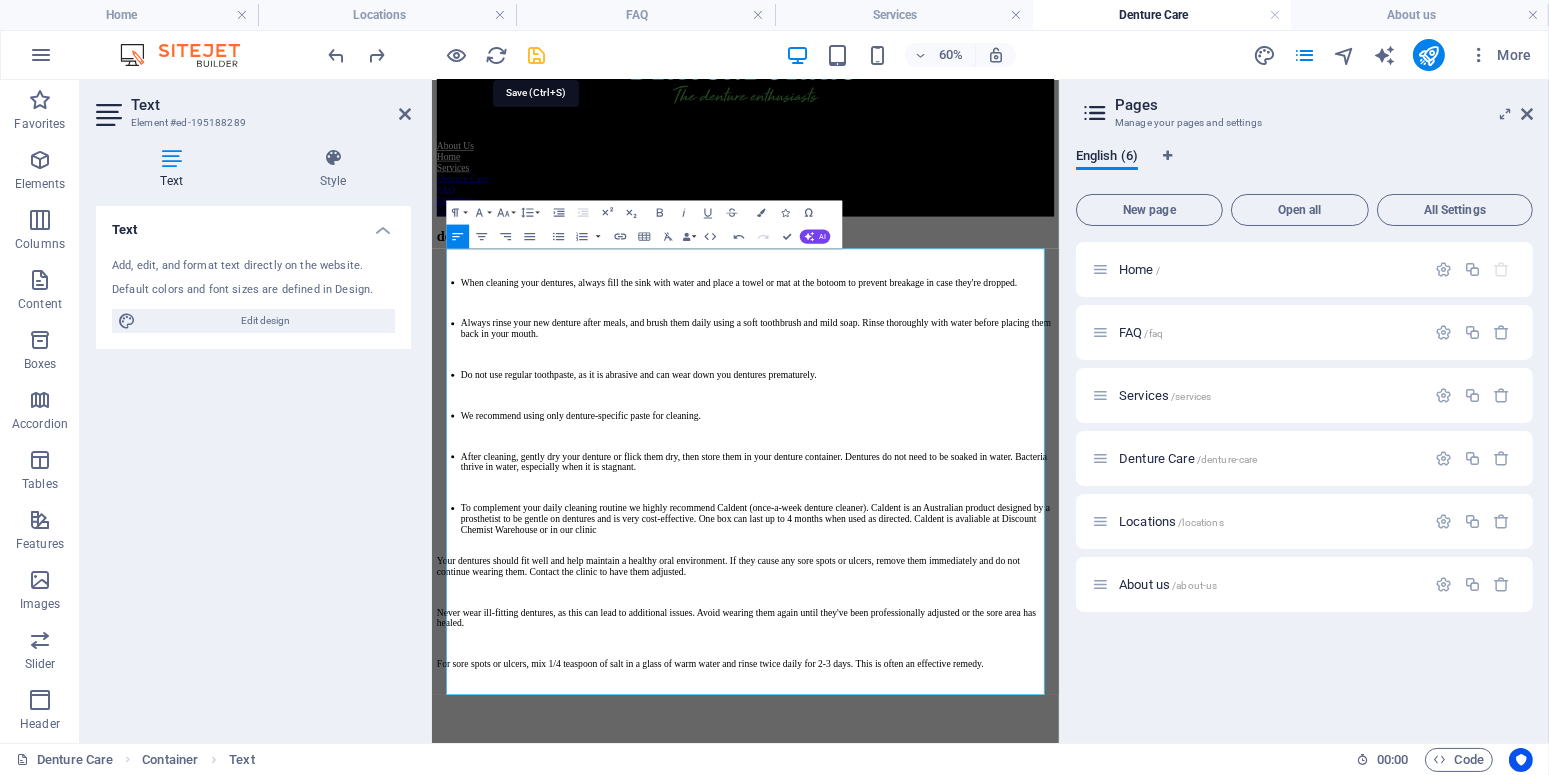 click at bounding box center (537, 55) 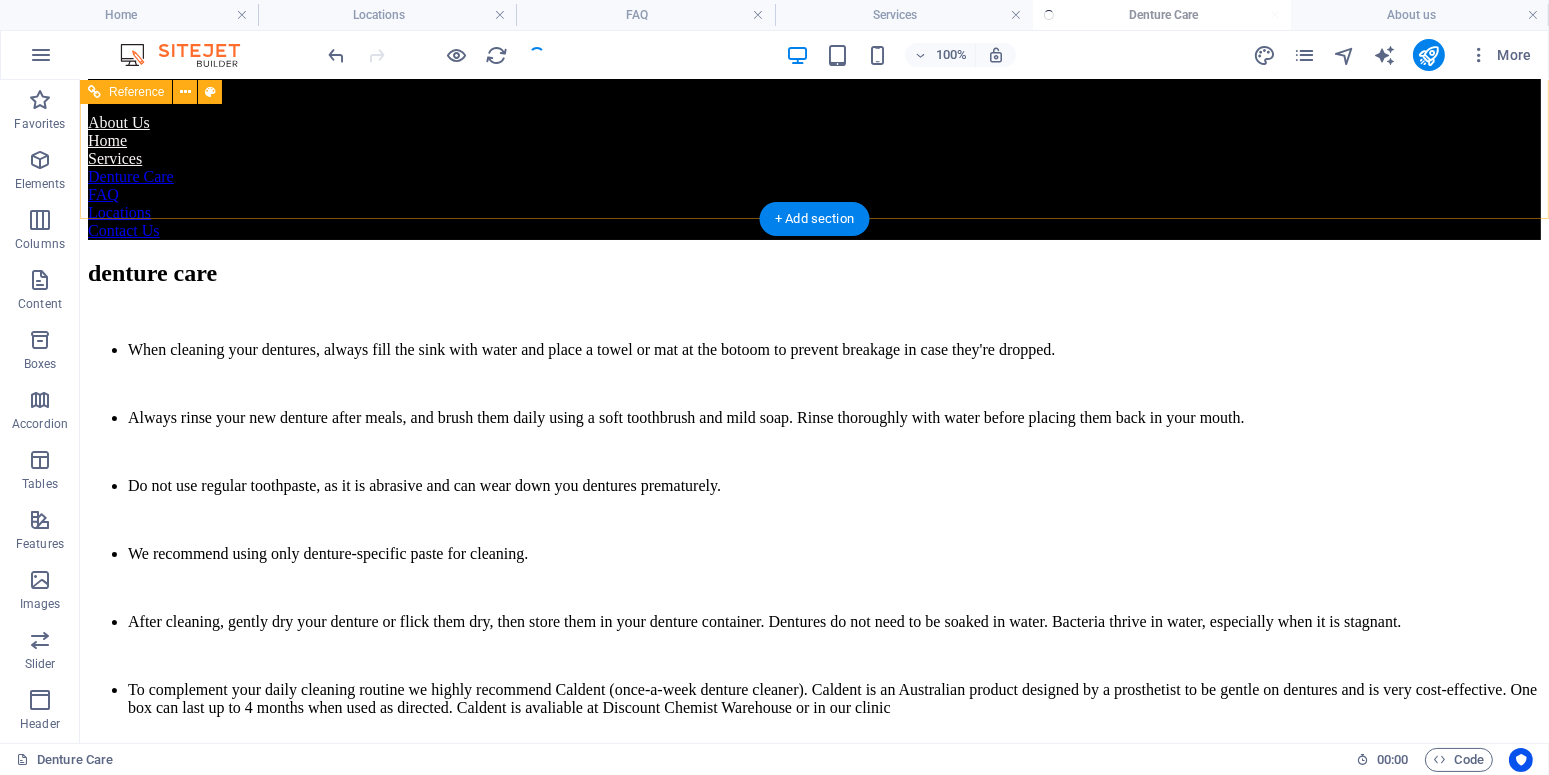 click on "About Us" at bounding box center (813, 122) 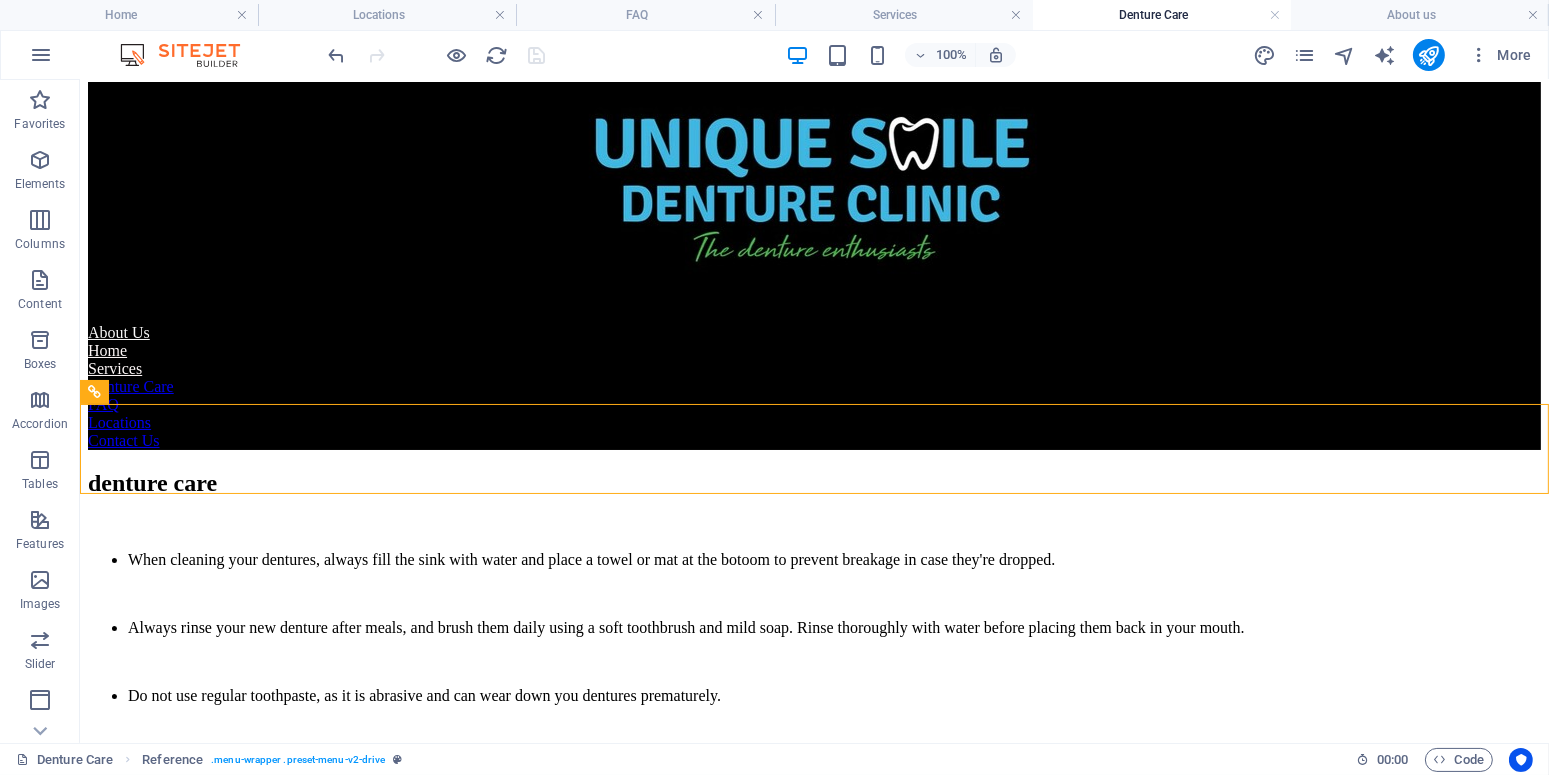 scroll, scrollTop: 0, scrollLeft: 0, axis: both 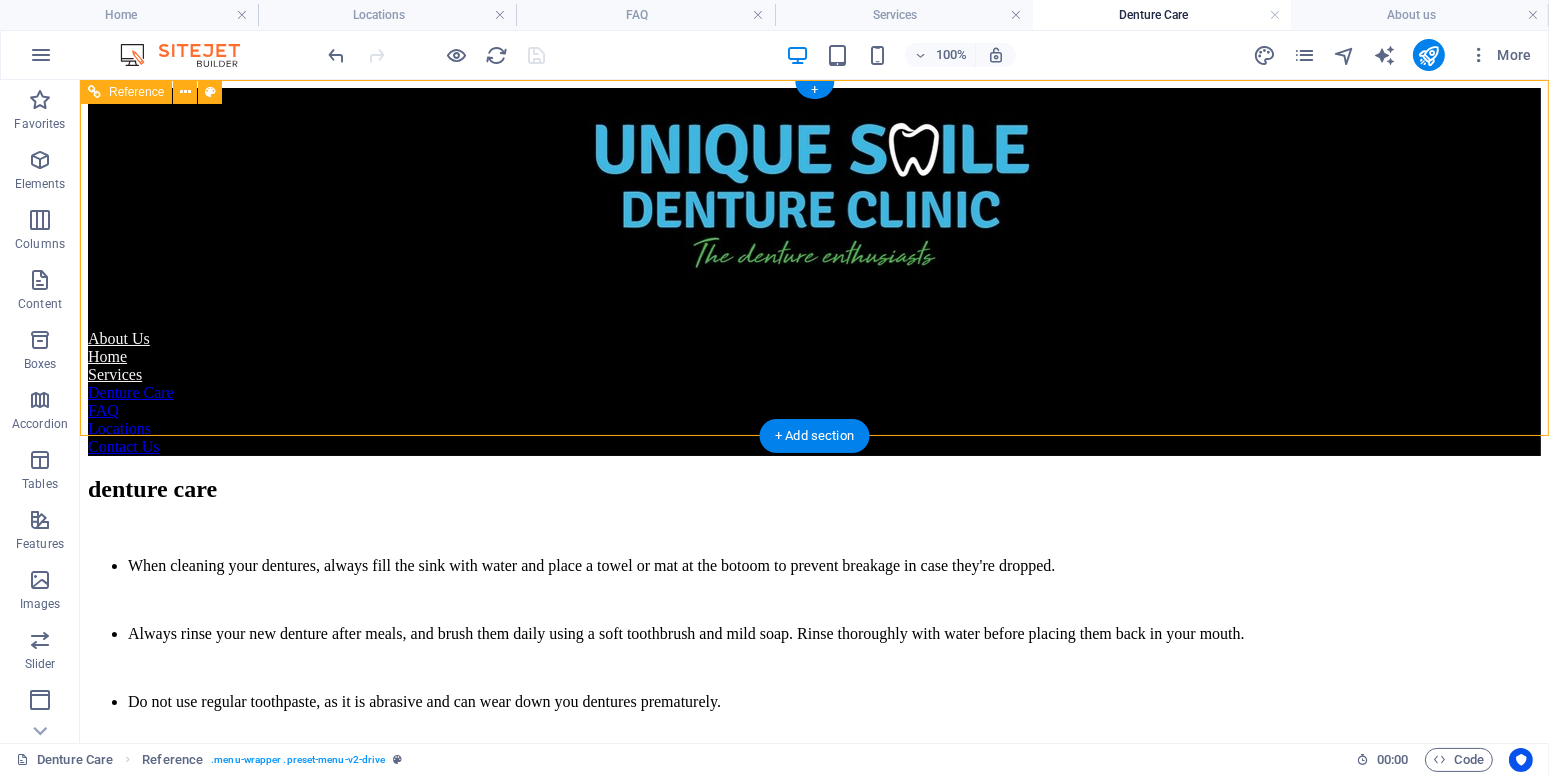 click on "Home" at bounding box center [813, 356] 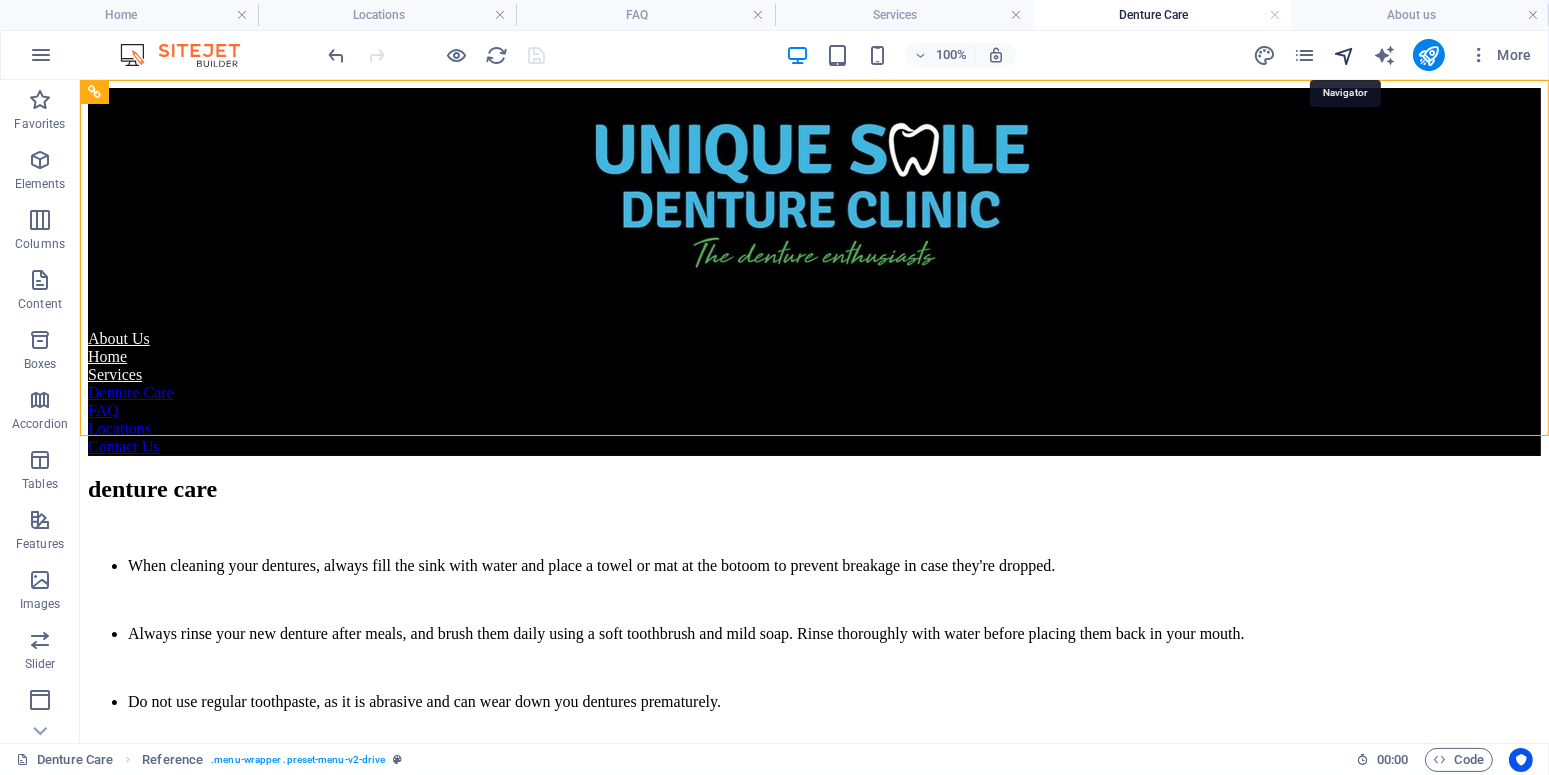 click at bounding box center (1344, 55) 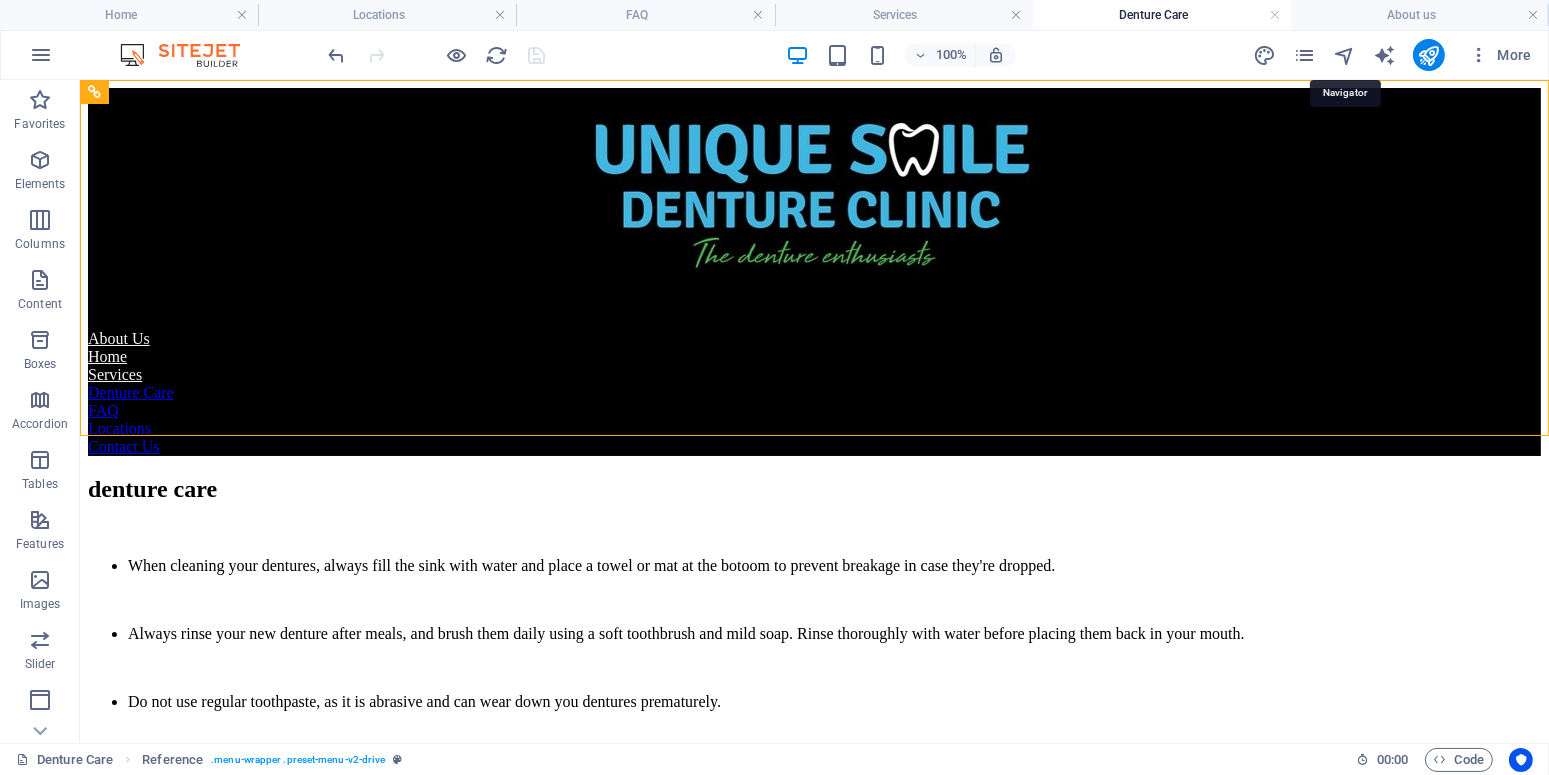 select on "4403052-en" 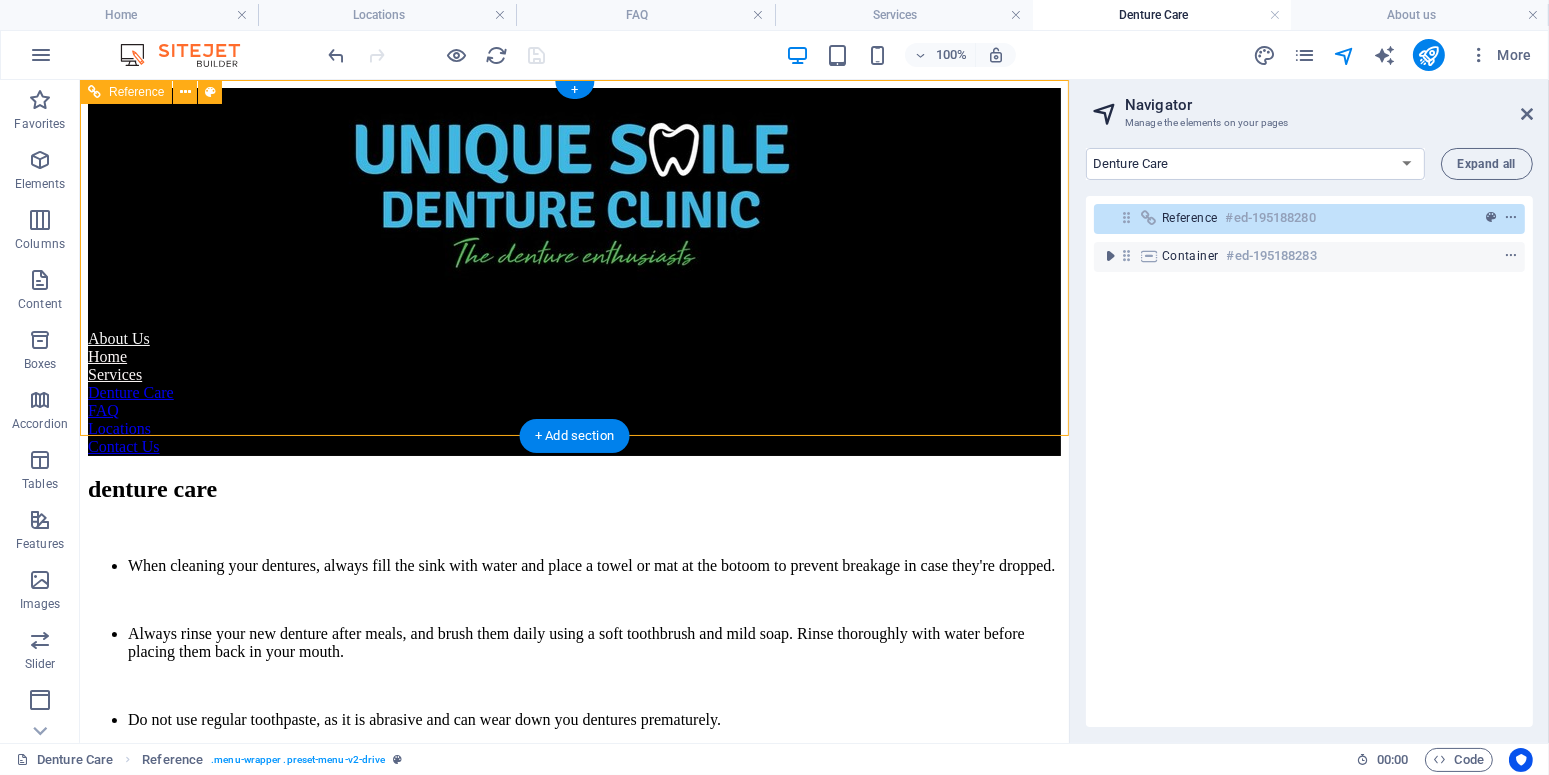 click on "Contact Us" at bounding box center (573, 446) 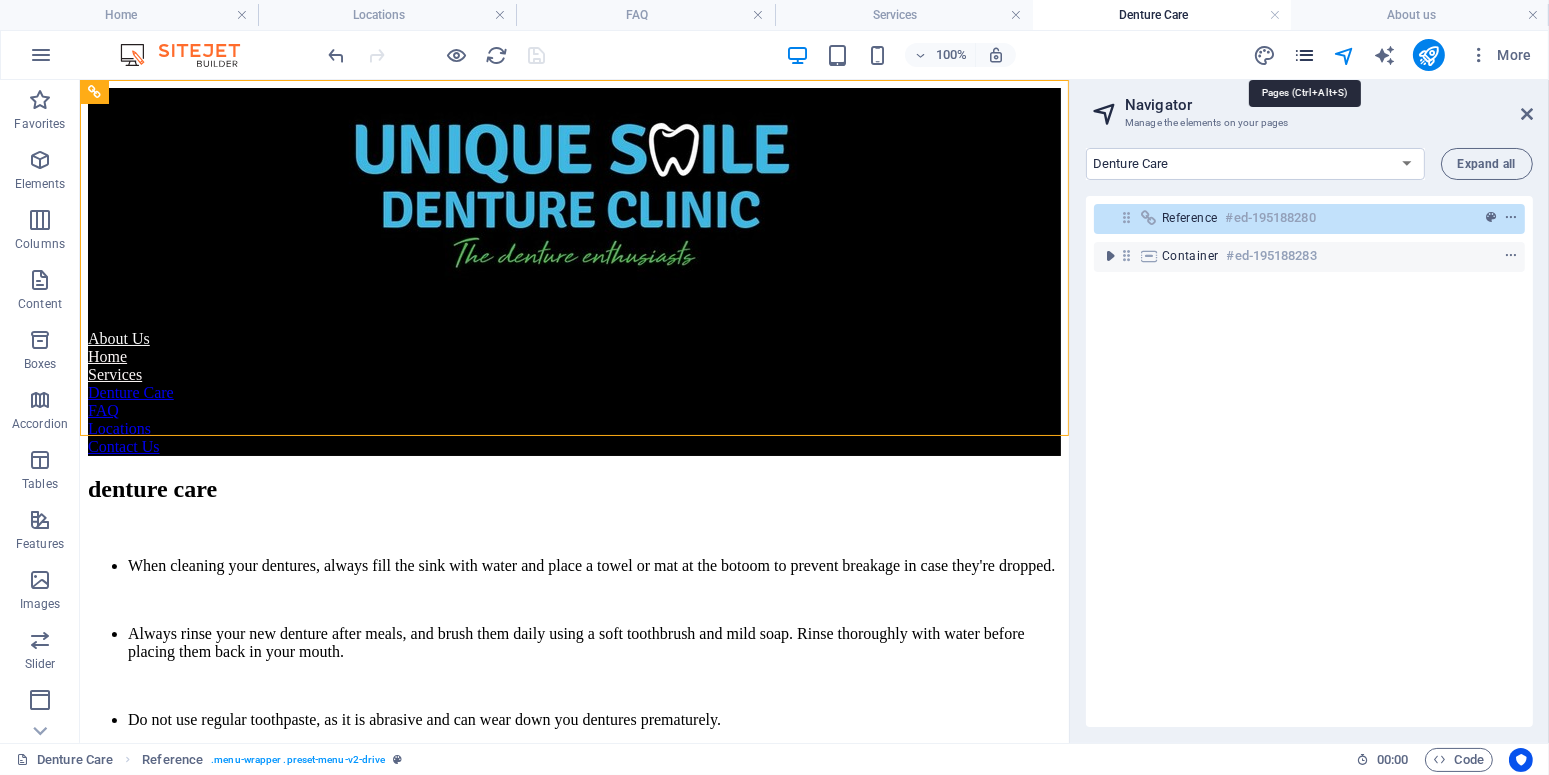 click at bounding box center [1304, 55] 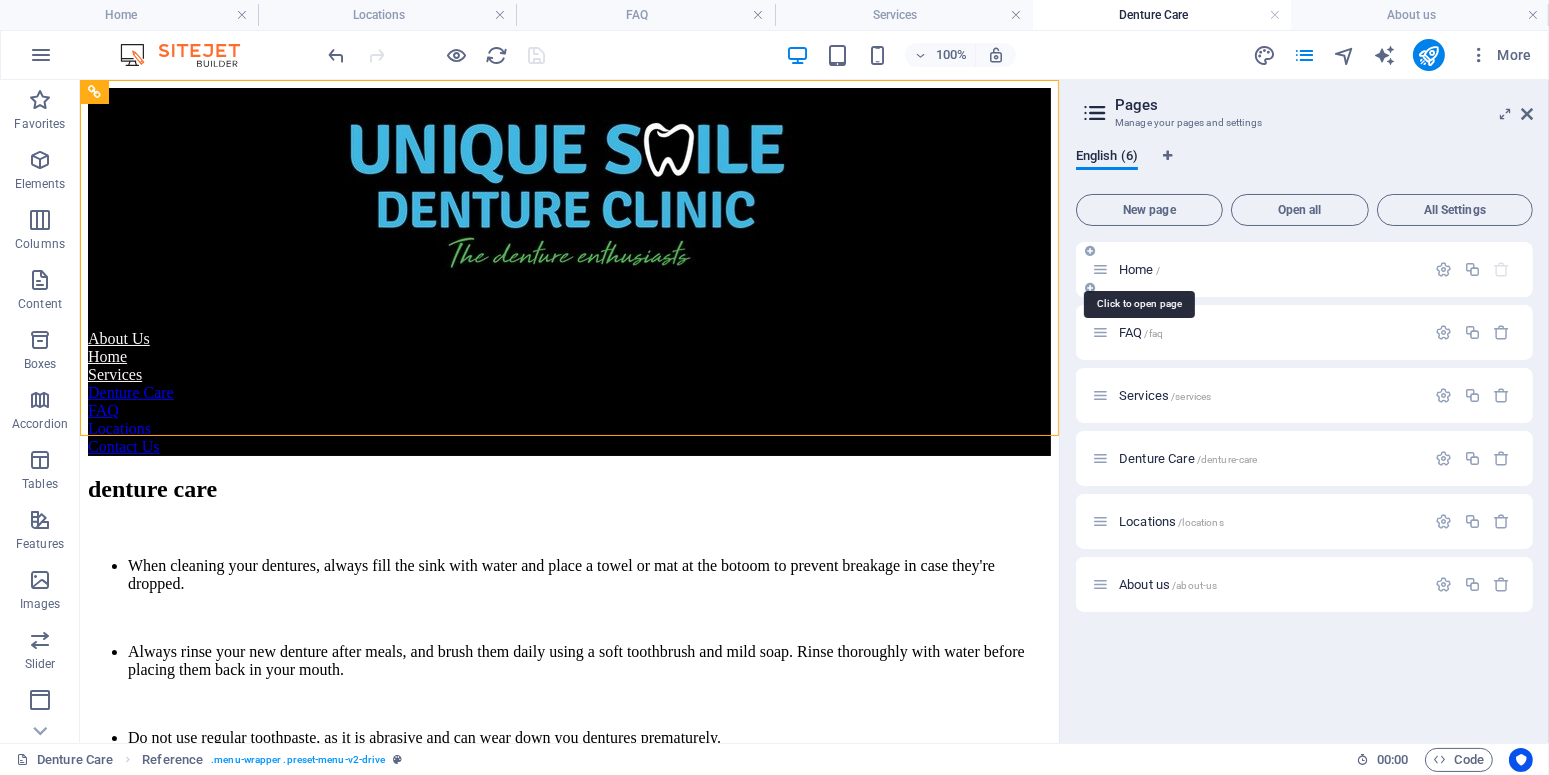 click on "Home /" at bounding box center [1139, 269] 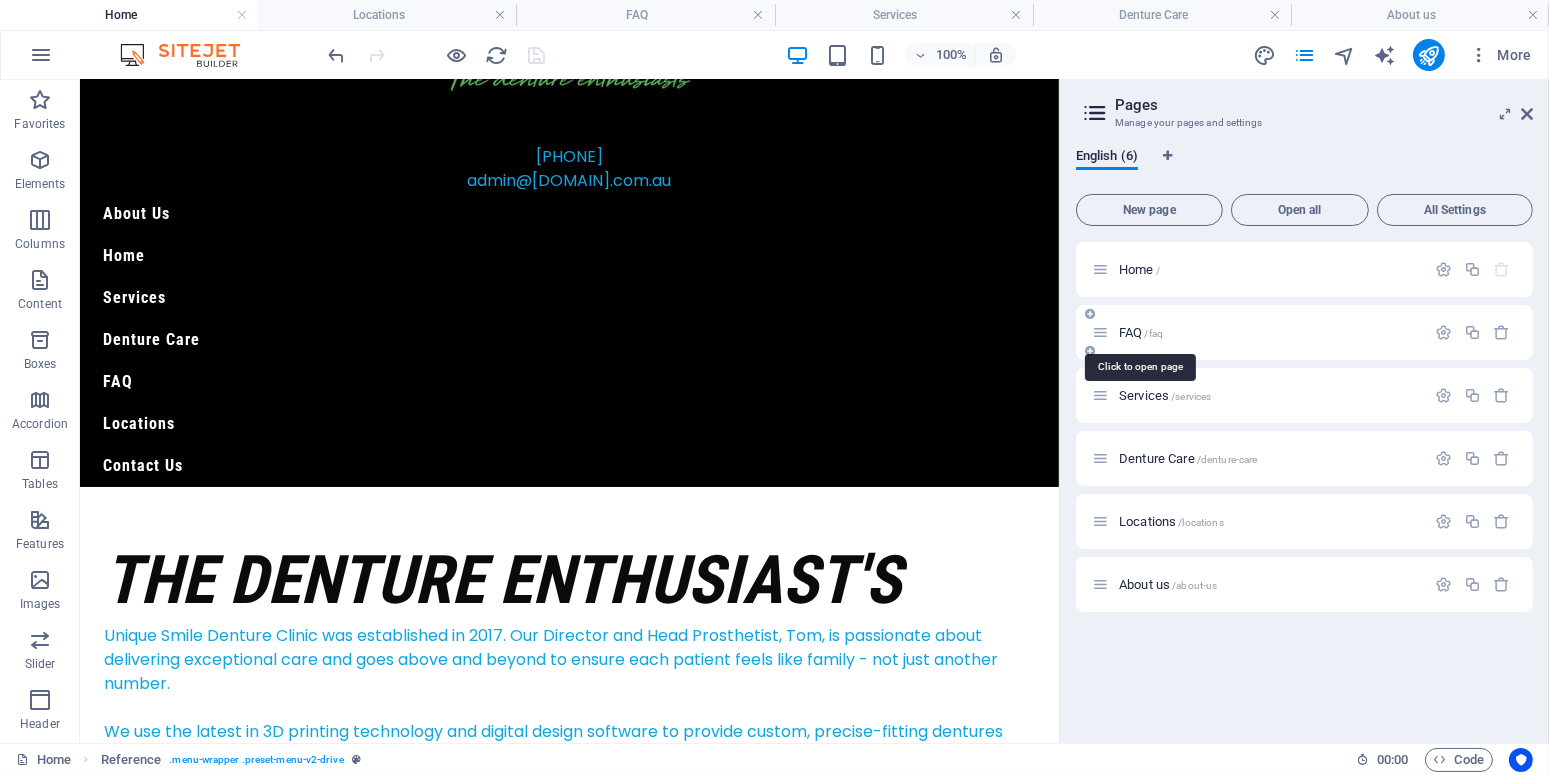 click on "FAQ /faq" at bounding box center (1141, 332) 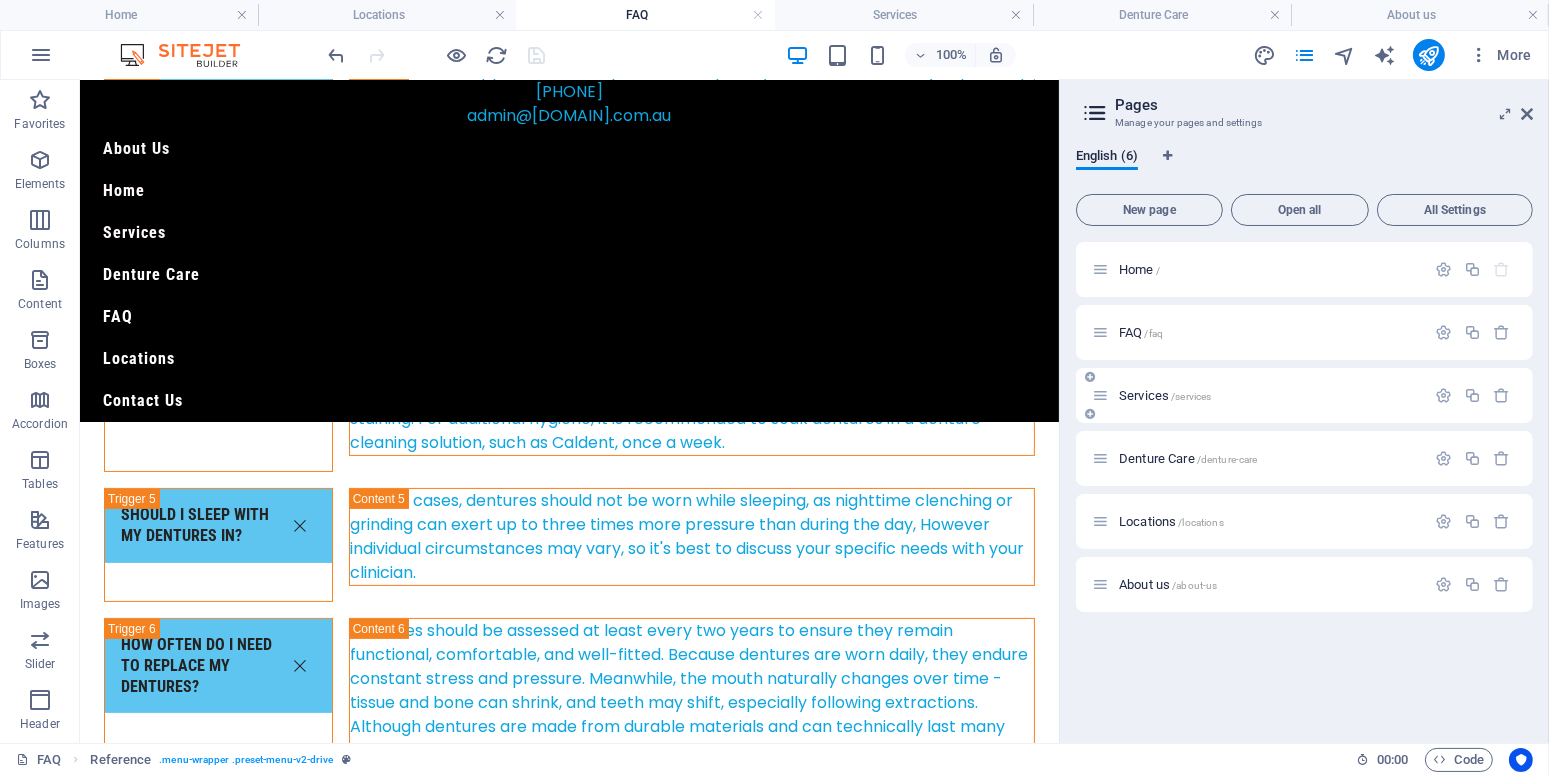 click on "Services /services" at bounding box center (1258, 395) 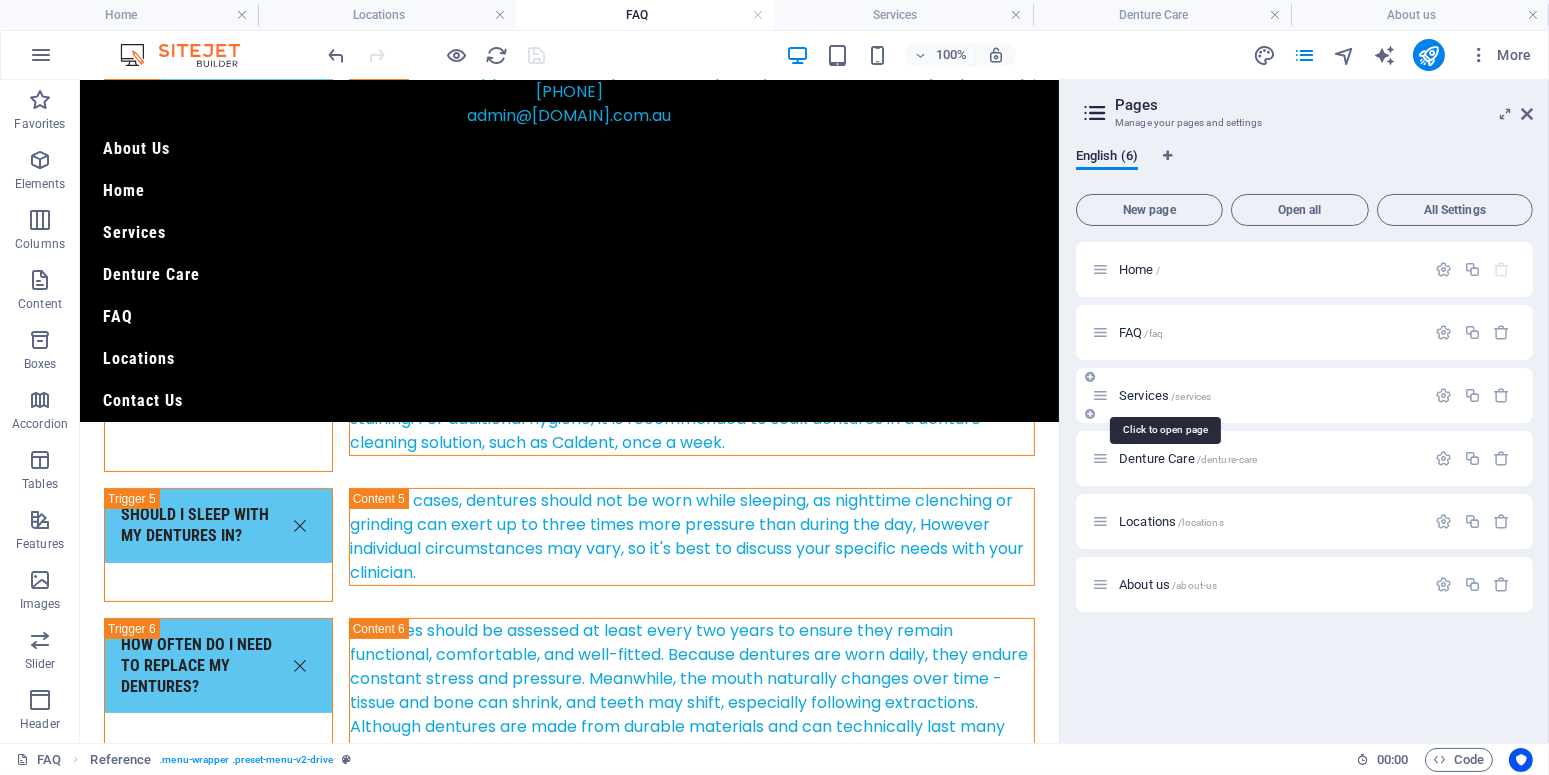 click on "Services /services" at bounding box center (1165, 395) 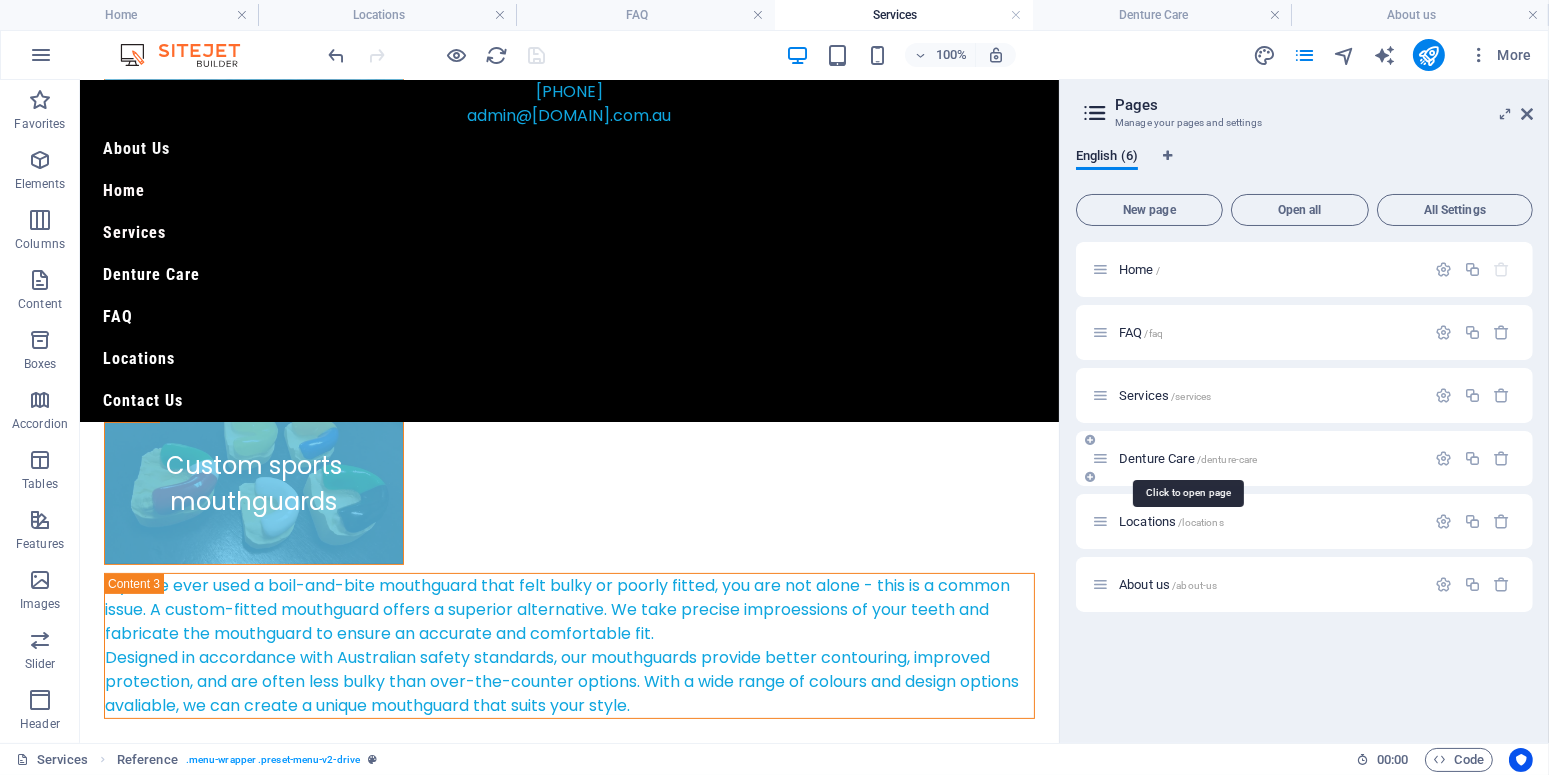 click on "Denture Care /denture-care" at bounding box center (1188, 458) 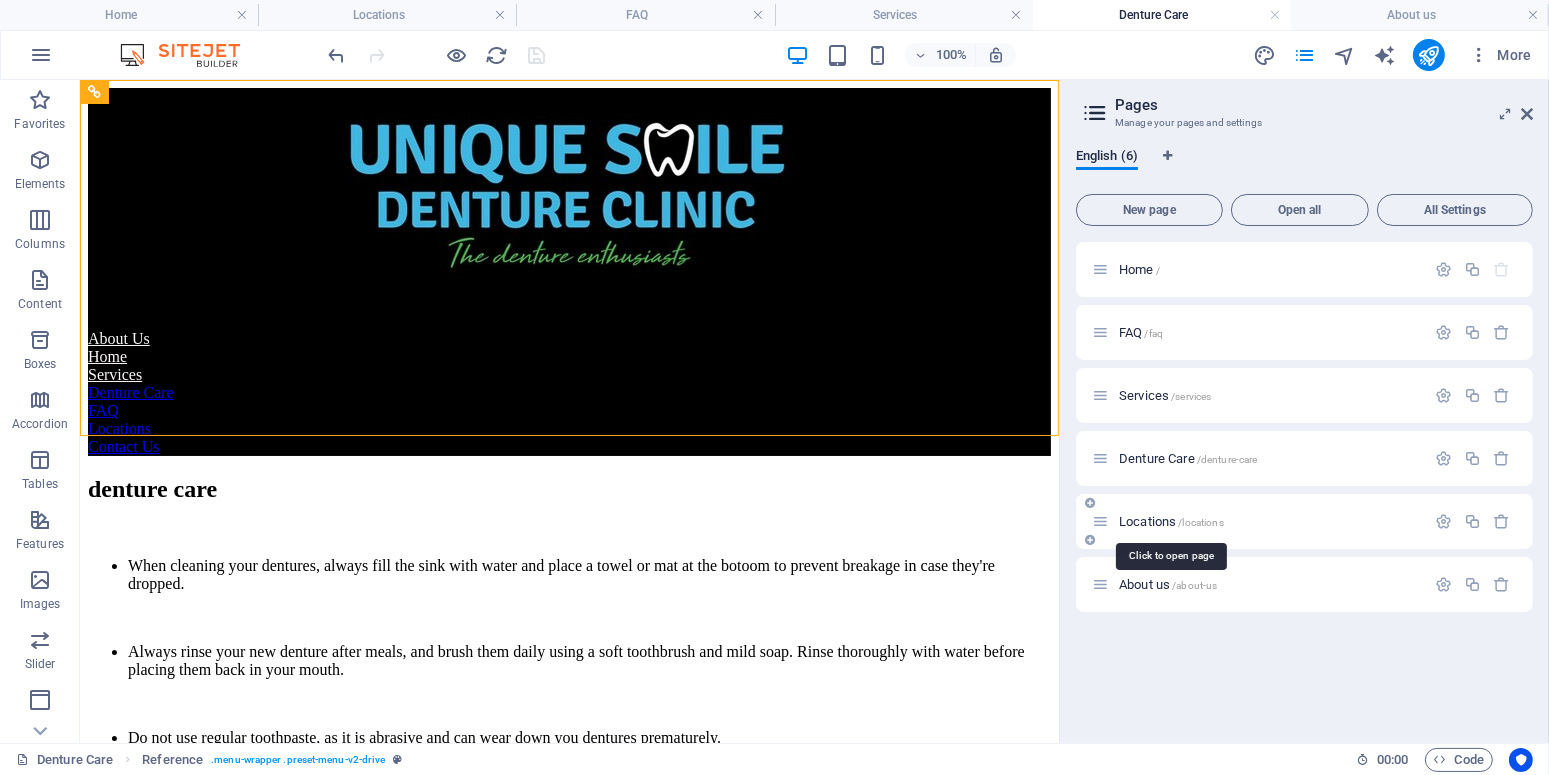 click on "Locations /locations" at bounding box center (1258, 521) 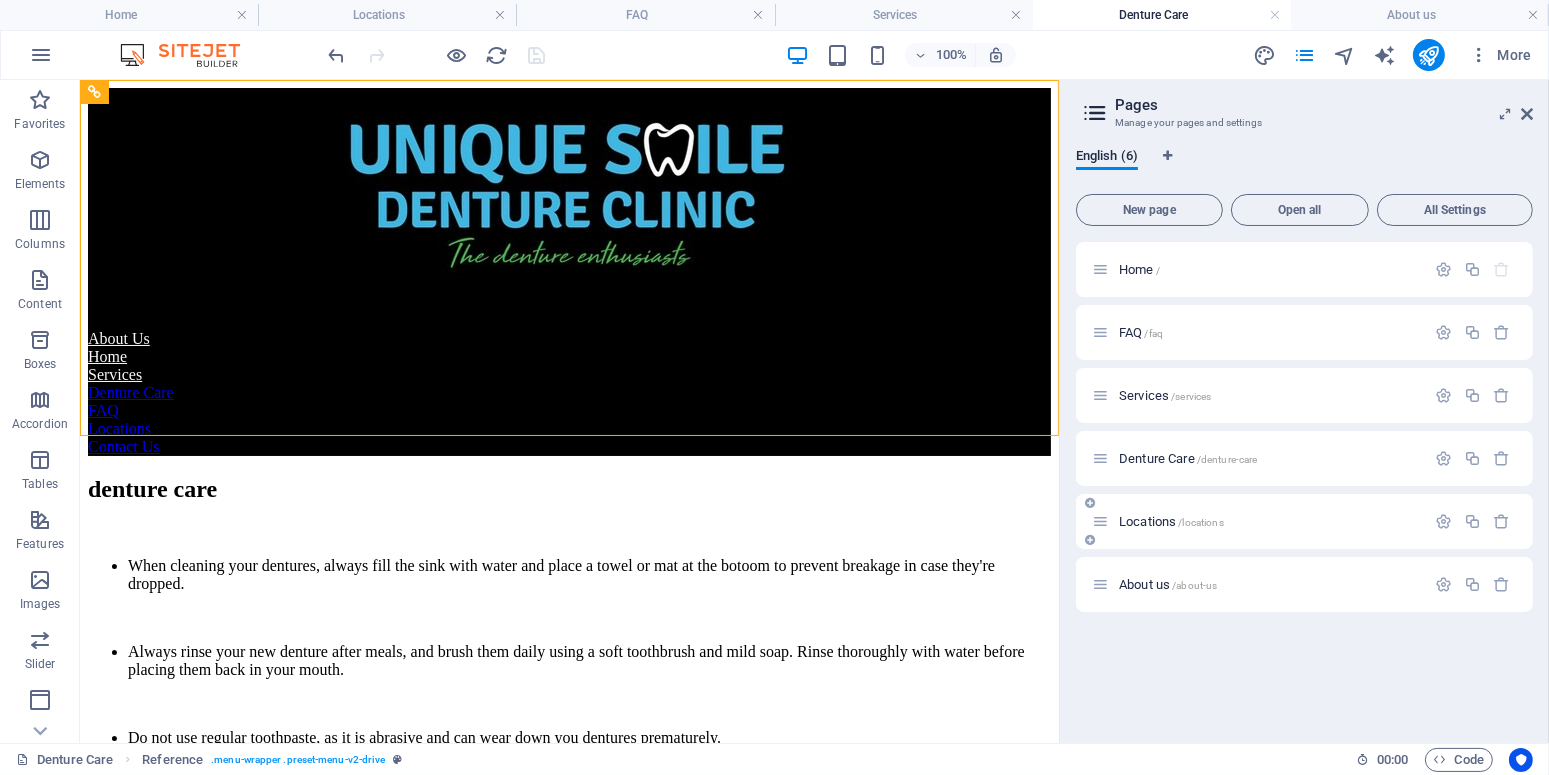 click on "Locations /locations" at bounding box center (1171, 521) 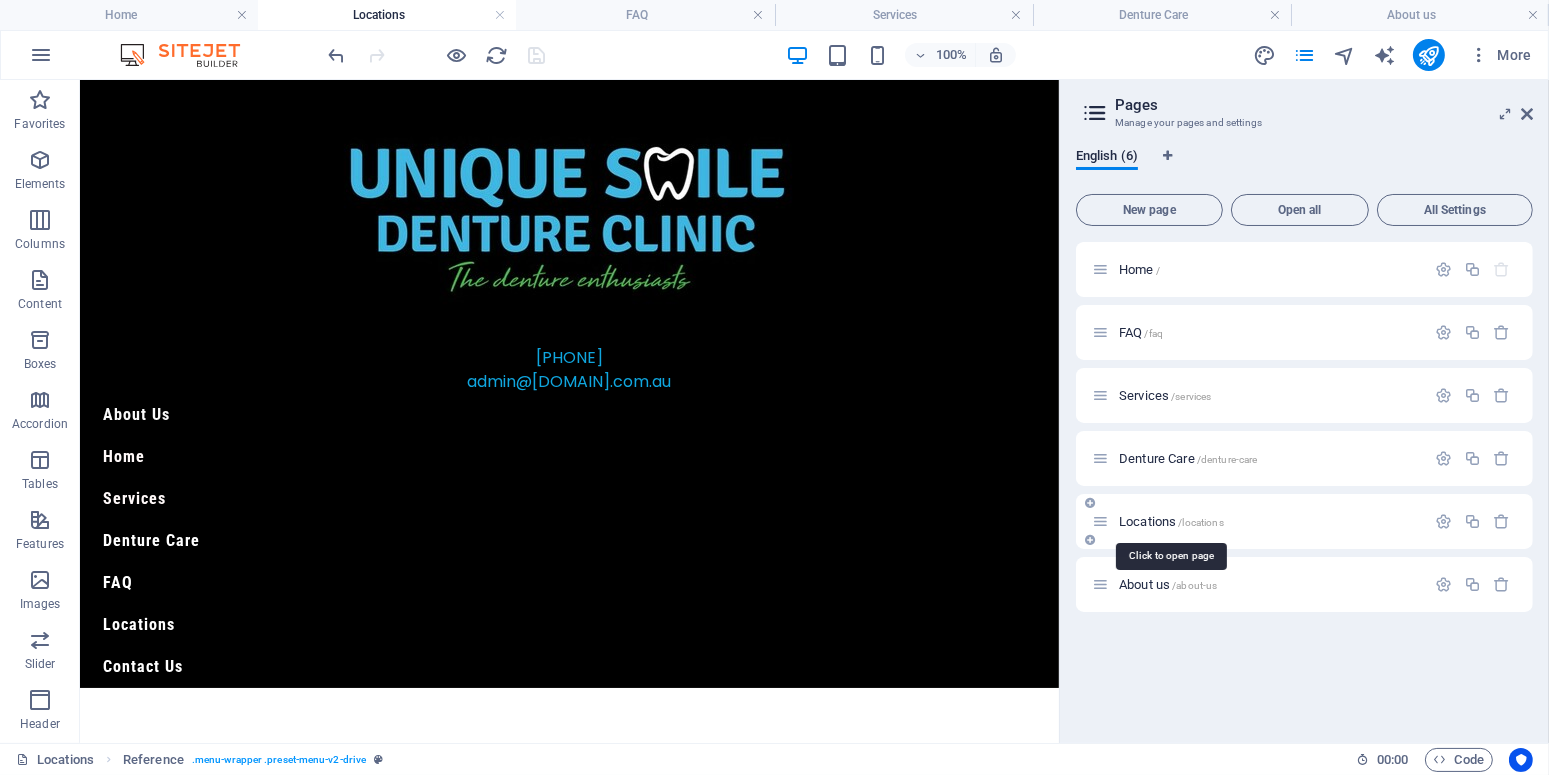 scroll, scrollTop: 30, scrollLeft: 0, axis: vertical 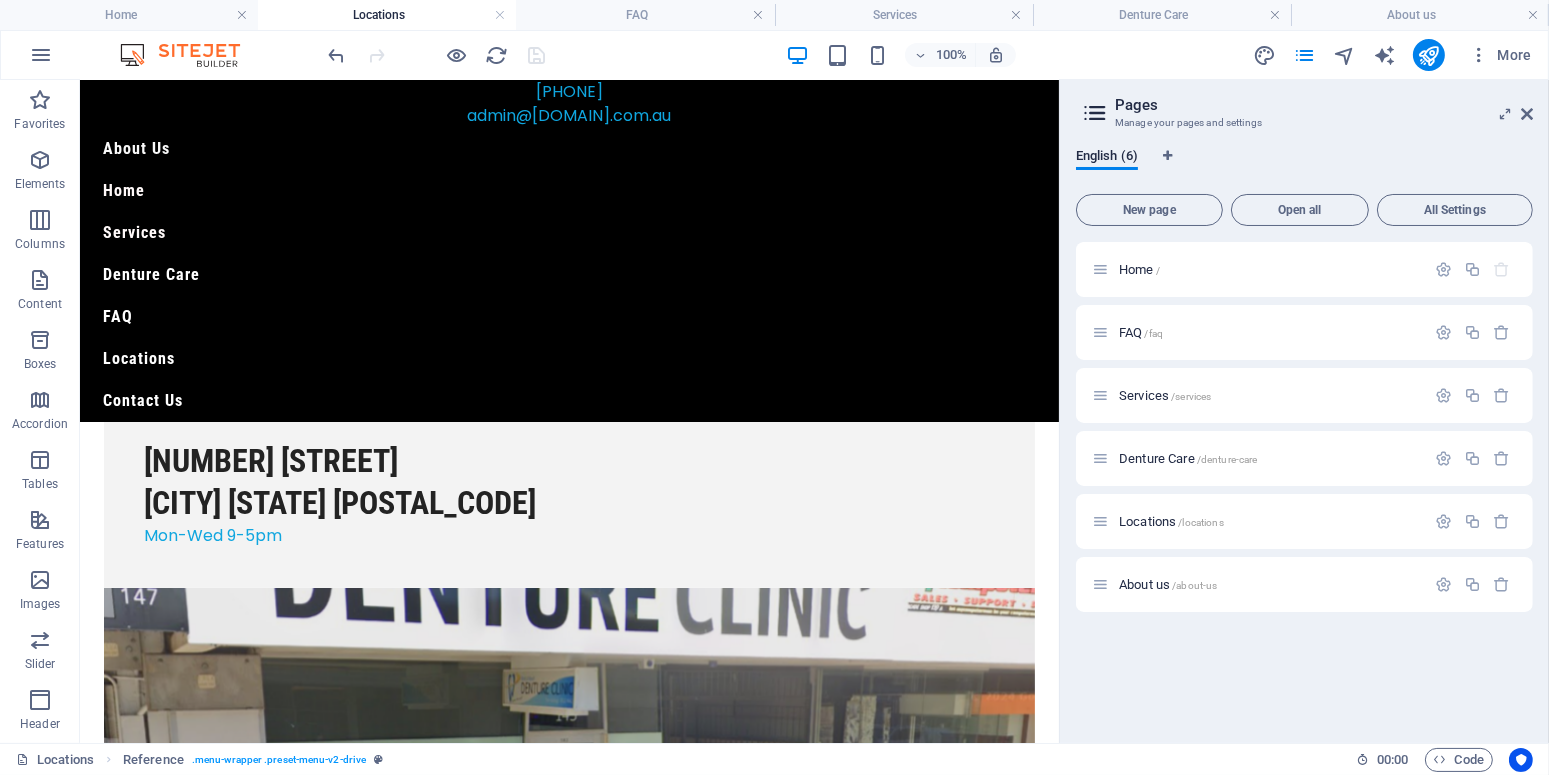 drag, startPoint x: 1052, startPoint y: 352, endPoint x: 1197, endPoint y: 611, distance: 296.82654 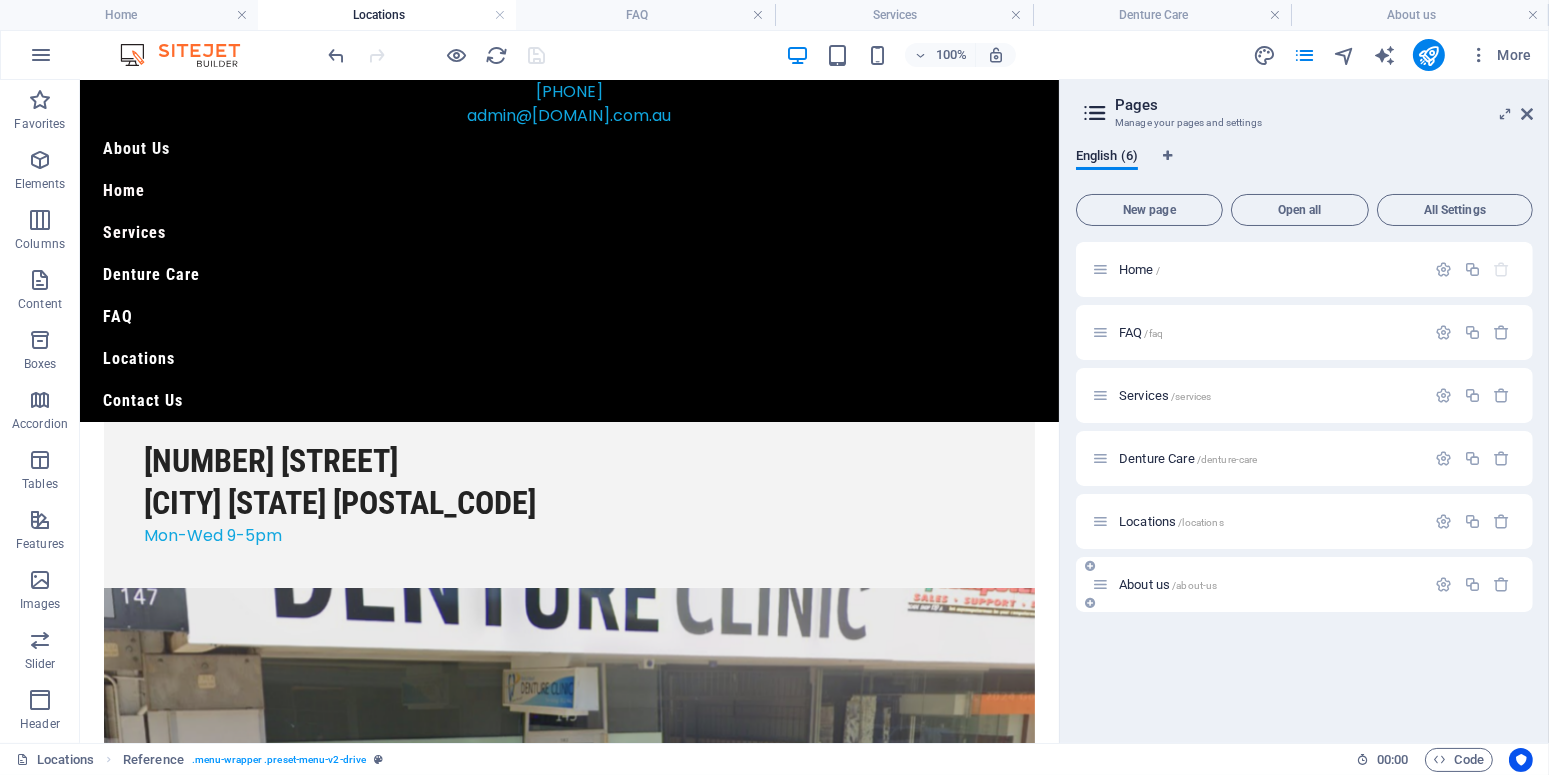 click on "About us /about-us" at bounding box center [1168, 584] 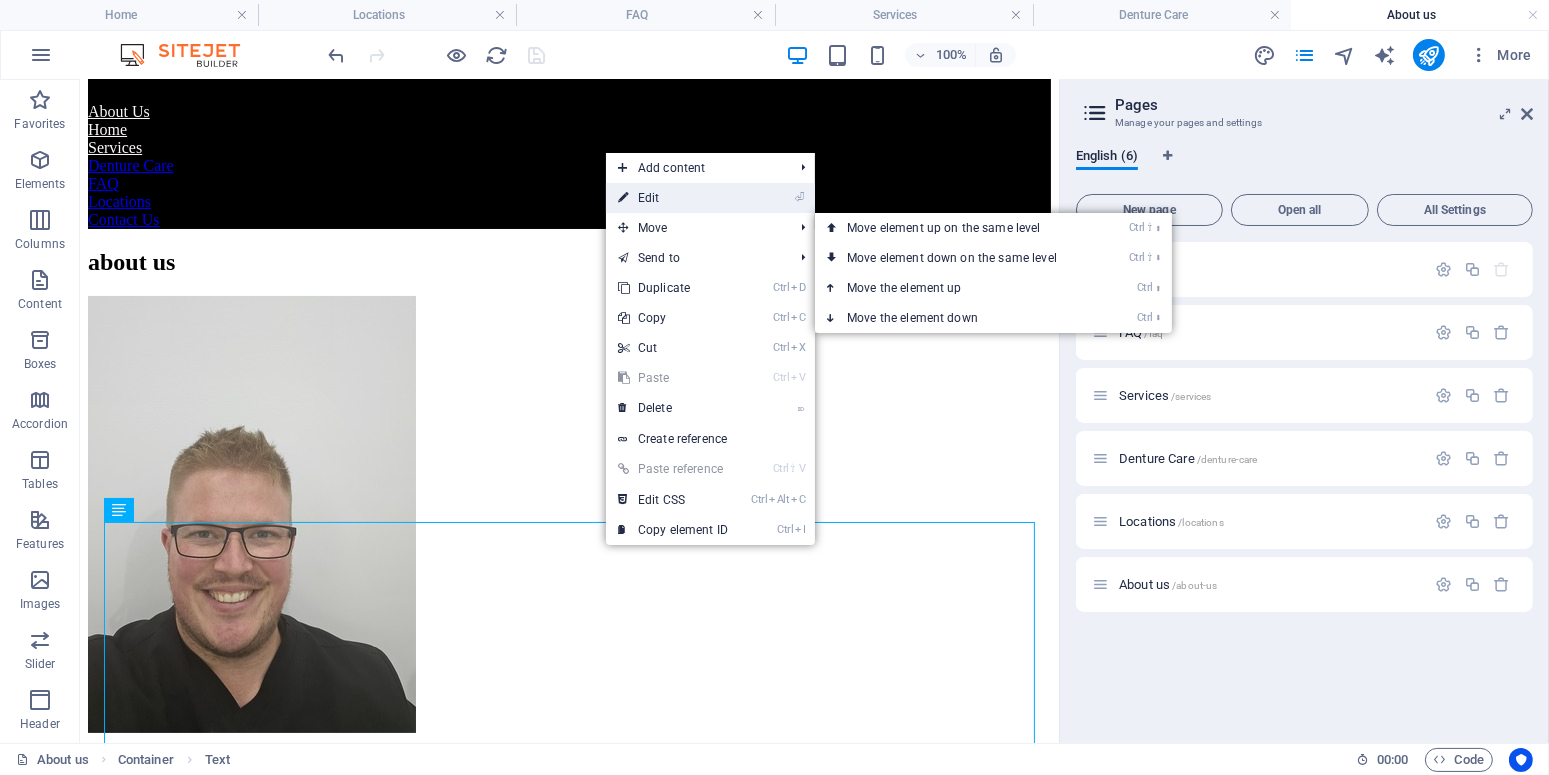 click on "⏎  Edit" at bounding box center (673, 198) 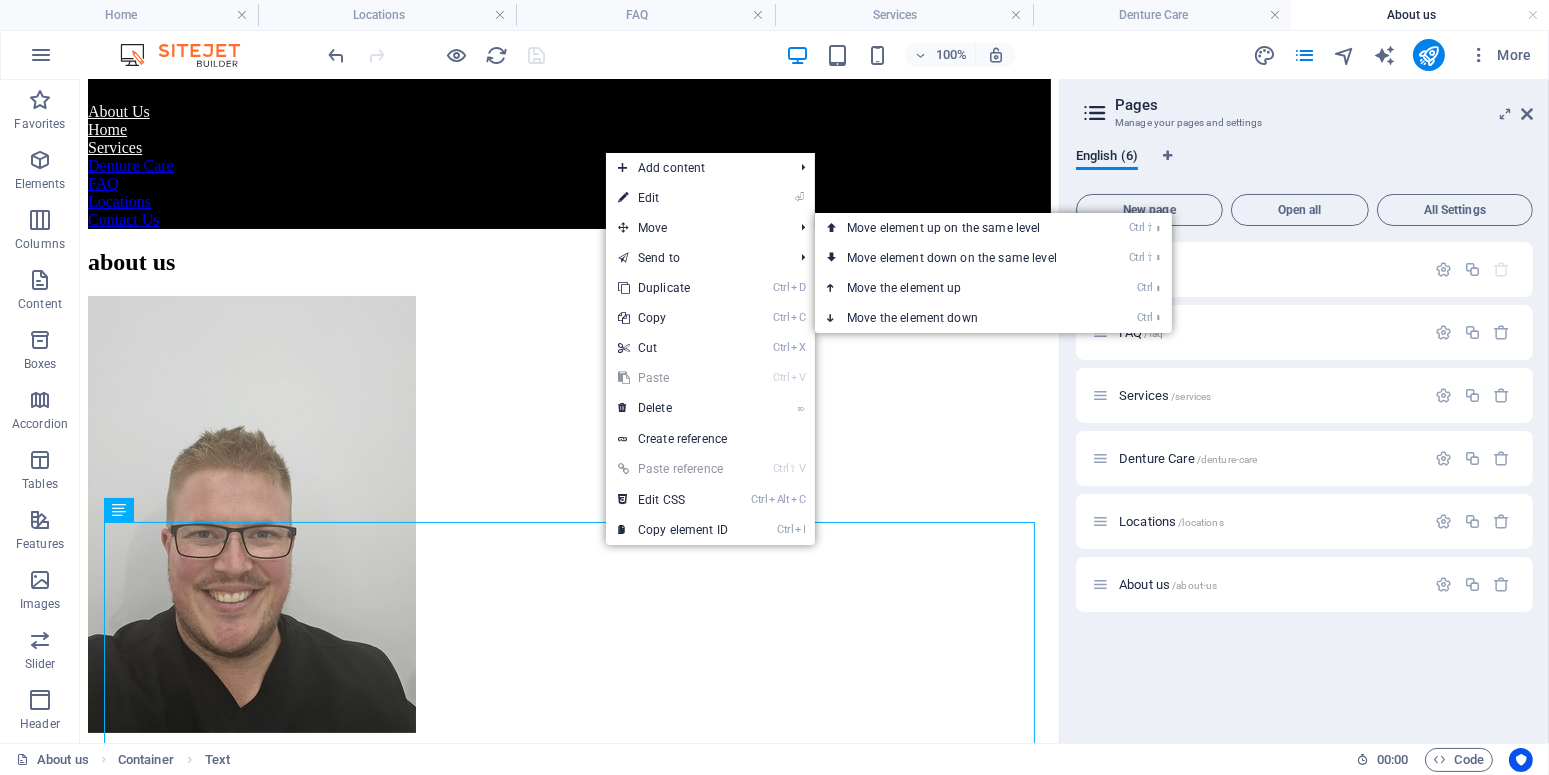scroll, scrollTop: 49, scrollLeft: 0, axis: vertical 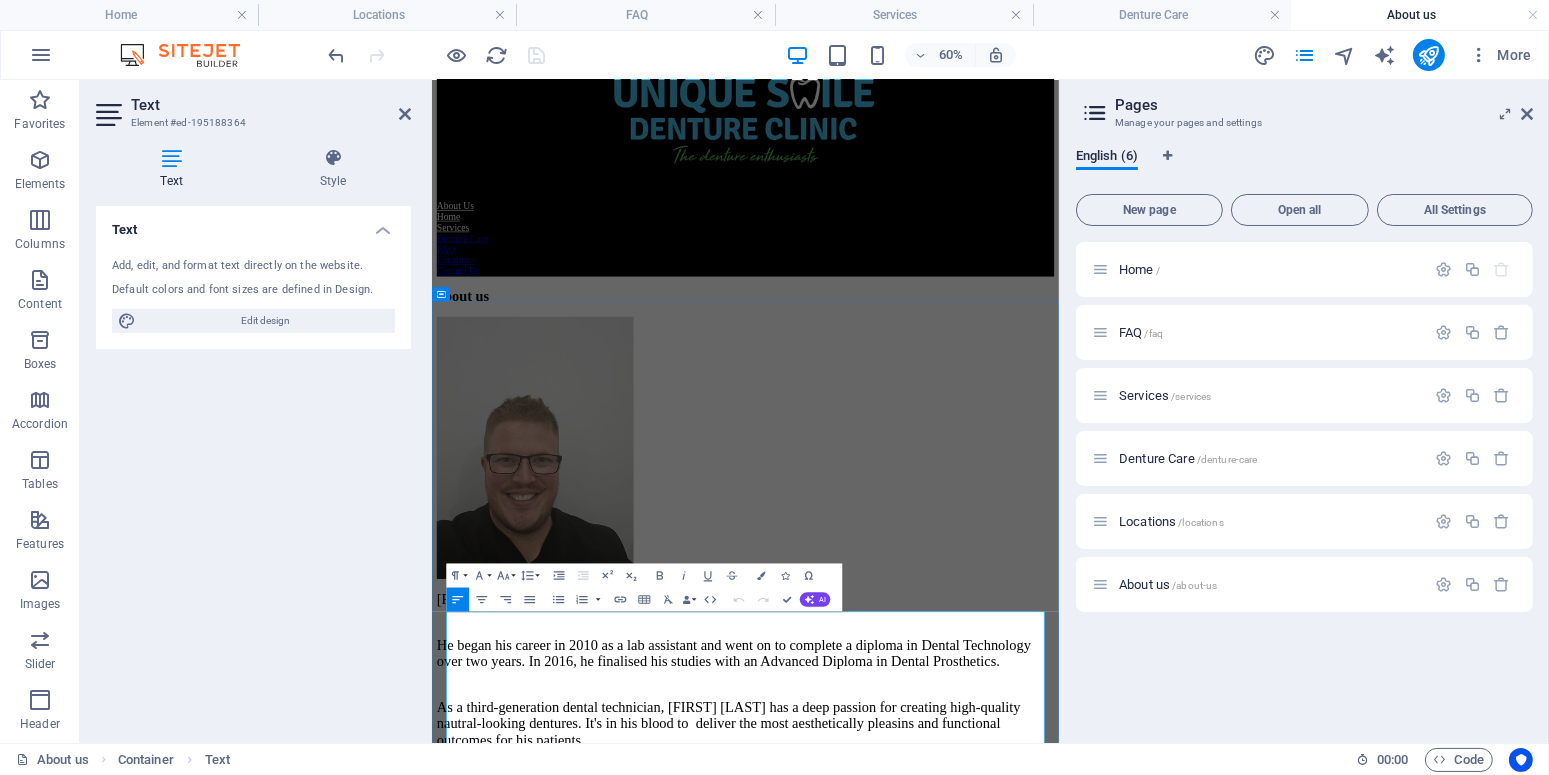 click on "[FIRST] [LAST] is the Head Clinician and Director of [BRAND]." at bounding box center (757, 943) 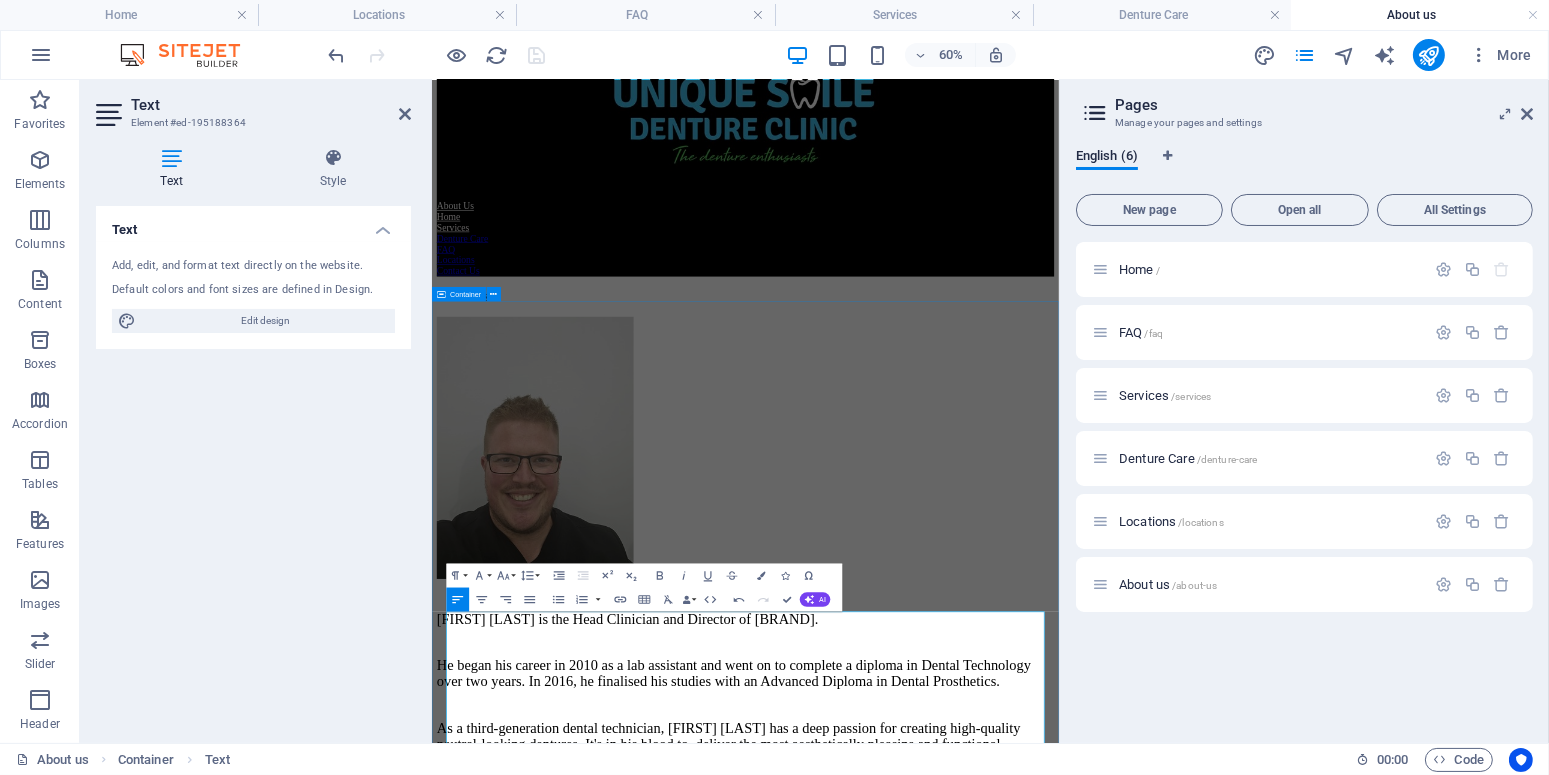 click on "[FIRST] is the Head Clinician and Director of Unique Smile. He began his career in 2010 as a lab assistant and went on to complete a diploma in Dental Technology over two years. In 2016, he finalised his studies with an Advanced Diploma in Dental Prosthetics. As a third-generation dental technician, [FIRST] has a deep passion for creating high-quality nautral-looking dentures. It's in his blood to deliver the most aesthetically pleasins and functional outcomes for his patients. [FIRST] is actively involved in the Australian Dental Prosthetists Association (ADPA), where he currently serves as the South Australian Chair. In 2017, he opened the first Unique Smile clinic in Moonta, and later expanded with a second clinic in Gawler. Unique Smile is a family-run clinic focused on quality care and making every patient feel welcome." at bounding box center (953, 992) 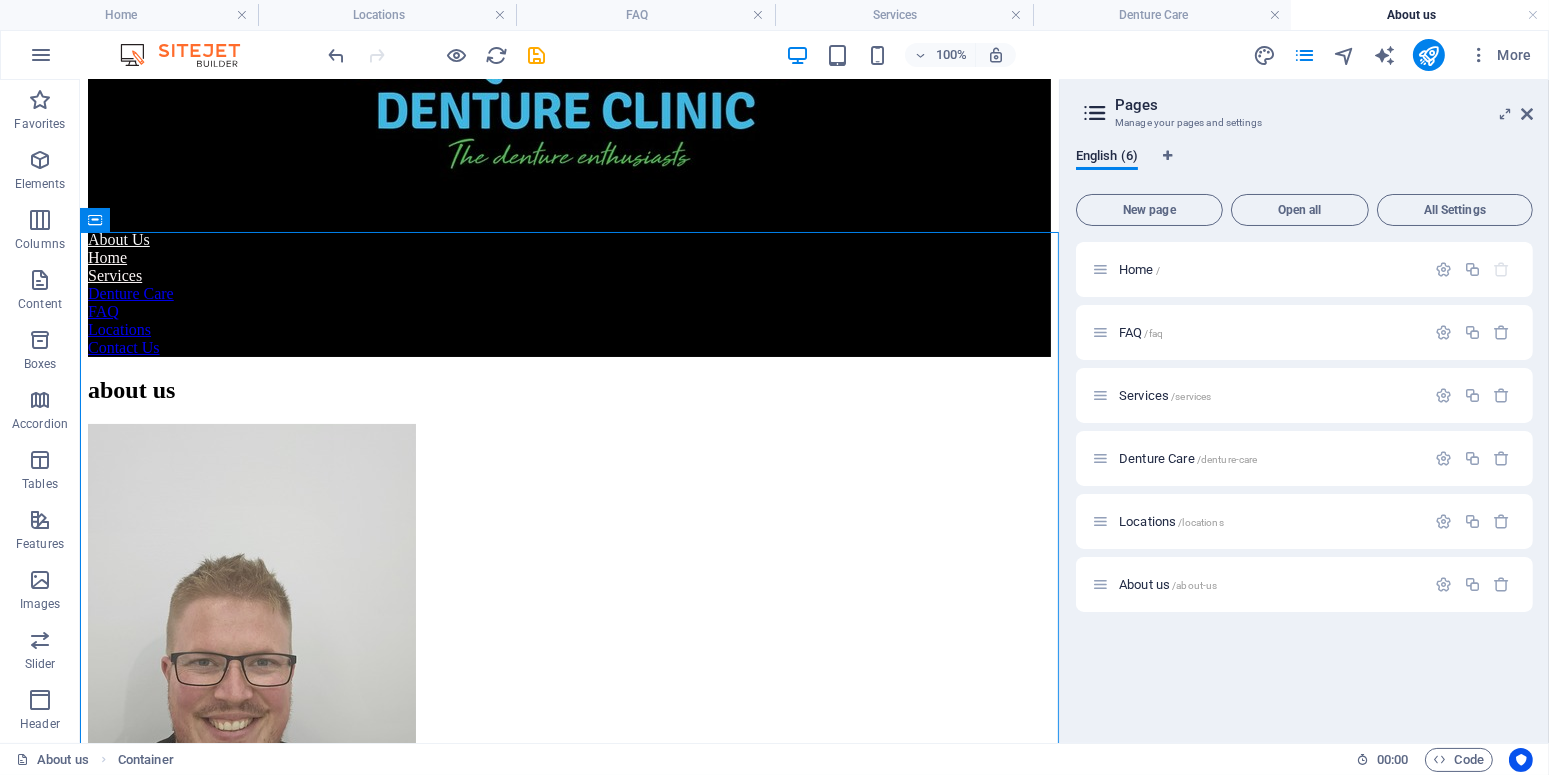 scroll, scrollTop: 0, scrollLeft: 0, axis: both 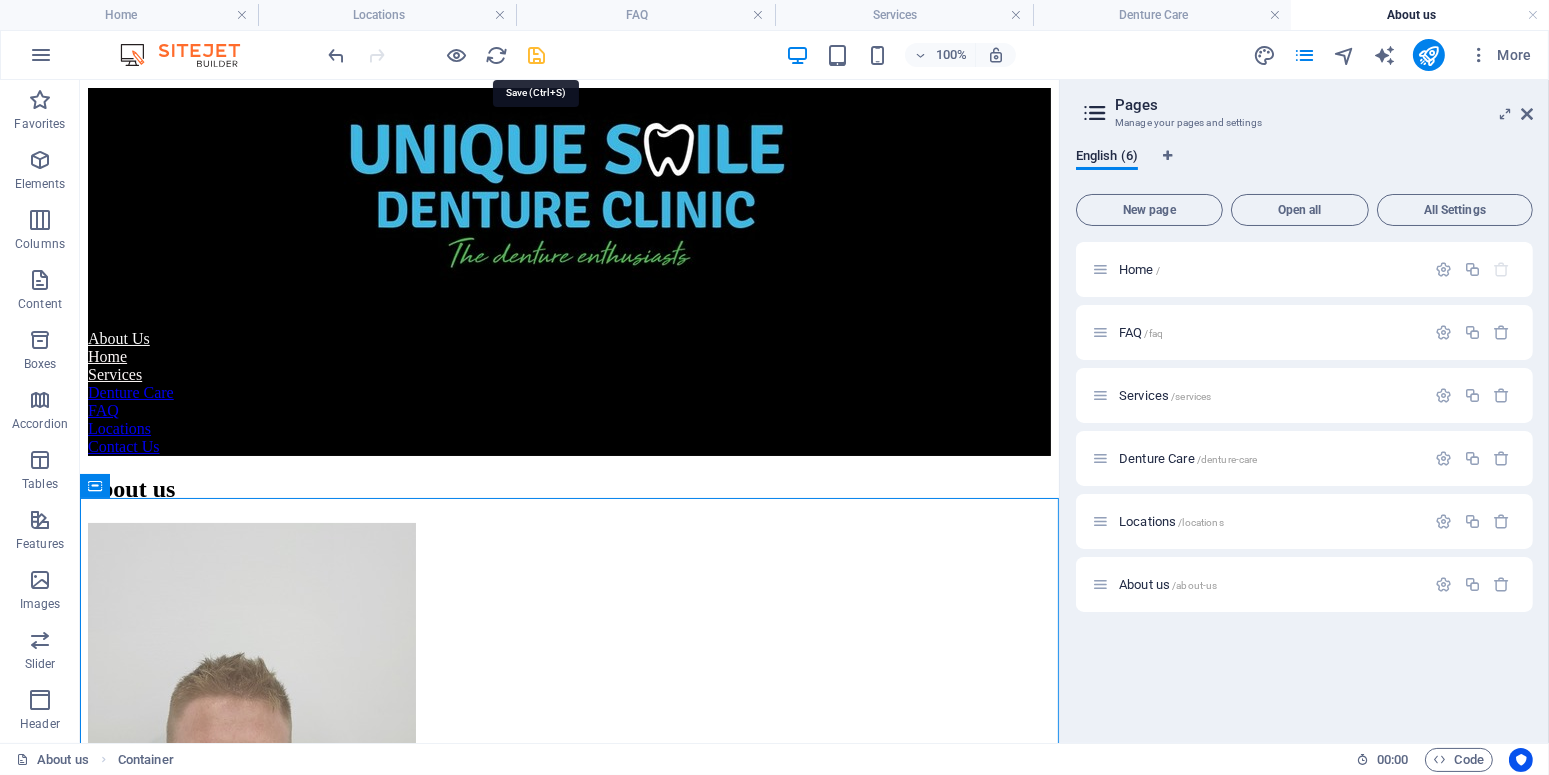 click at bounding box center [537, 55] 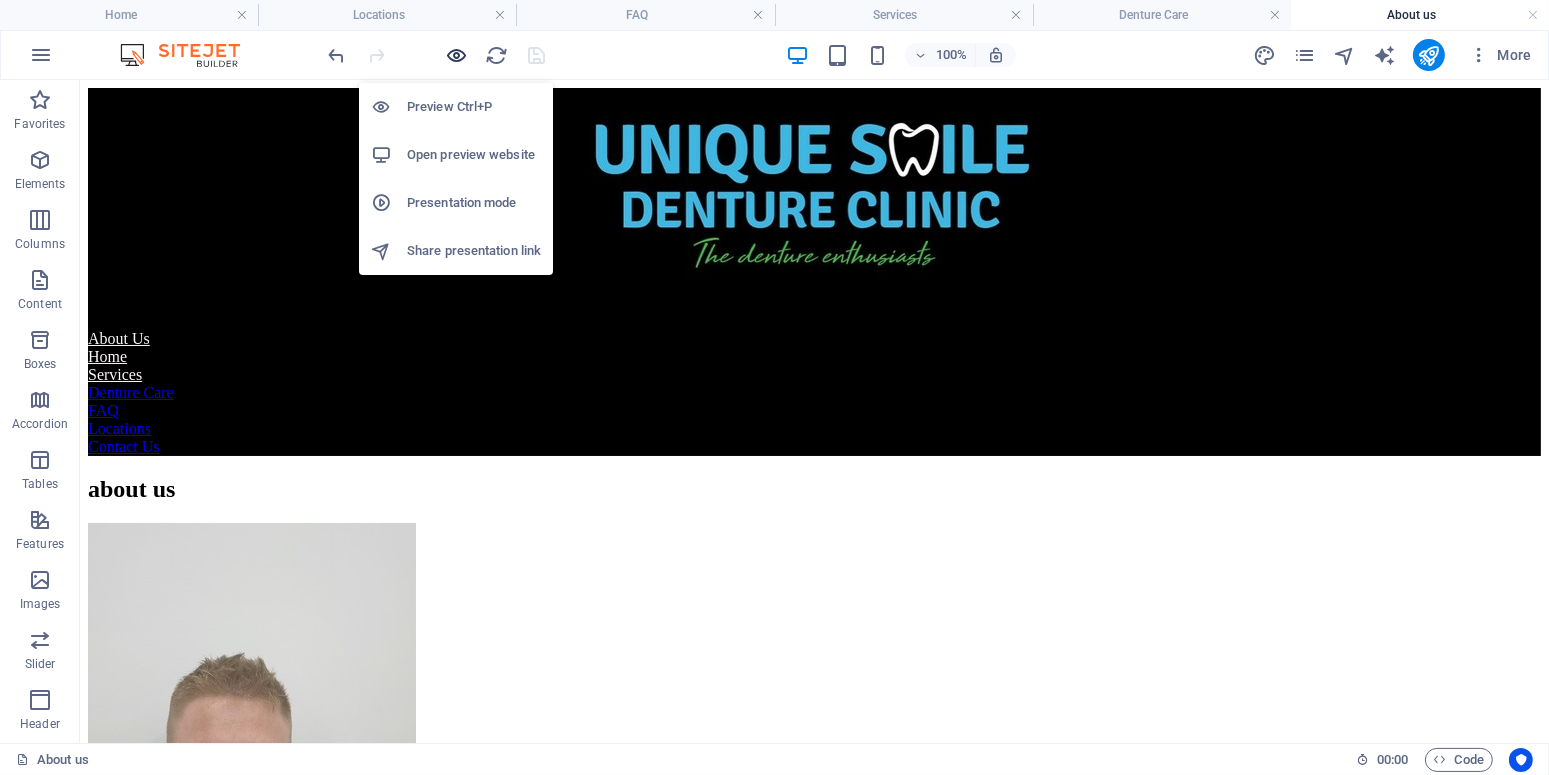 click at bounding box center [457, 55] 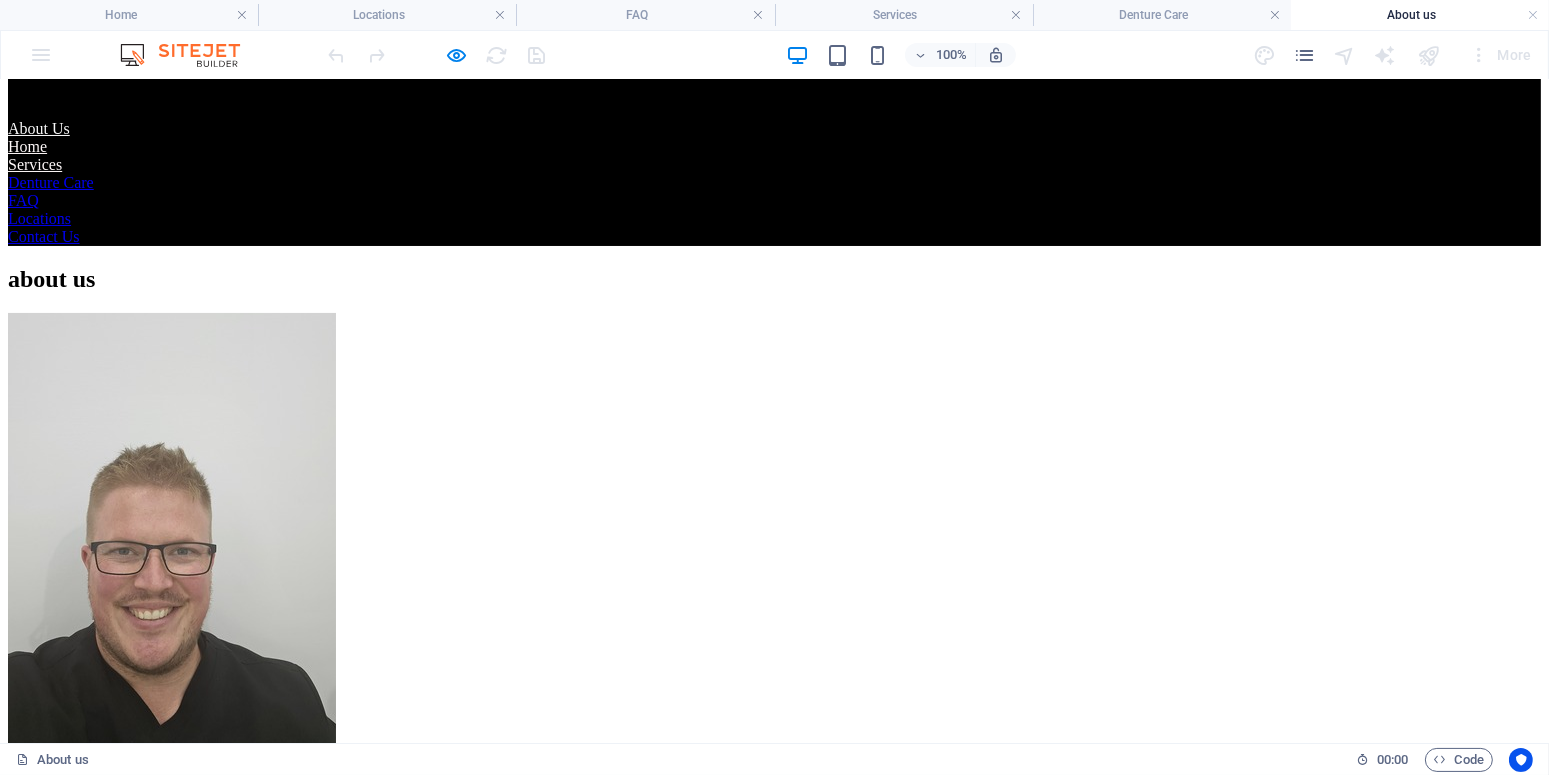 scroll, scrollTop: 0, scrollLeft: 0, axis: both 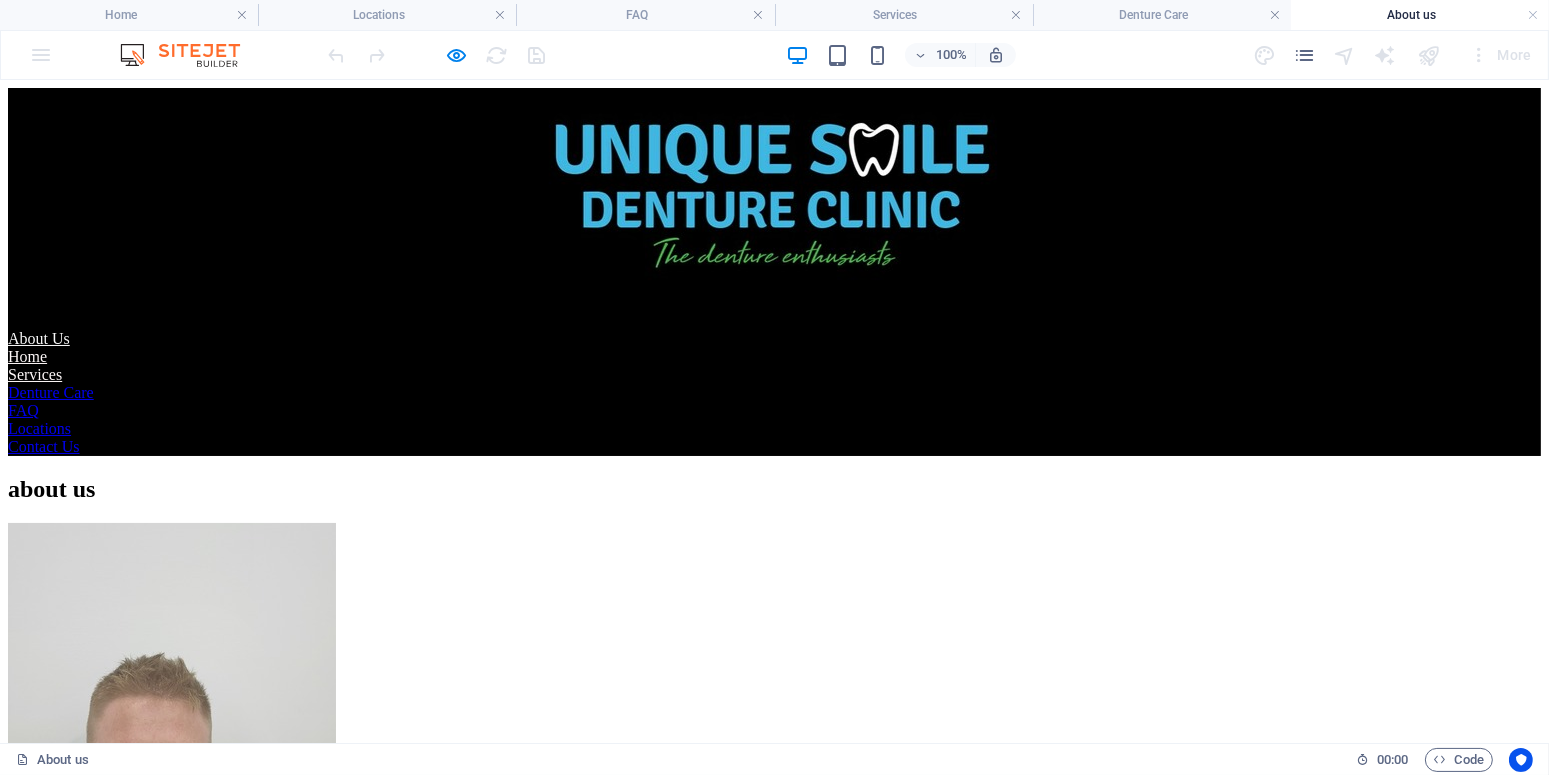 click on "About Us" at bounding box center [39, 337] 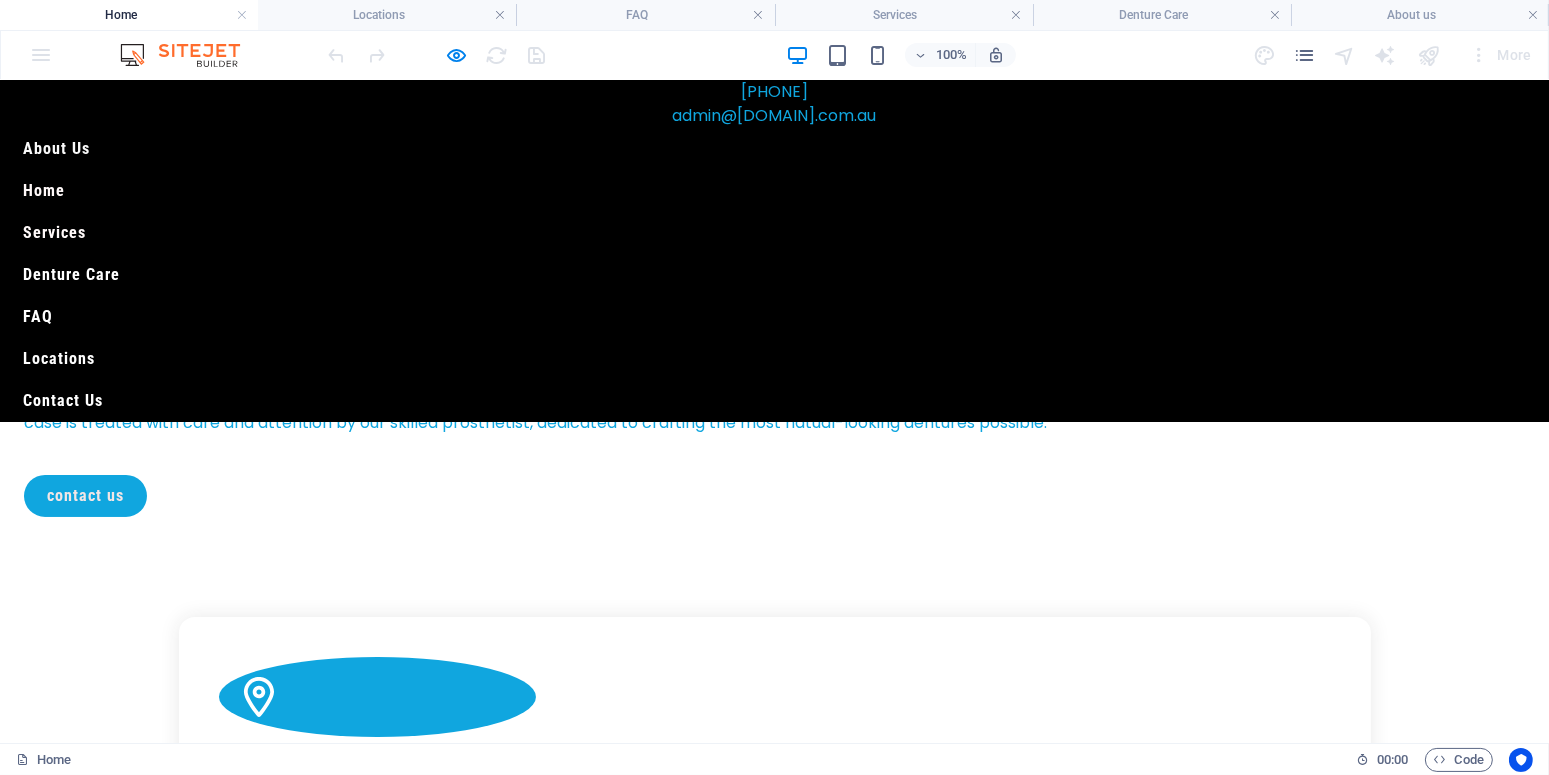 scroll, scrollTop: 0, scrollLeft: 0, axis: both 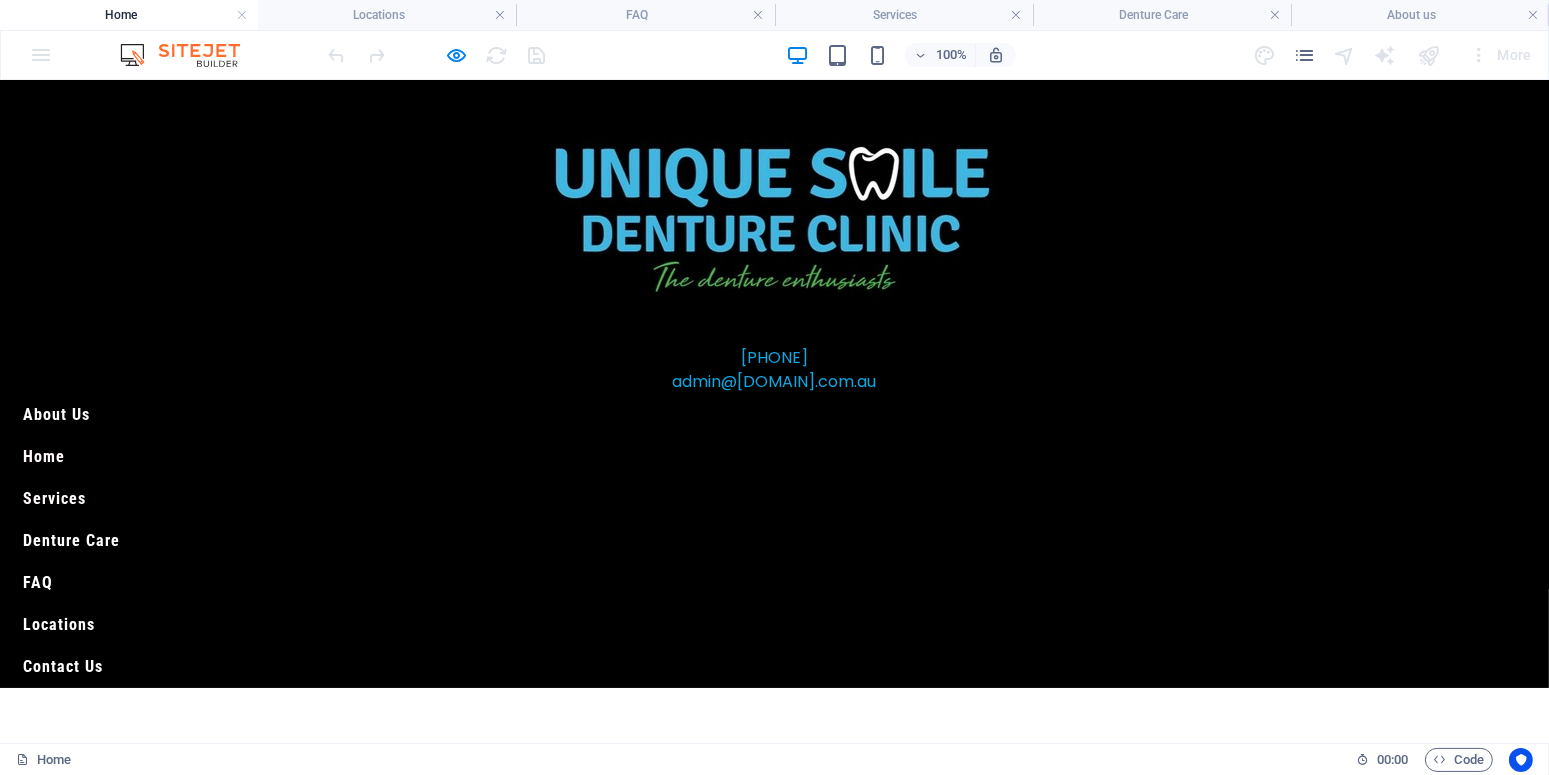 drag, startPoint x: 499, startPoint y: 412, endPoint x: 498, endPoint y: 492, distance: 80.00625 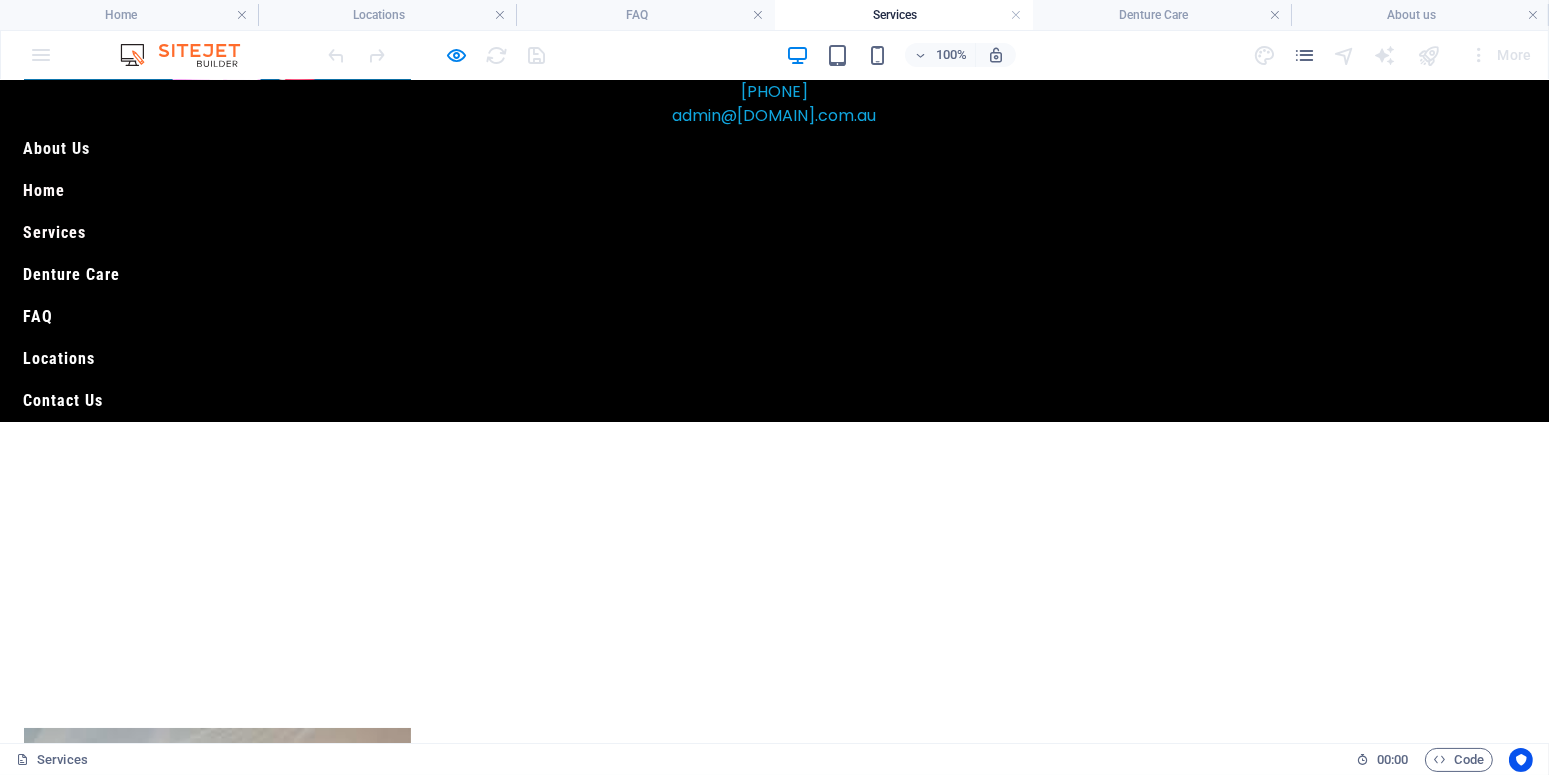 scroll, scrollTop: 630, scrollLeft: 0, axis: vertical 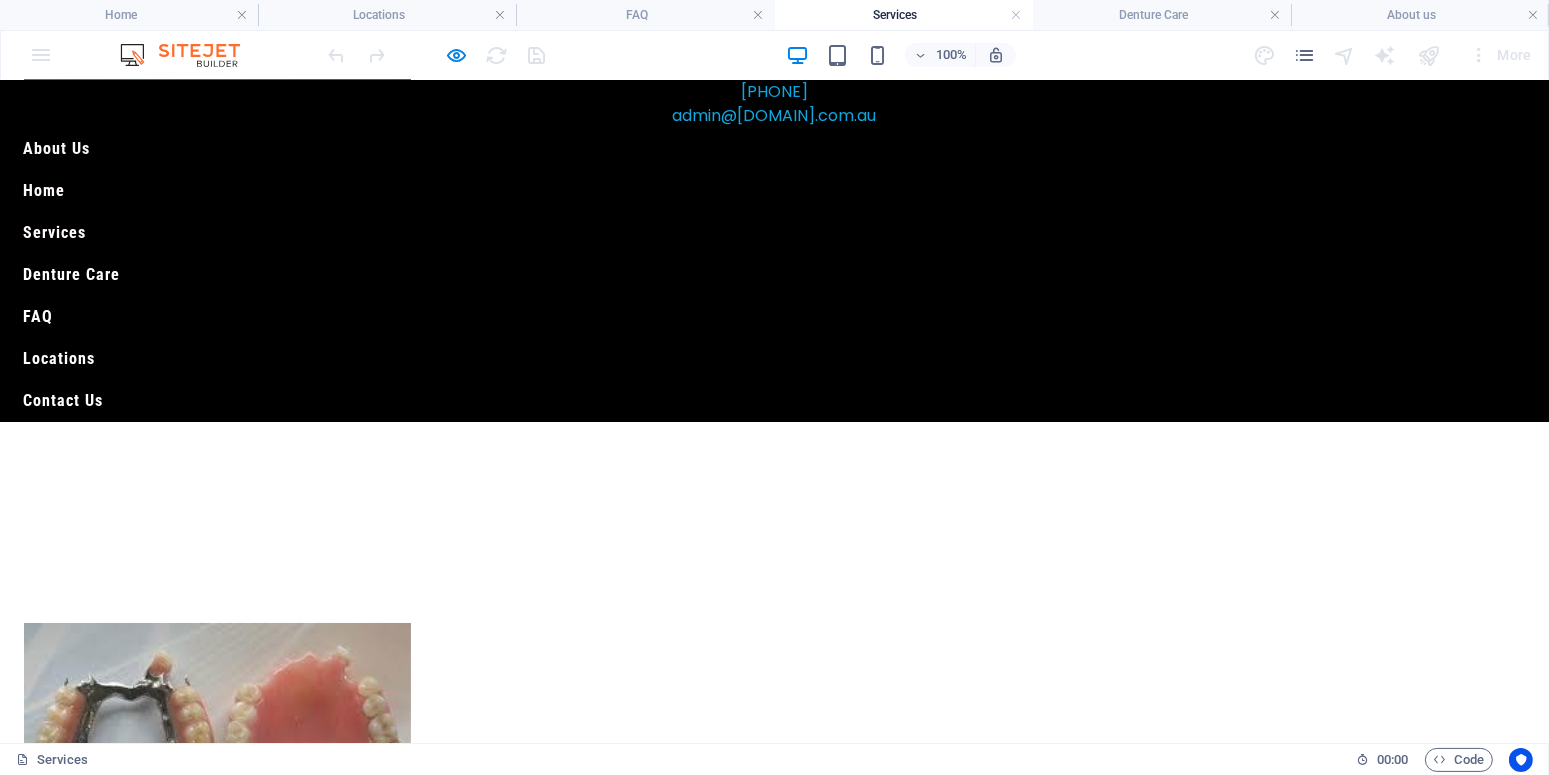 click on "Services" at bounding box center (54, 232) 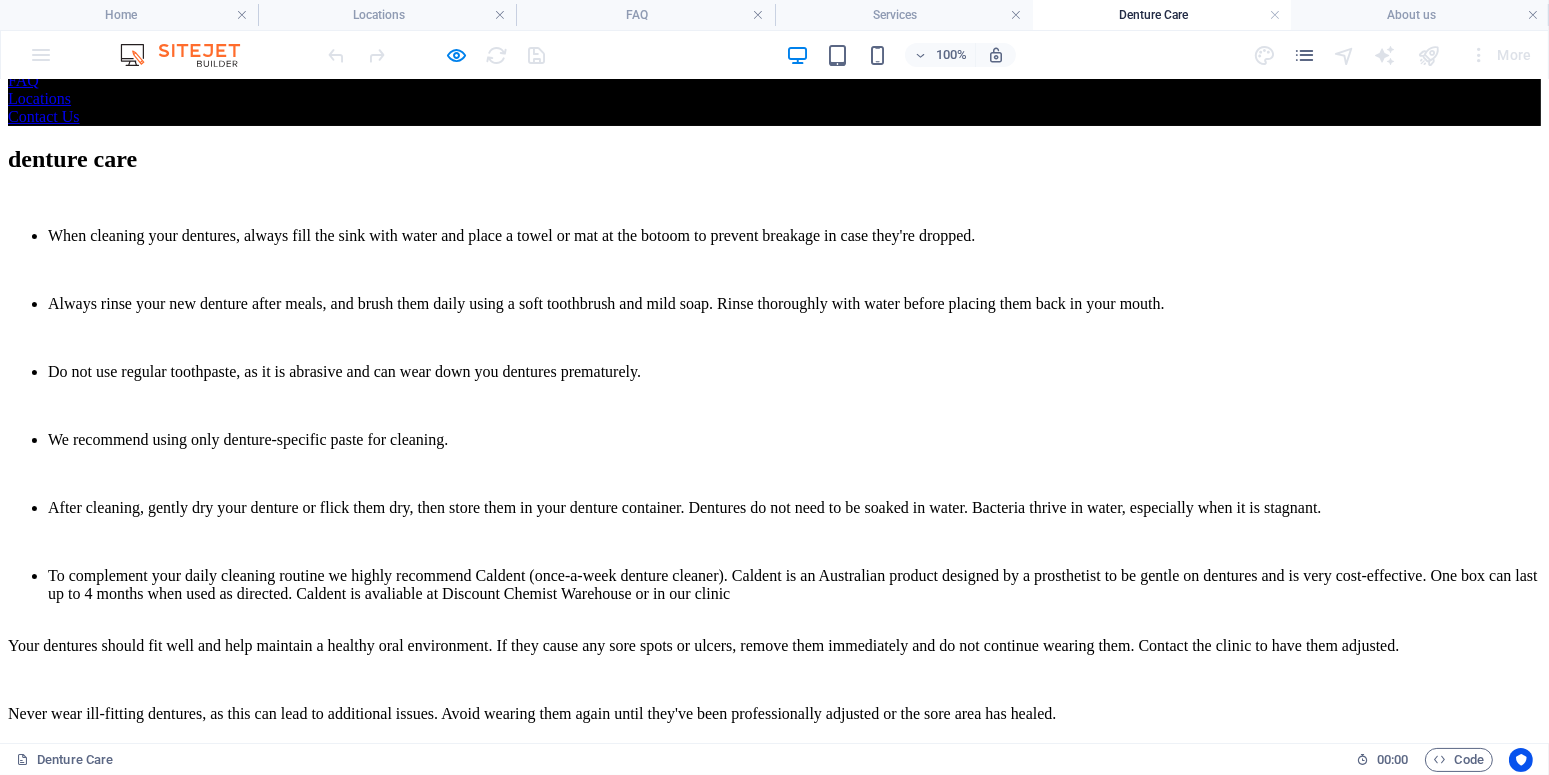scroll, scrollTop: 30, scrollLeft: 0, axis: vertical 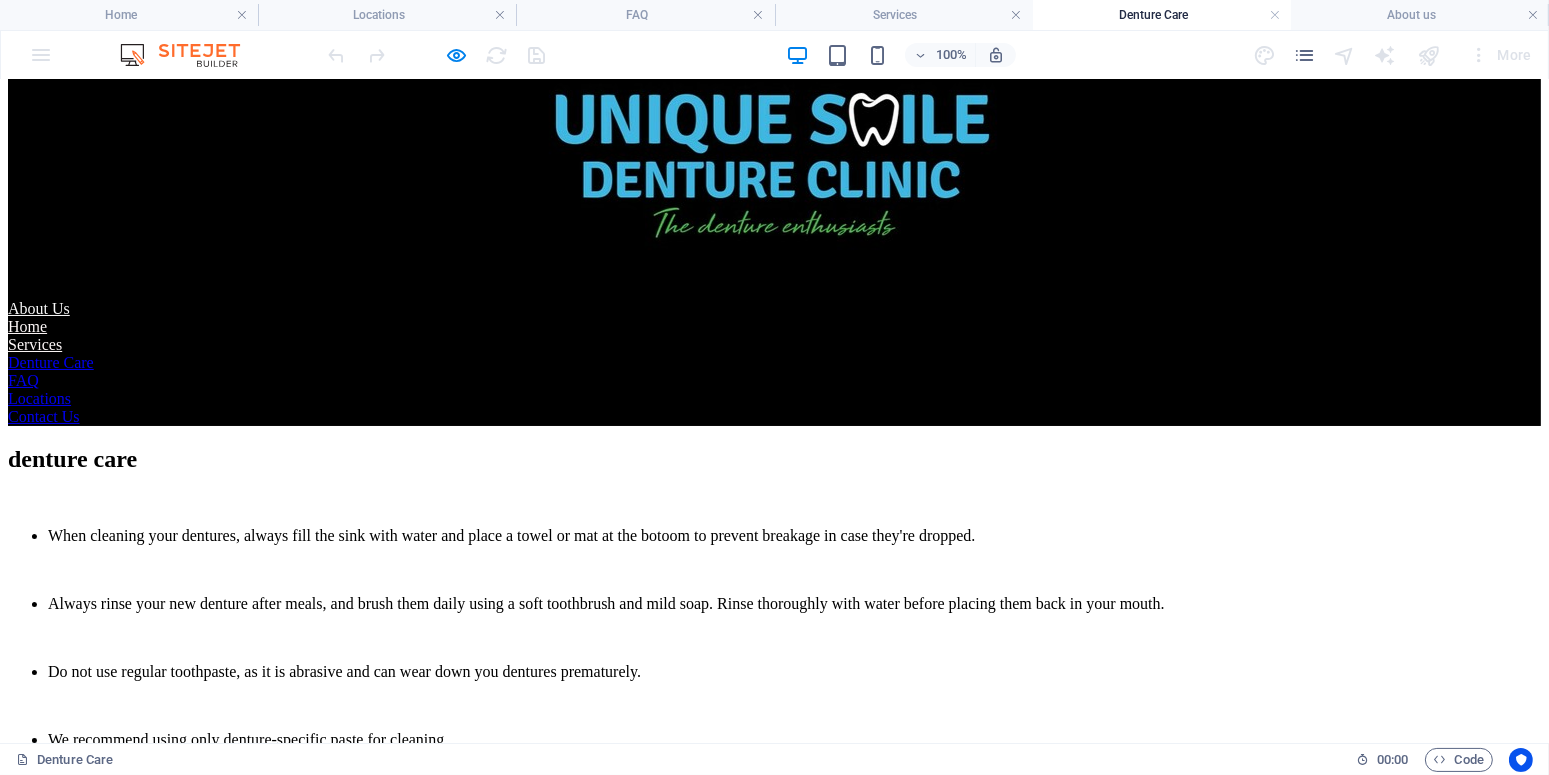 click on "FAQ" at bounding box center (23, 379) 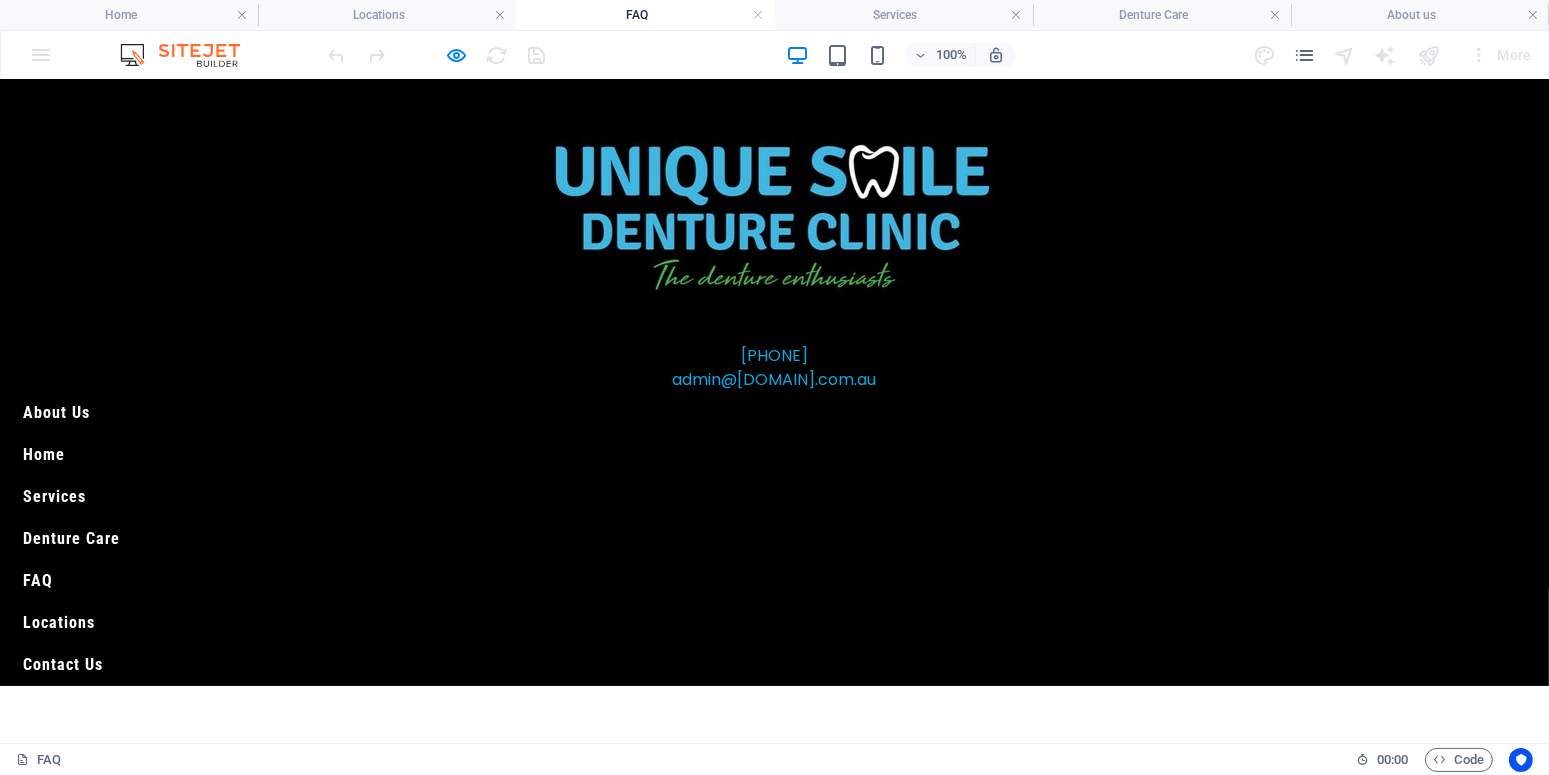 scroll, scrollTop: 0, scrollLeft: 0, axis: both 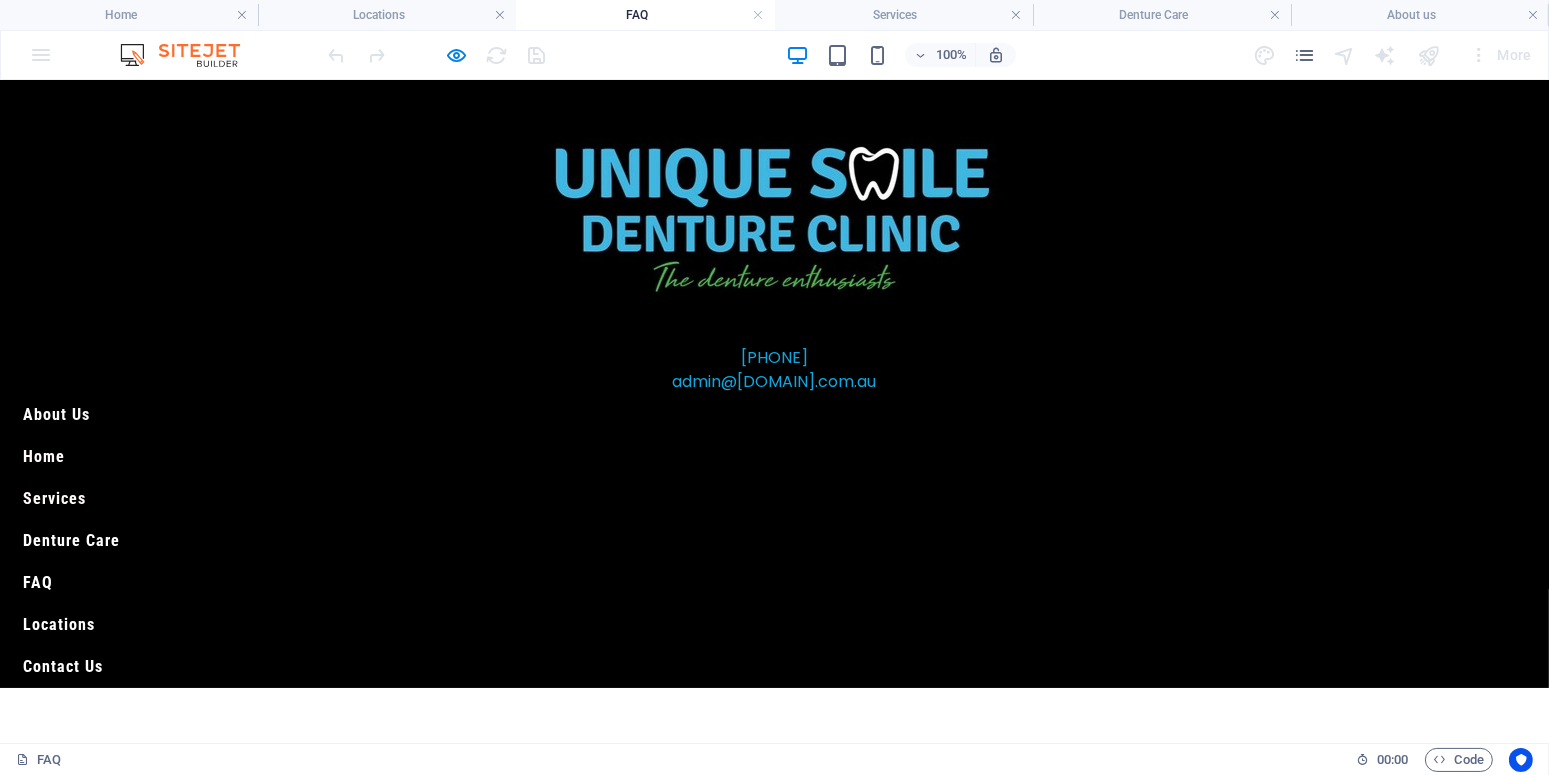 click at bounding box center (437, 55) 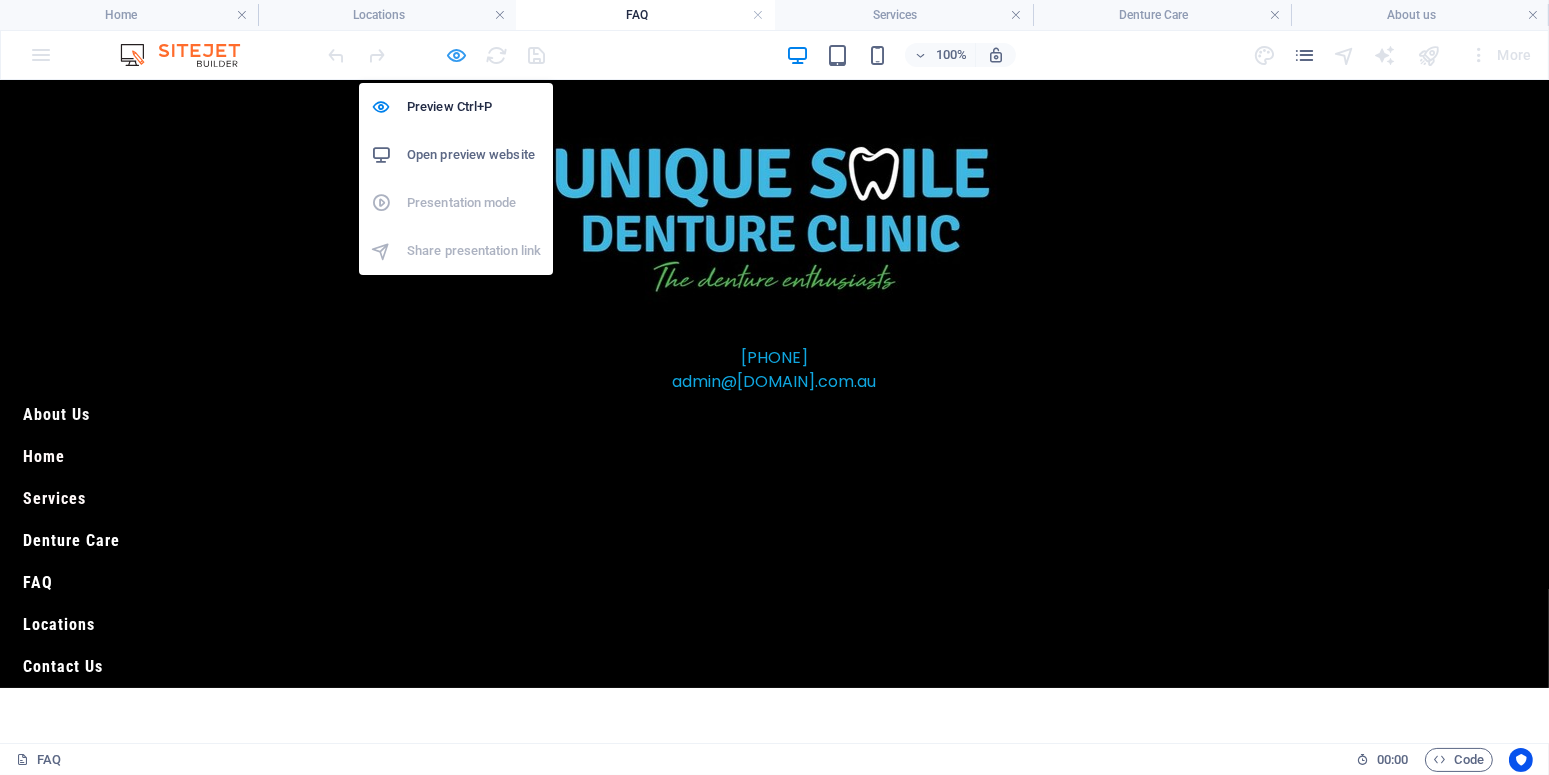 click at bounding box center (457, 55) 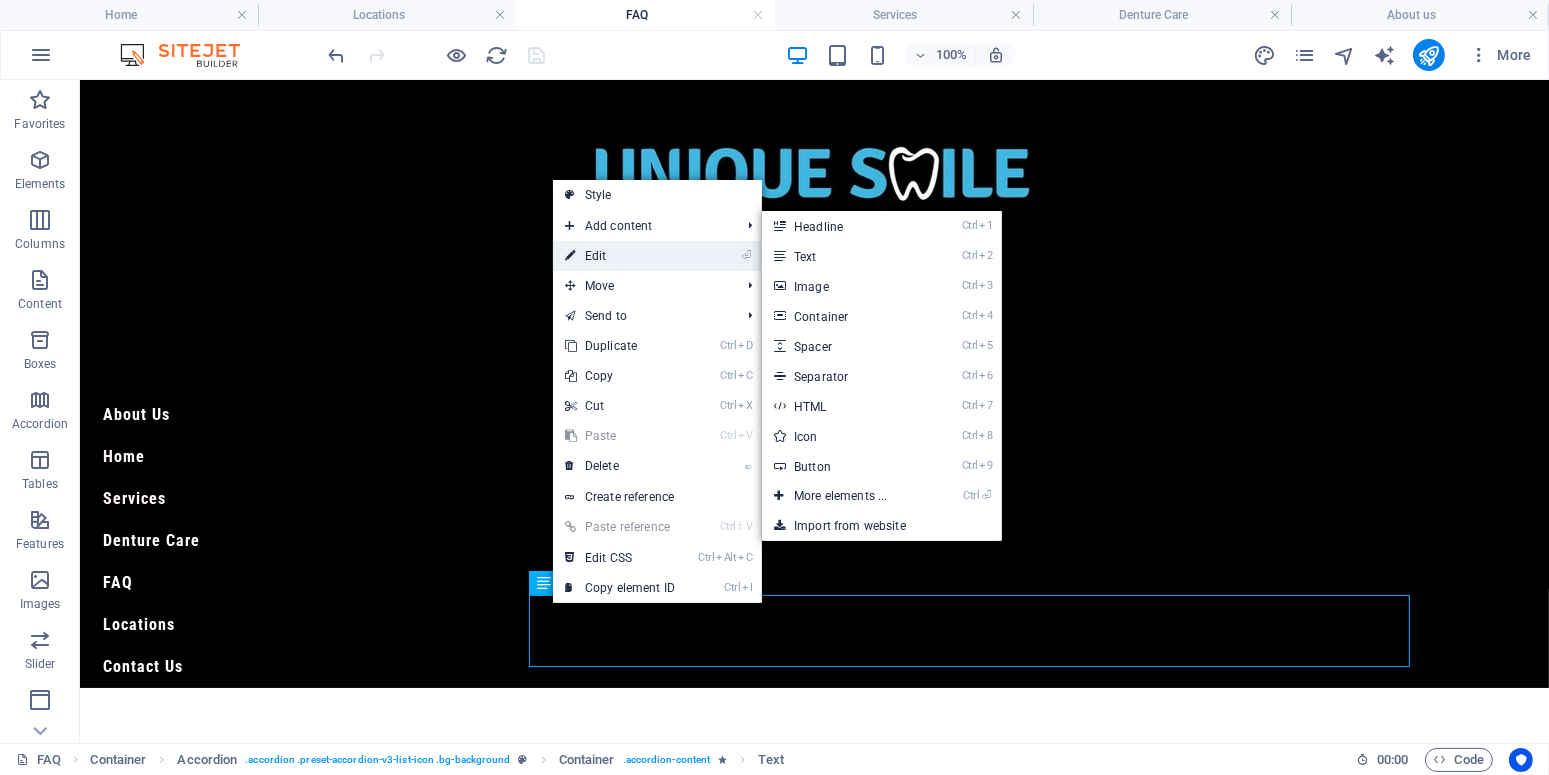 drag, startPoint x: 606, startPoint y: 255, endPoint x: 151, endPoint y: 502, distance: 517.72003 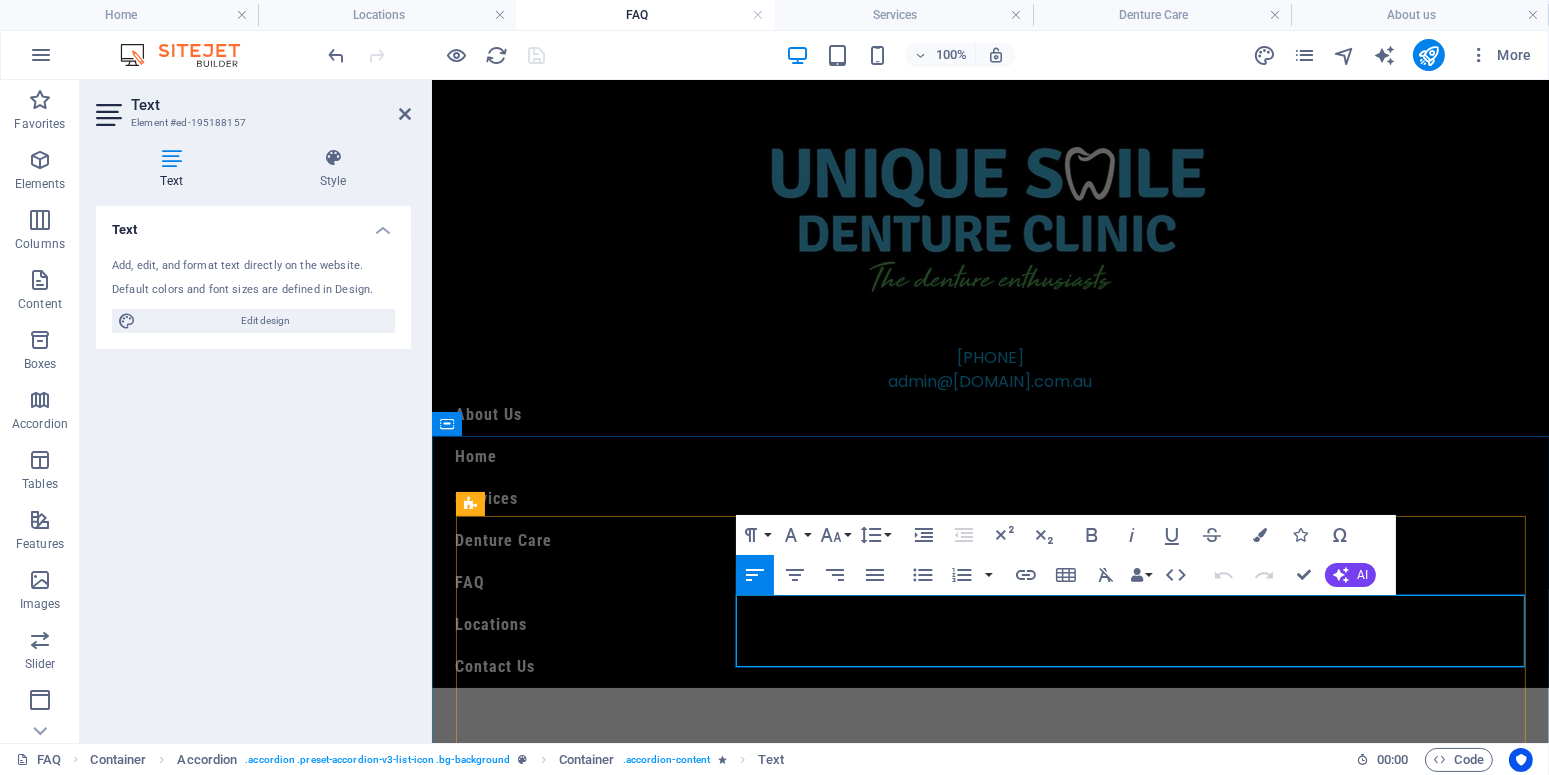 click on "Itcan take up to six months for patients to fully adjust to new dentures, as muscle memory and oral habits need time to re-adapt.  The rehabilitation process plays a crucial role in adapting to any new dental appliance." at bounding box center (1129, 882) 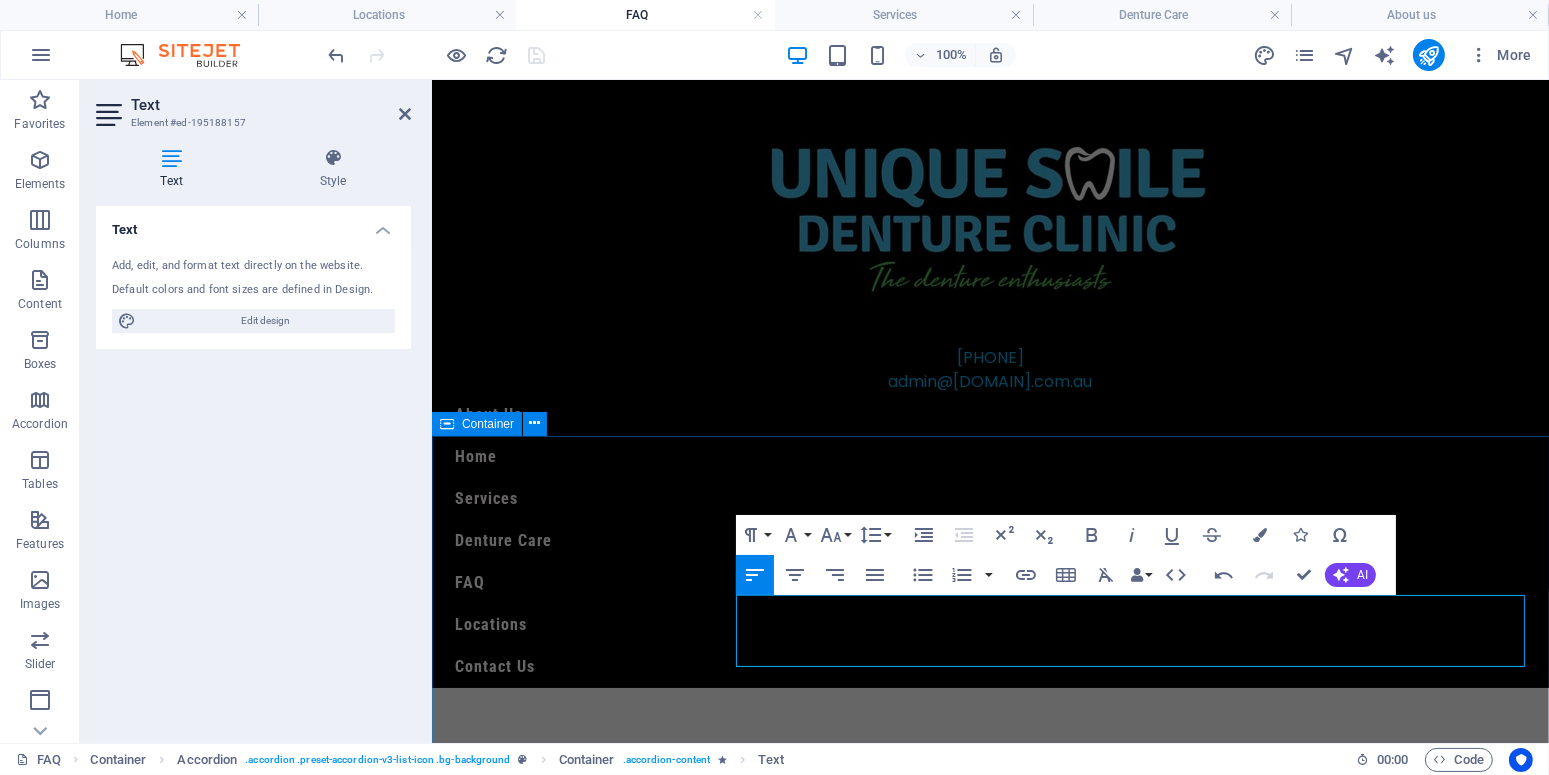 click on "FAQ how long SHOULD I Expect it to take to get useD to new dentures? It  can take up to six months for patients to fully adjust to new dentures, as muscle memory and oral habits need time to re-adapt.  The rehabilitation process plays a crucial role in adapting to any new dental appliance. WHAT is the timeframe required to create a set of dentures? The number of appointments required to complete your denture can vary depending on the type of denture being made. Typically, this process involves 2 to 5 appointments. It is also common to require adjustments after your dentures are fitted to ensure optimal comfort and function.  How often Are check ups required? it is recommended to have a denture check-up at least every two years, or sooner if you experience any discomfort or notice changes in fit or function. how do i clean my dentures? should i sleep with my dentures in? how often do i need to replace my dentures?" at bounding box center [989, 1187] 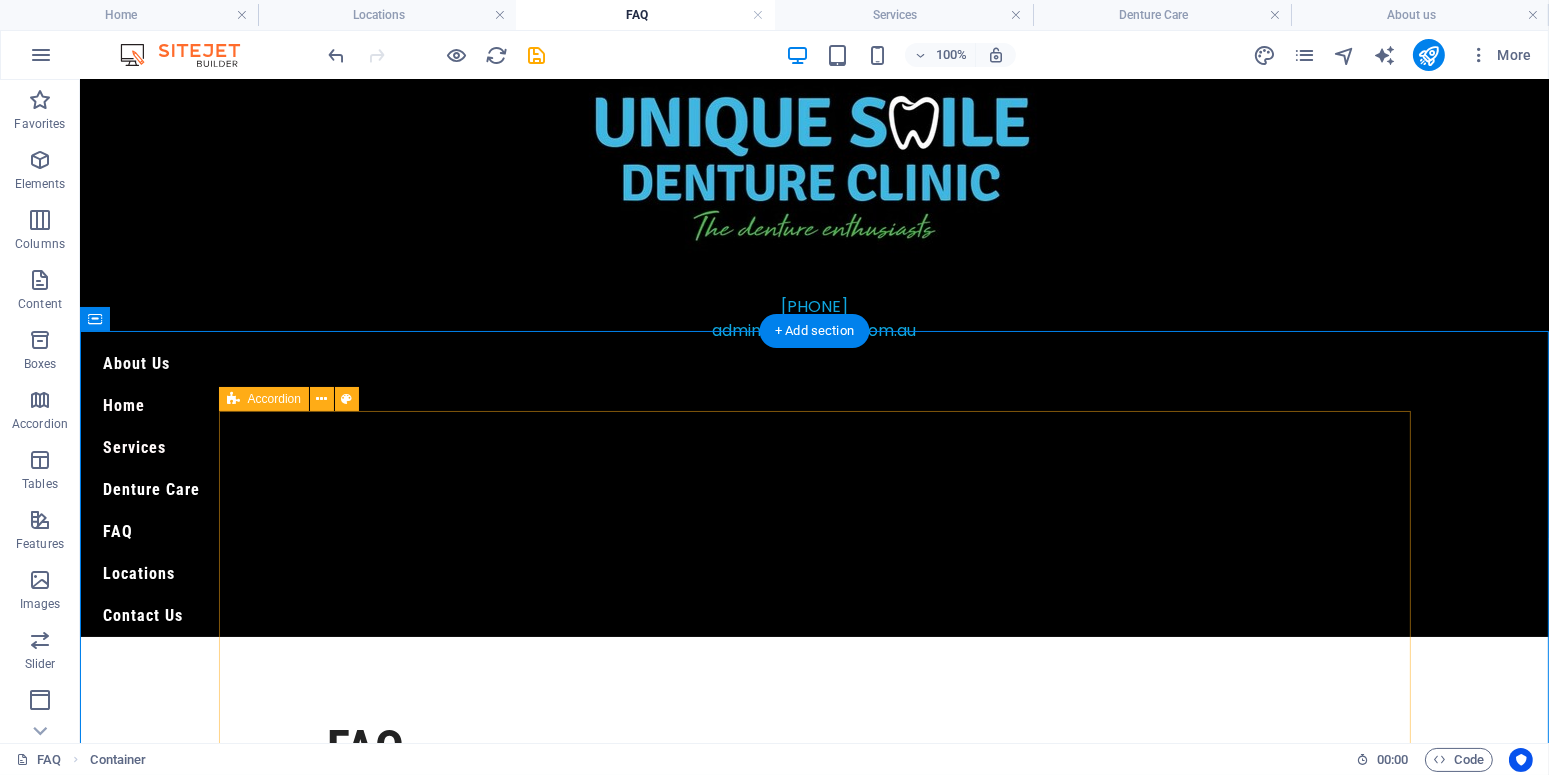scroll, scrollTop: 105, scrollLeft: 0, axis: vertical 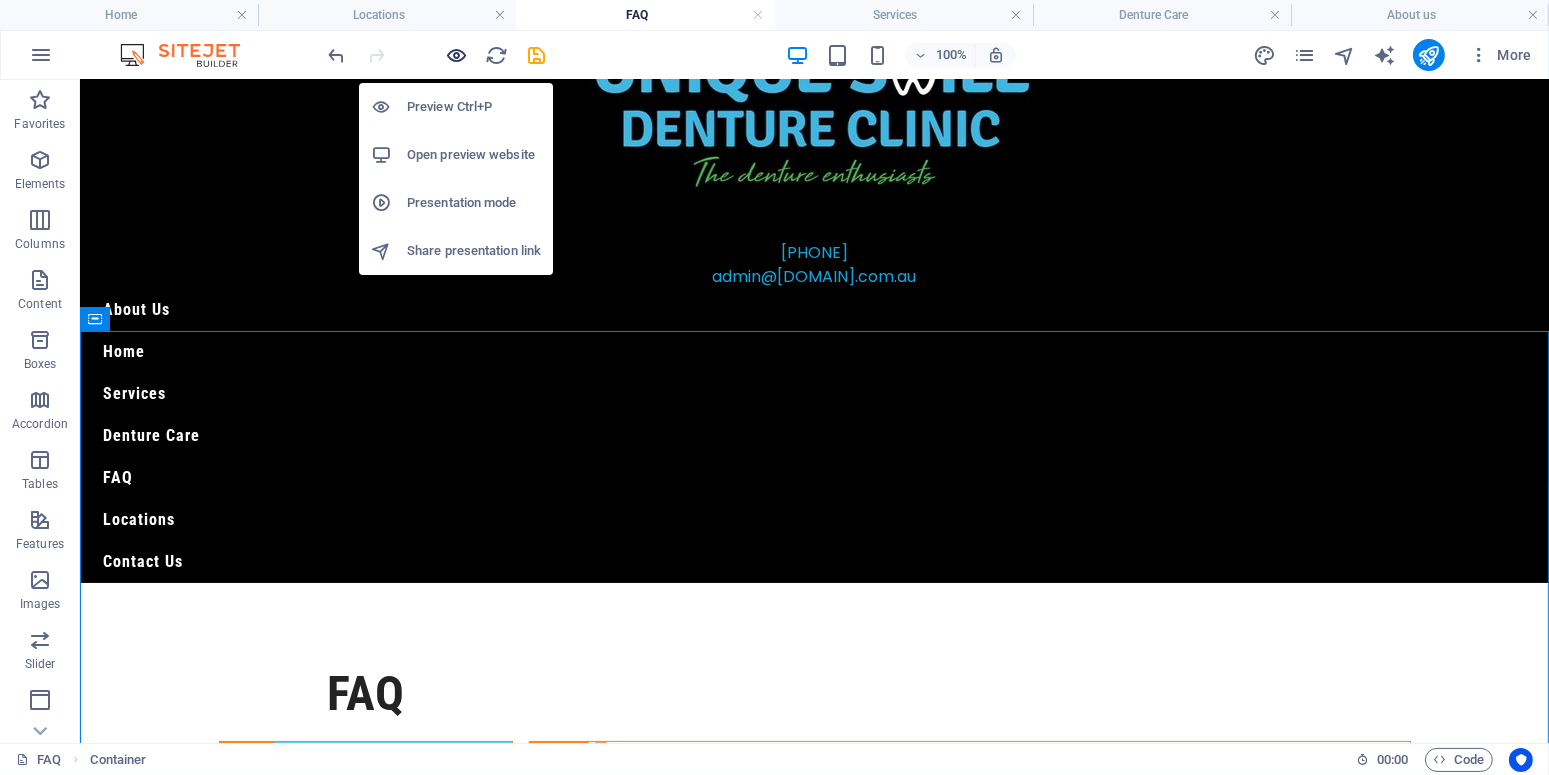 click at bounding box center (457, 55) 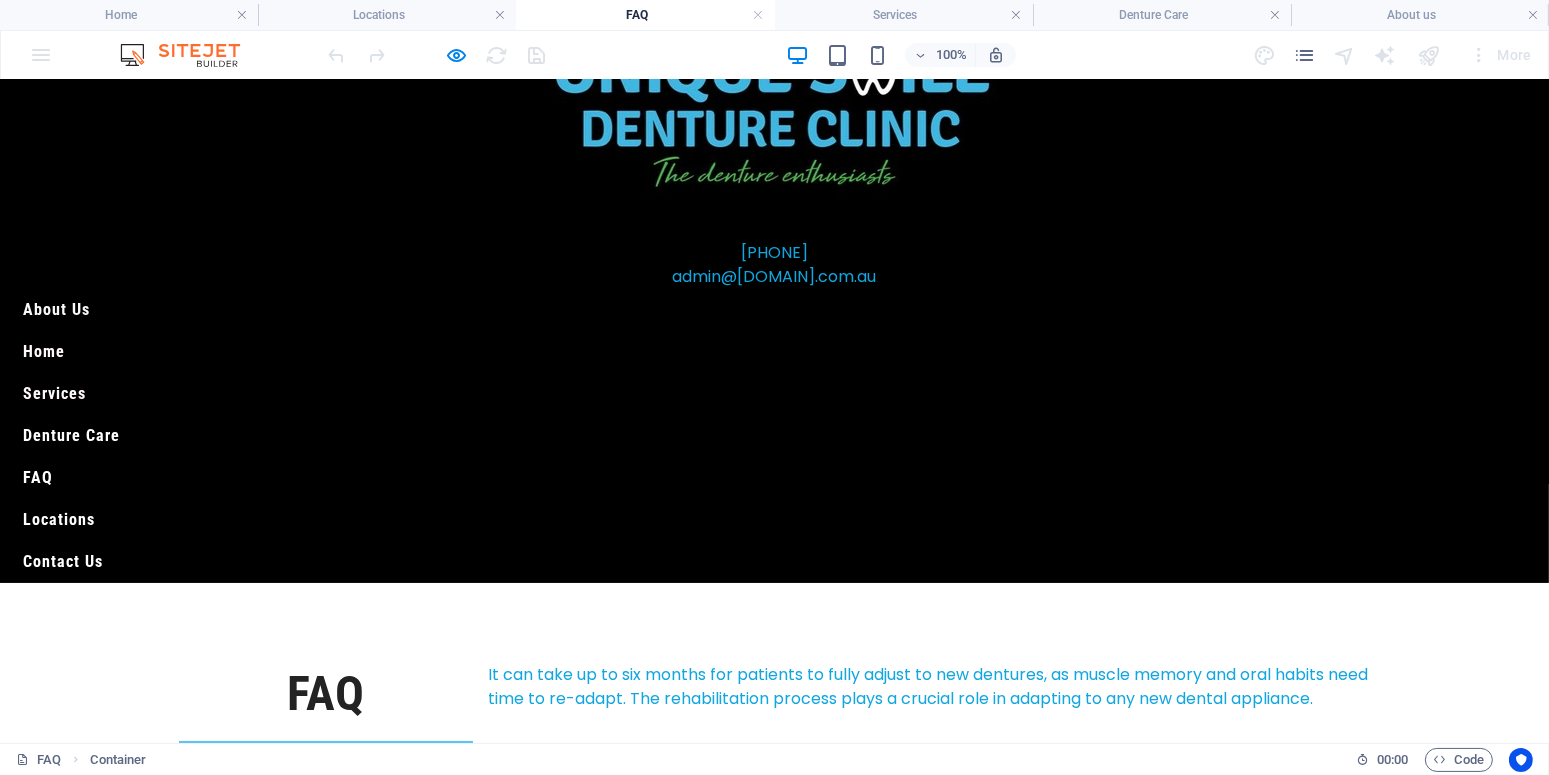 click on "WHAT is the timeframe required to create a set of dentures?" at bounding box center [326, 898] 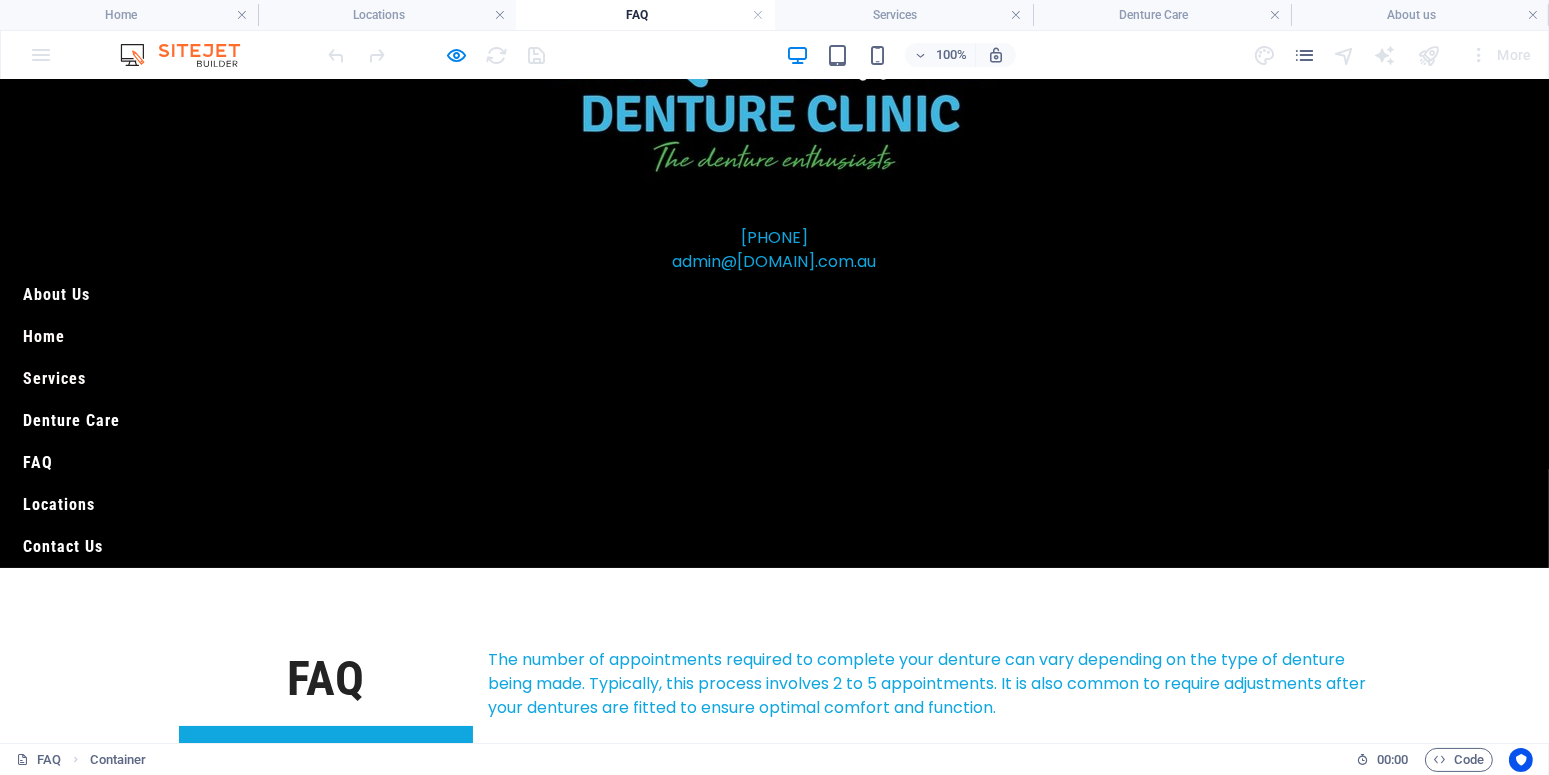 scroll, scrollTop: 210, scrollLeft: 0, axis: vertical 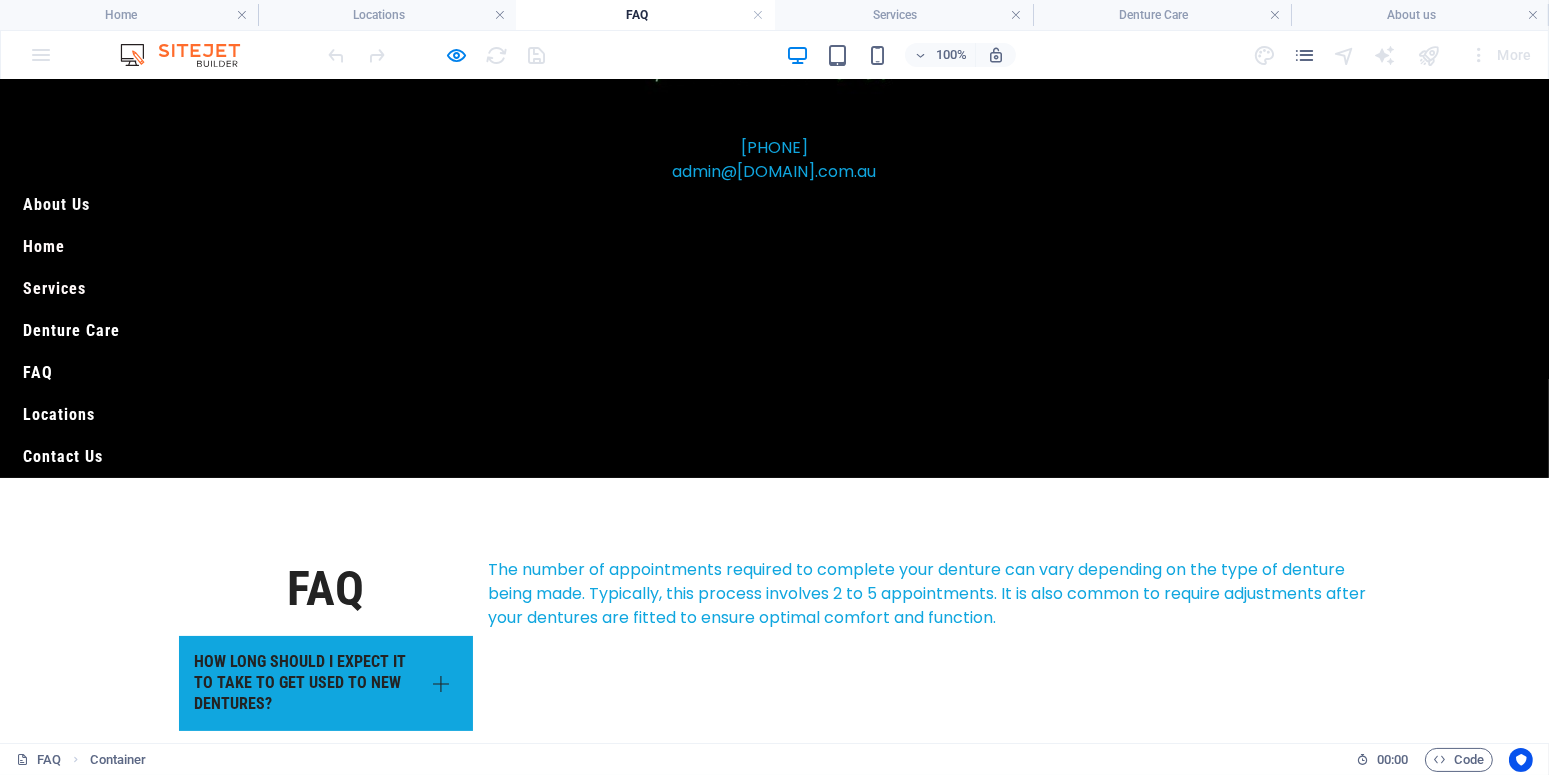 click on "How often Are check ups required?" at bounding box center [326, 893] 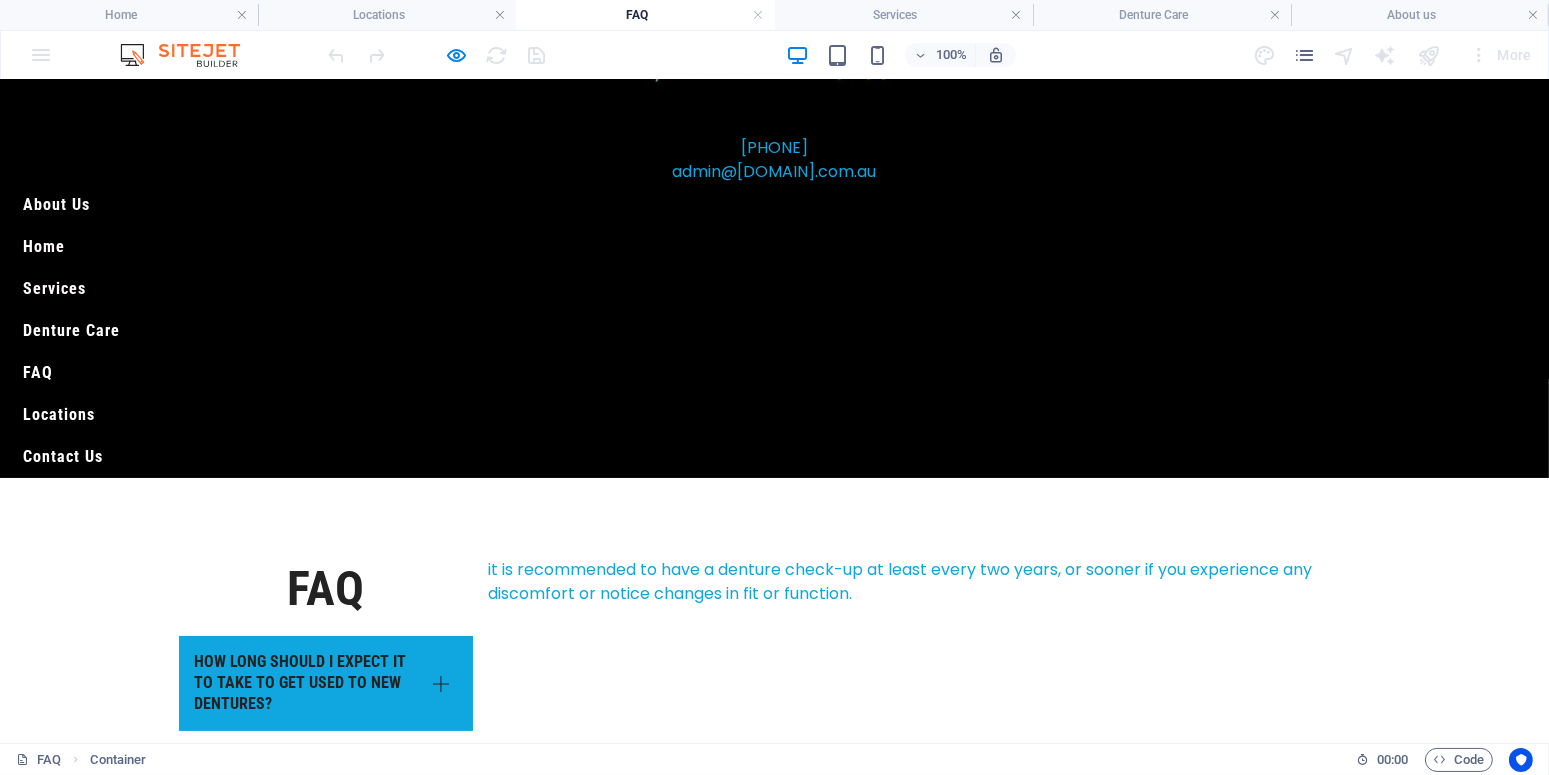 scroll, scrollTop: 315, scrollLeft: 0, axis: vertical 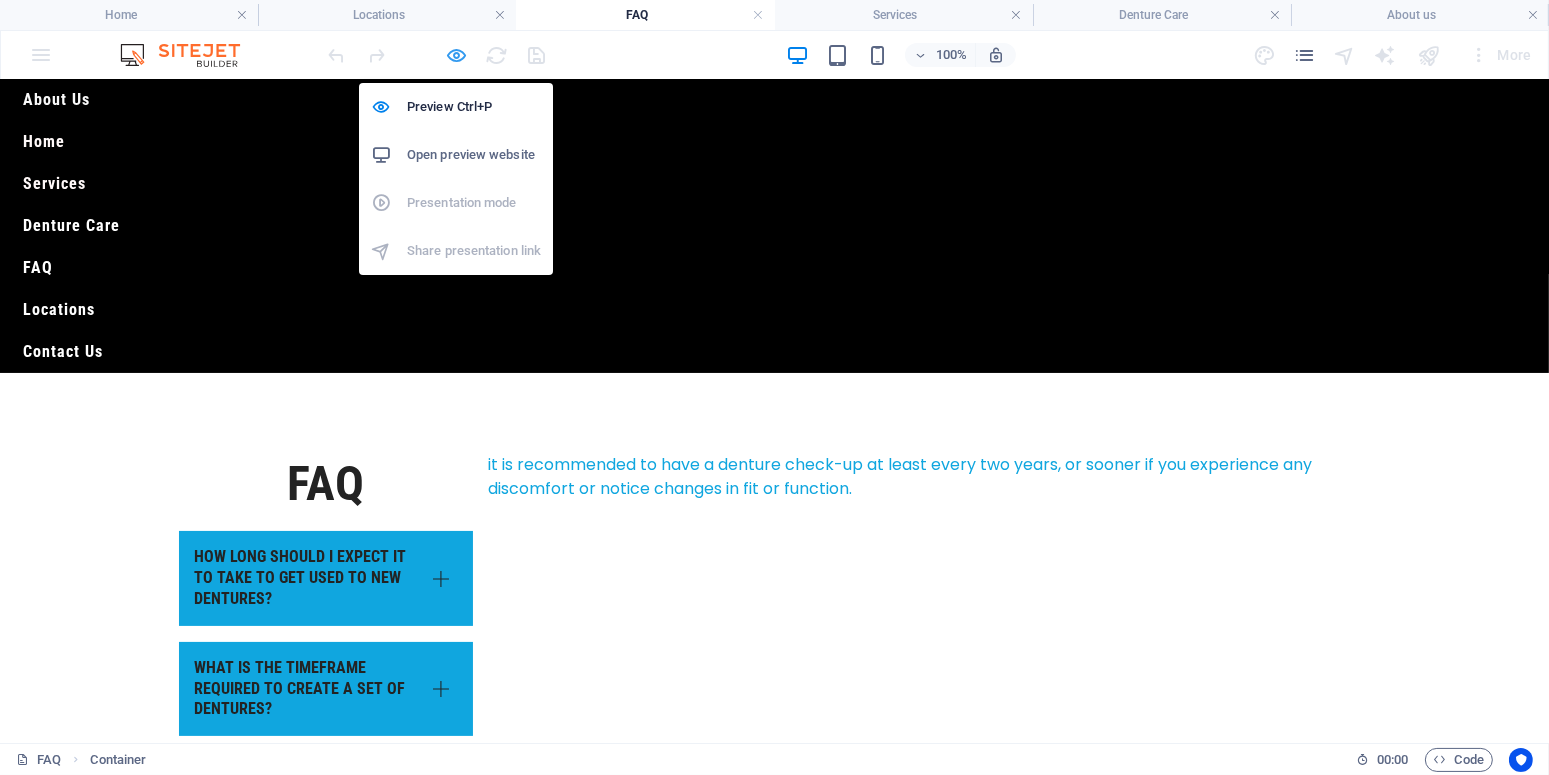 click at bounding box center (457, 55) 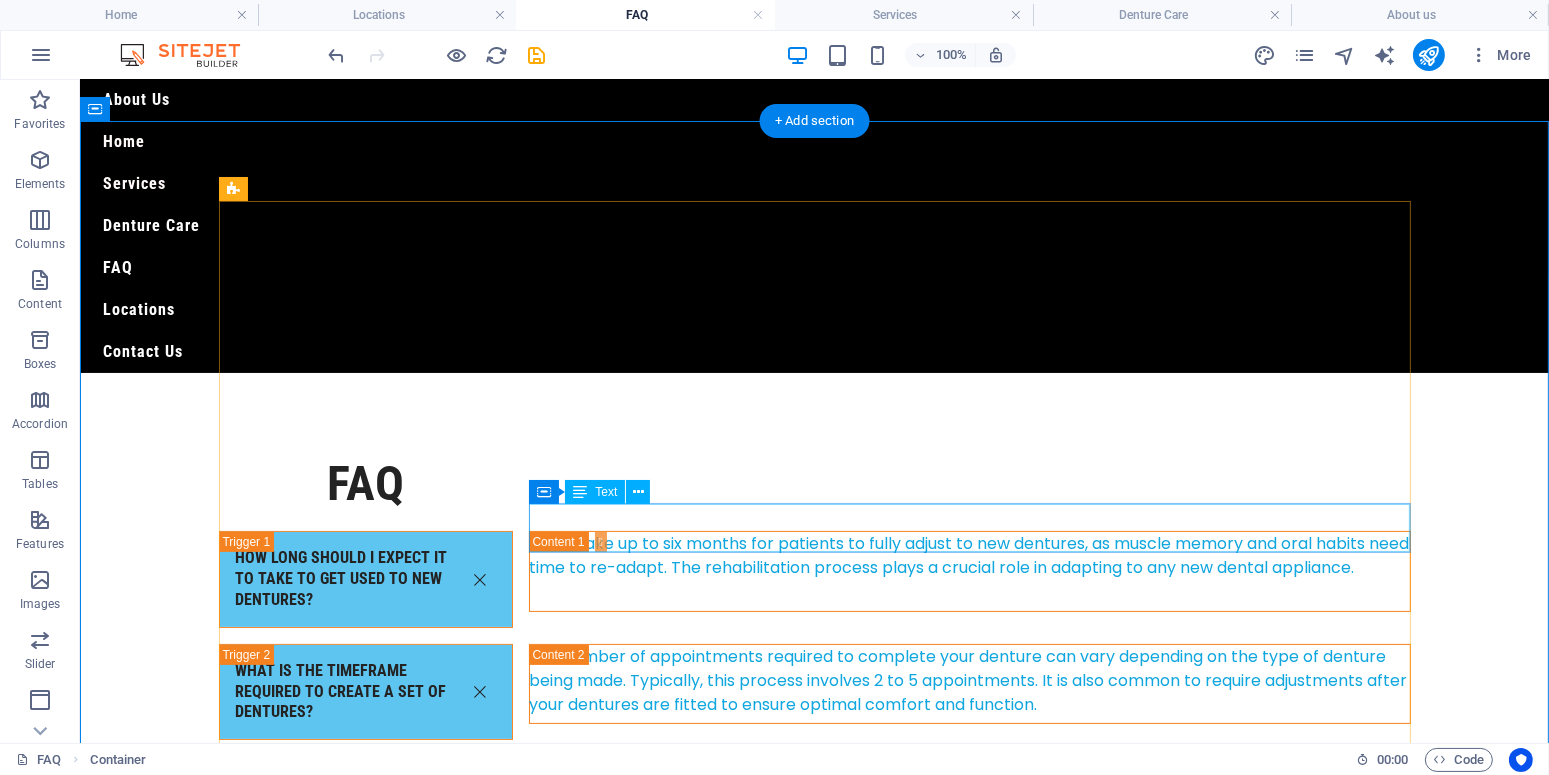 click on "it is recommended to have a denture check-up at least every two years, or sooner if you experience any discomfort or notice changes in fit or function." at bounding box center (969, 780) 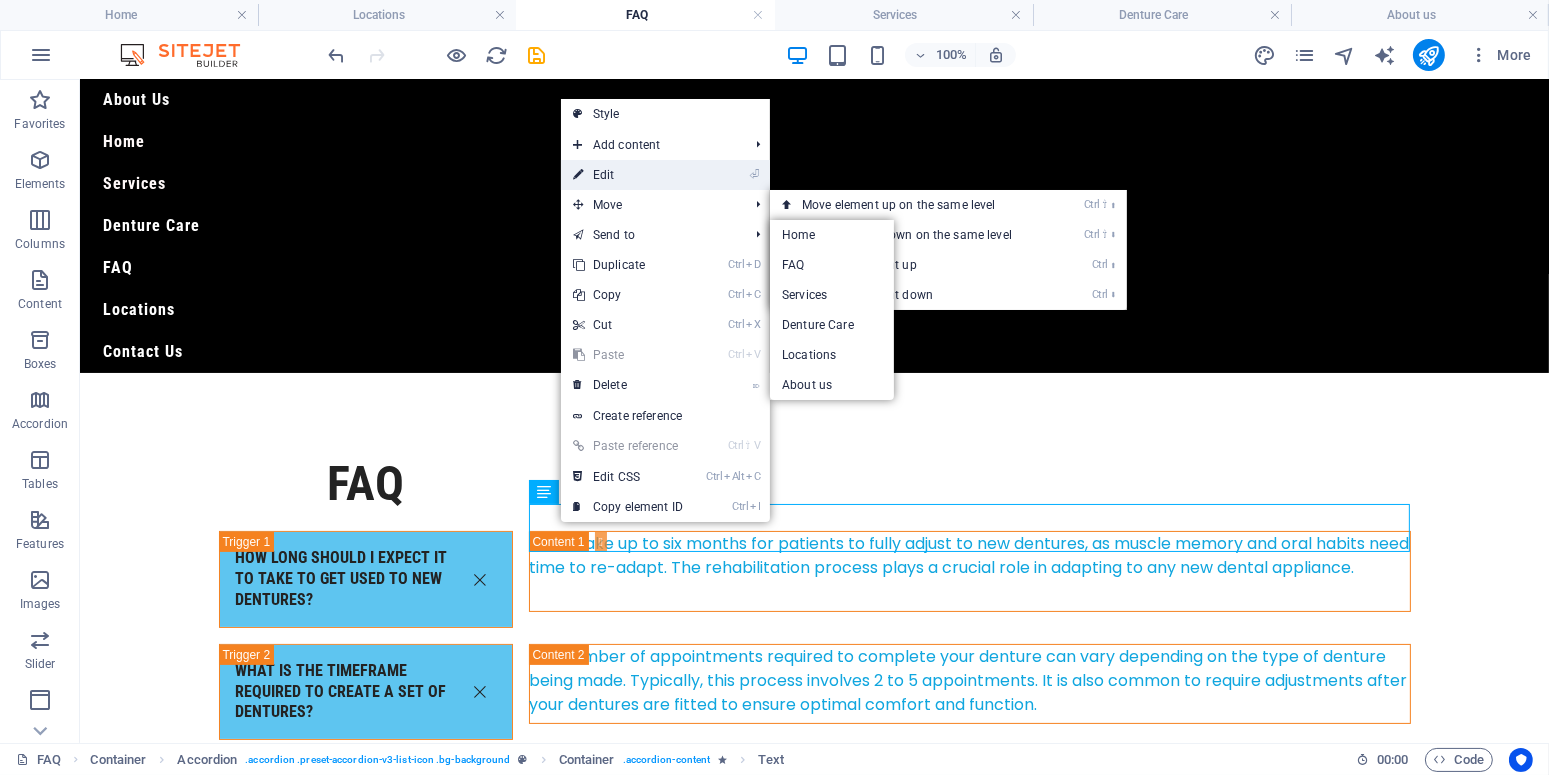 click on "⏎  Edit" at bounding box center (628, 175) 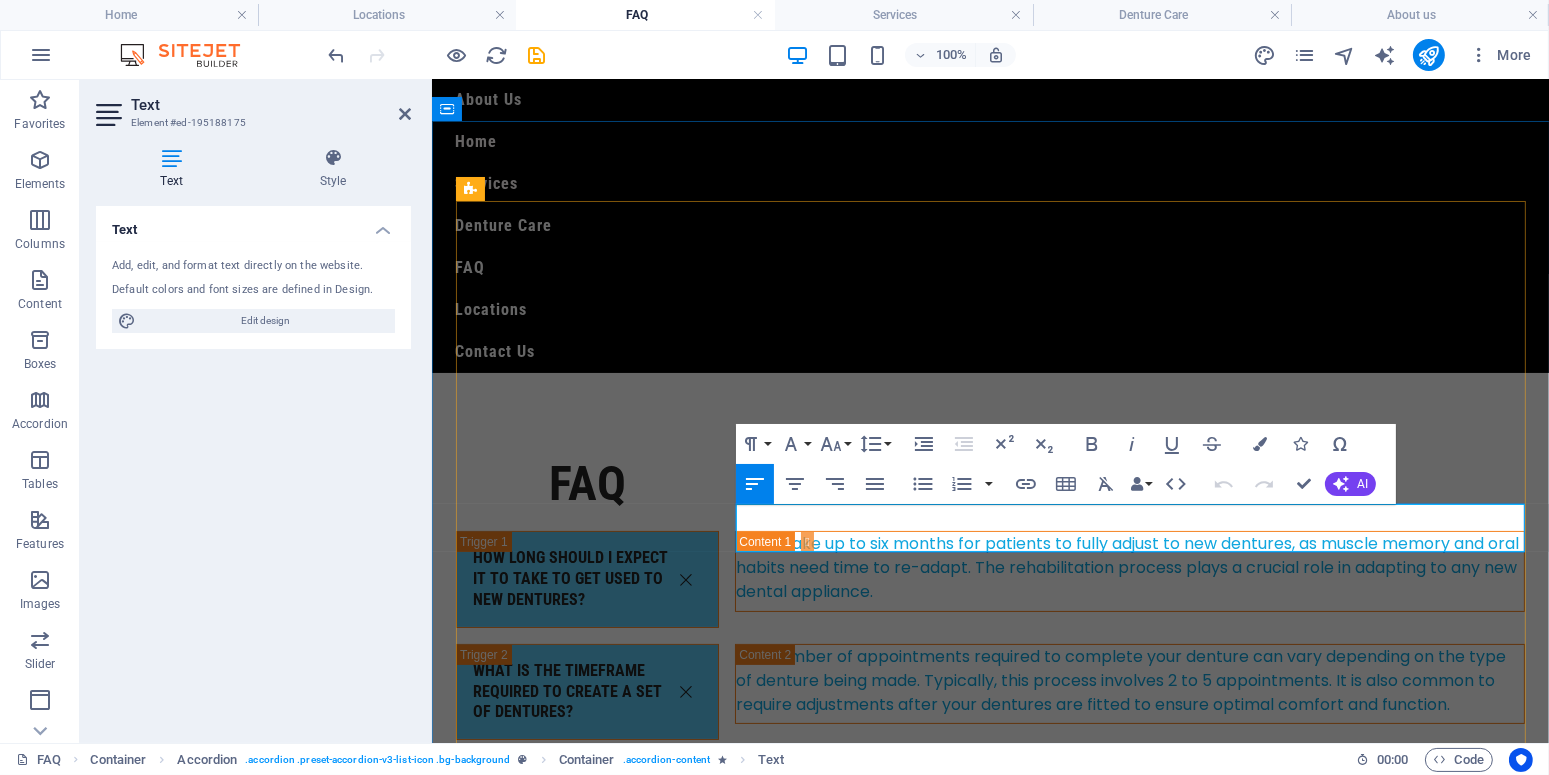 click on "it is recommended to have a denture check-up at least every two years, or sooner if you experience any discomfort or notice changes in fit or function." at bounding box center [1129, 780] 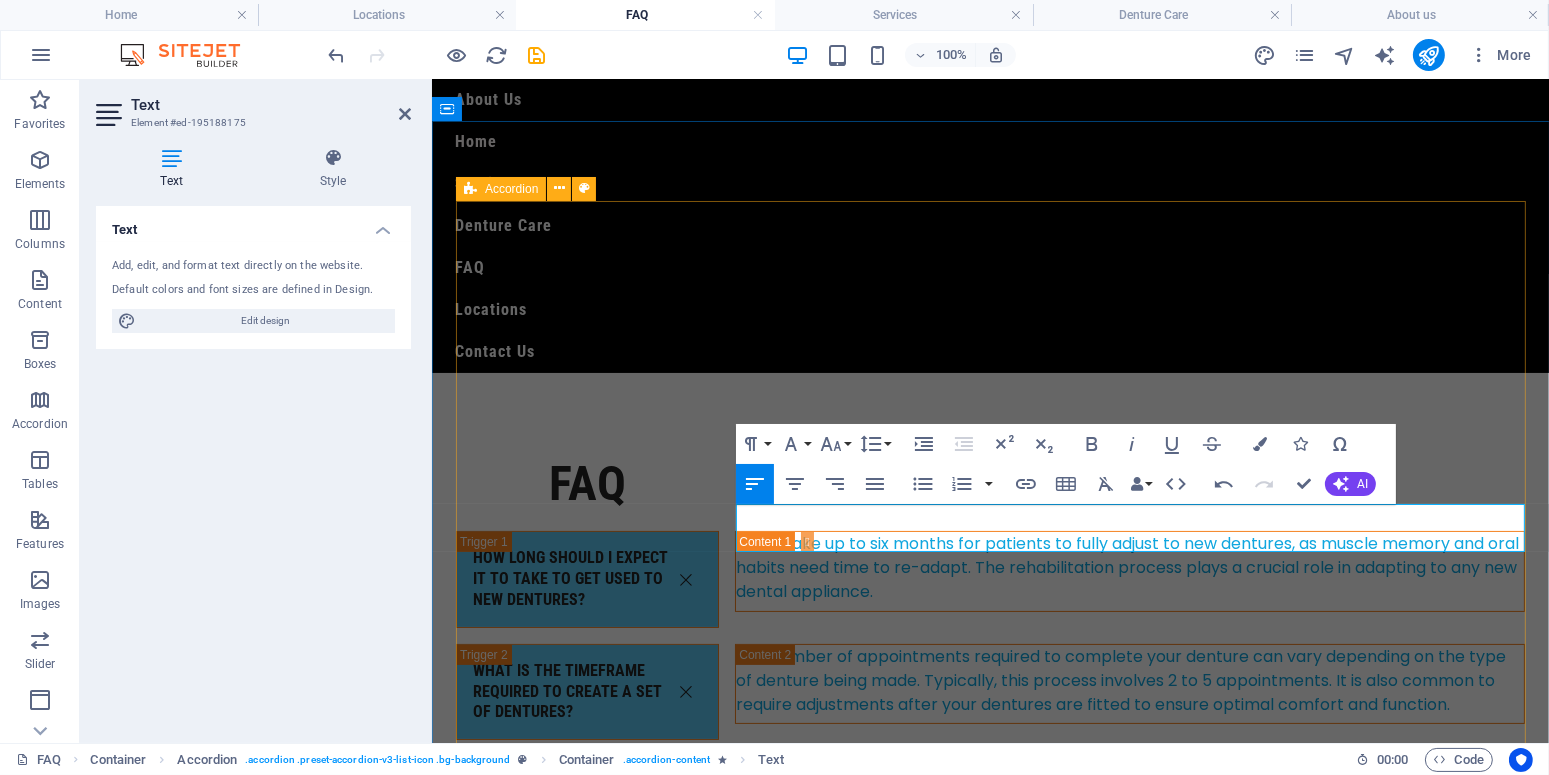 click on "FAQ how long SHOULD I Expect it to take to get useD to new dentures? It can take up to six months for patients to fully adjust to new dentures, as muscle memory and oral habits need time to re-adapt.  The rehabilitation process plays a crucial role in adapting to any new dental appliance. WHAT is the timeframe required to create a set of dentures? The number of appointments required to complete your denture can vary depending on the type of denture being made. Typically, this process involves 2 to 5 appointments. It is also common to require adjustments after your dentures are fitted to ensure optimal comfort and function.  How often Are check ups required? It is recommended to have a denture check-up at least every two years, or sooner if you experience any discomfort or notice changes in fit or function. how do i clean my dentures? should i sleep with my dentures in? how often do i need to replace my dentures?" at bounding box center (989, 872) 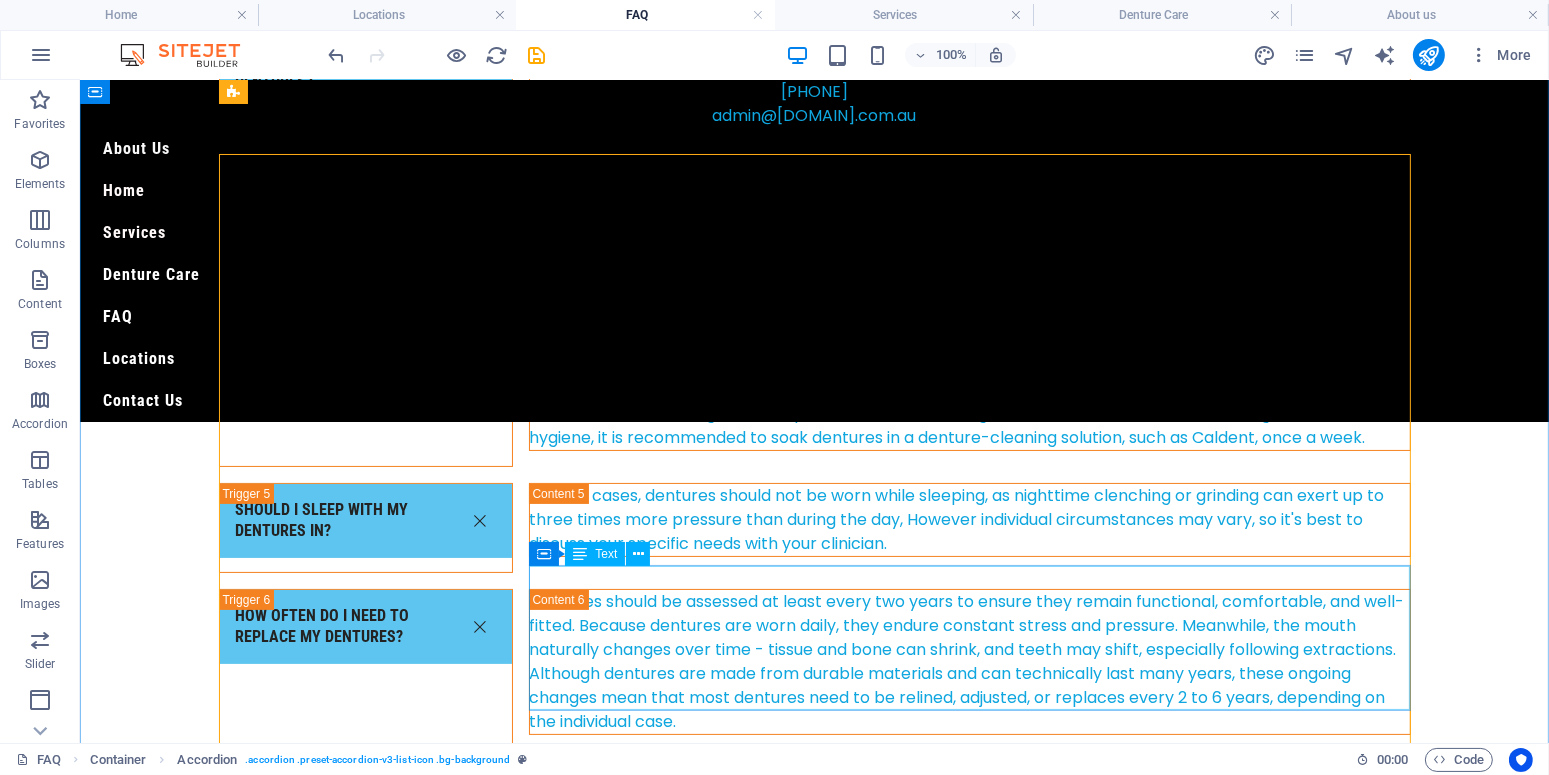 scroll, scrollTop: 420, scrollLeft: 0, axis: vertical 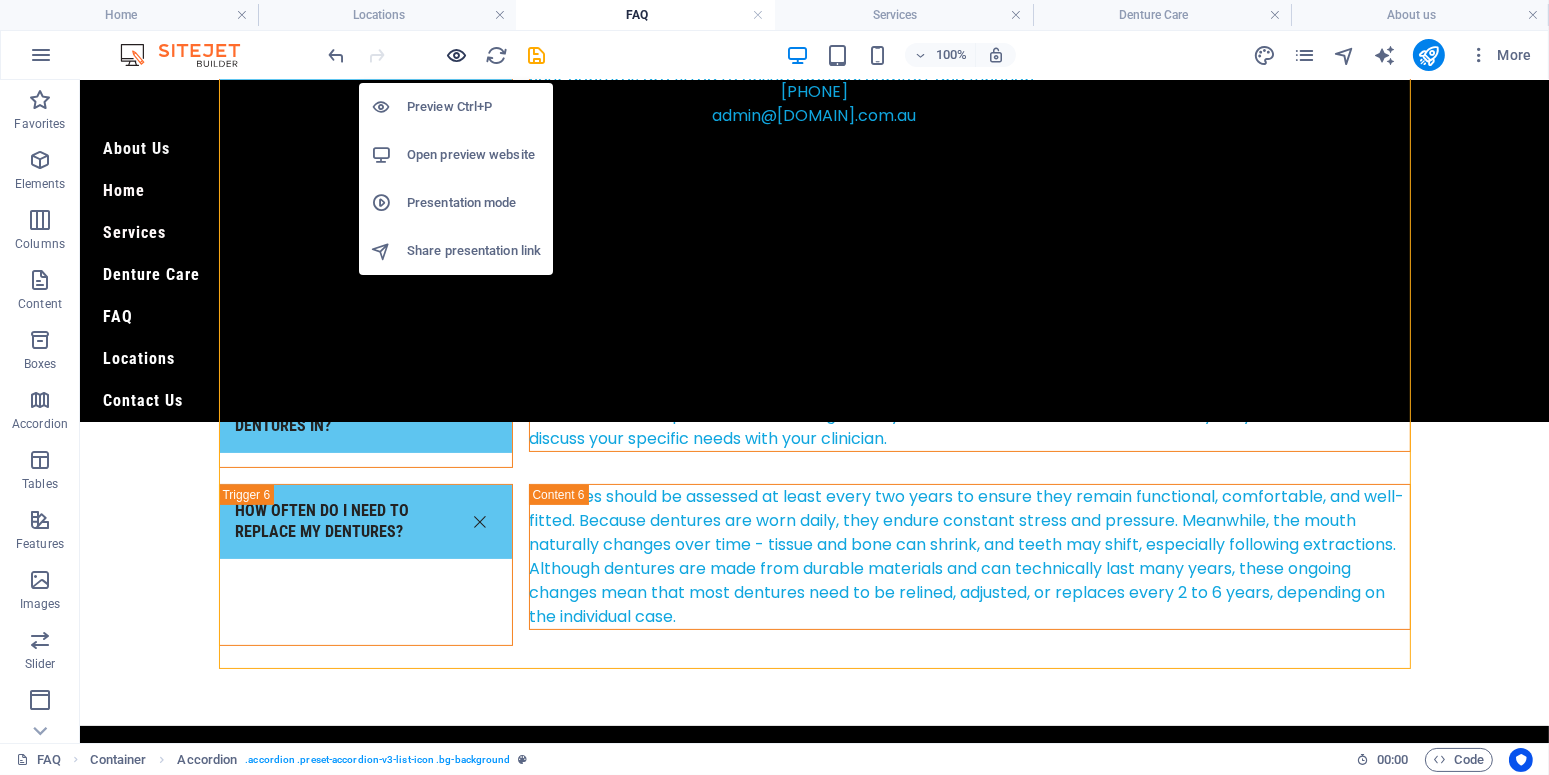 click at bounding box center (457, 55) 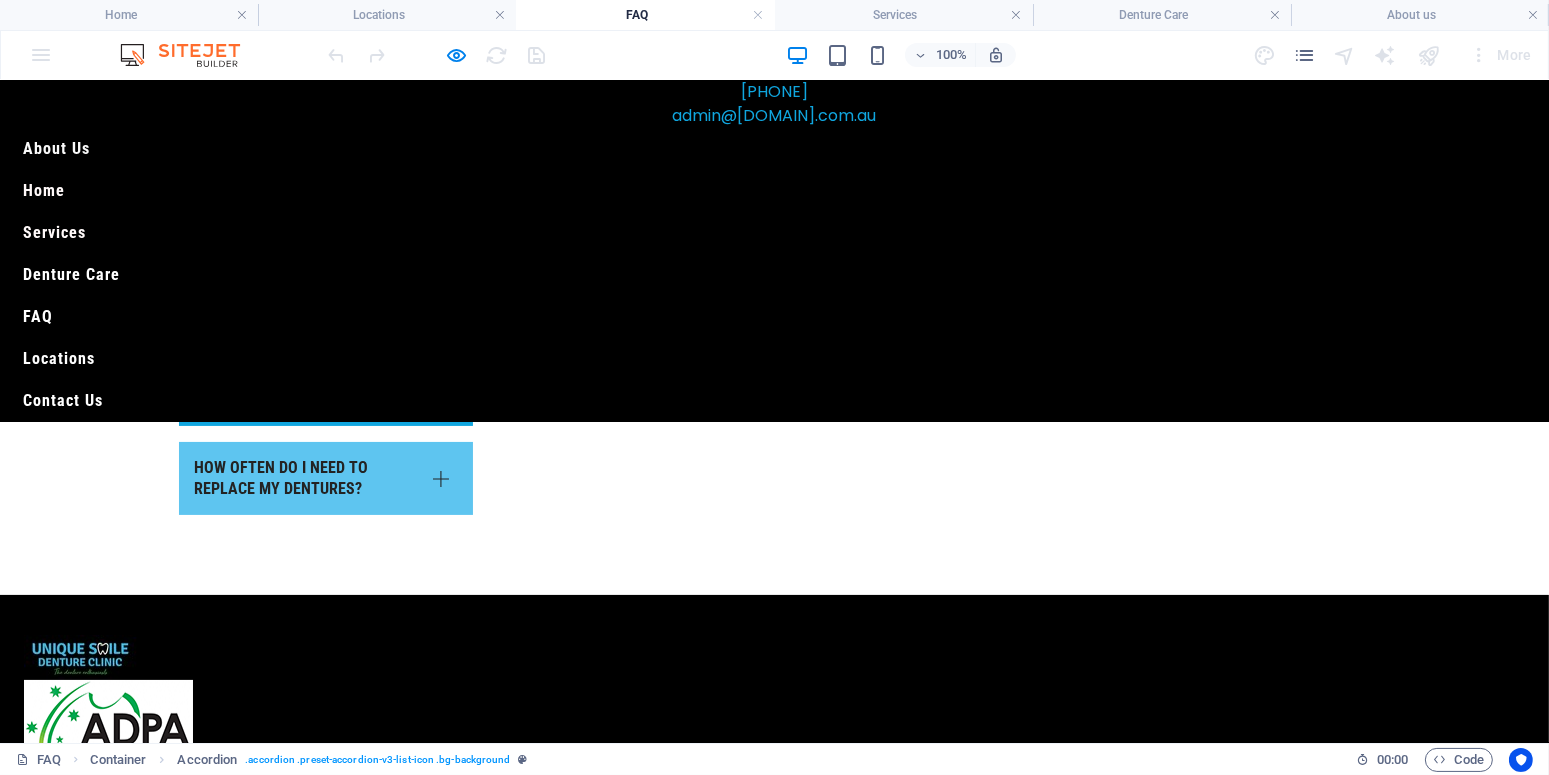 scroll, scrollTop: 210, scrollLeft: 0, axis: vertical 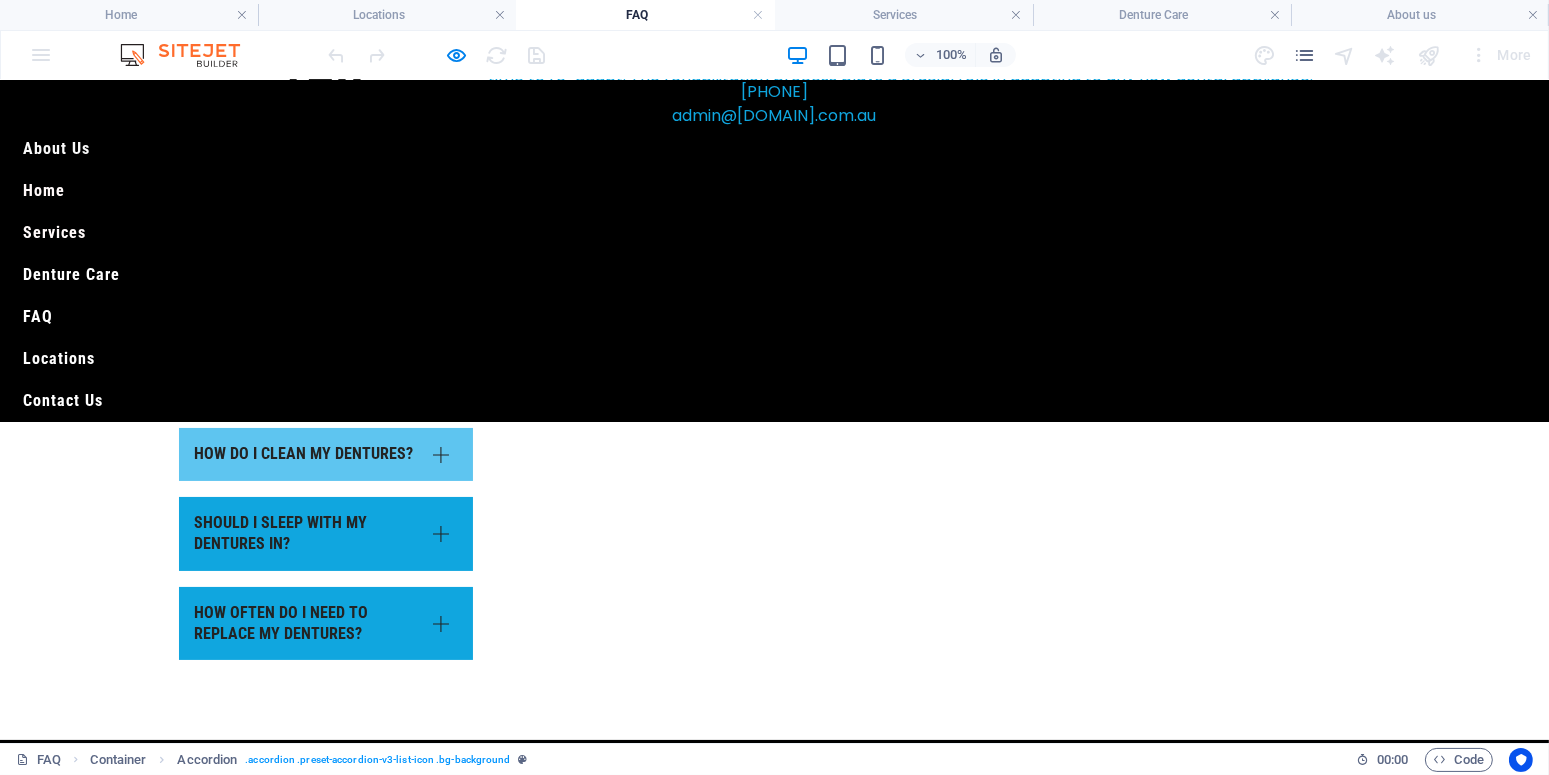 click on "how do i clean my dentures?" at bounding box center [326, 453] 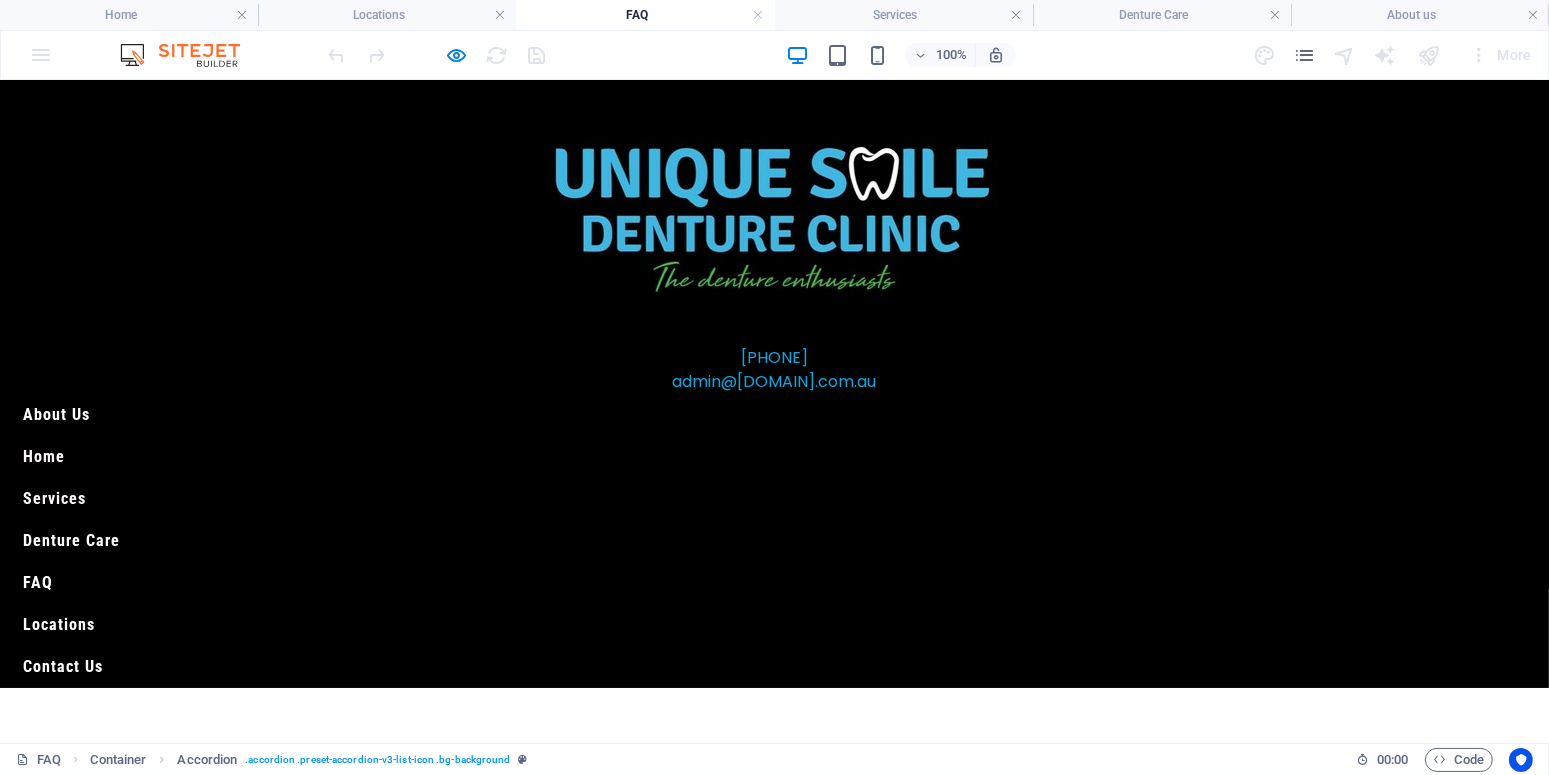 scroll, scrollTop: 335, scrollLeft: 0, axis: vertical 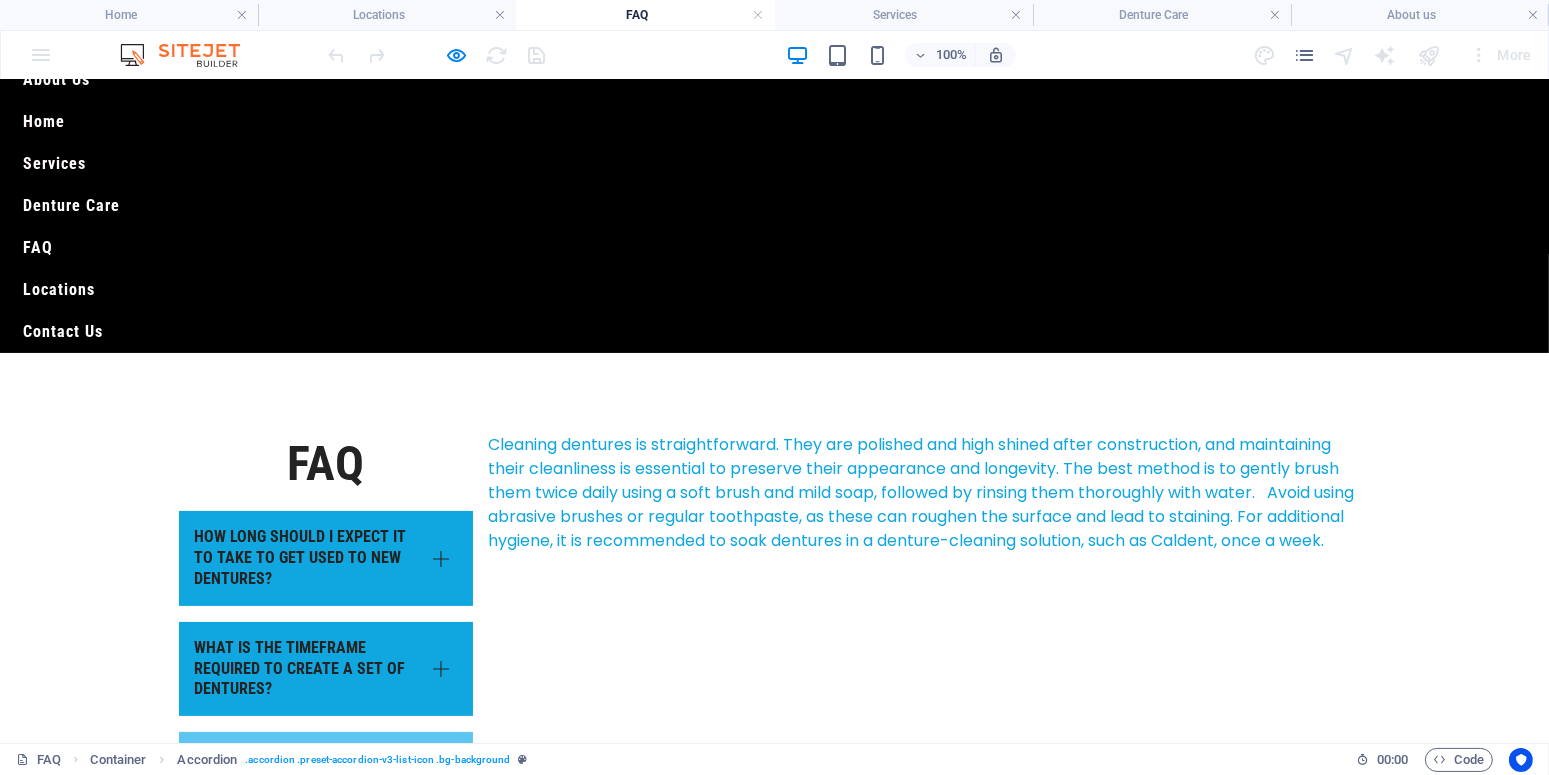 click on "How often Are check ups required?" at bounding box center [326, 768] 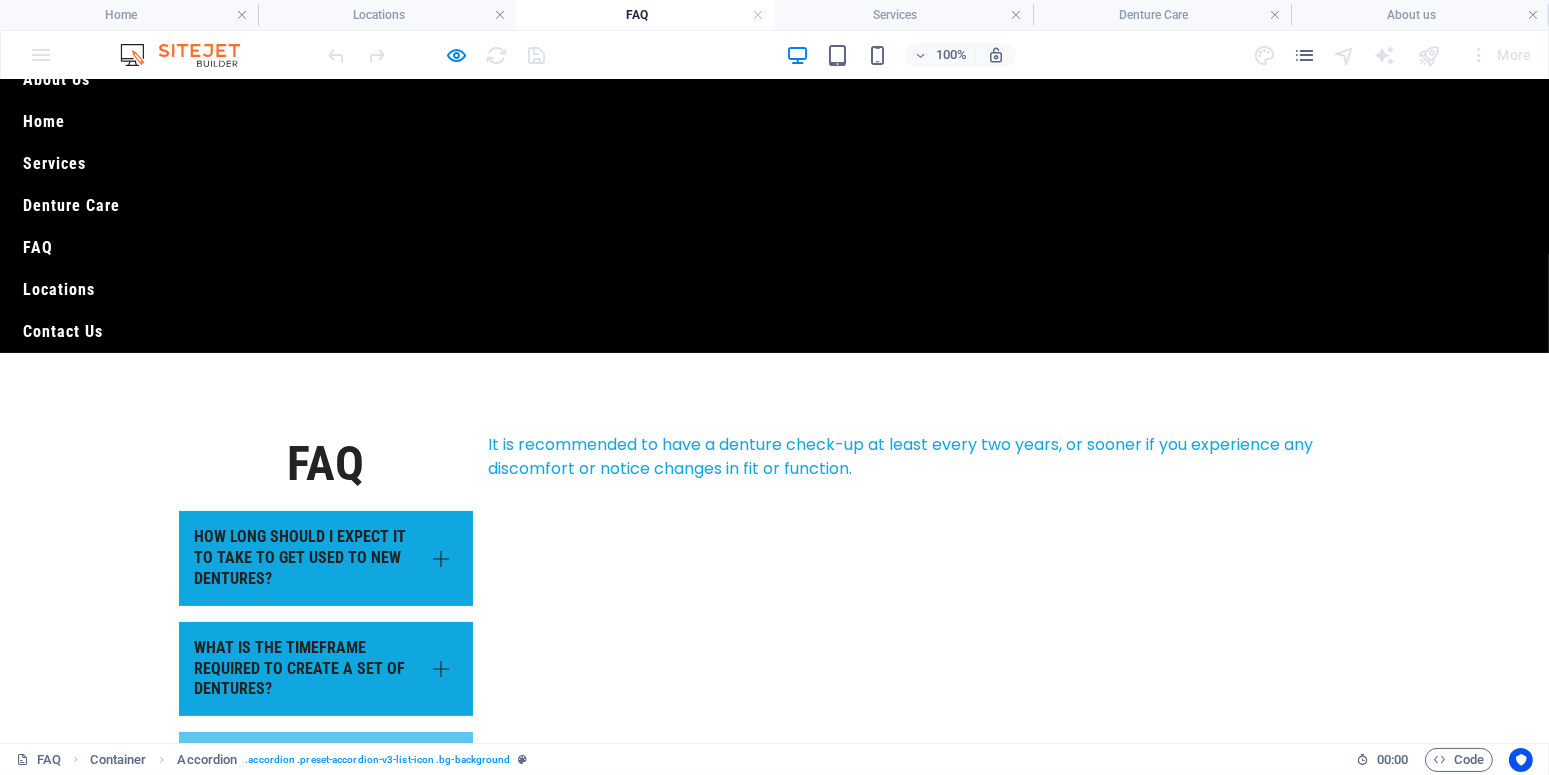 click on "how do i clean my dentures?" at bounding box center [326, 847] 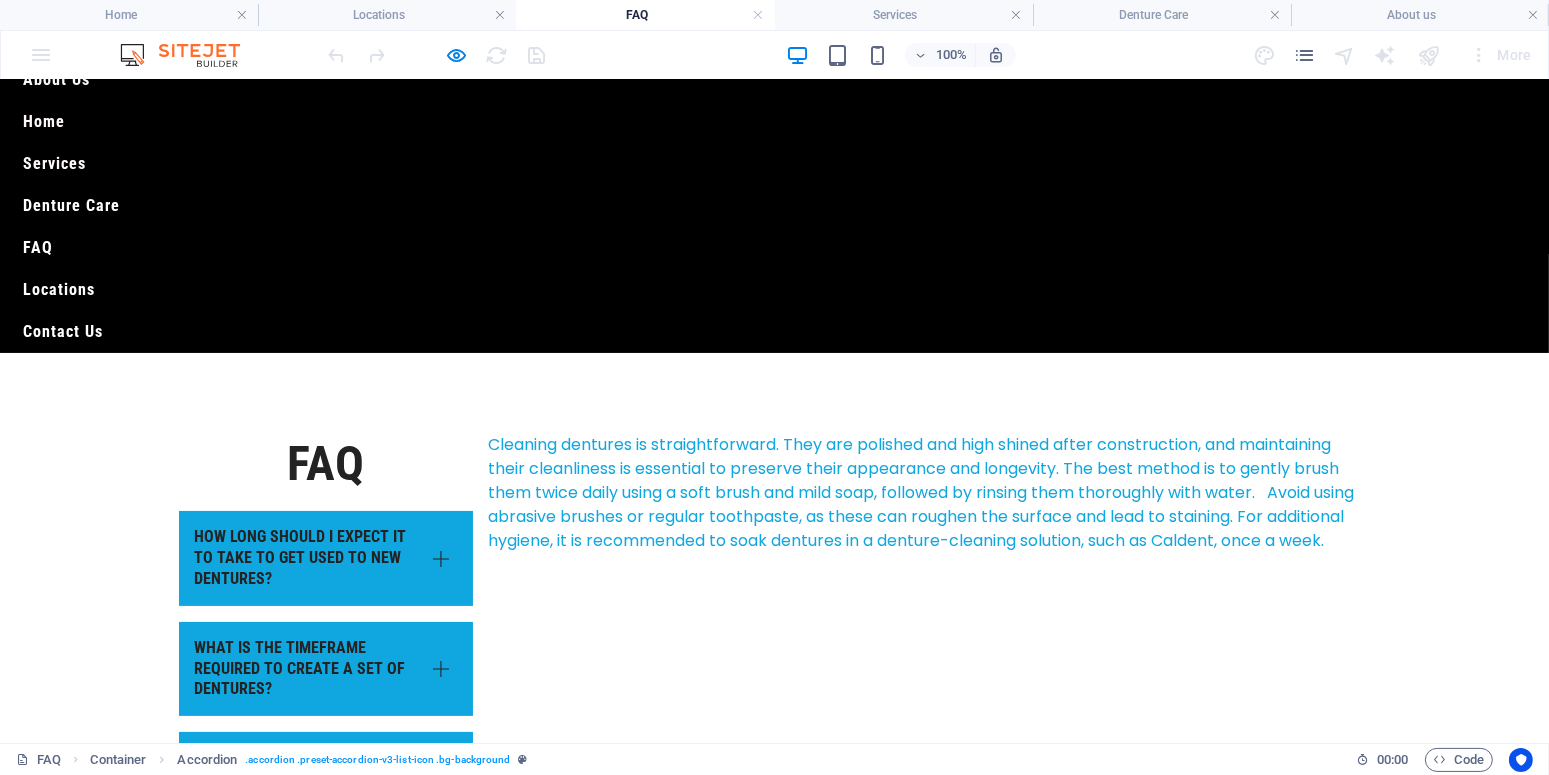 click on "should i sleep with my dentures in?" at bounding box center (326, 927) 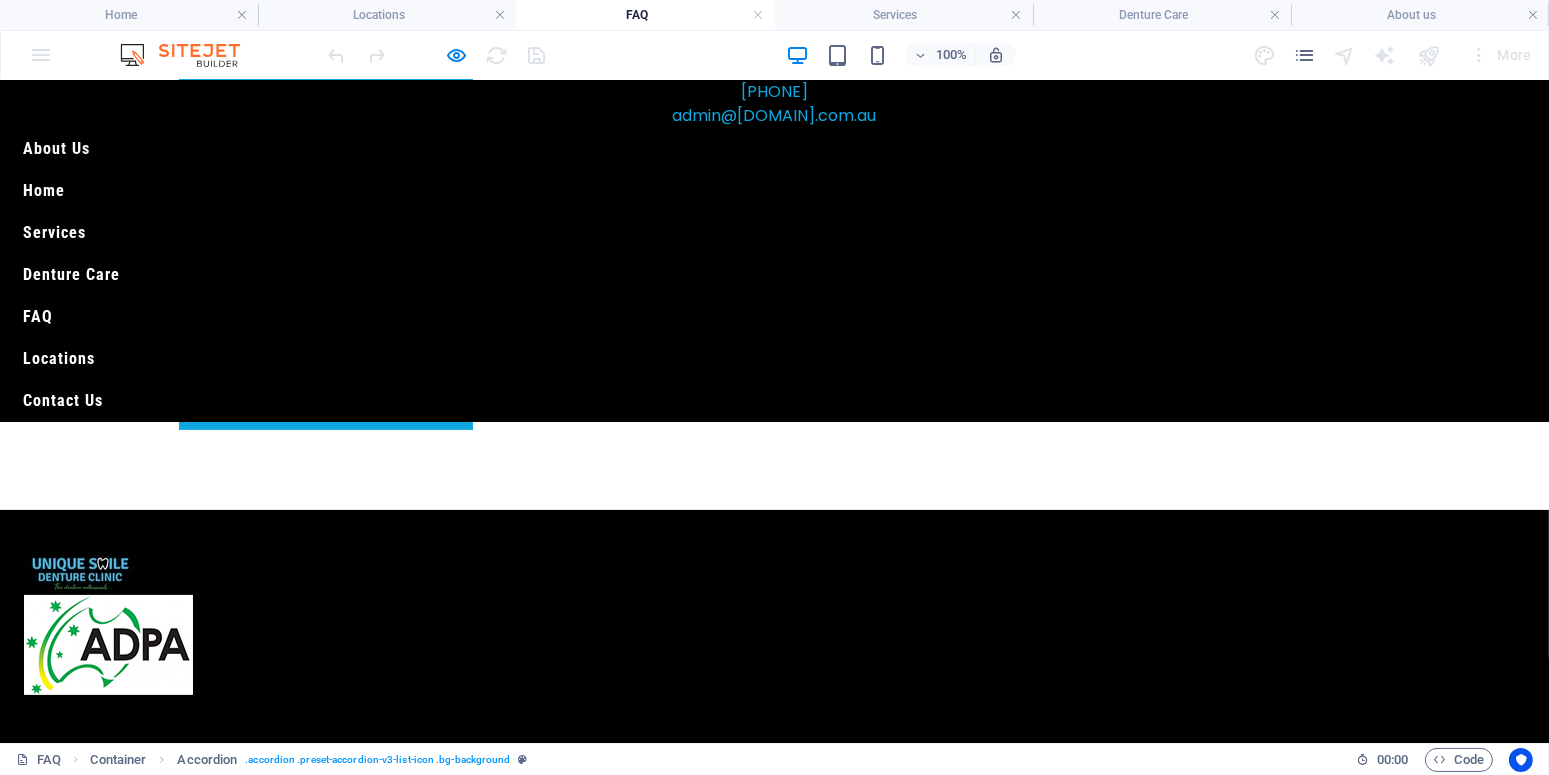 scroll, scrollTop: 440, scrollLeft: 0, axis: vertical 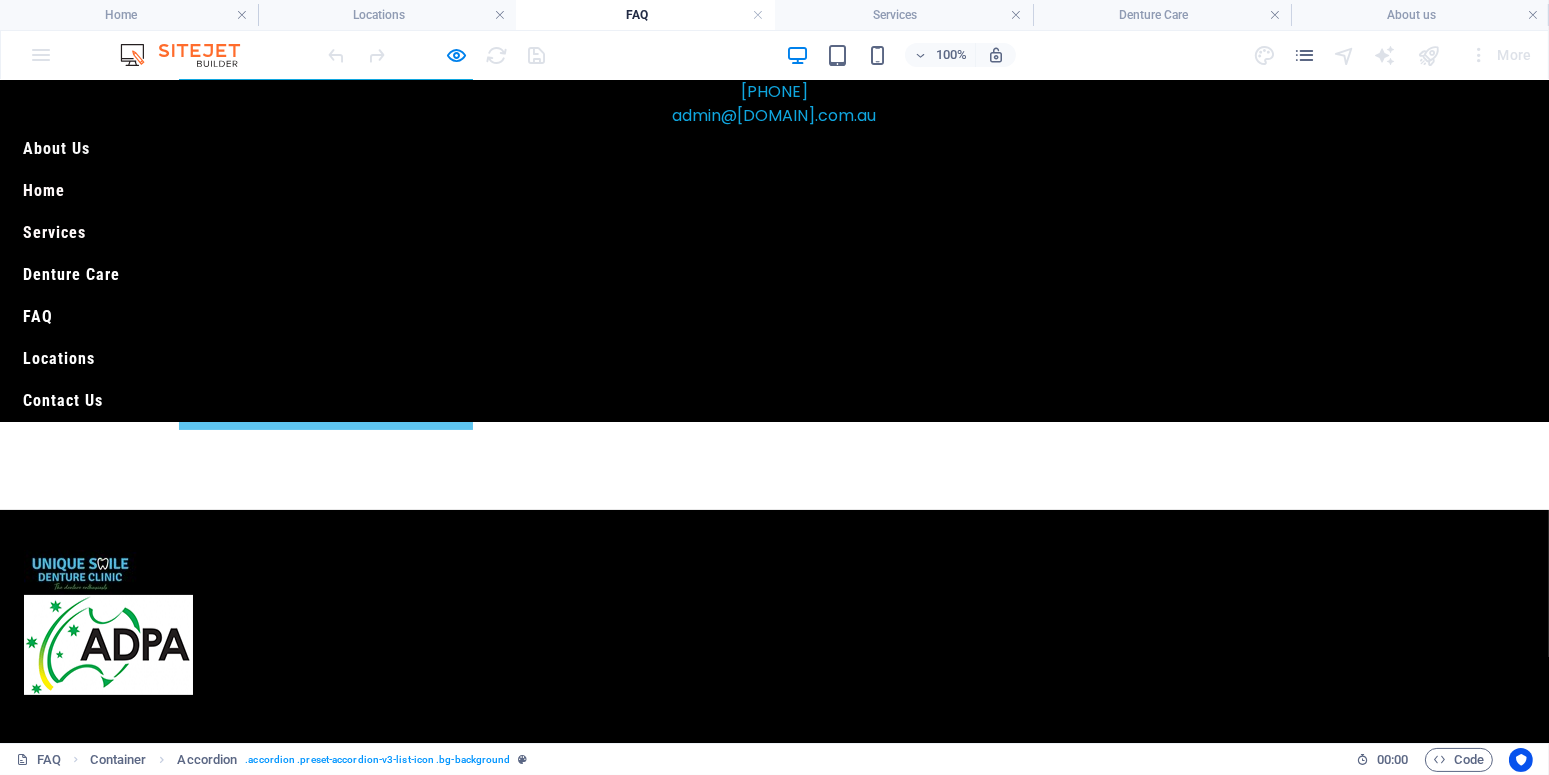 click on "how often do i need to replace my dentures?" at bounding box center [326, 393] 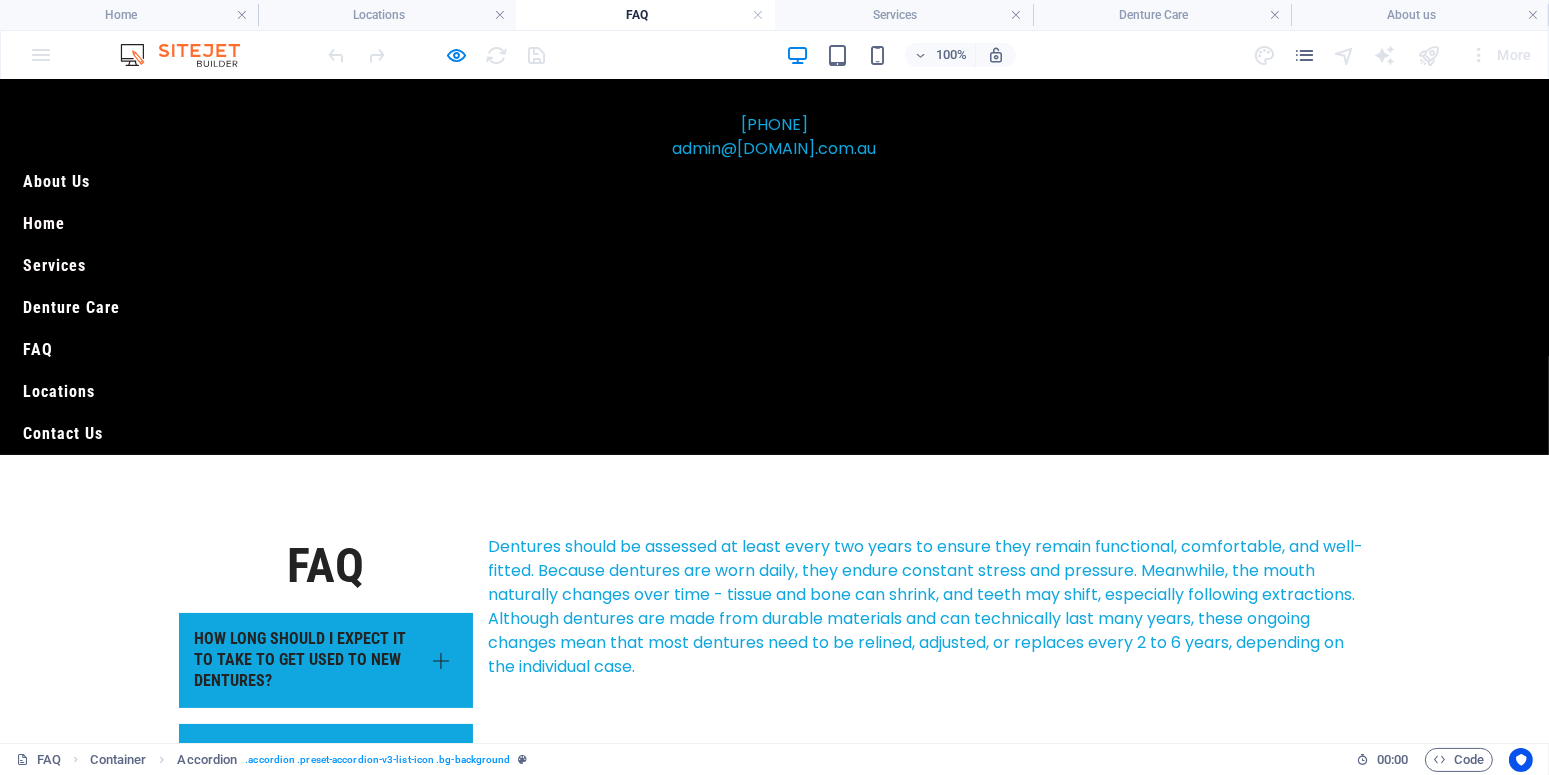 scroll, scrollTop: 230, scrollLeft: 0, axis: vertical 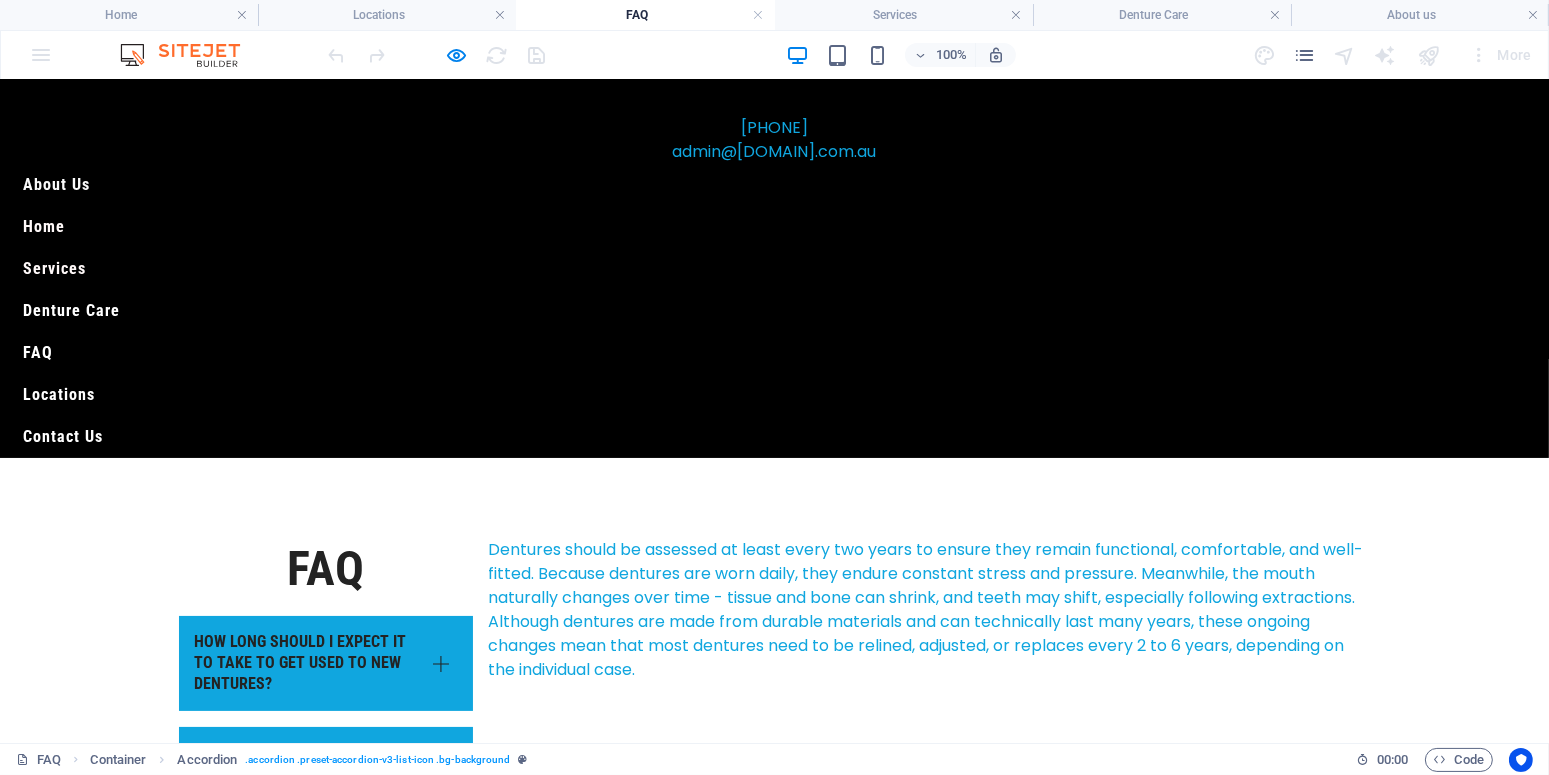 click on "Locations" at bounding box center [59, 394] 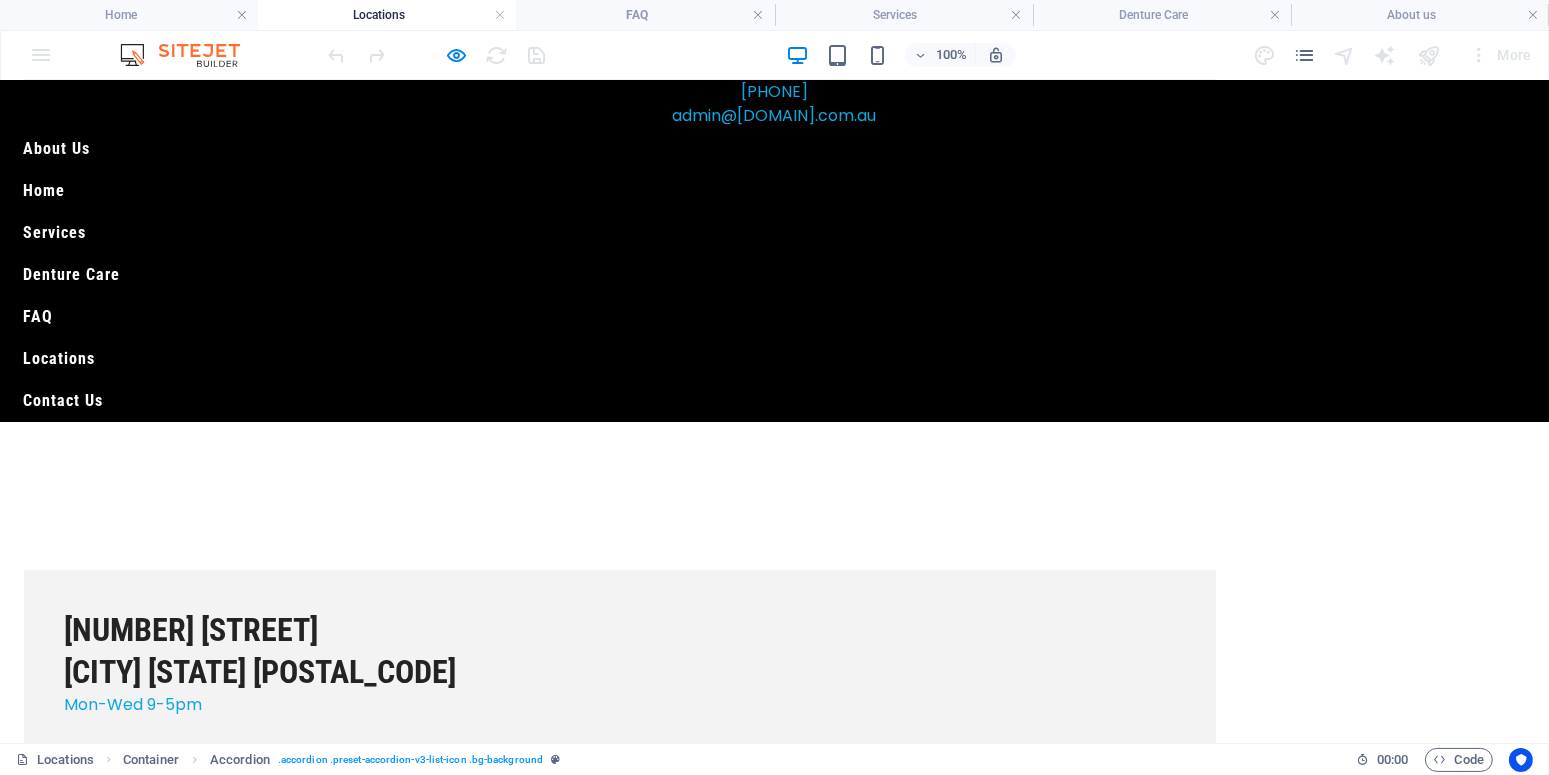 scroll, scrollTop: 105, scrollLeft: 0, axis: vertical 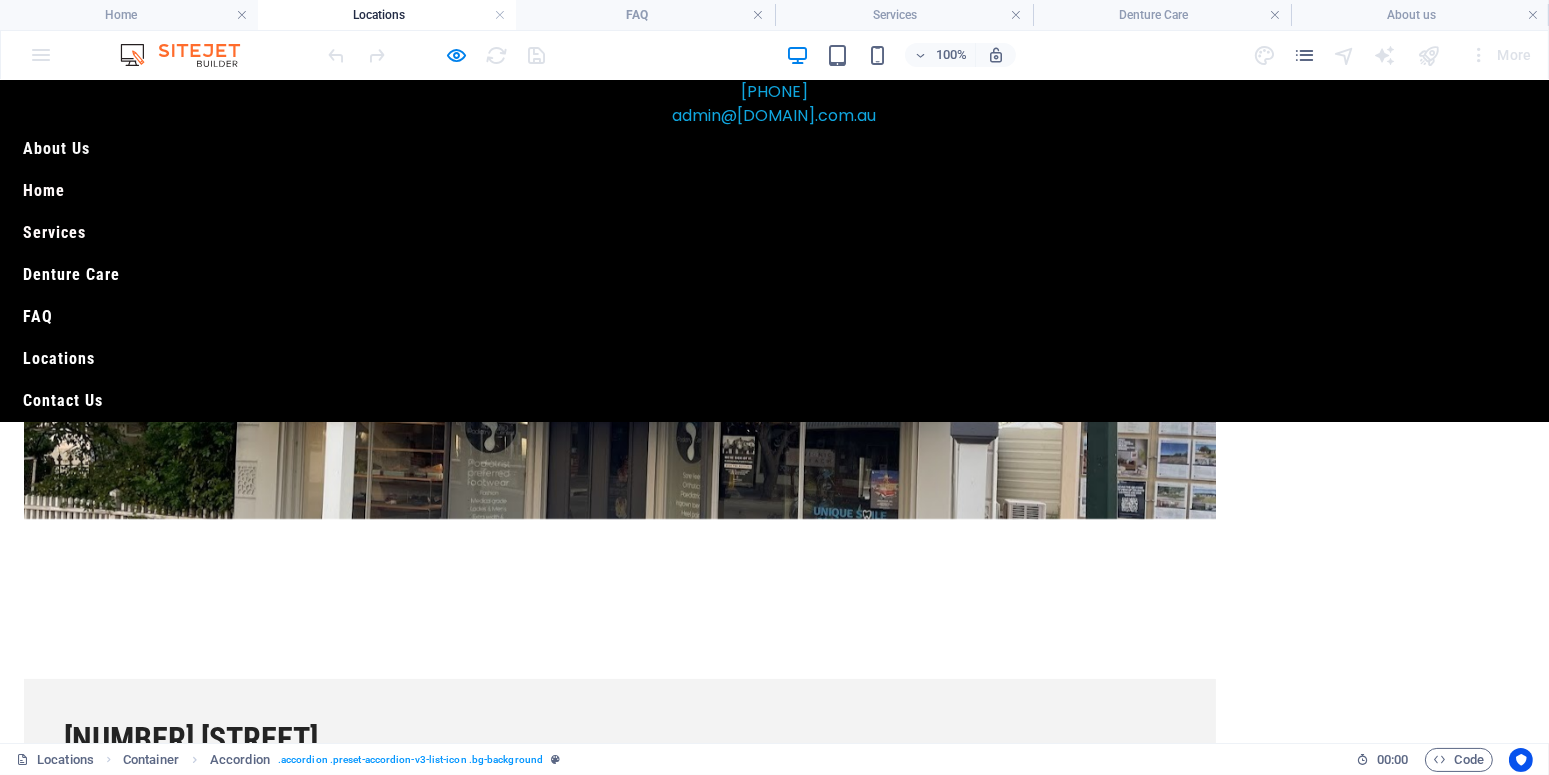 click on "Contact Us" at bounding box center [63, 400] 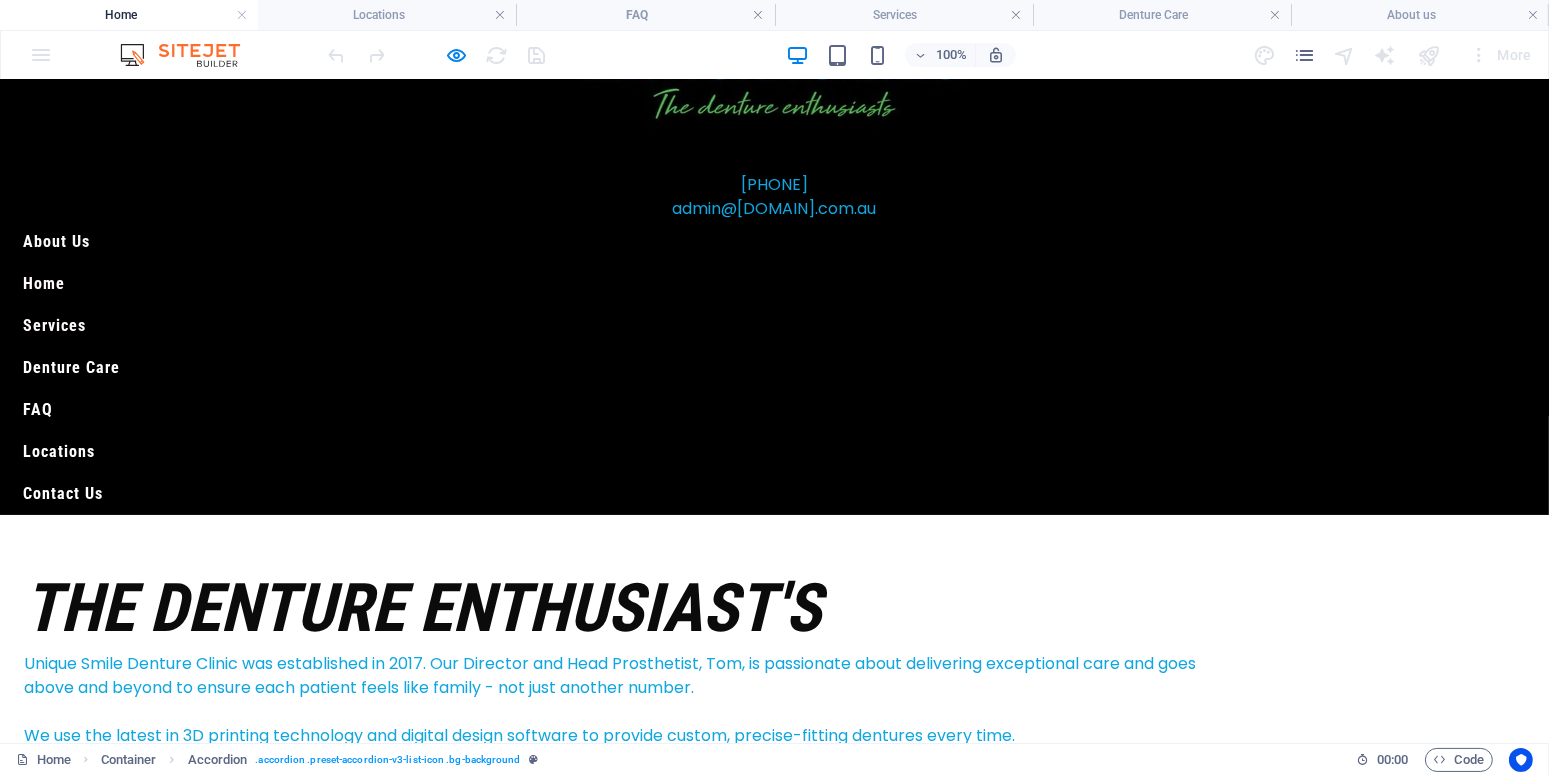 scroll, scrollTop: 210, scrollLeft: 0, axis: vertical 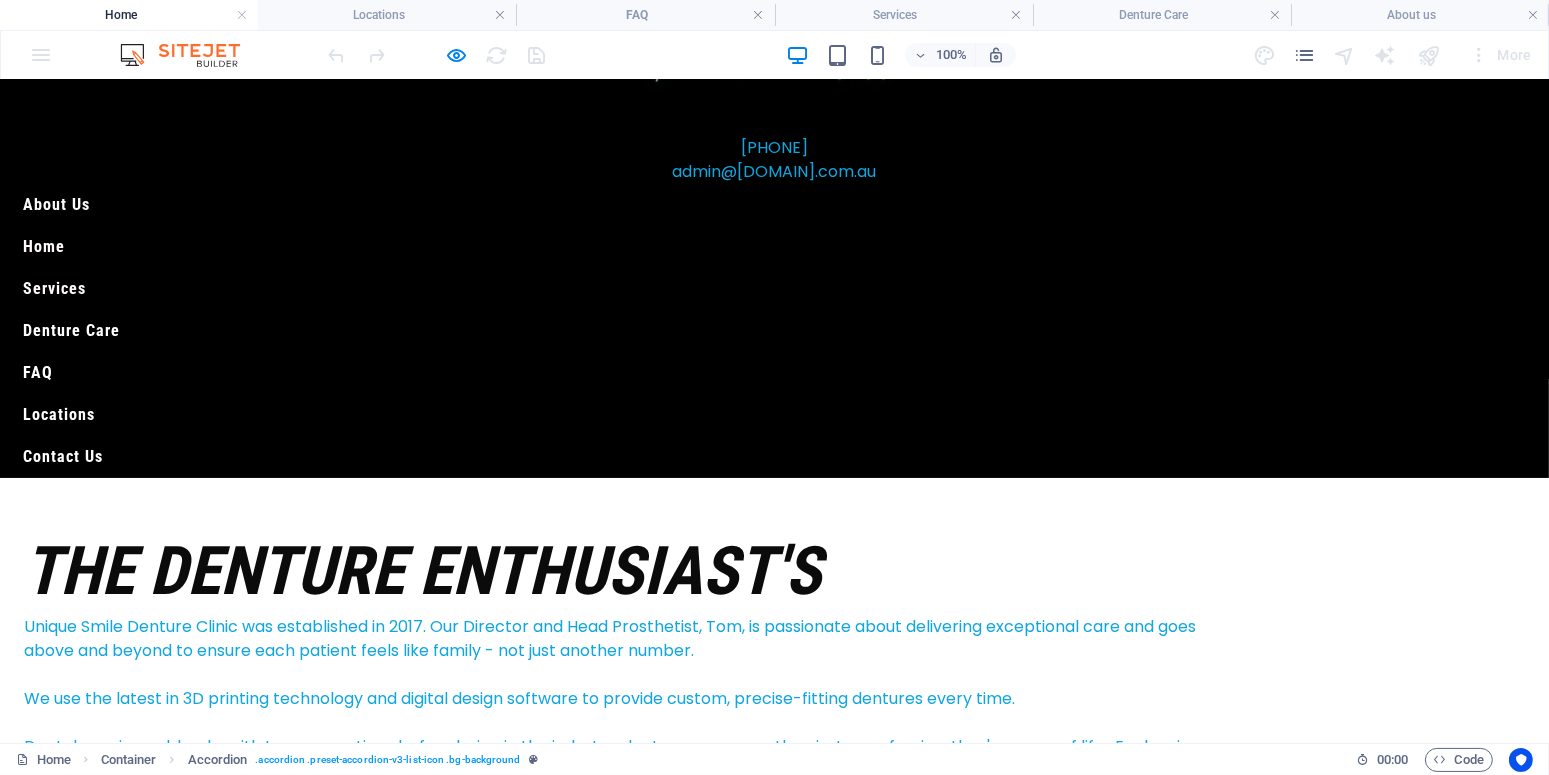 click on "Contact Us" at bounding box center [63, 456] 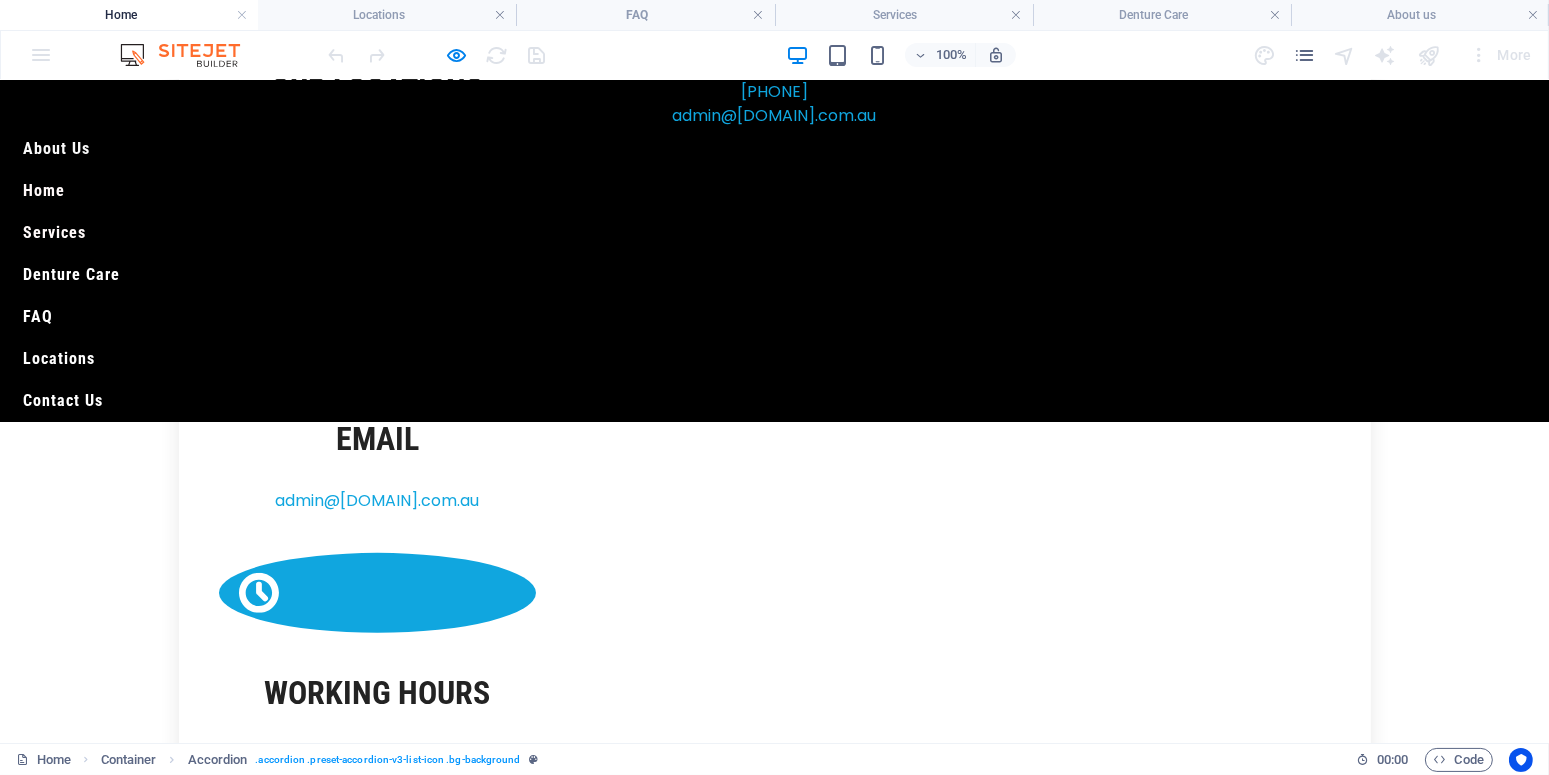 scroll, scrollTop: 436, scrollLeft: 0, axis: vertical 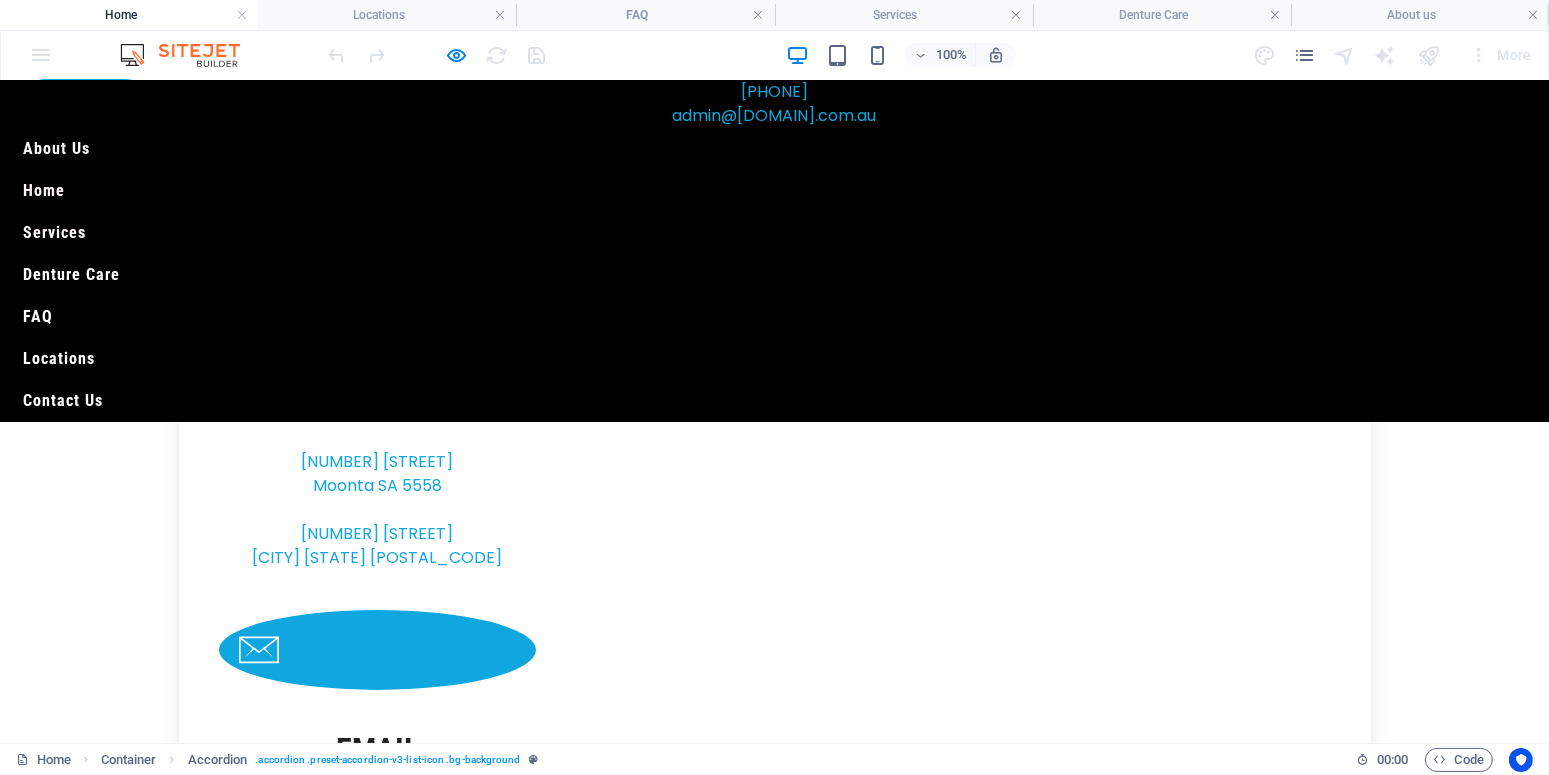 click on "Contact Us" at bounding box center (63, 400) 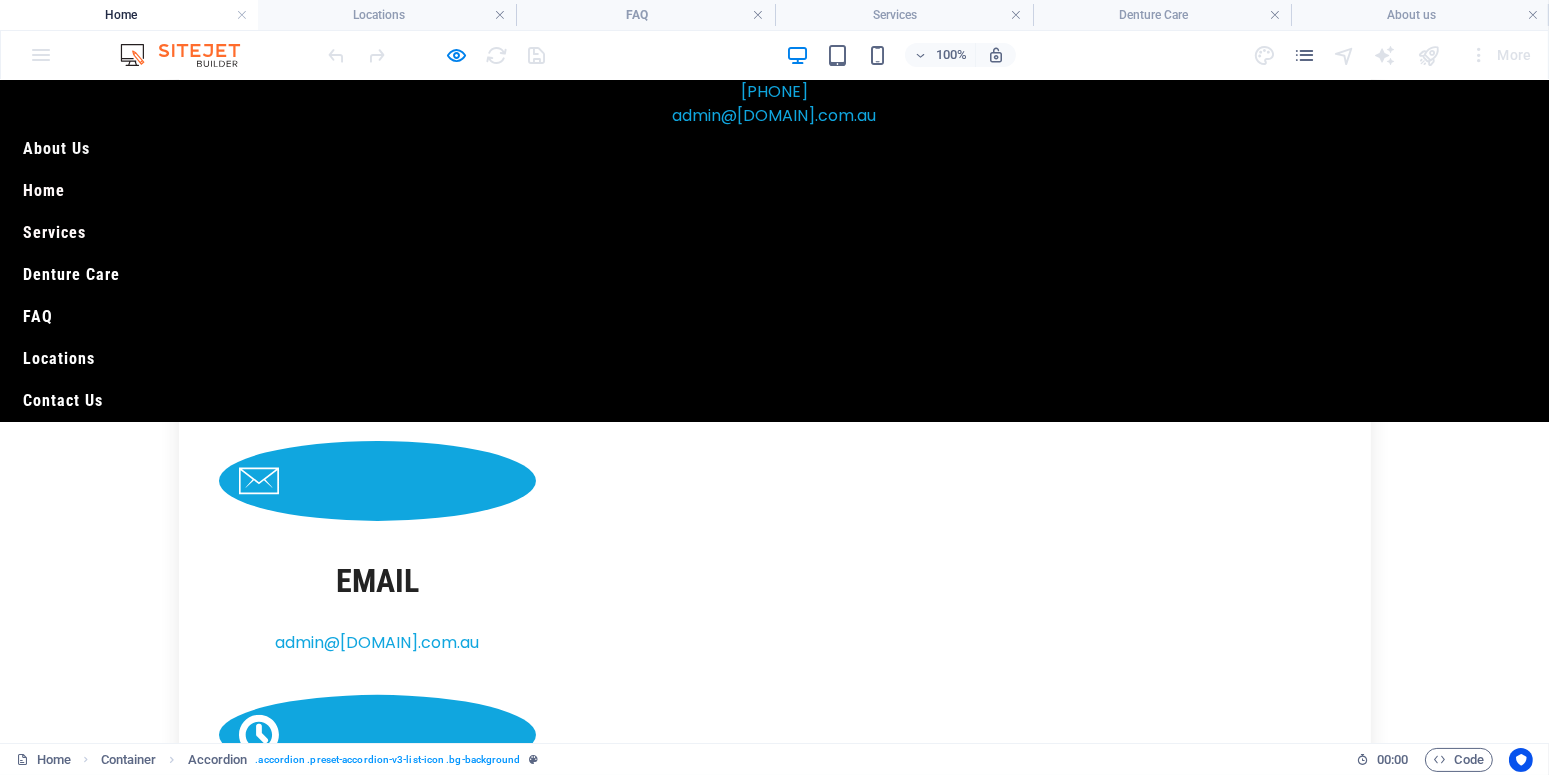 scroll, scrollTop: 646, scrollLeft: 0, axis: vertical 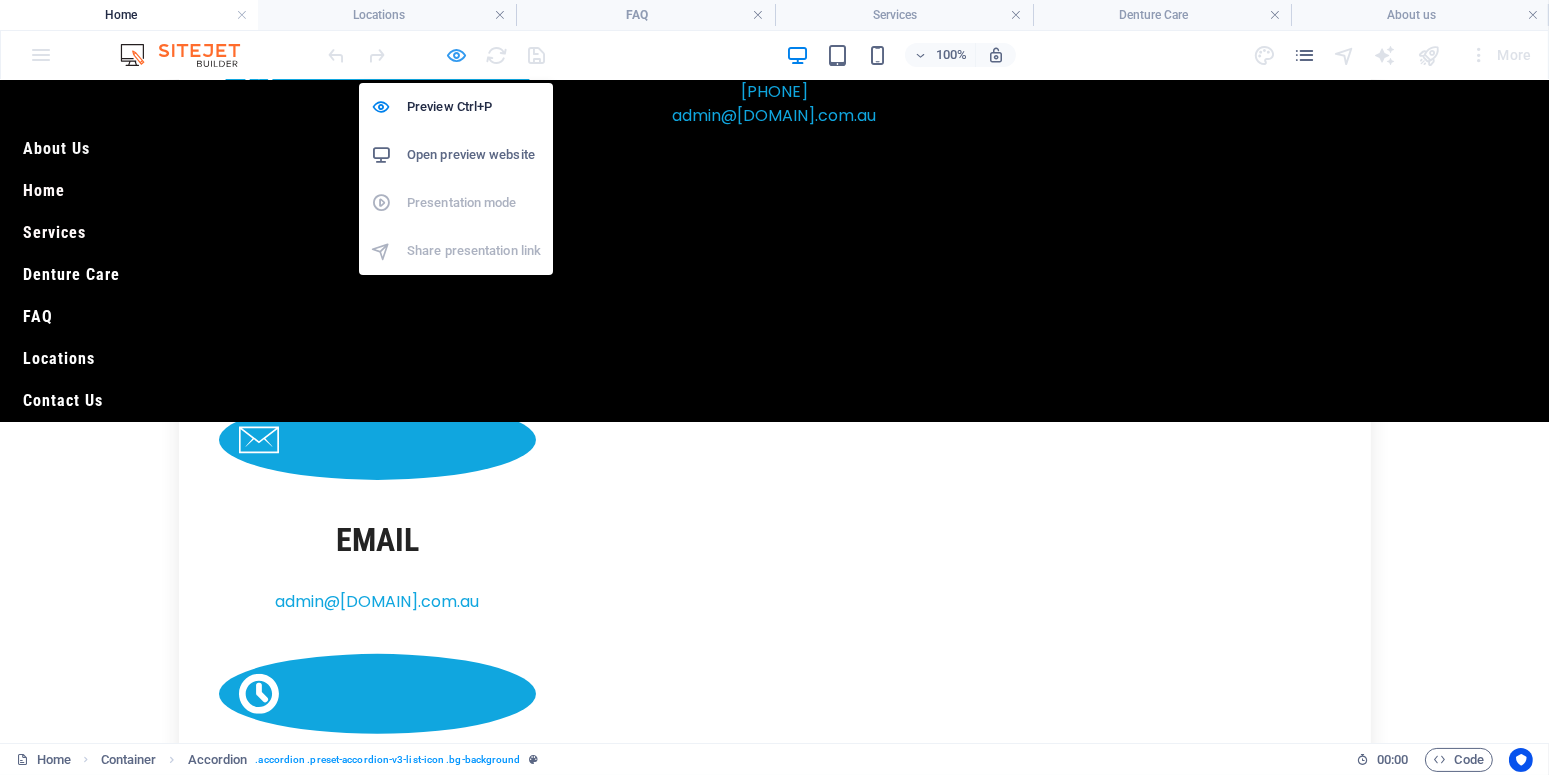 click at bounding box center (457, 55) 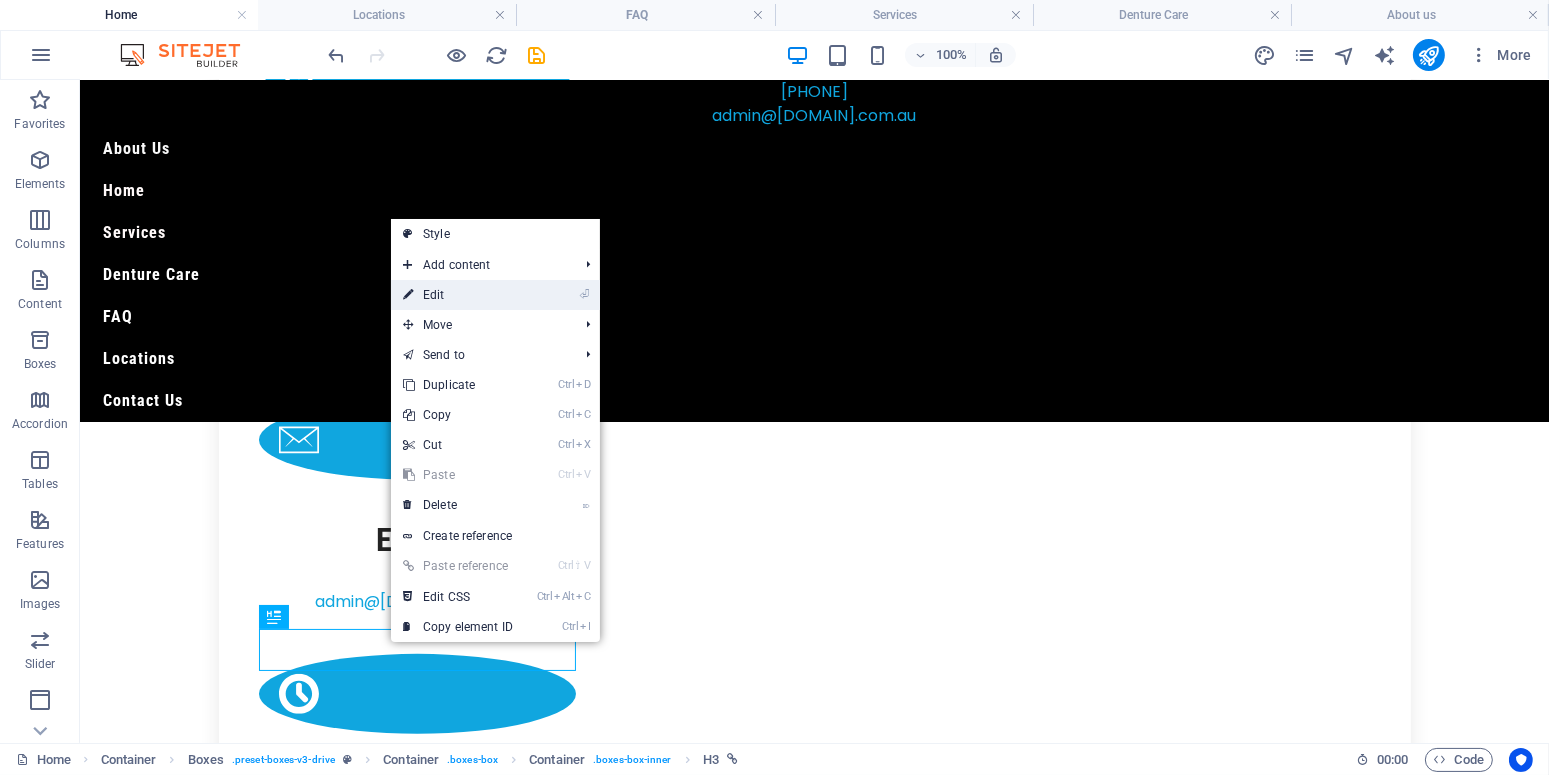 drag, startPoint x: 456, startPoint y: 288, endPoint x: 99, endPoint y: 444, distance: 389.59595 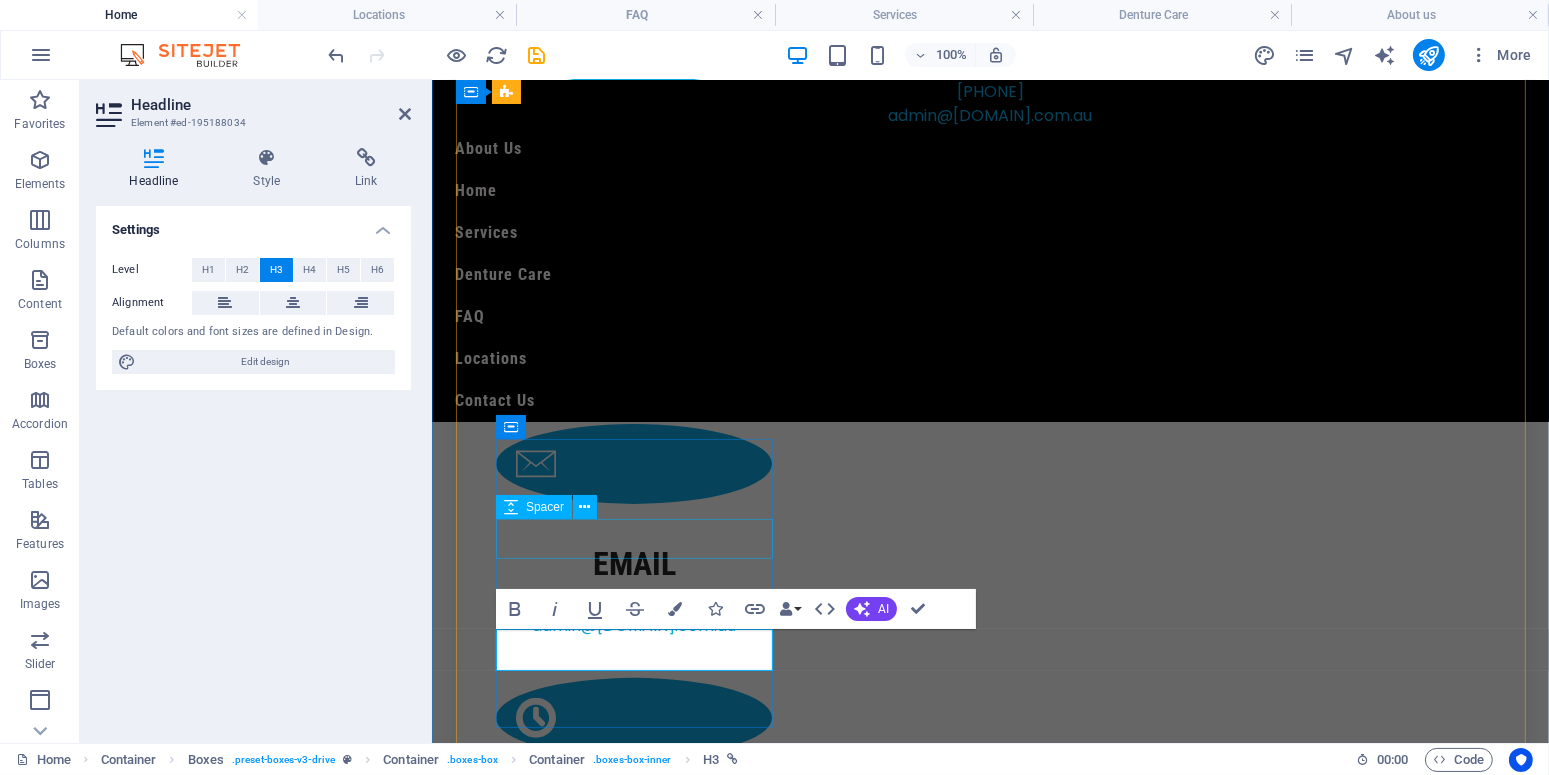 scroll, scrollTop: 670, scrollLeft: 0, axis: vertical 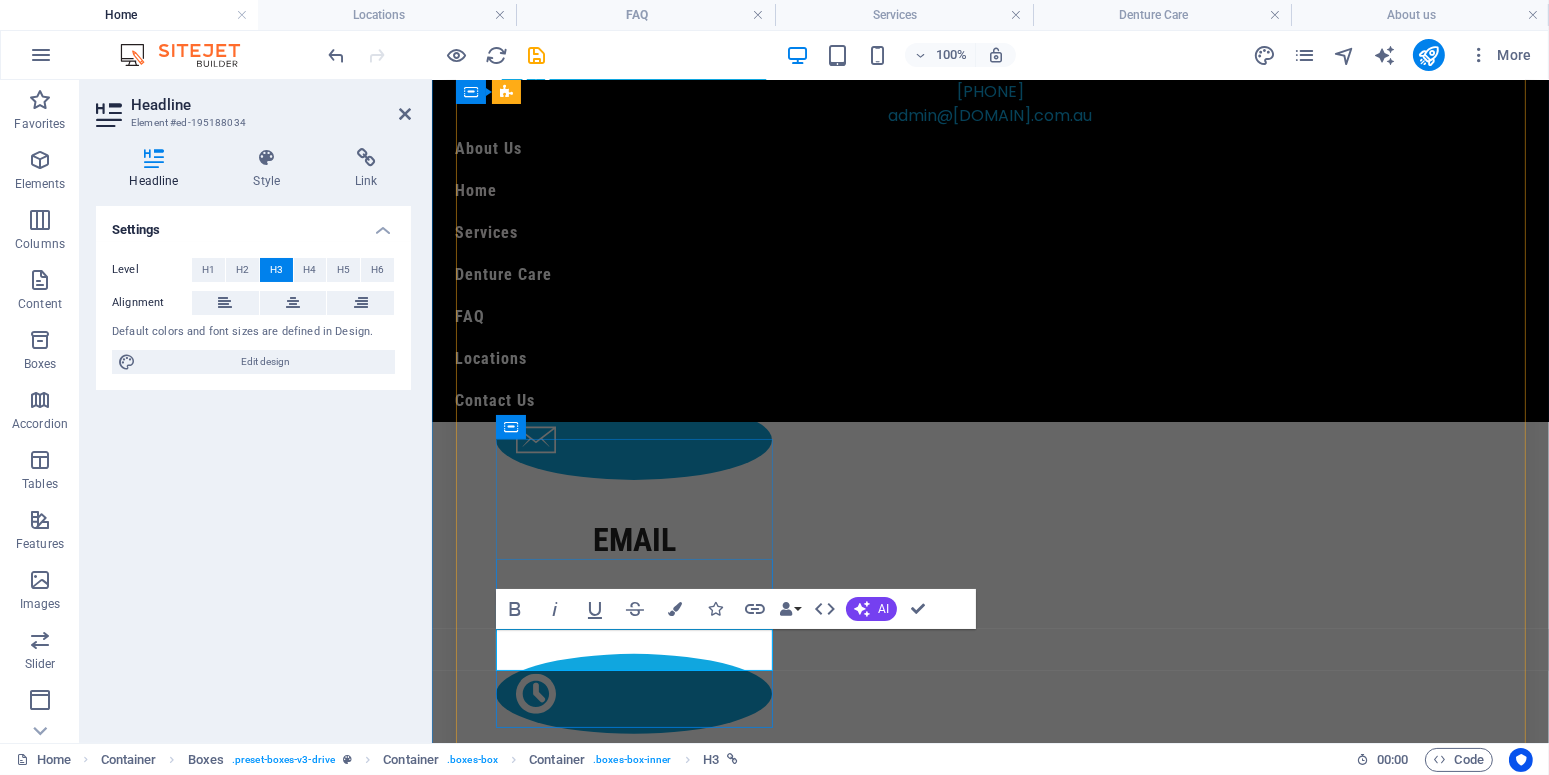 type 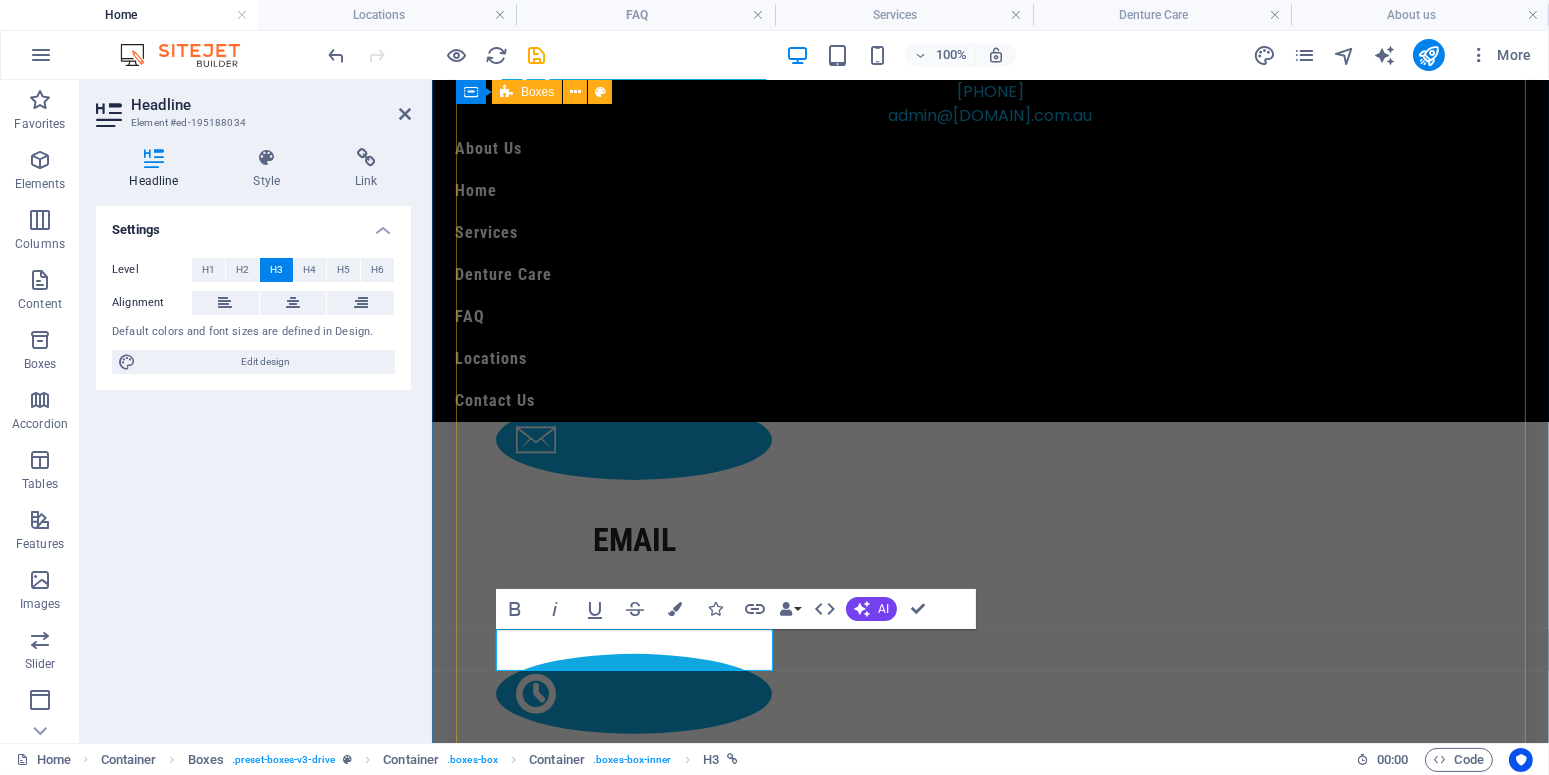 click on "our locations 50 George Street  Moonta [STATE] [ZIP] 143 Murray Street  Gawler [STATE] [ZIP] email [EMAIL] Working hours Mon-Fri 9-5pm Contact [PHONE] call now" at bounding box center [989, 631] 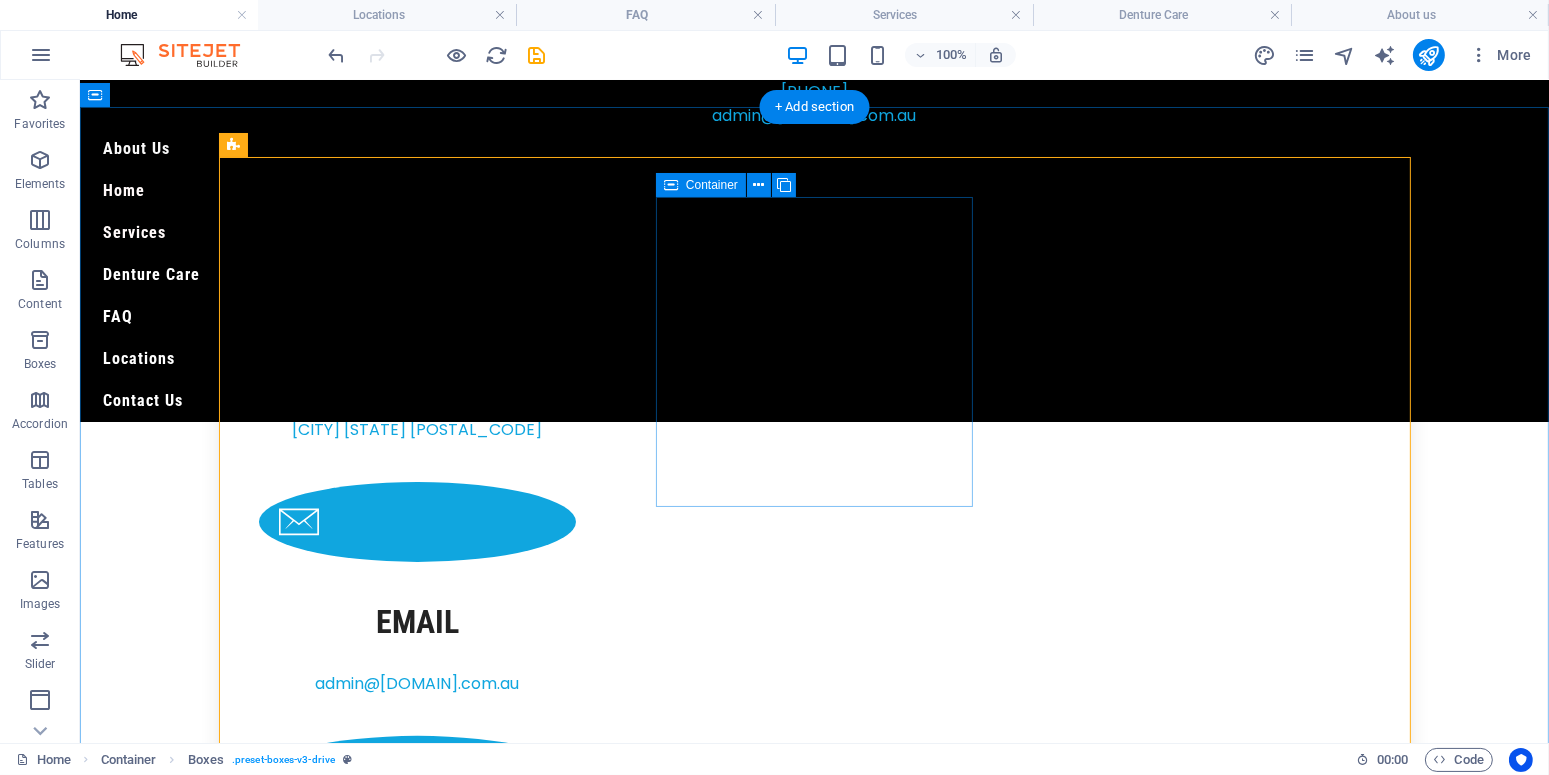 scroll, scrollTop: 436, scrollLeft: 0, axis: vertical 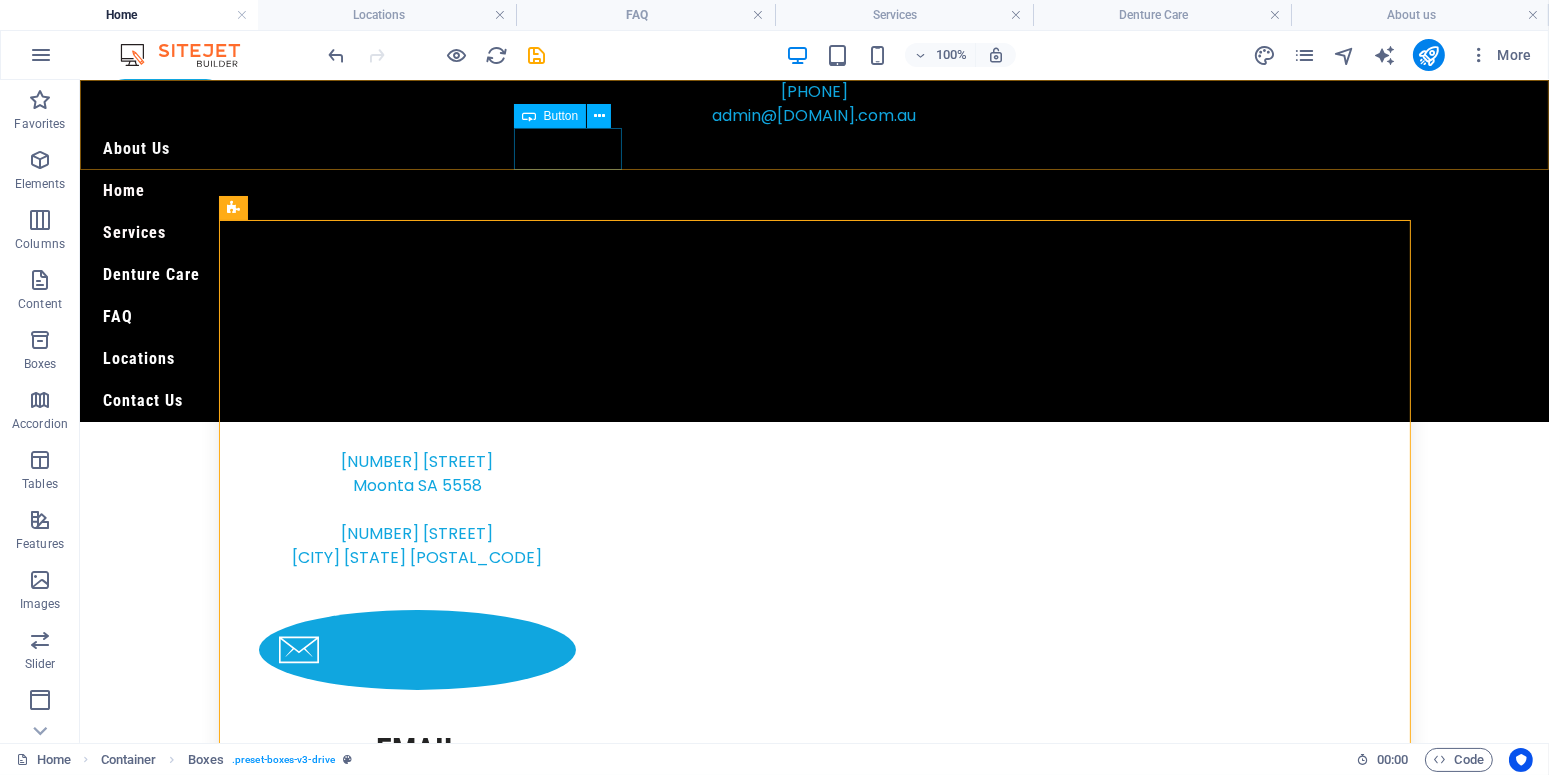 click on "Services" at bounding box center [813, 232] 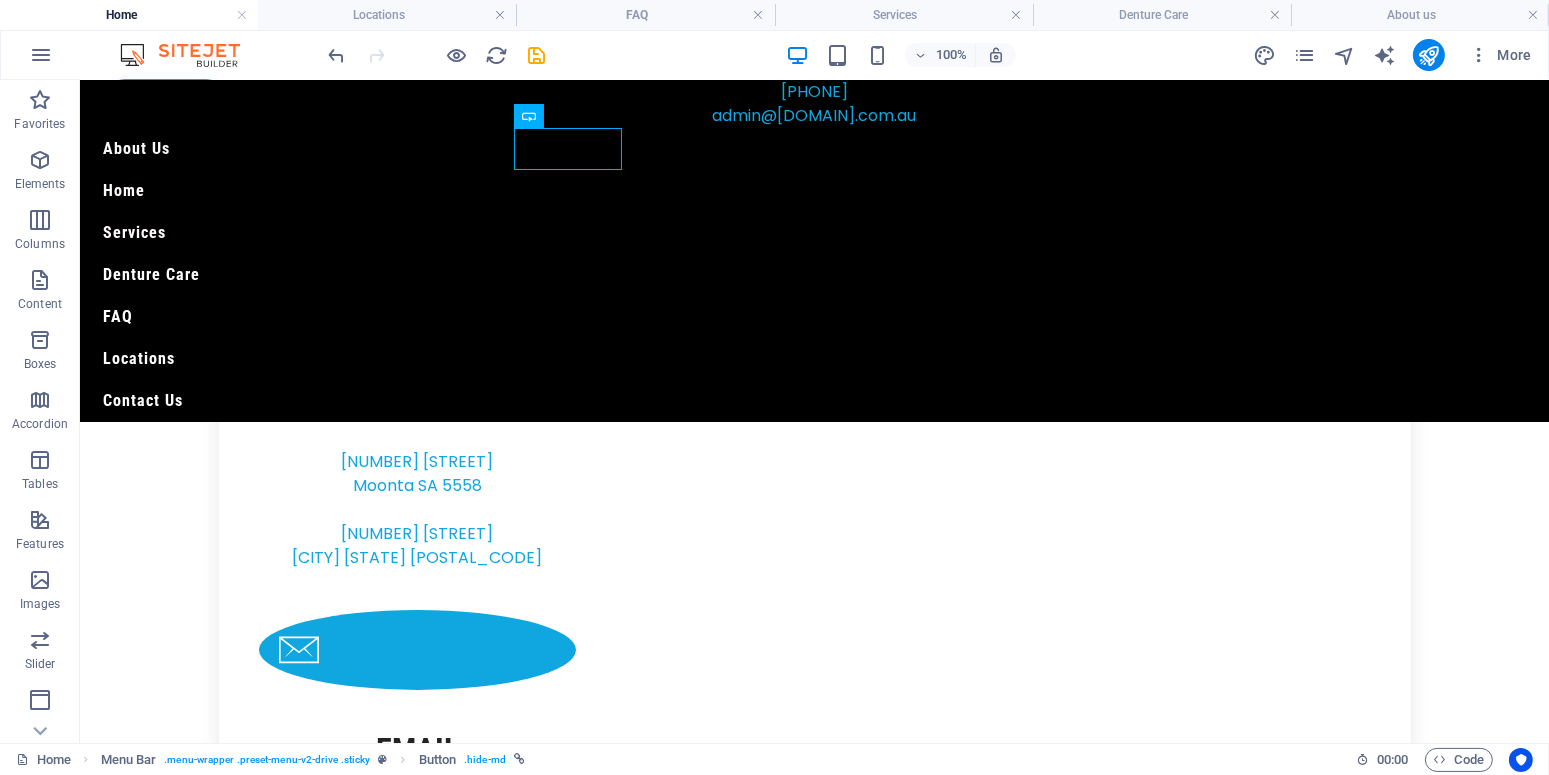 click at bounding box center [437, 55] 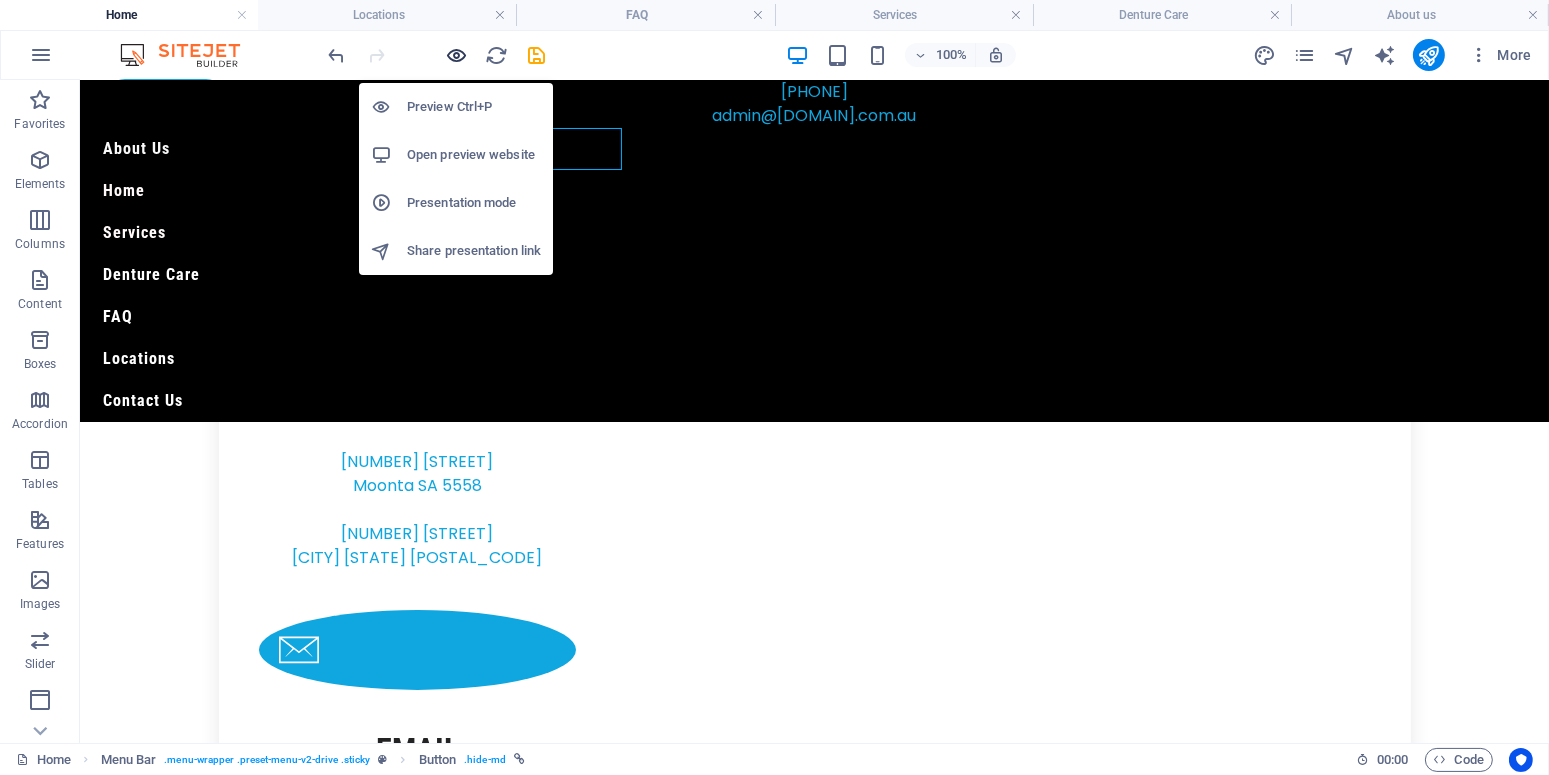 click at bounding box center [457, 55] 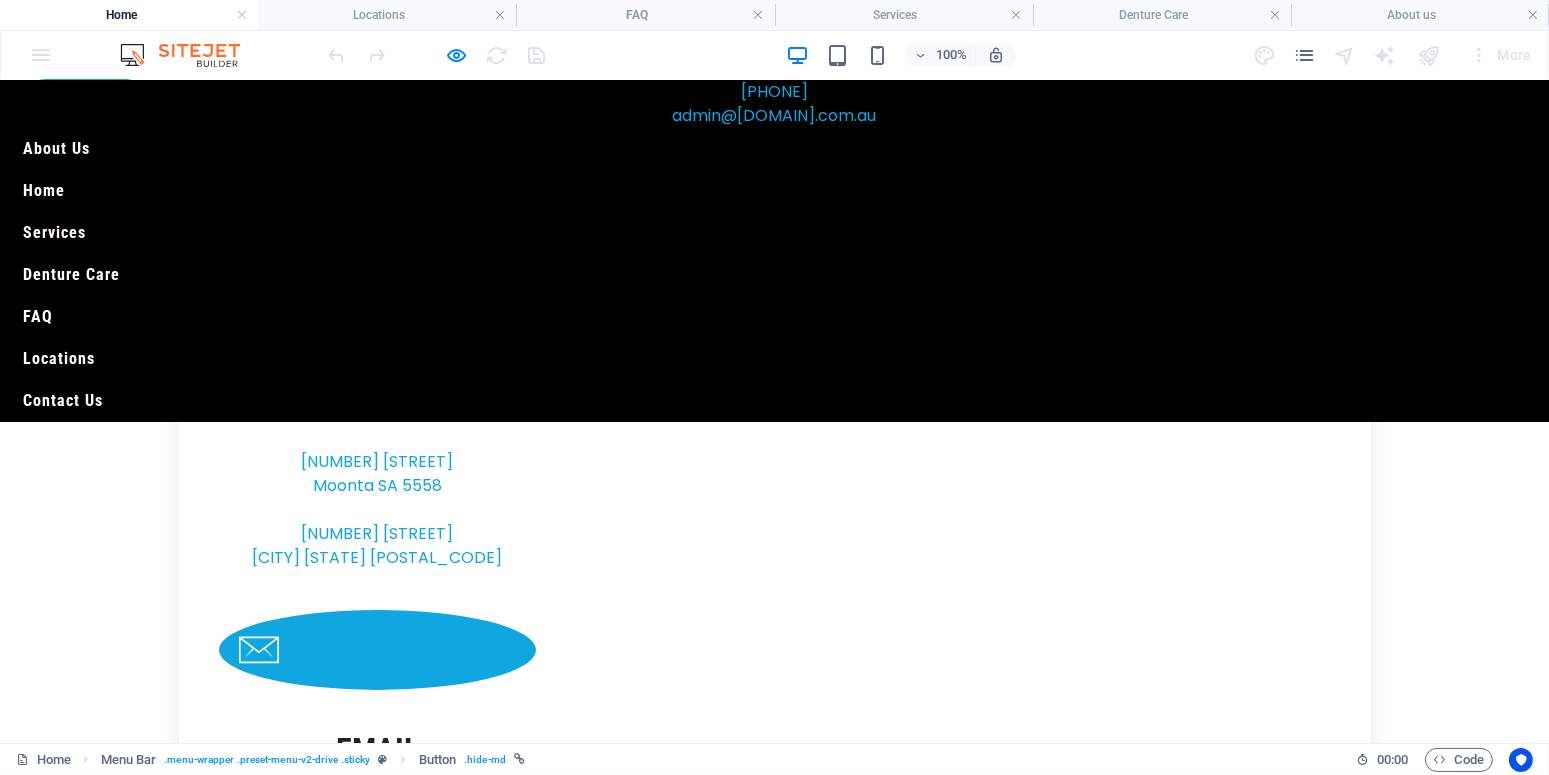 click on "Services" at bounding box center [54, 232] 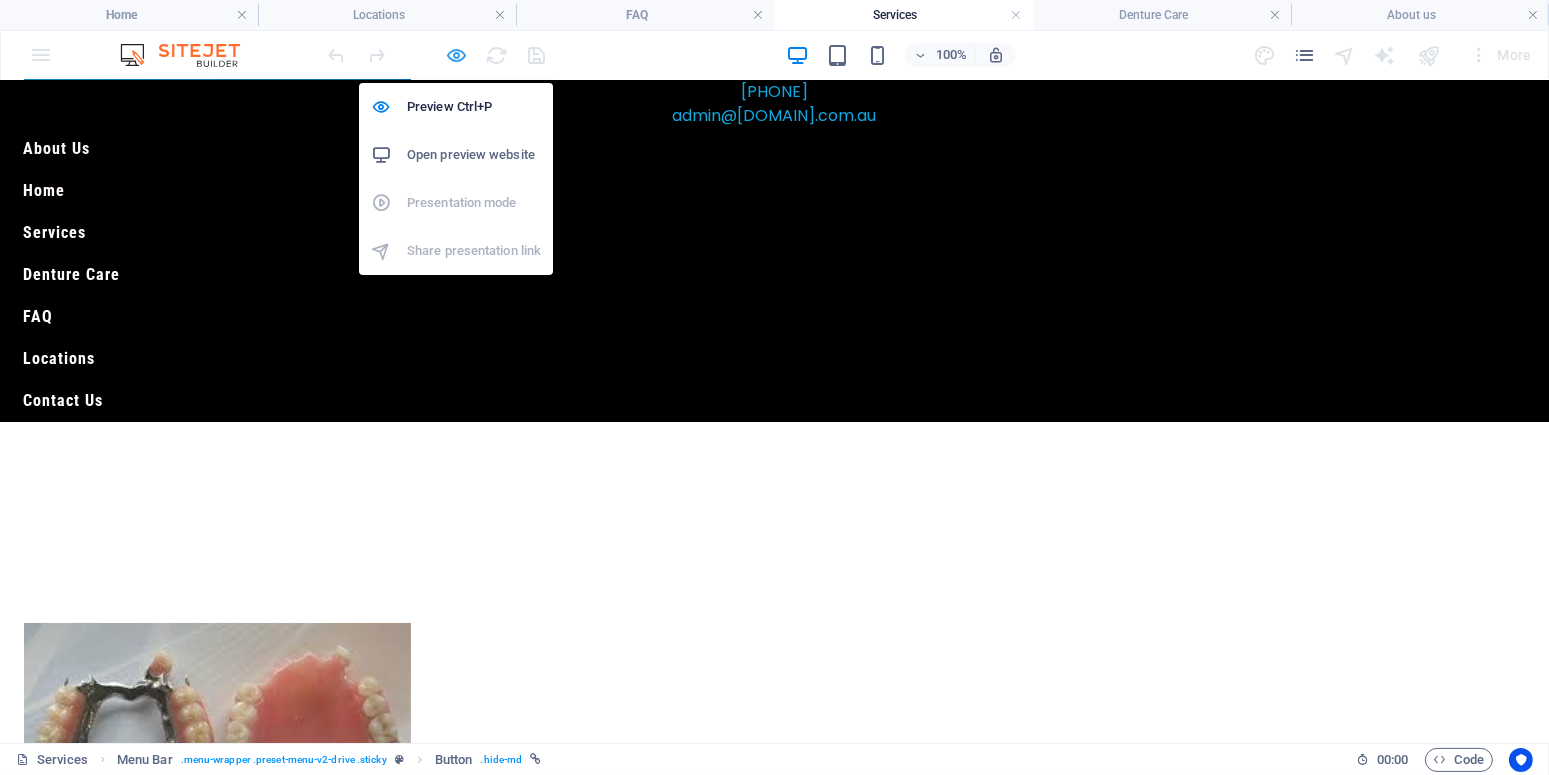 click at bounding box center [457, 55] 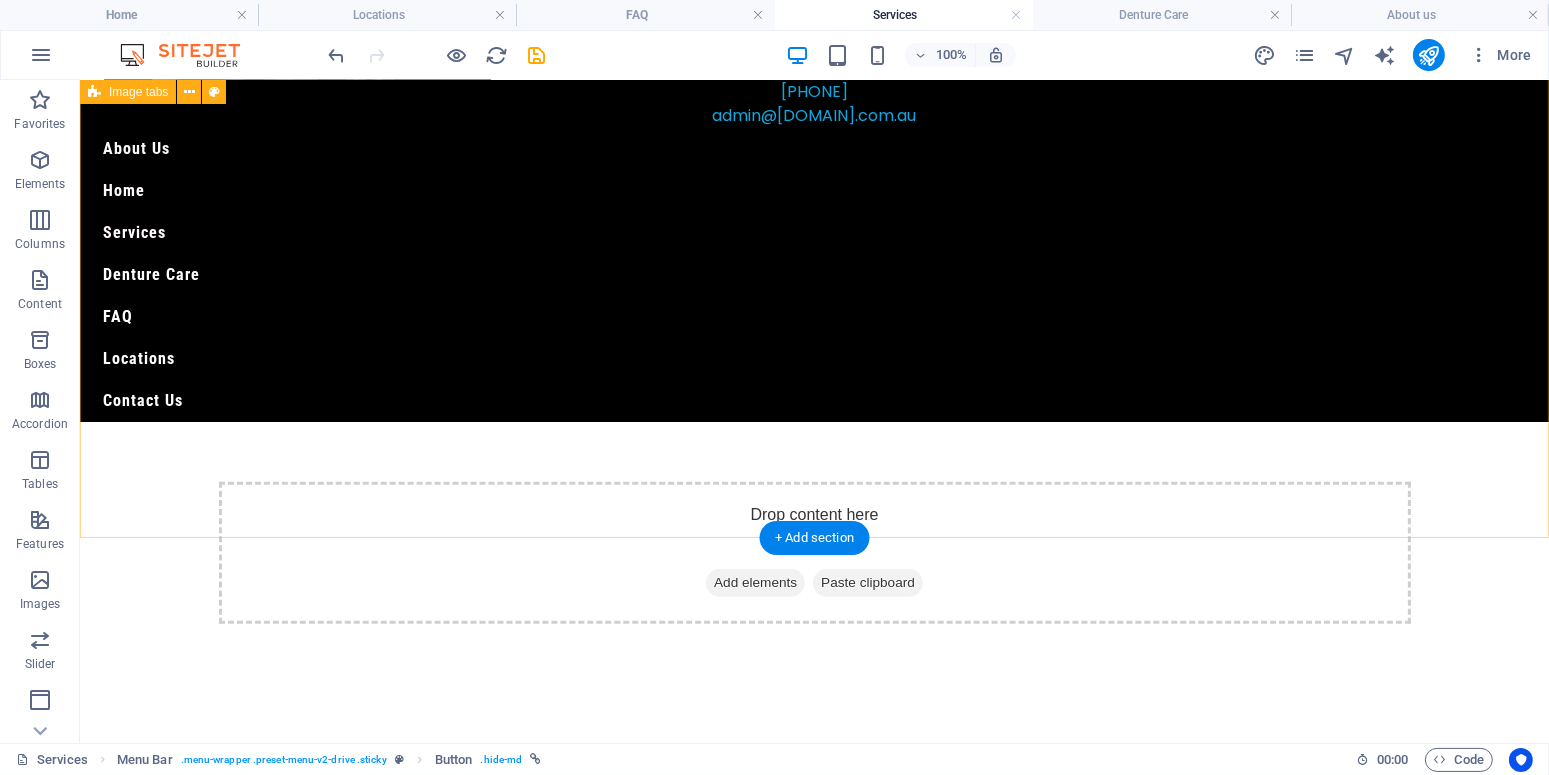 scroll, scrollTop: 892, scrollLeft: 0, axis: vertical 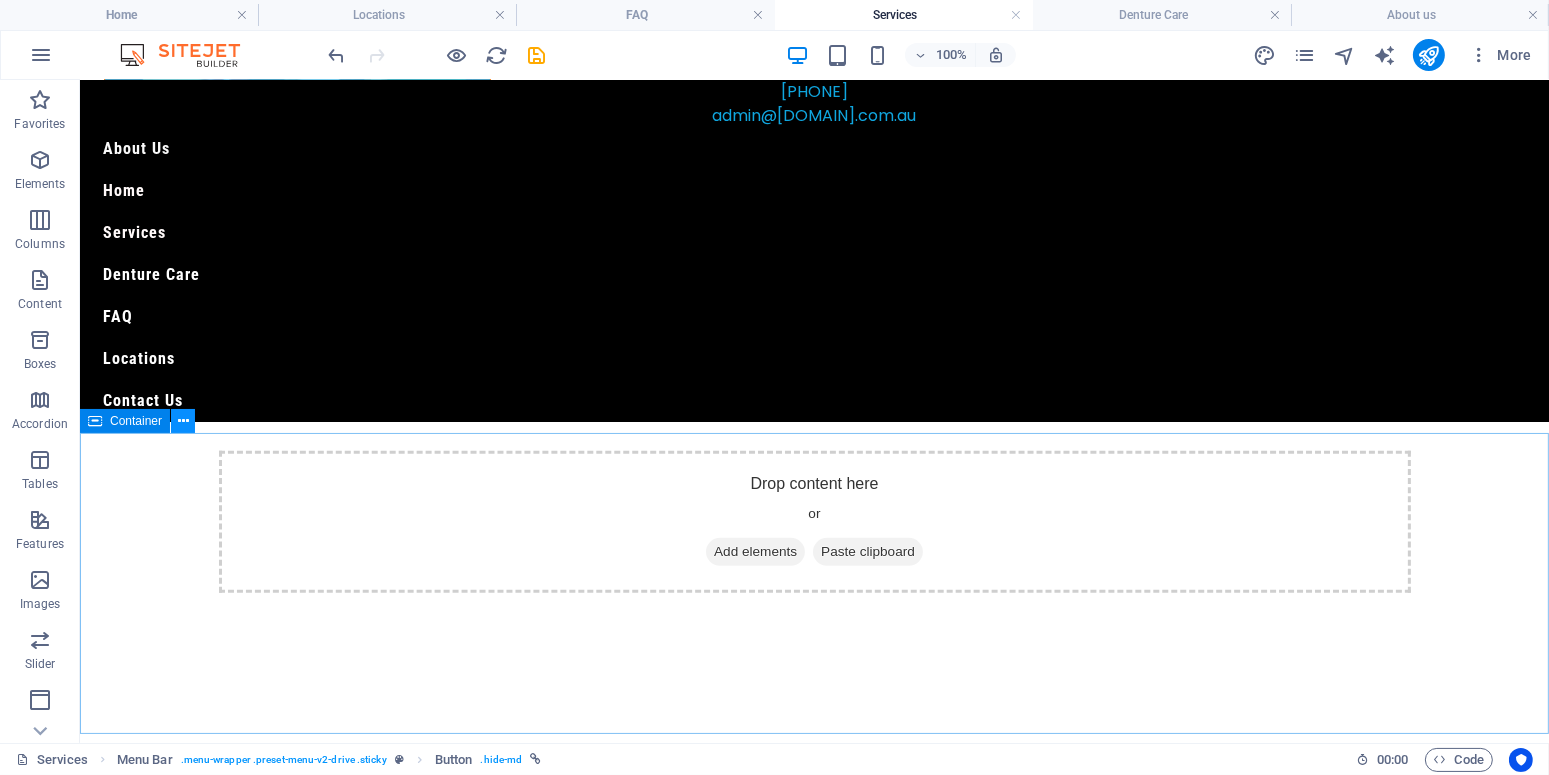 click at bounding box center (183, 421) 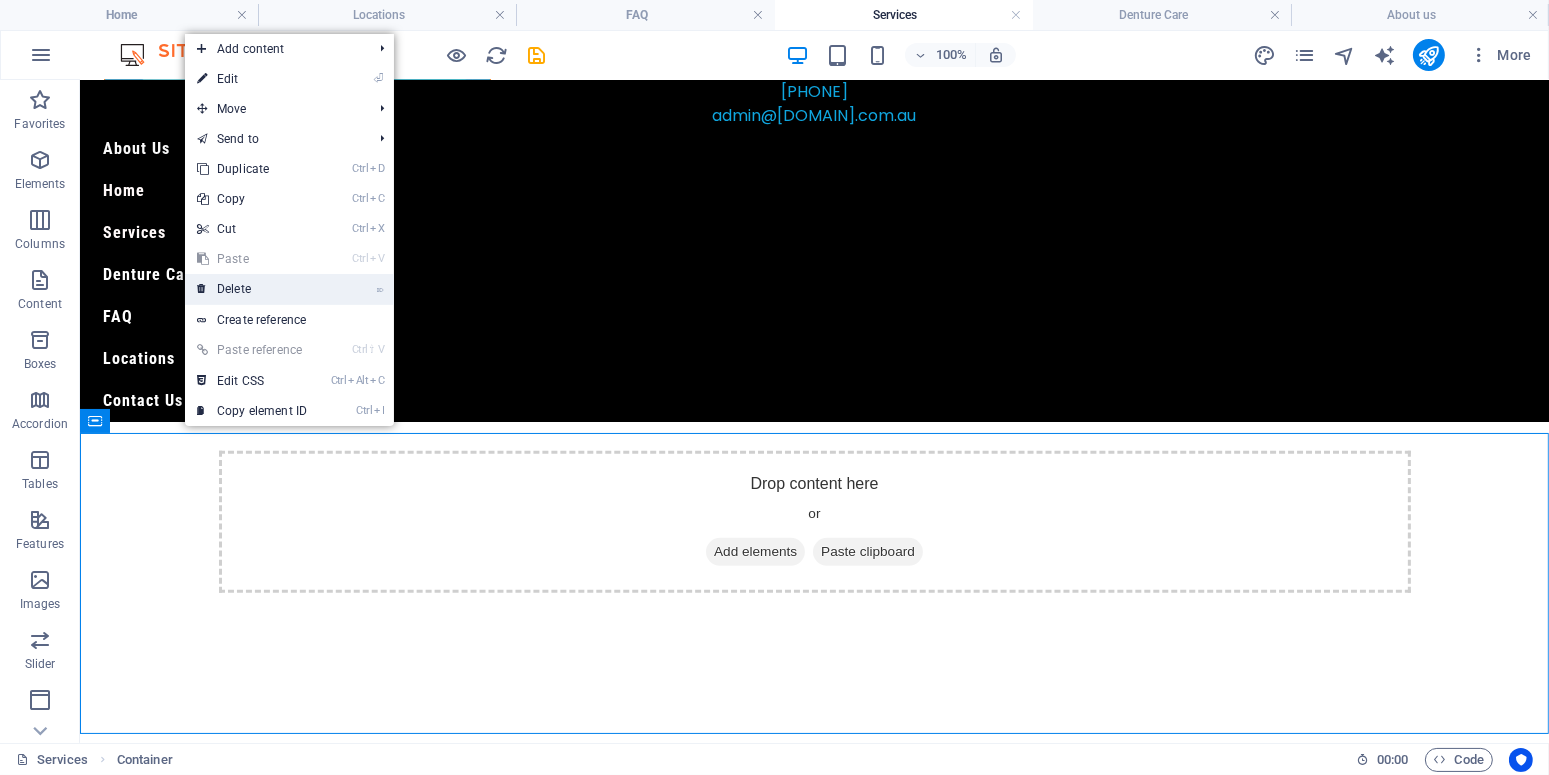 click on "⌦  Delete" at bounding box center [252, 289] 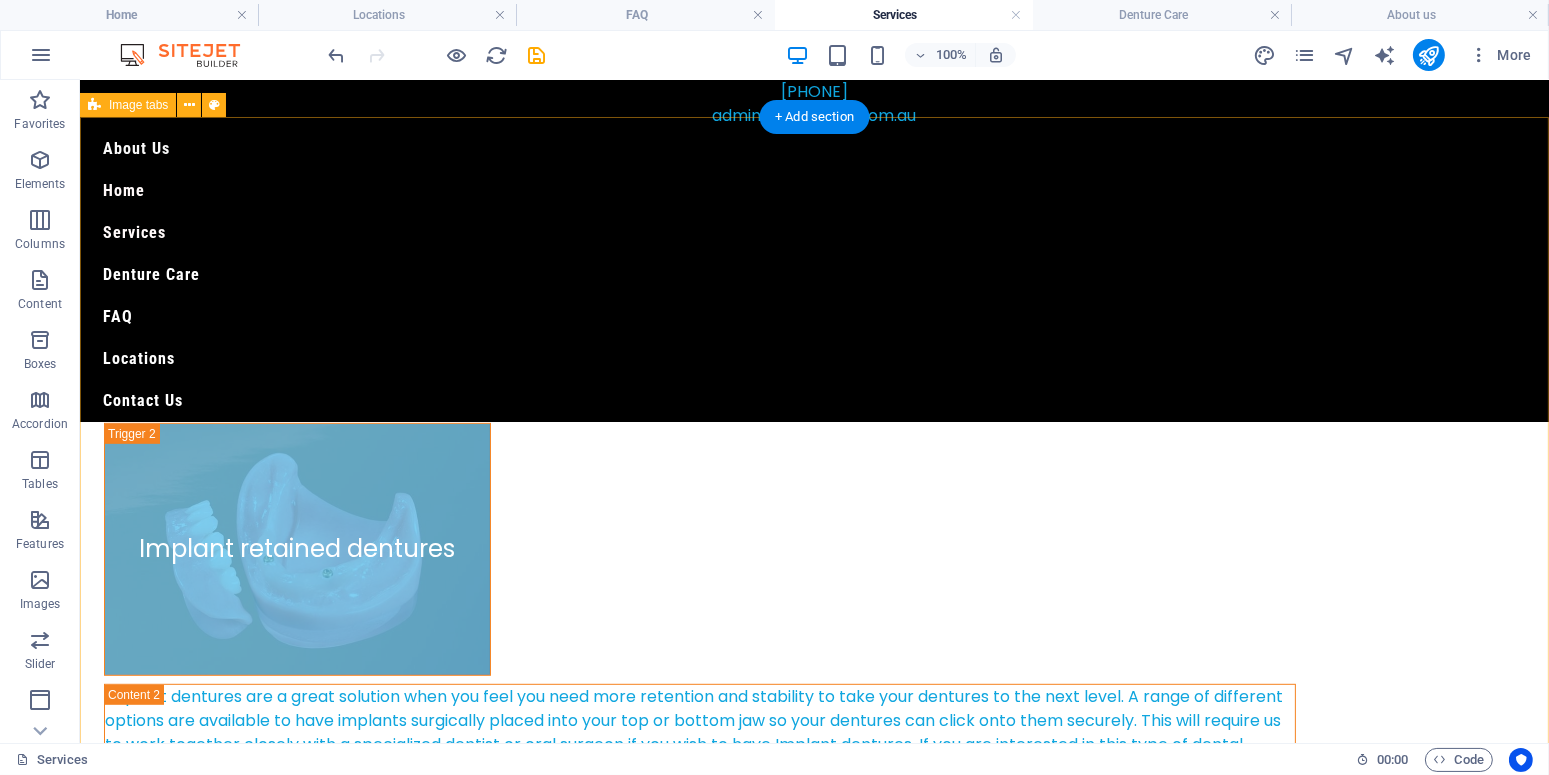 scroll, scrollTop: 1102, scrollLeft: 0, axis: vertical 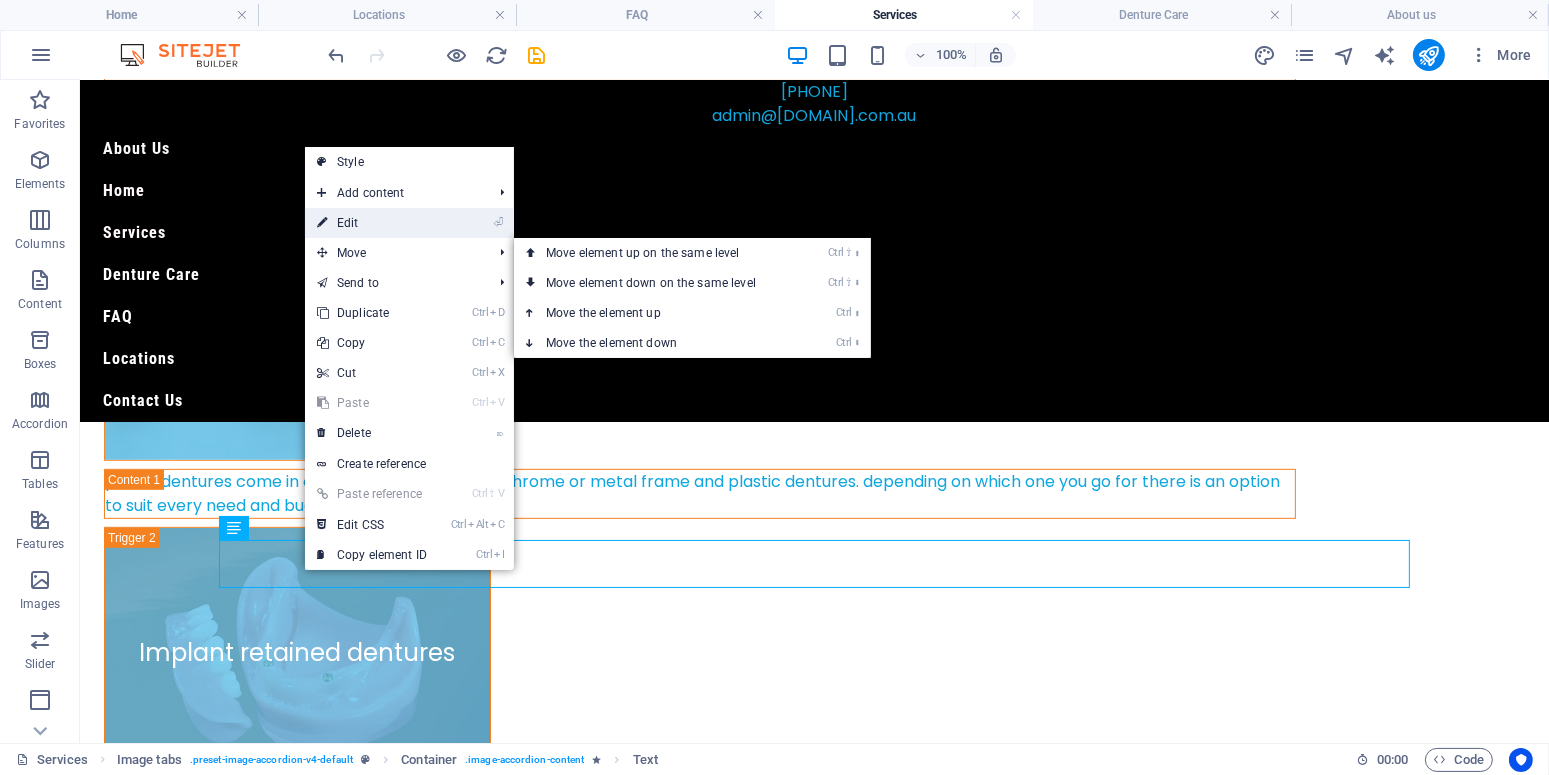 click on "⏎  Edit" at bounding box center (372, 223) 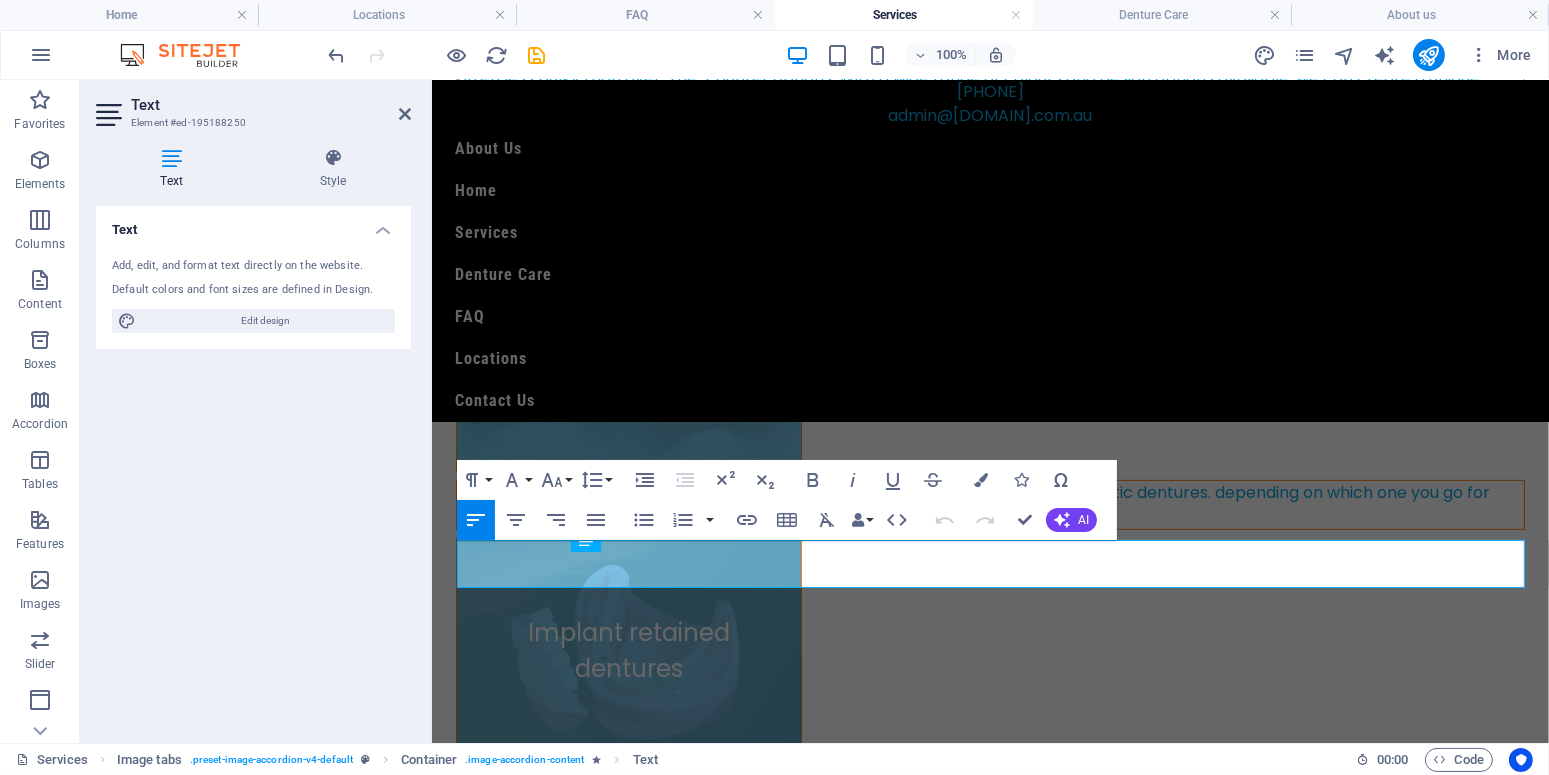 scroll, scrollTop: 1089, scrollLeft: 0, axis: vertical 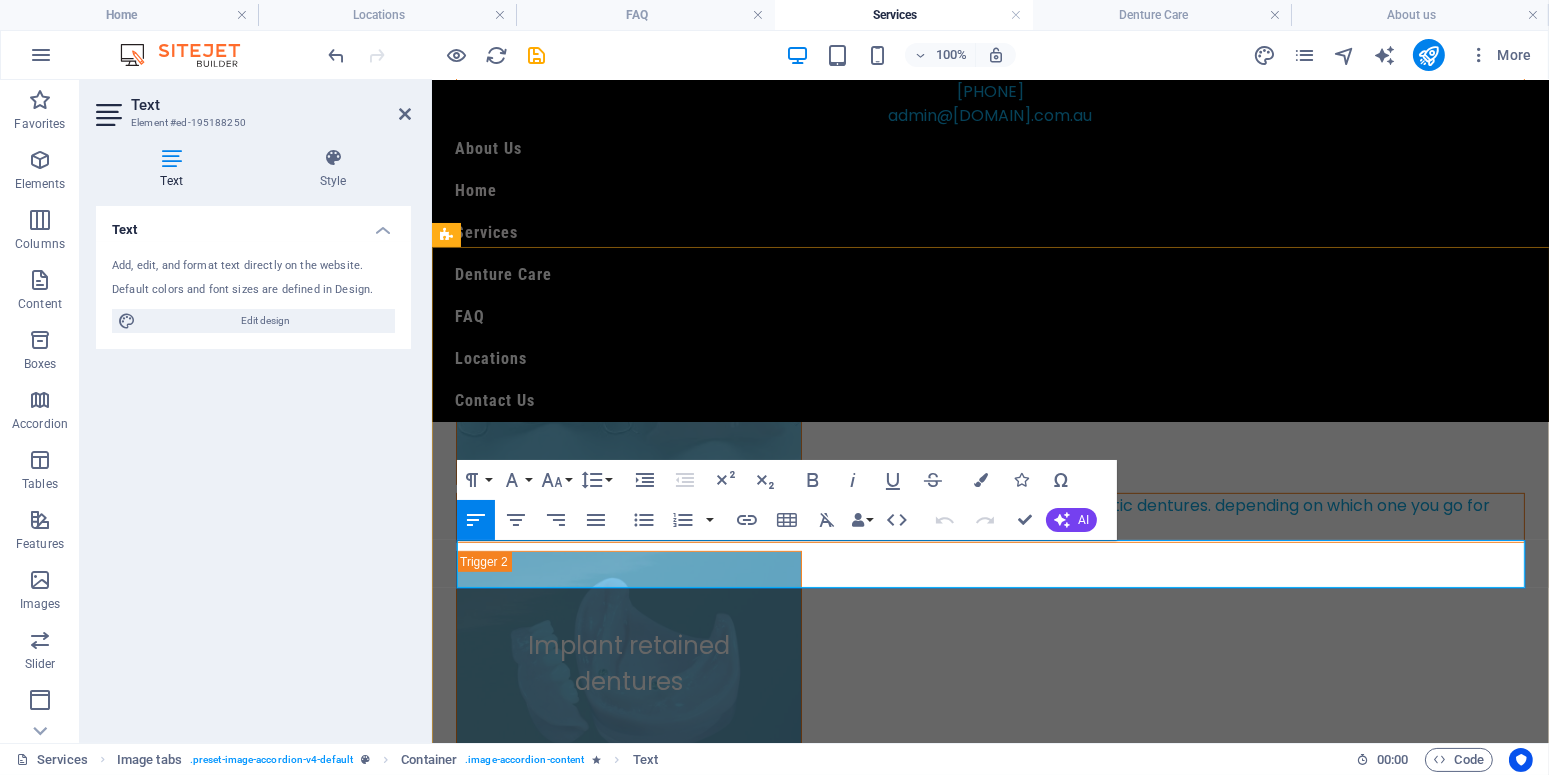 click on "partial dentures come in our opinion 2 main types, chrome or metal frame and plastic dentures.  depending on which one you go for there is an option to suit every need and budget" at bounding box center [989, 517] 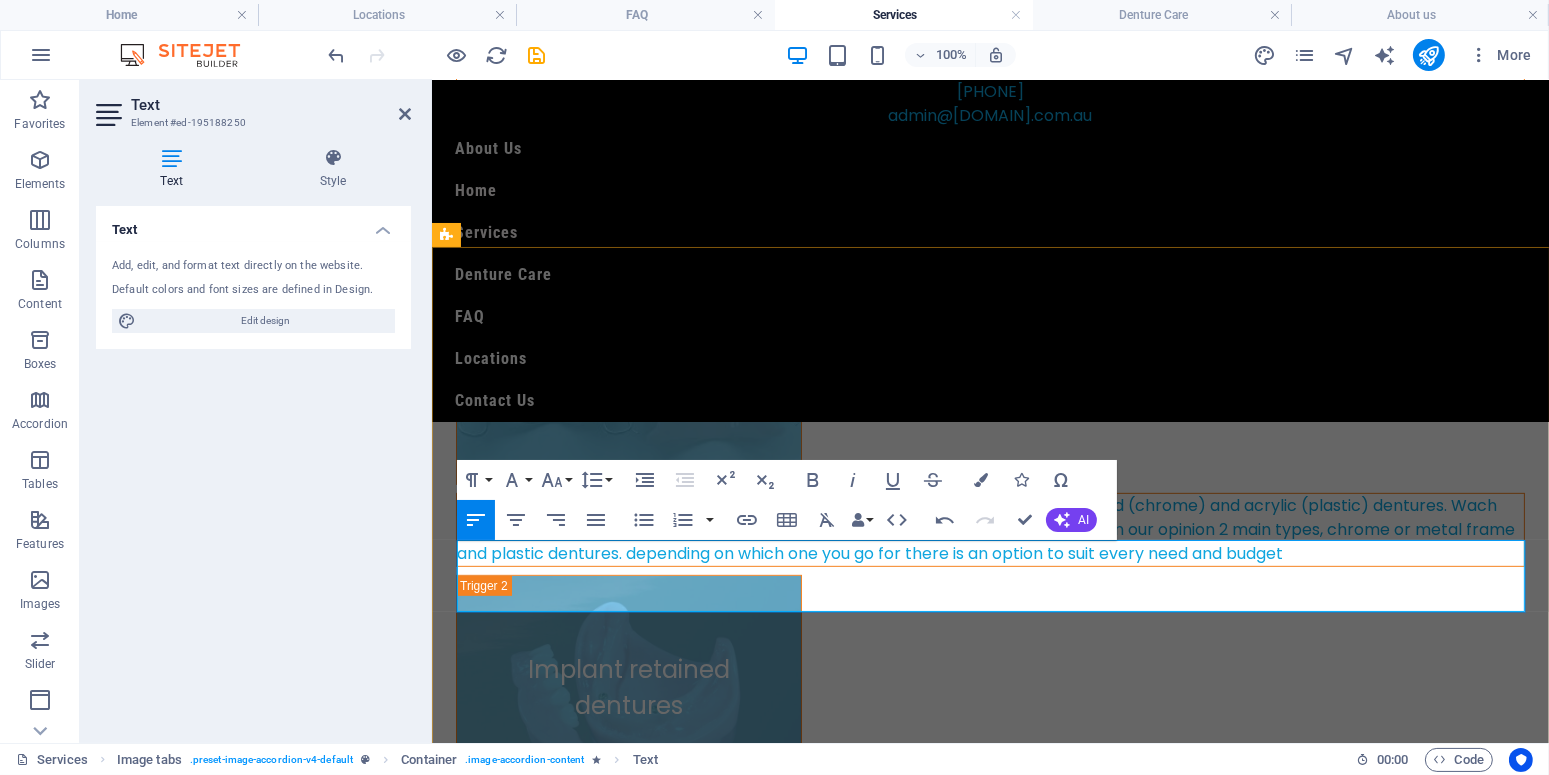 click on "In our opinion, partial dentures generally fall into two main categories: metal-framed (chrome) and acrylic (plastic) dentures. Wach type offers distinct benefits, and there are options avaliable partial dentures come in our opinion 2 main types, chrome or metal frame and plastic dentures. depending on which one you go for there is an option to suit every need and budget" at bounding box center [989, 529] 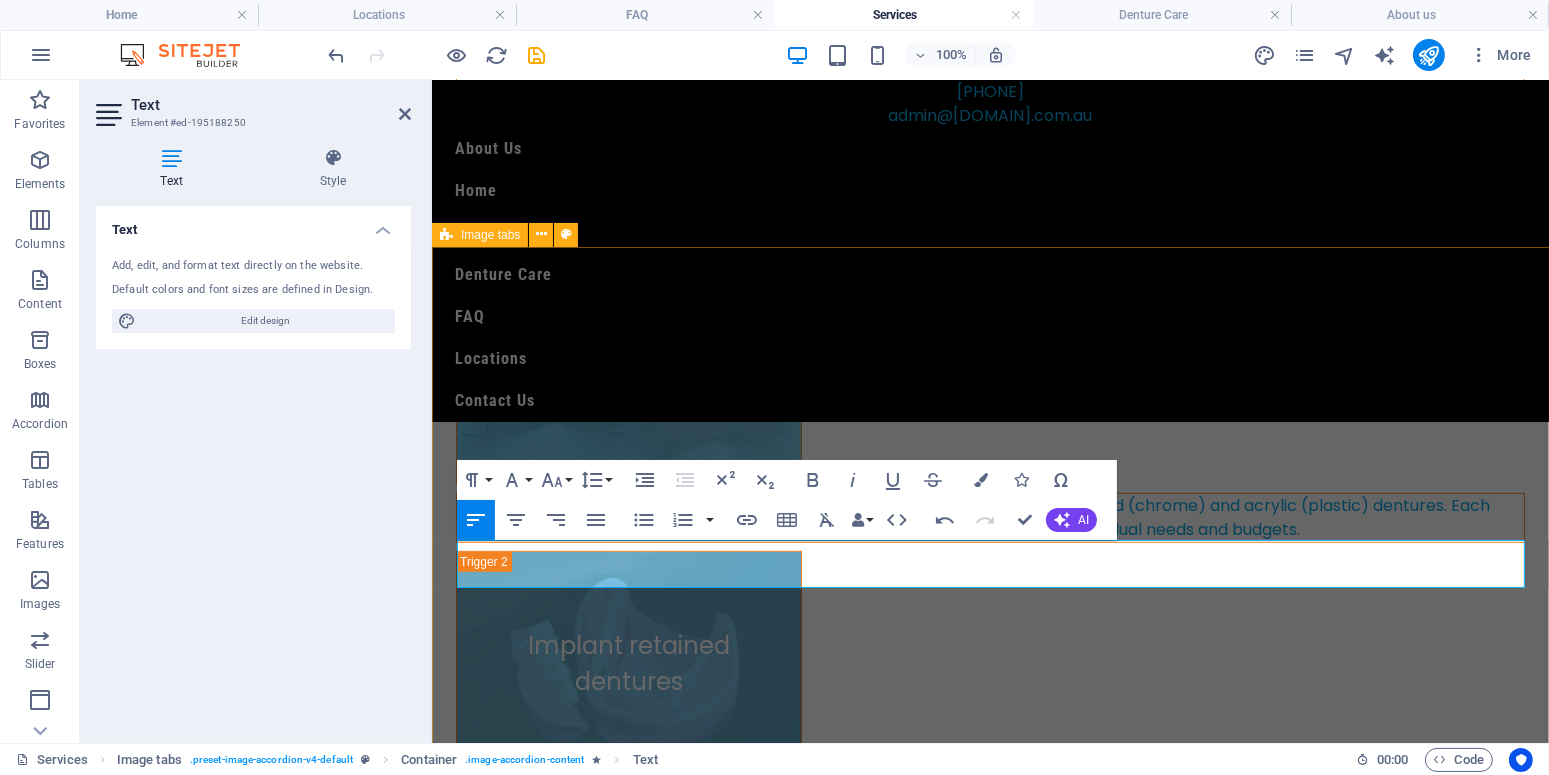 click on "Partial dentures In our opinion, partial dentures generally fall into two main categories: metal-framed (chrome) and acrylic (plastic) dentures. Each type offers distinct benefits, and there are options available to suit a range of individual needs and budgets. Implant retained dentures Implant dentures are a great solution when you feel you need more retention and stability to take your dentures to the next level. A range of different options are available to have implants surgically placed into your top or bottom jaw so your dentures can click onto them securely. This will require us to work together closely with a specialized dentist or oral surgeon if you wish to have Implant dentures. If you are interested in this type of dental treatment, our preferred method is to construct the dentures conventional first and eliminate any issue before placing the housings for your implants, giving you the best results possible Rebase/Reline Repairs" at bounding box center [989, 860] 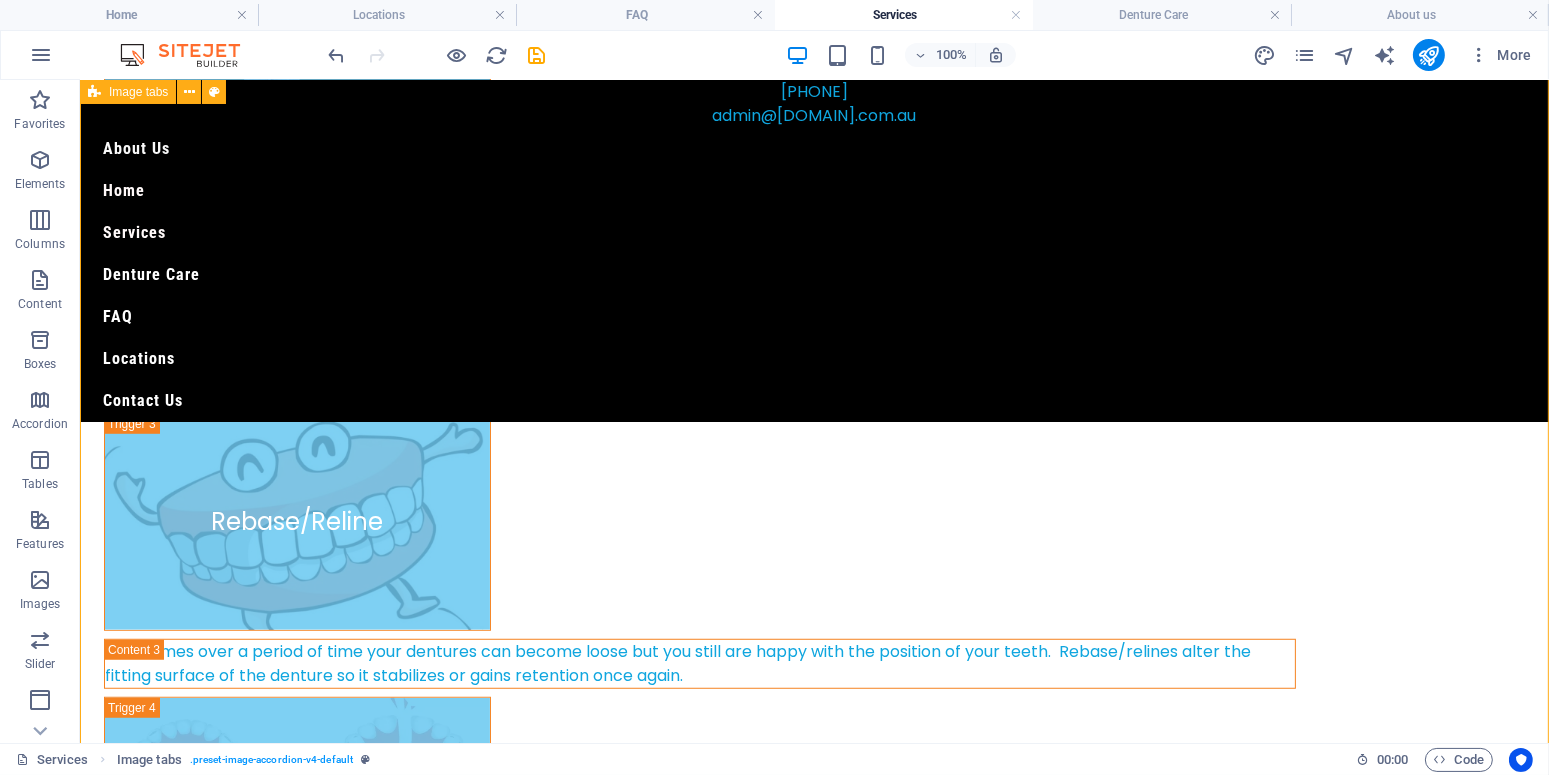scroll, scrollTop: 1627, scrollLeft: 0, axis: vertical 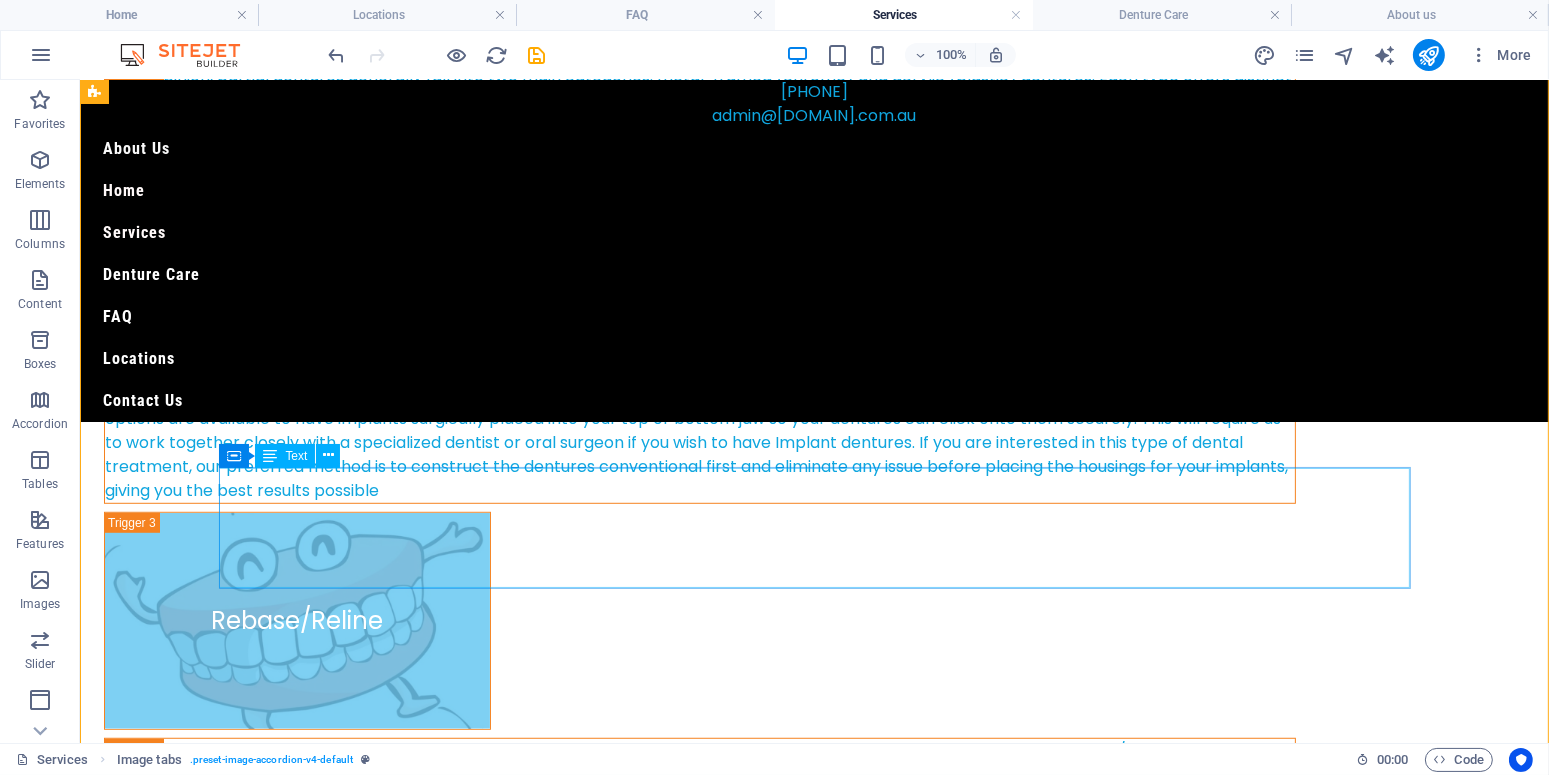 click on "Implant dentures are a great solution when you feel you need more retention and stability to take your dentures to the next level. A range of different options are available to have implants surgically placed into your top or bottom jaw so your dentures can click onto them securely. This will require us to work together closely with a specialized dentist or oral surgeon if you wish to have Implant dentures. If you are interested in this type of dental treatment, our preferred method is to construct the dentures conventional first and eliminate any issue before placing the housings for your implants, giving you the best results possible" at bounding box center [699, 442] 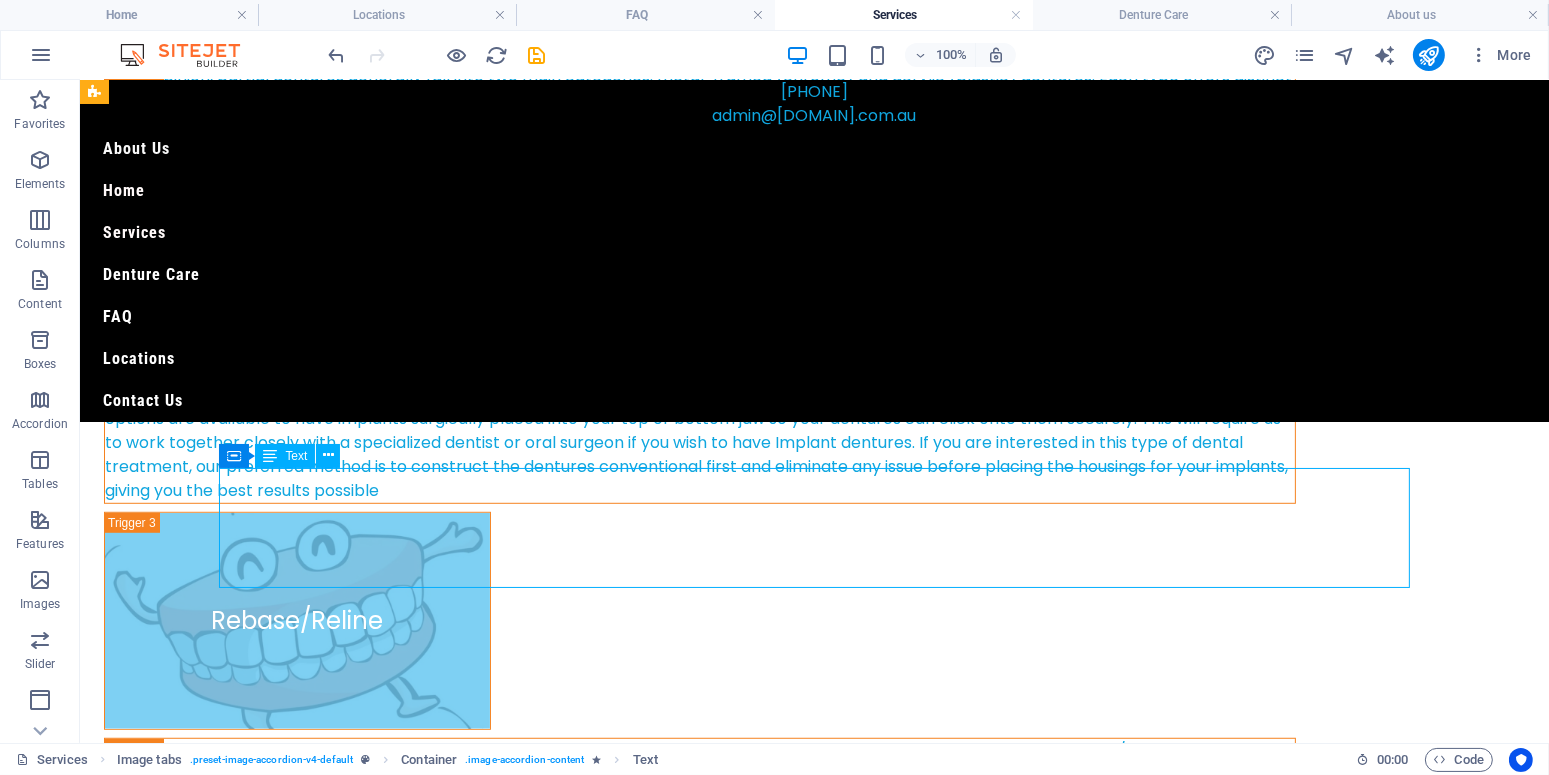click on "Implant dentures are a great solution when you feel you need more retention and stability to take your dentures to the next level. A range of different options are available to have implants surgically placed into your top or bottom jaw so your dentures can click onto them securely. This will require us to work together closely with a specialized dentist or oral surgeon if you wish to have Implant dentures. If you are interested in this type of dental treatment, our preferred method is to construct the dentures conventional first and eliminate any issue before placing the housings for your implants, giving you the best results possible" at bounding box center [699, 442] 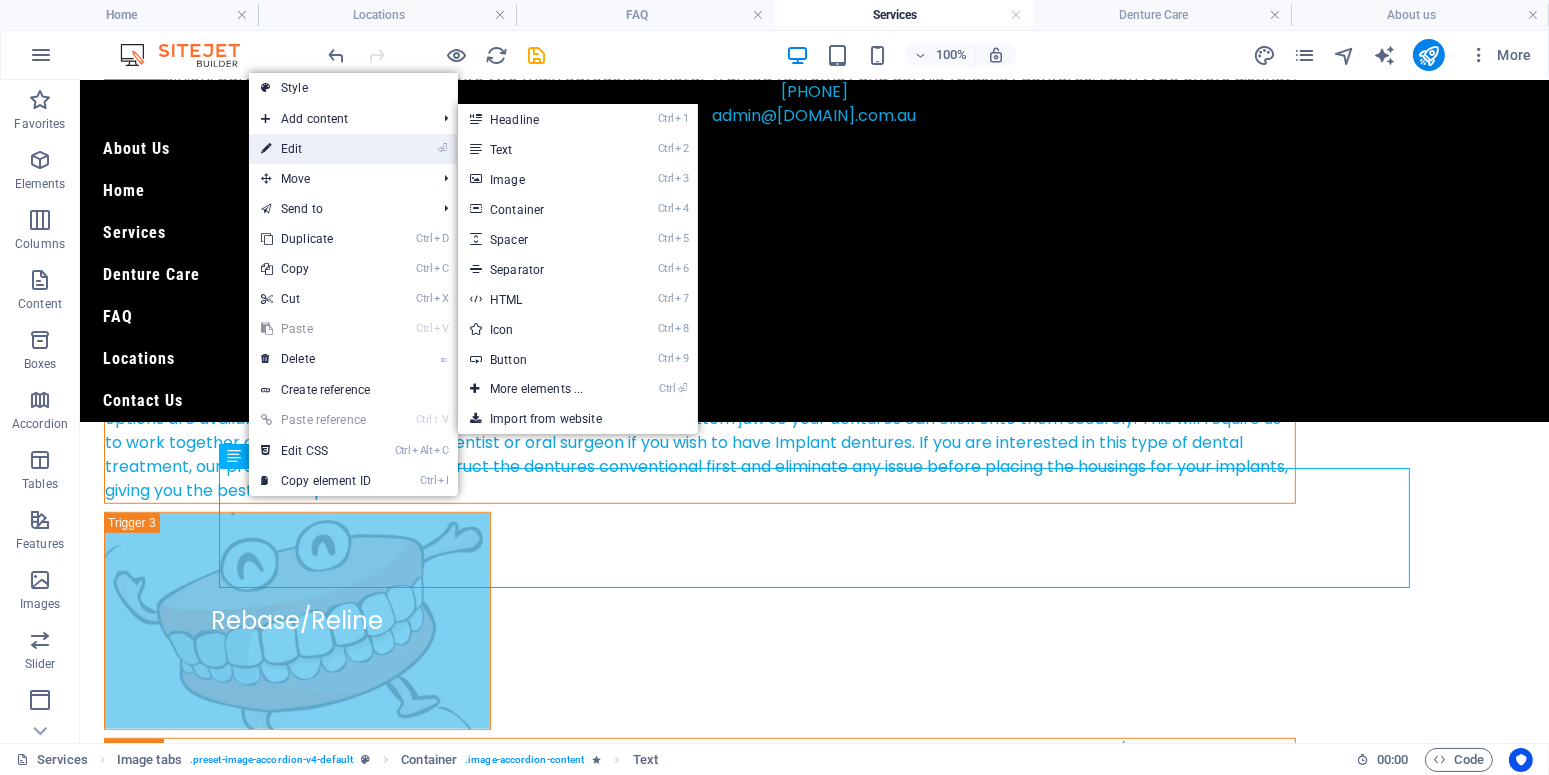click on "⏎  Edit" at bounding box center (316, 149) 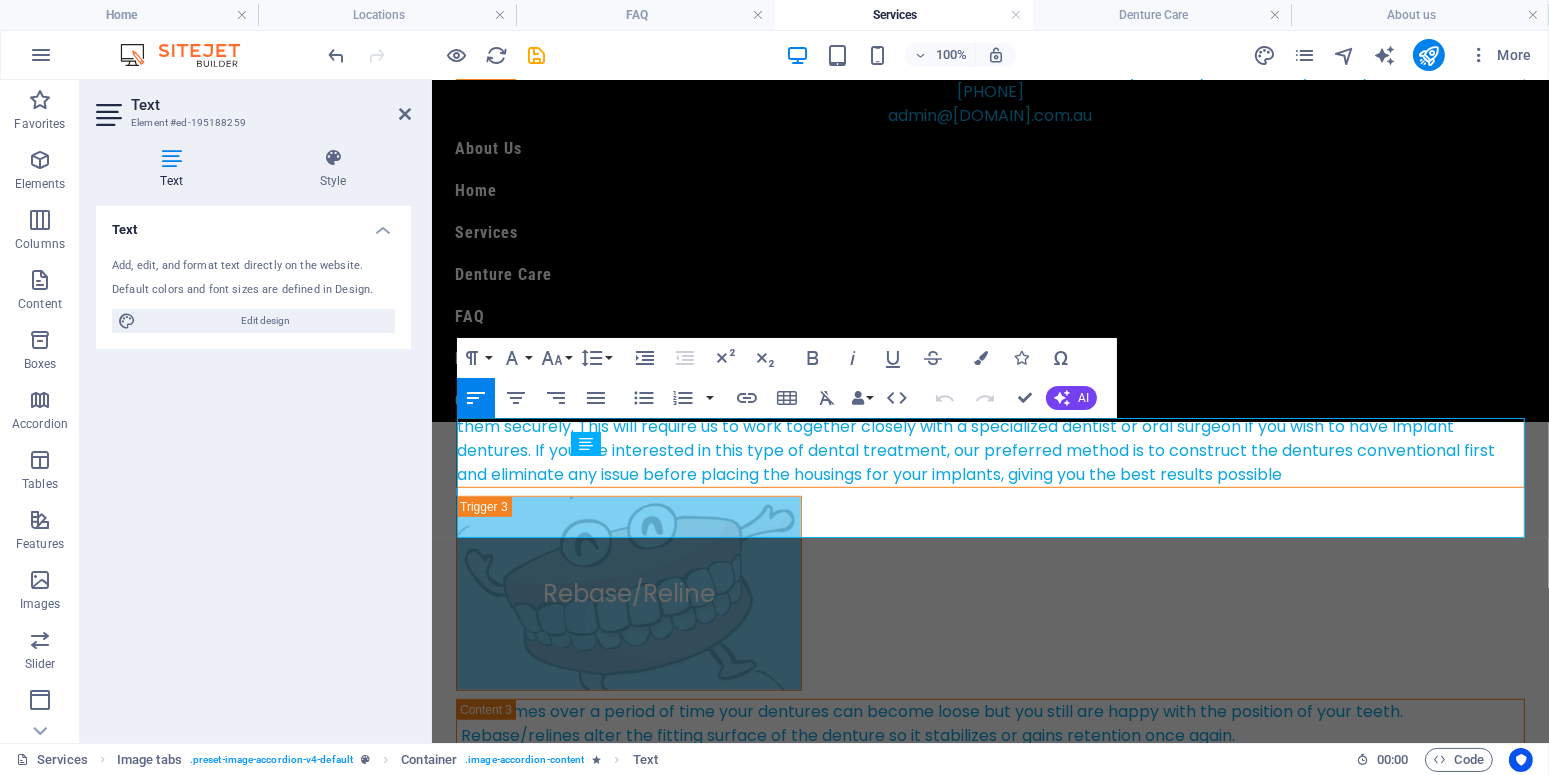 scroll, scrollTop: 1518, scrollLeft: 0, axis: vertical 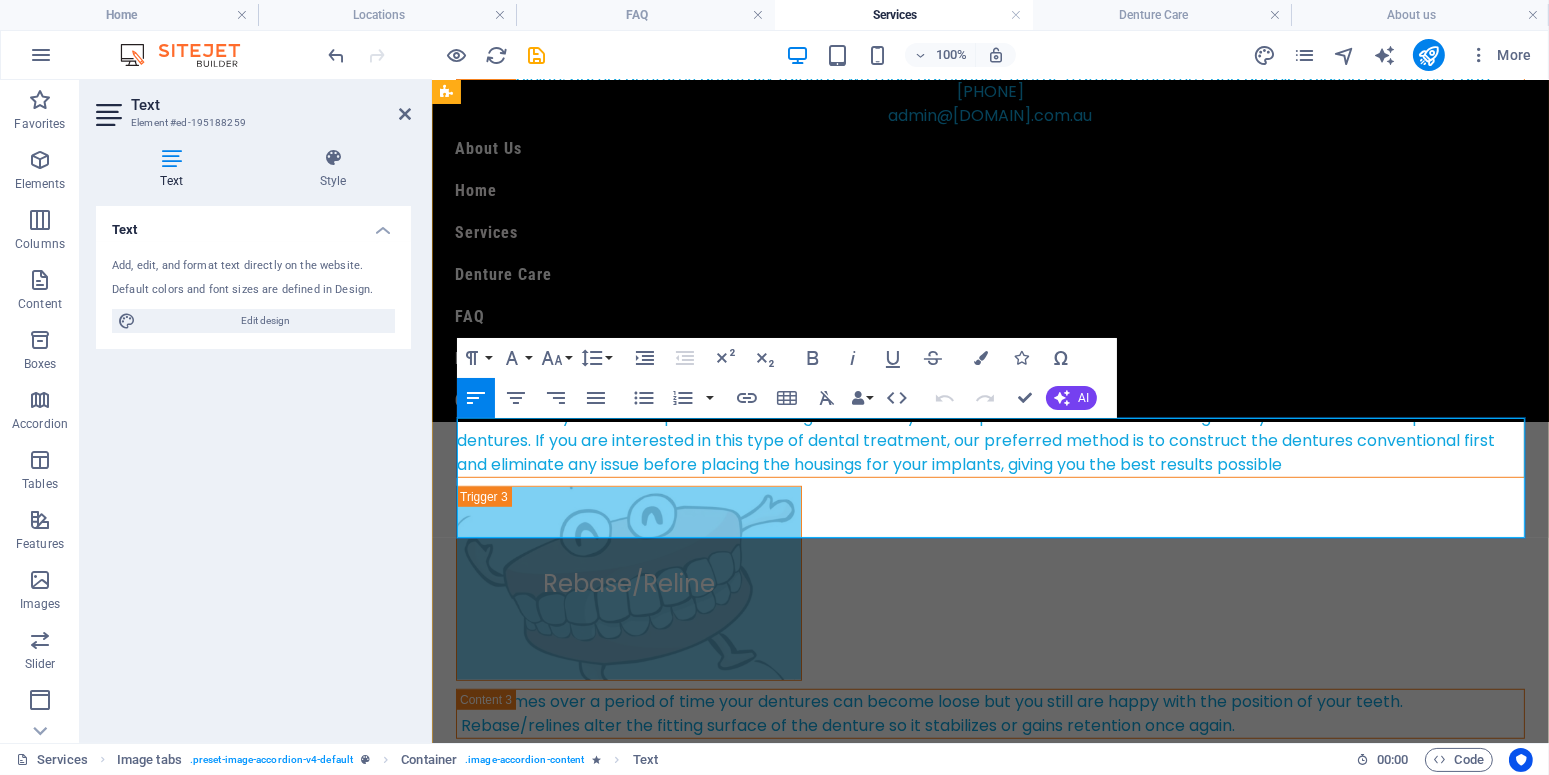 click on "Implant dentures are a great solution when you feel you need more retention and stability to take your dentures to the next level. A range of different options are available to have implants surgically placed into your top or bottom jaw so your dentures can click onto them securely. This will require us to work together closely with a specialized dentist or oral surgeon if you wish to have Implant dentures. If you are interested in this type of dental treatment, our preferred method is to construct the dentures conventional first and eliminate any issue before placing the housings for your implants, giving you the best results possible" at bounding box center (989, 416) 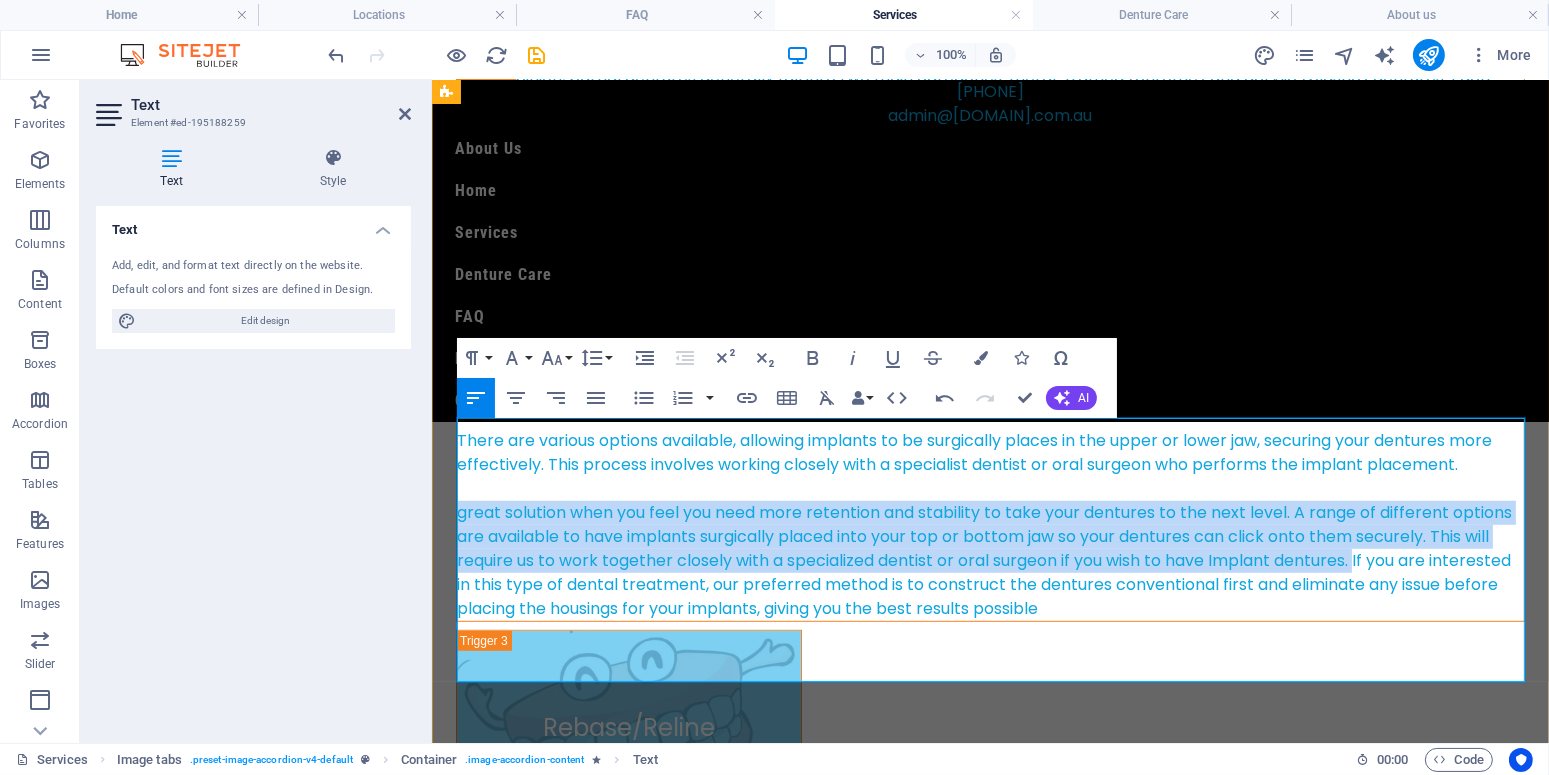 drag, startPoint x: 1363, startPoint y: 622, endPoint x: 461, endPoint y: 571, distance: 903.4407 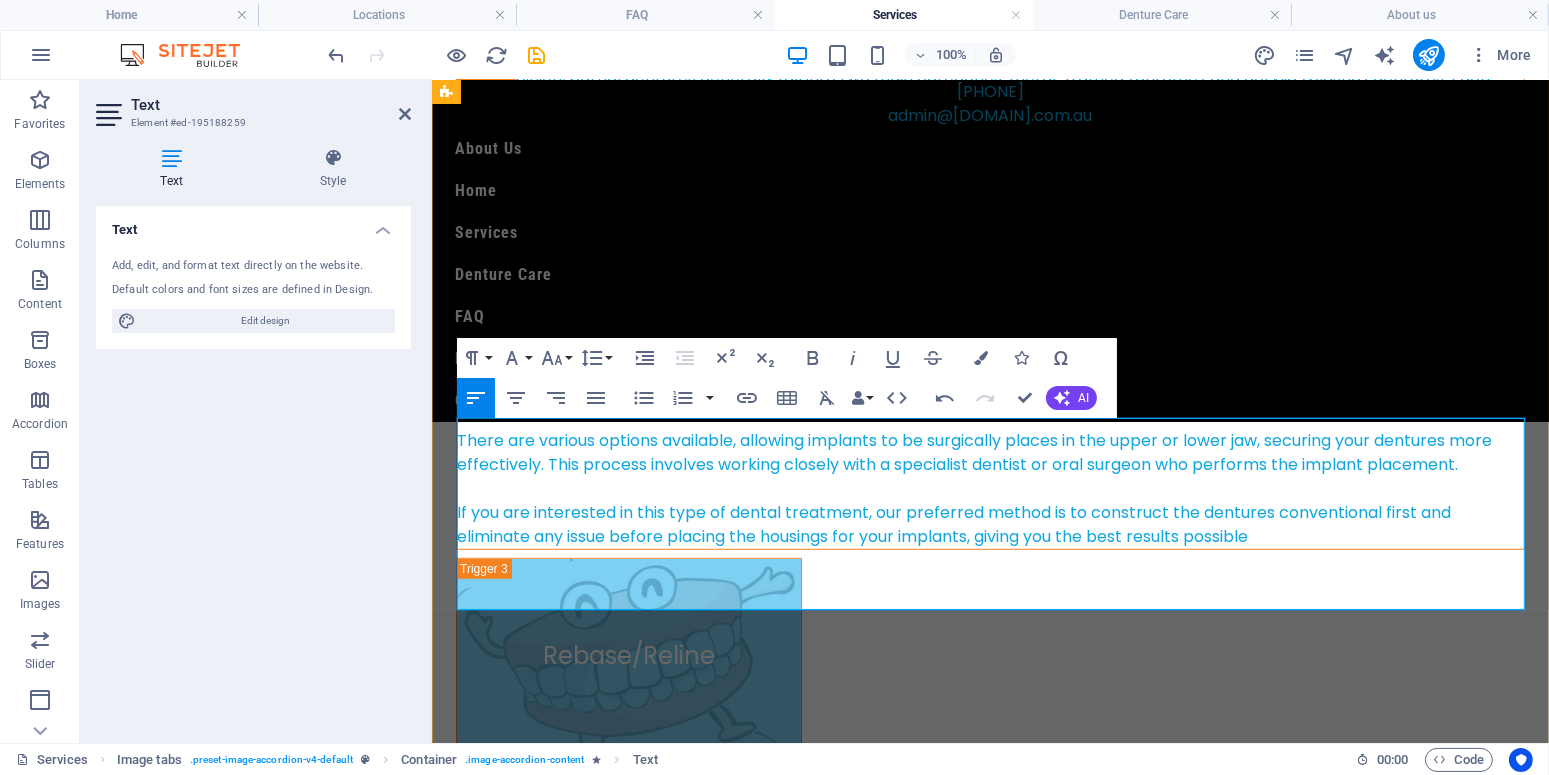 click on "There are various options available, allowing implants to be surgically places in the upper or lower jaw, securing your dentures more effectively. This process involves working closely with a specialist dentist or oral surgeon who performs the implant placement." at bounding box center (989, 452) 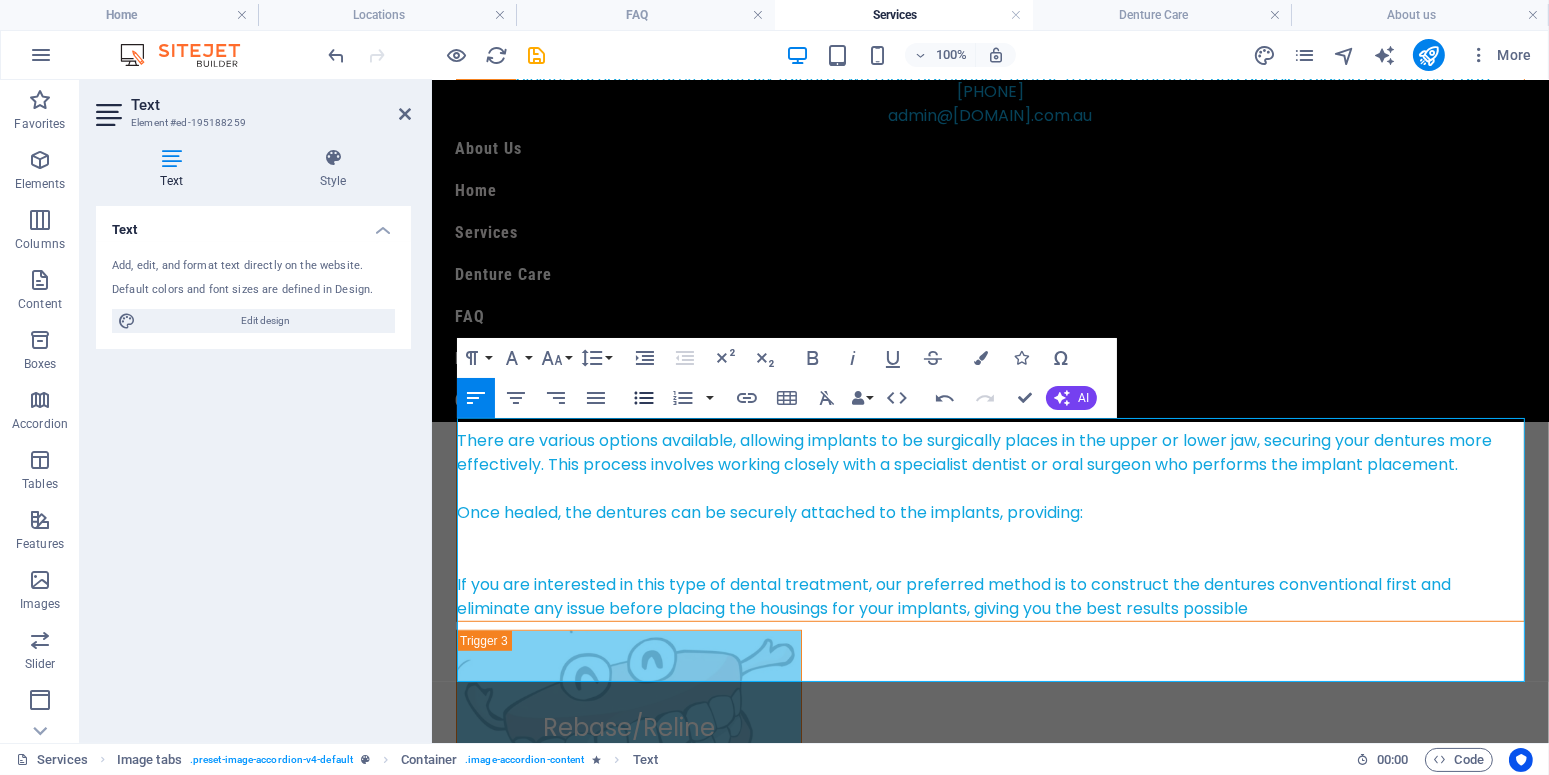 click 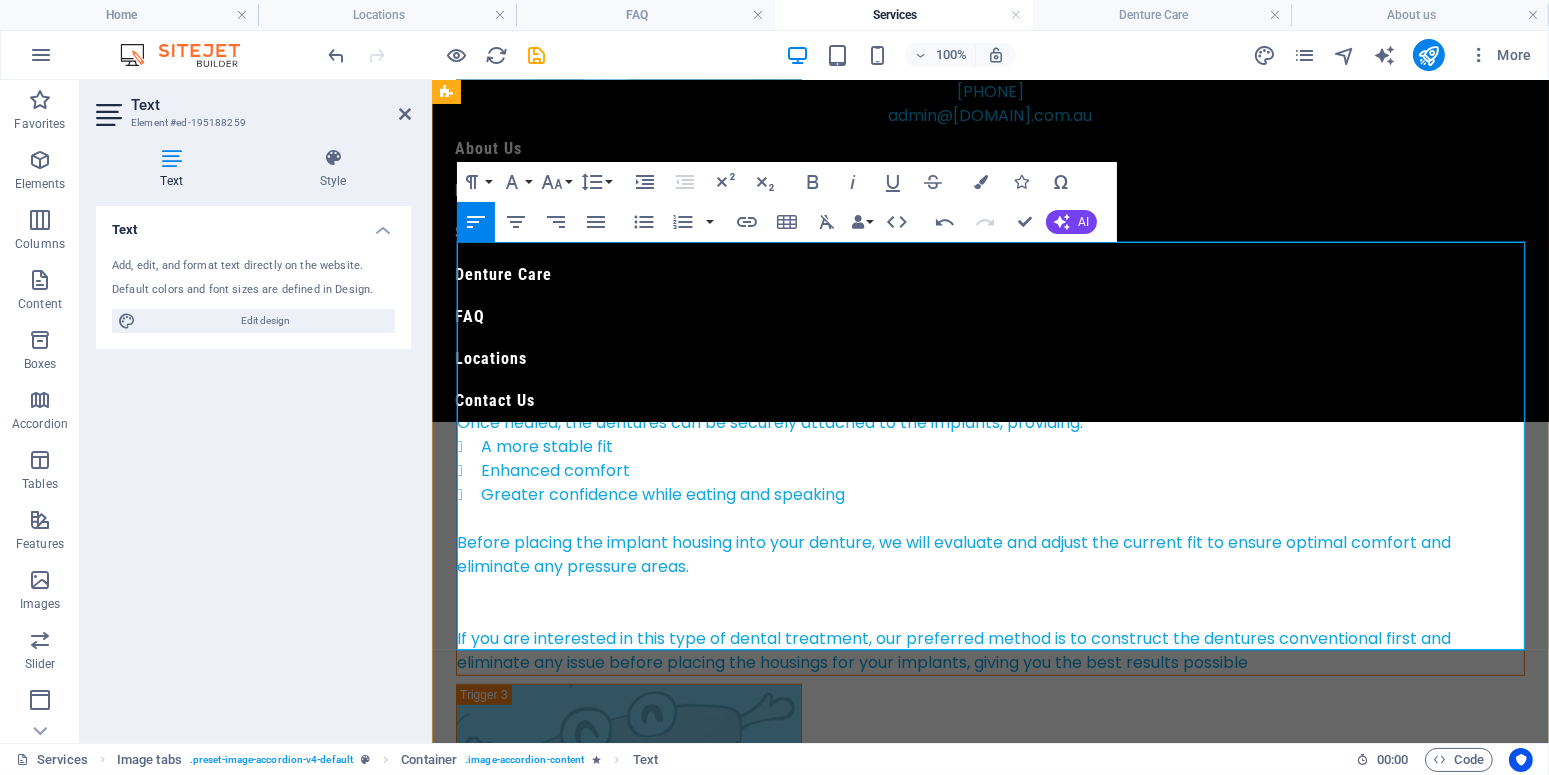 scroll, scrollTop: 1728, scrollLeft: 0, axis: vertical 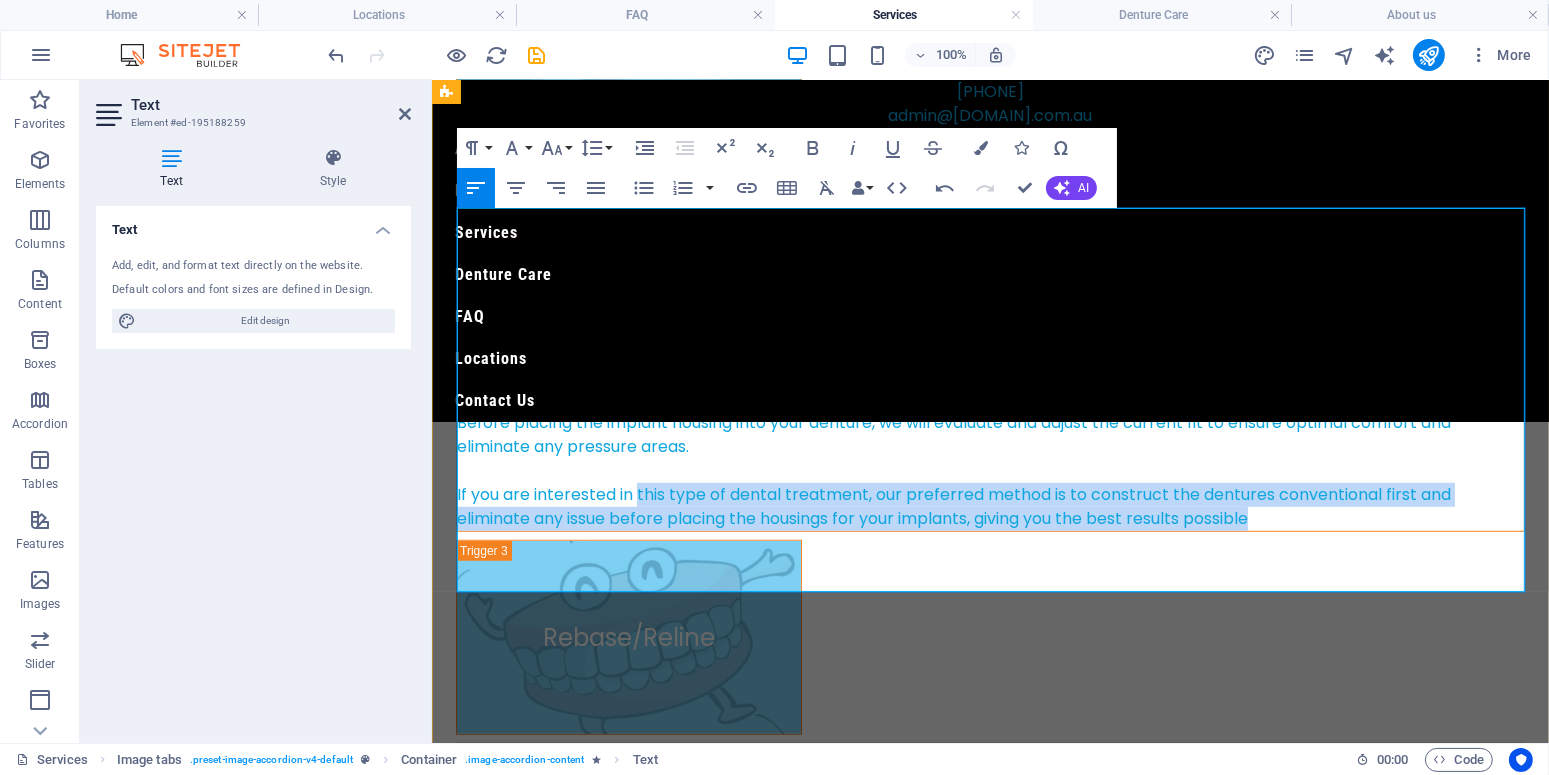 drag, startPoint x: 636, startPoint y: 555, endPoint x: 1281, endPoint y: 582, distance: 645.5649 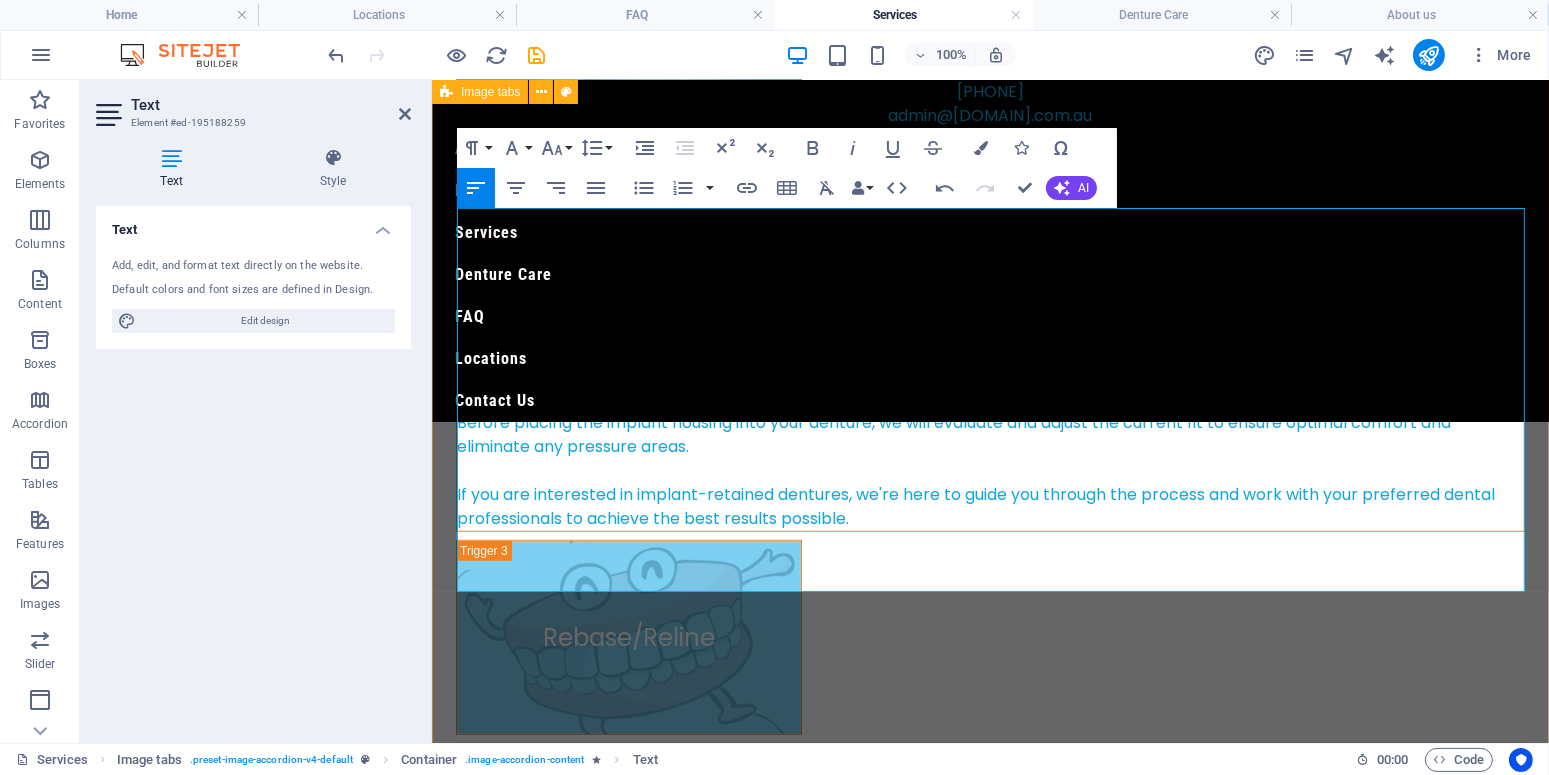 click on "Partial dentures In our opinion, partial dentures generally fall into two main categories: metal-framed (chrome) and acrylic (plastic) dentures. Each type offers distinct benefits, and there are options available to suit a range of individual needs and budgets. Implant retained dentures Implant - retained dentures are an excellent solution when you need more retention and stability to take your dentures to the next level. There are various options available, allowing implants to be surgically places in the upper or lower jaw, securing your dentures more effectively. This process involves working closely with a specialist dentist or oral surgeon who performs the implant placement. ​ Once healed, the dentures can be securely attached to the implants, providing: A more stable fit Enhanced comfort Greater confidence while eating and speaking Before placing the implant housing into your denture, we will evaluate and adjust the current fit to ensure optimal comfort and eliminate any pressure areas. Rebase/Reline" at bounding box center (989, 353) 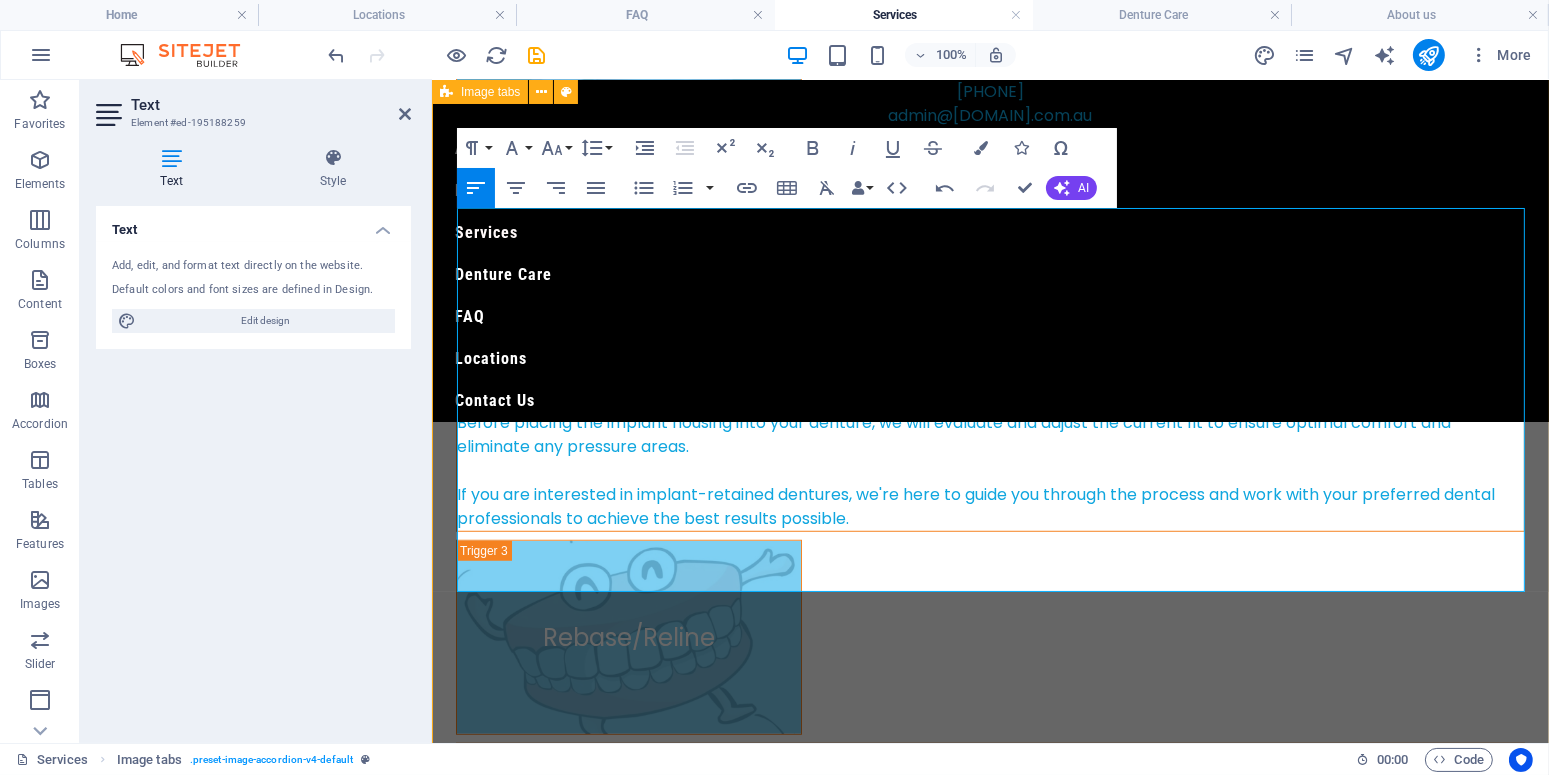 scroll, scrollTop: 1741, scrollLeft: 0, axis: vertical 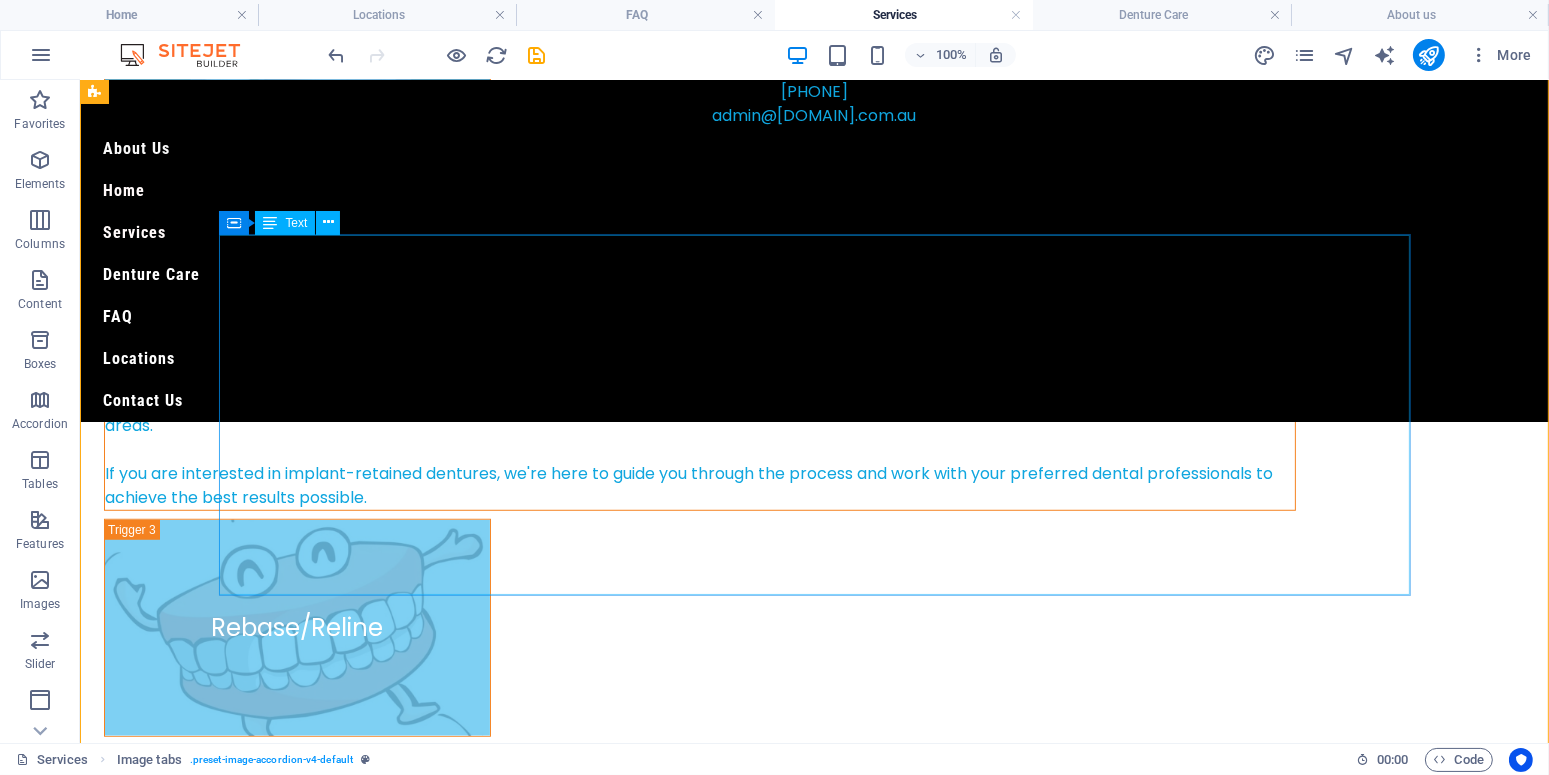 click on "Implant - retained dentures are an excellent solution when you need more retention and stability to take your dentures to the next level. There are various options available, allowing implants to be surgically places in the upper or lower jaw, securing your dentures more effectively. This process involves working closely with a specialist dentist or oral surgeon who performs the implant placement. Once healed, the dentures can be securely attached to the implants, providing: A more stable fit Enhanced comfort Greater confidence while eating and speaking Before placing the implant housing into your denture, we will evaluate and adjust the current fit to ensure optimal comfort and eliminate any pressure areas. If you are interested in implant-retained dentures, we're here to guide you through the process and work with your preferred dental professionals to achieve the best results possible." at bounding box center [699, 329] 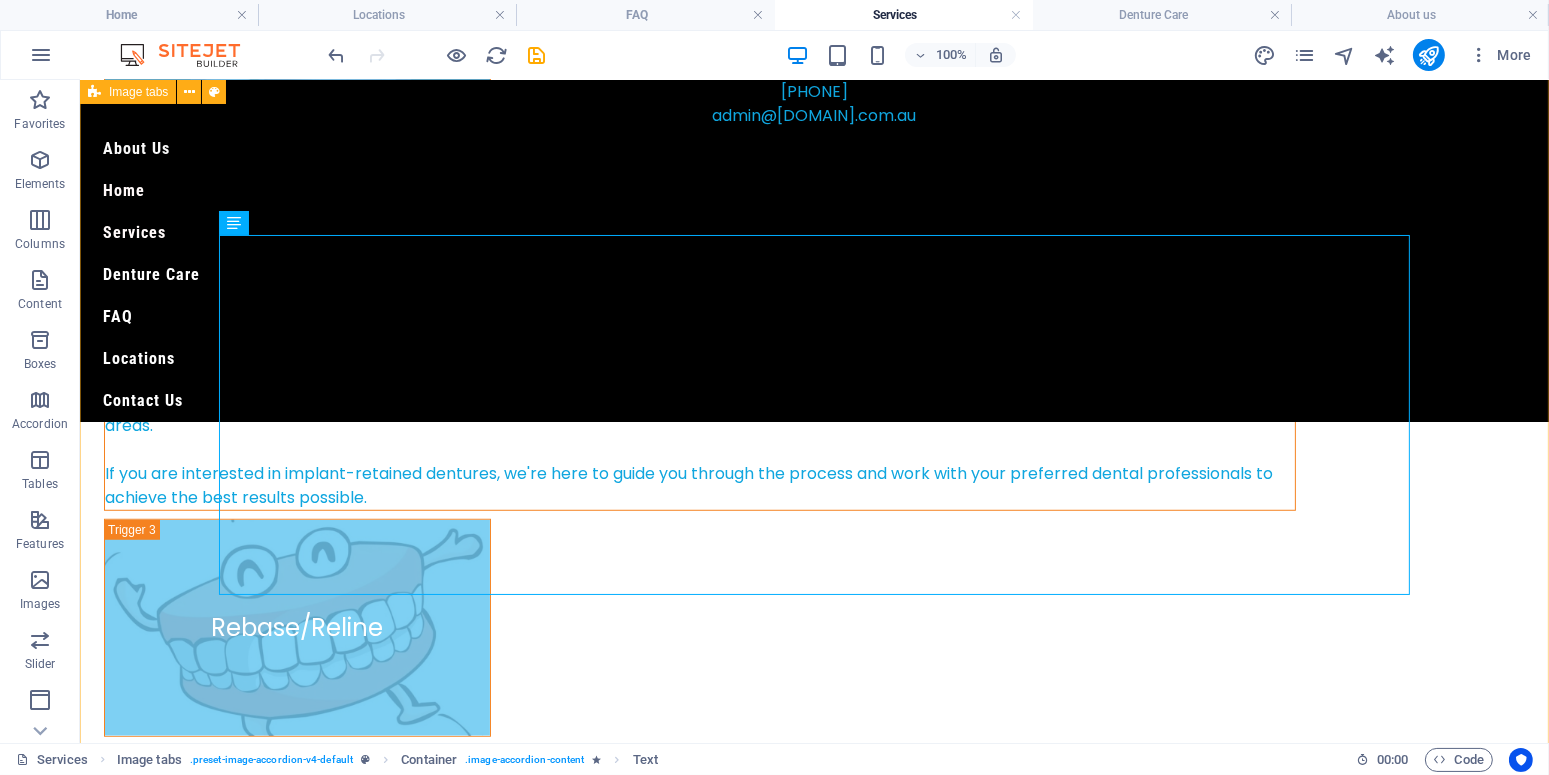 click on "Partial dentures In our opinion, partial dentures generally fall into two main categories: metal-framed (chrome) and acrylic (plastic) dentures. Each type offers distinct benefits, and there are options available to suit a range of individual needs and budgets. Implant retained dentures Implant - retained dentures are an excellent solution when you need more retention and stability to take your dentures to the next level. There are various options available, allowing implants to be surgically places in the upper or lower jaw, securing your dentures more effectively. This process involves working closely with a specialist dentist or oral surgeon who performs the implant placement. Once healed, the dentures can be securely attached to the implants, providing: A more stable fit Enhanced comfort Greater confidence while eating and speaking Before placing the implant housing into your denture, we will evaluate and adjust the current fit to ensure optimal comfort and eliminate any pressure areas. Rebase/Reline" at bounding box center [813, 339] 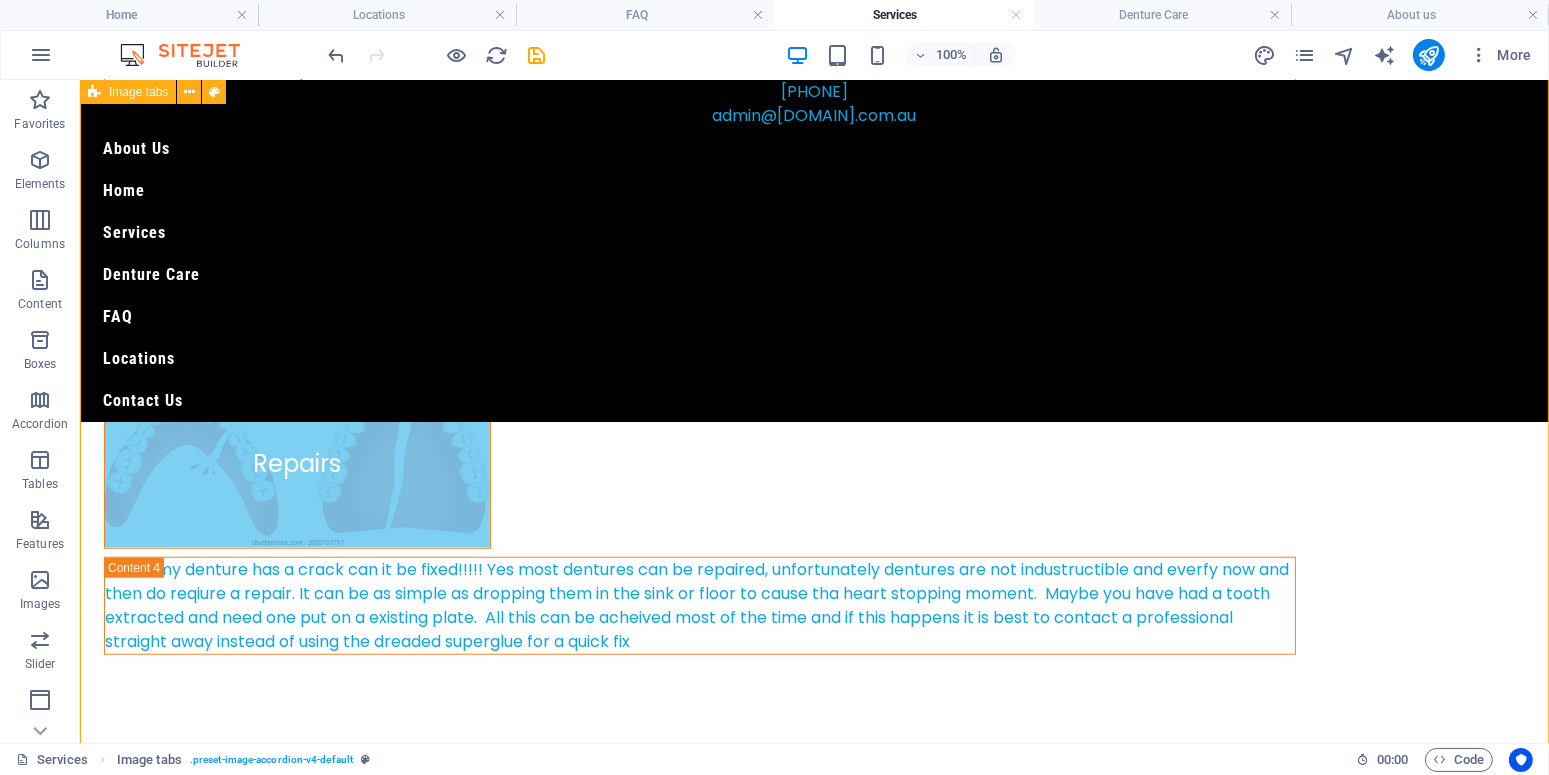 scroll, scrollTop: 2161, scrollLeft: 0, axis: vertical 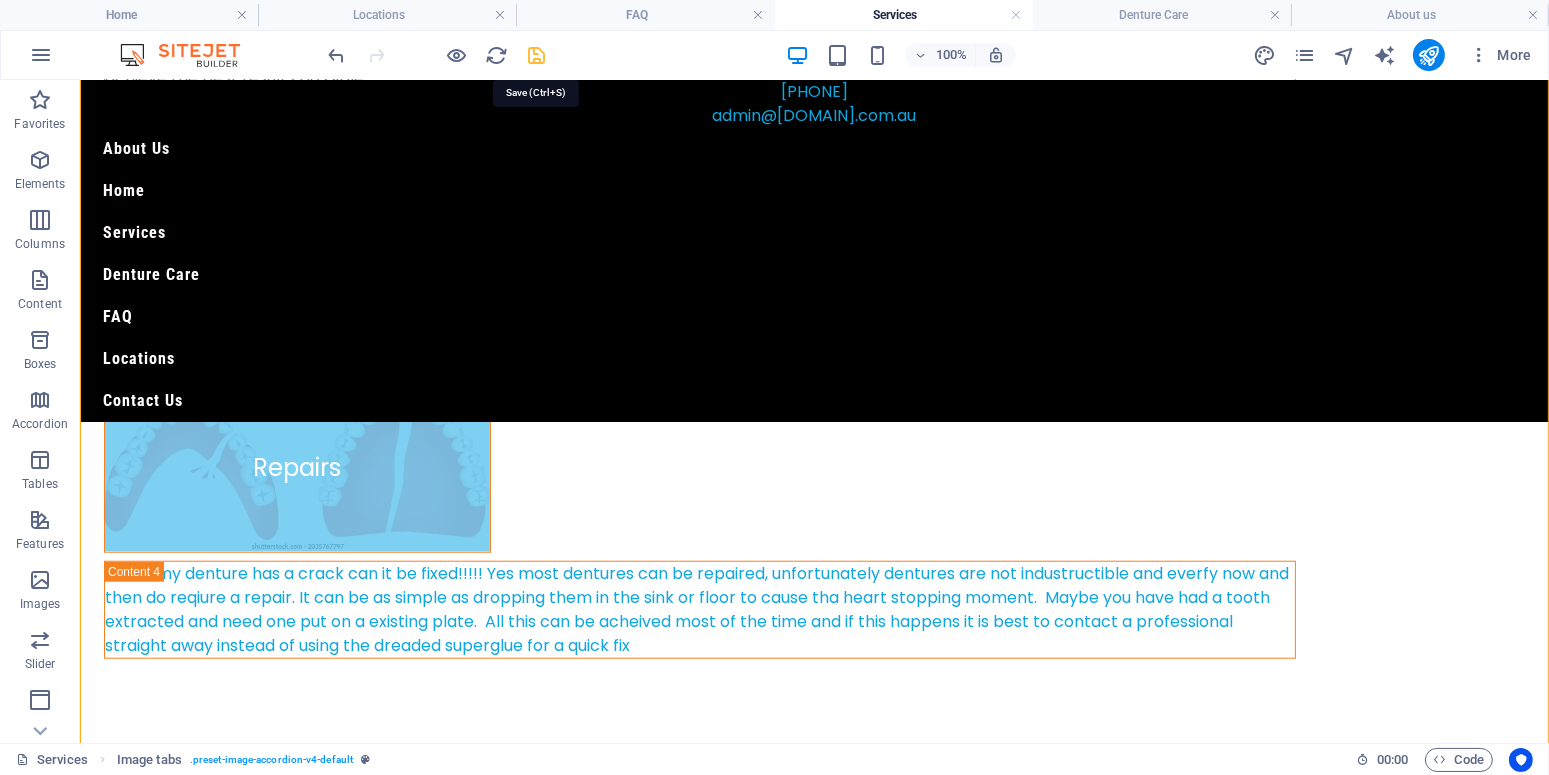 click at bounding box center [537, 55] 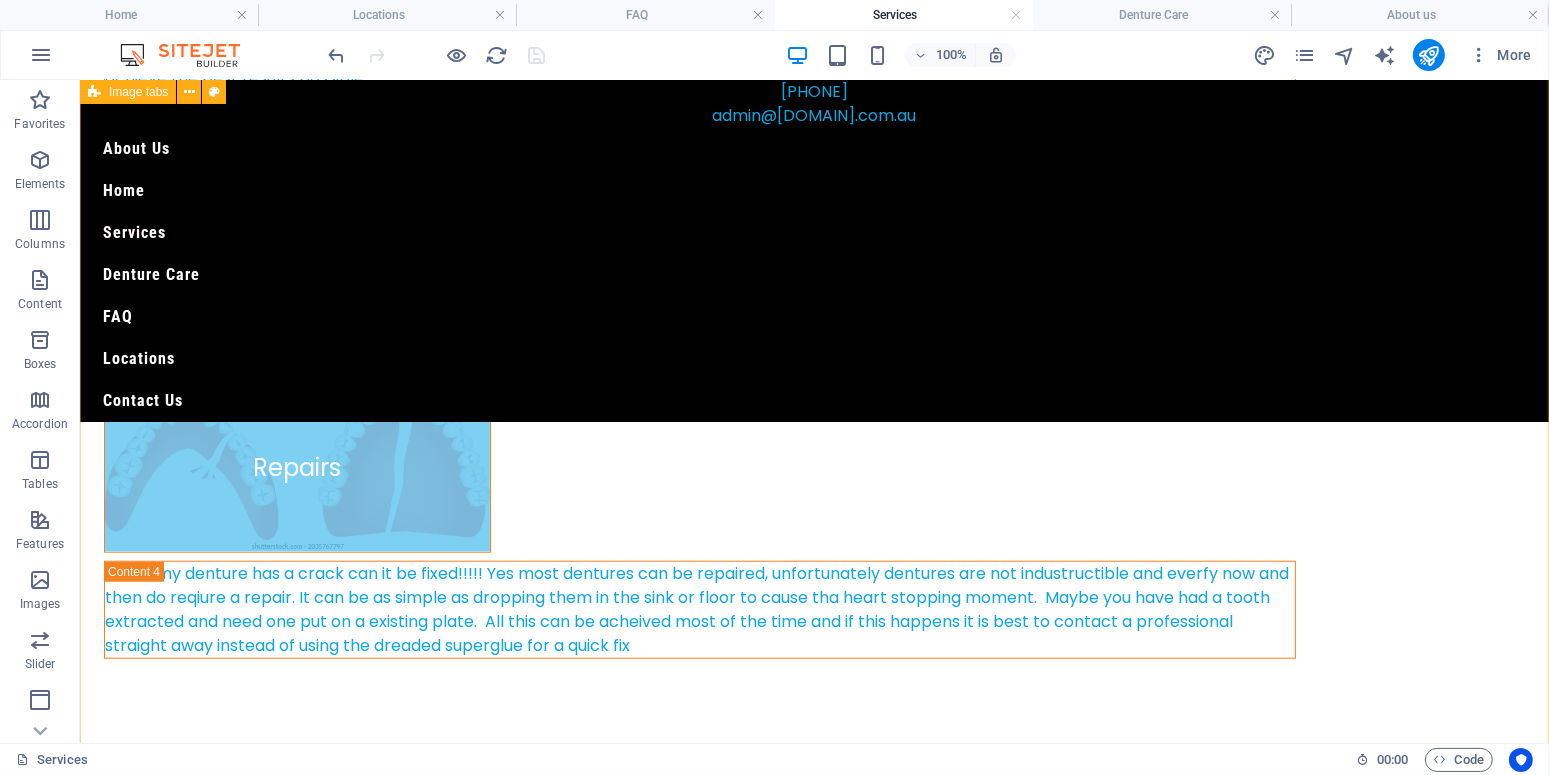 click on "Partial dentures In our opinion, partial dentures generally fall into two main categories: metal-framed (chrome) and acrylic (plastic) dentures. Each type offers distinct benefits, and there are options available to suit a range of individual needs and budgets. Implant retained dentures Implant - retained dentures are an excellent solution when you need more retention and stability to take your dentures to the next level. There are various options available, allowing implants to be surgically places in the upper or lower jaw, securing your dentures more effectively. This process involves working closely with a specialist dentist or oral surgeon who performs the implant placement. Once healed, the dentures can be securely attached to the implants, providing: A more stable fit Enhanced comfort Greater confidence while eating and speaking Before placing the implant housing into your denture, we will evaluate and adjust the current fit to ensure optimal comfort and eliminate any pressure areas. Rebase/Reline" at bounding box center [813, -81] 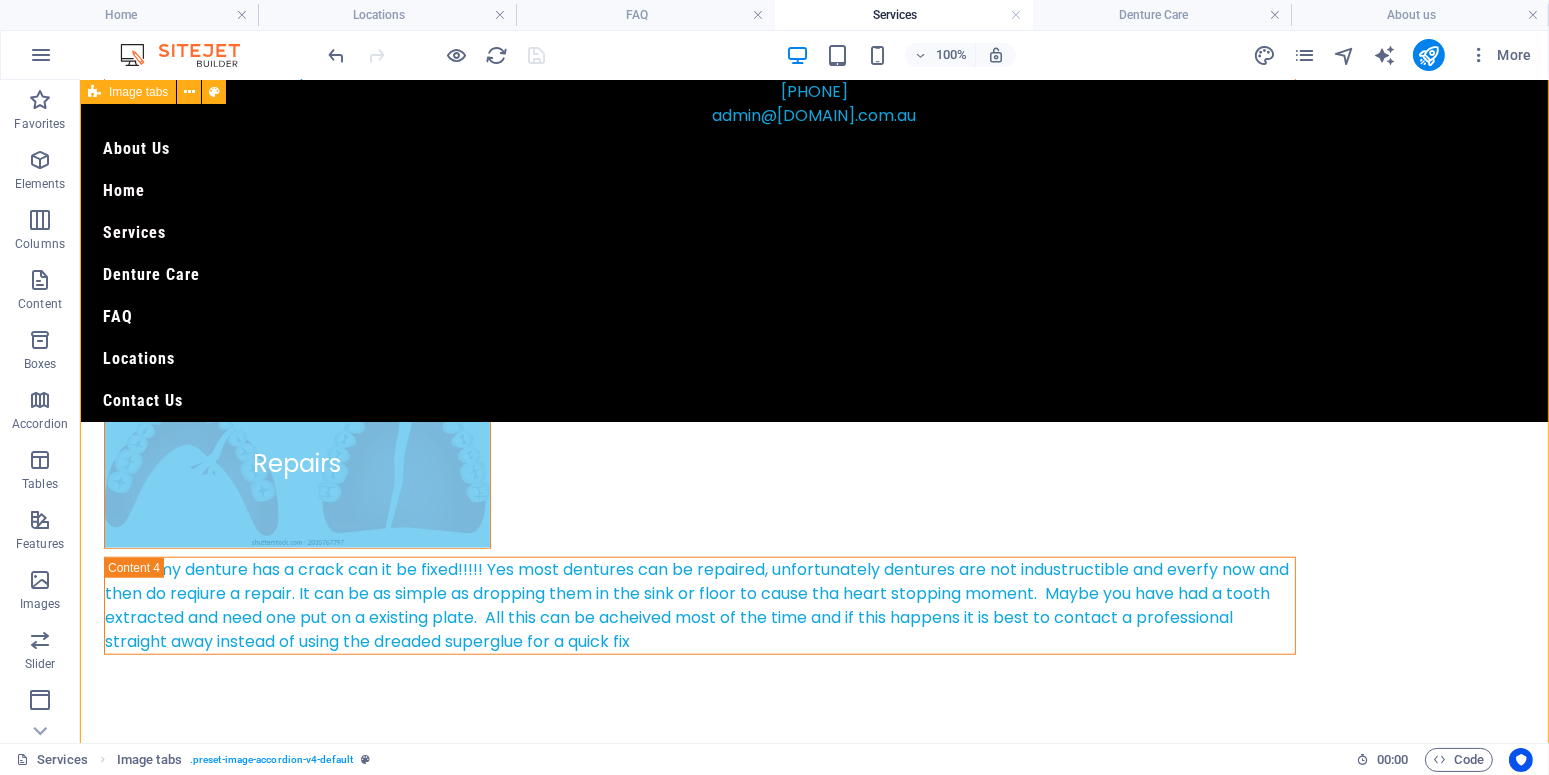 scroll, scrollTop: 2273, scrollLeft: 0, axis: vertical 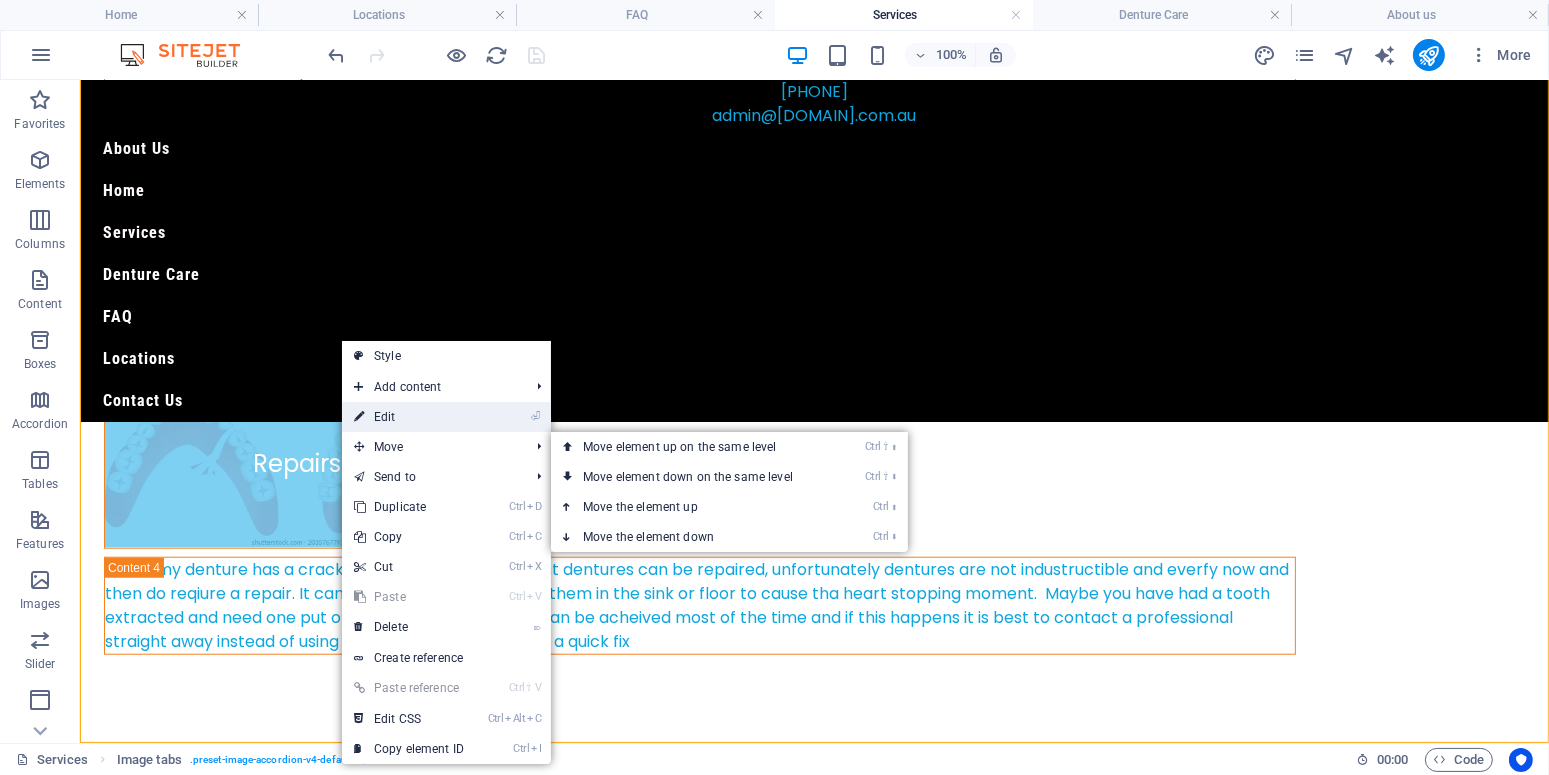 click on "⏎  Edit" at bounding box center [409, 417] 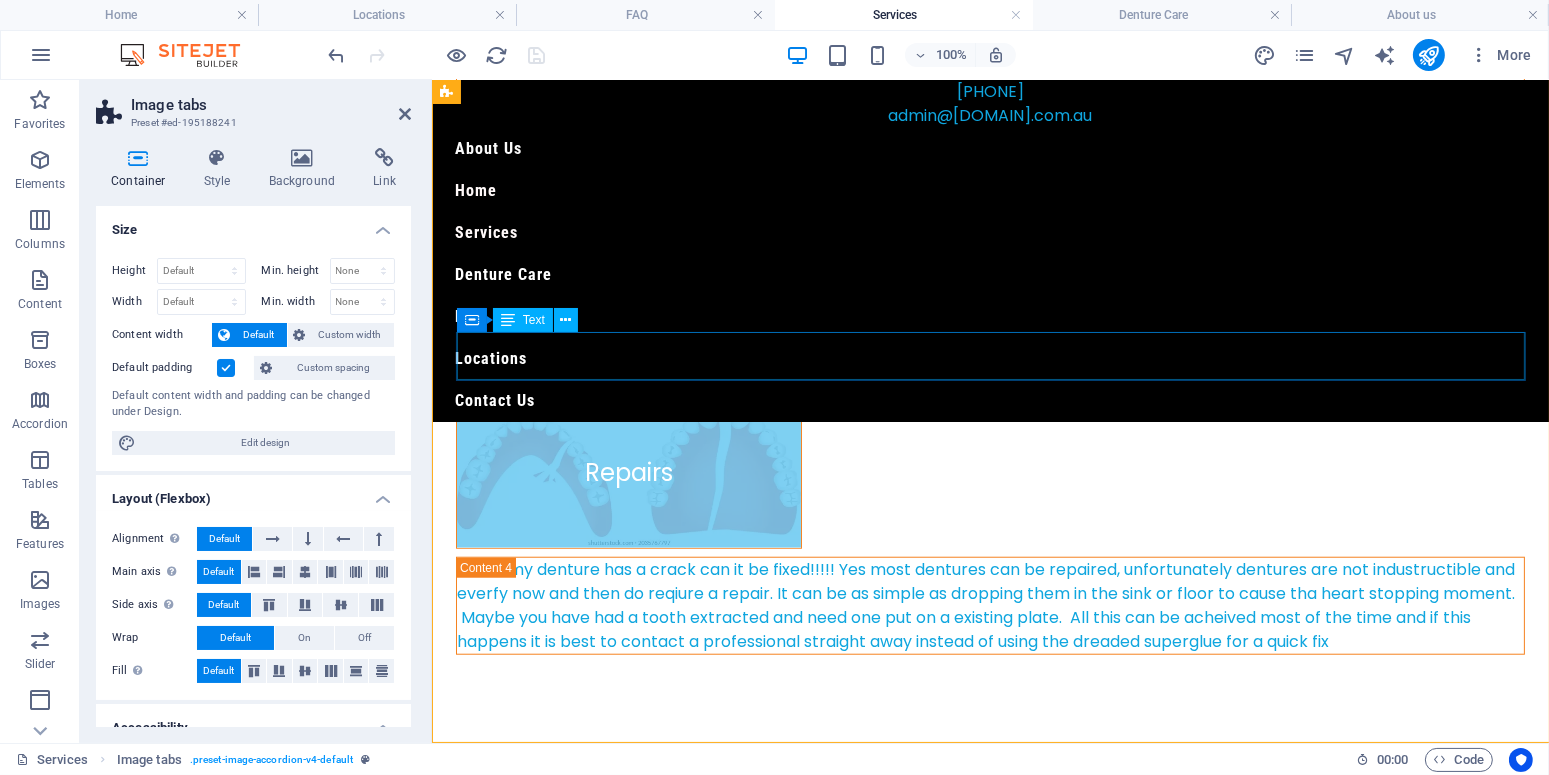 click on "Sometimes over a period of time your dentures can become loose but you still are happy with the position of your teeth.  Rebase/relines alter the fitting surface of the denture so it stabilizes or gains retention once again." at bounding box center (989, 362) 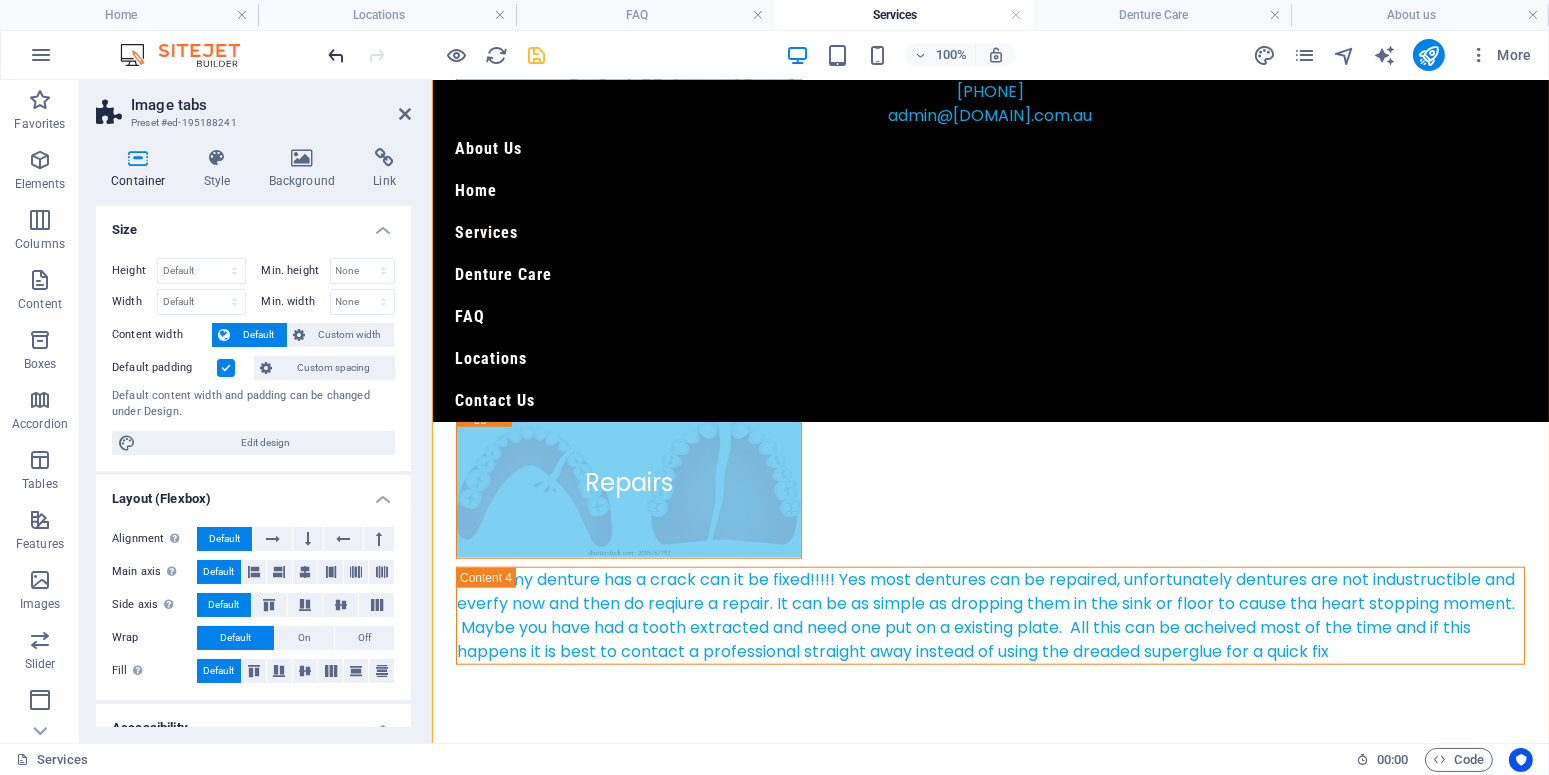 click at bounding box center [337, 55] 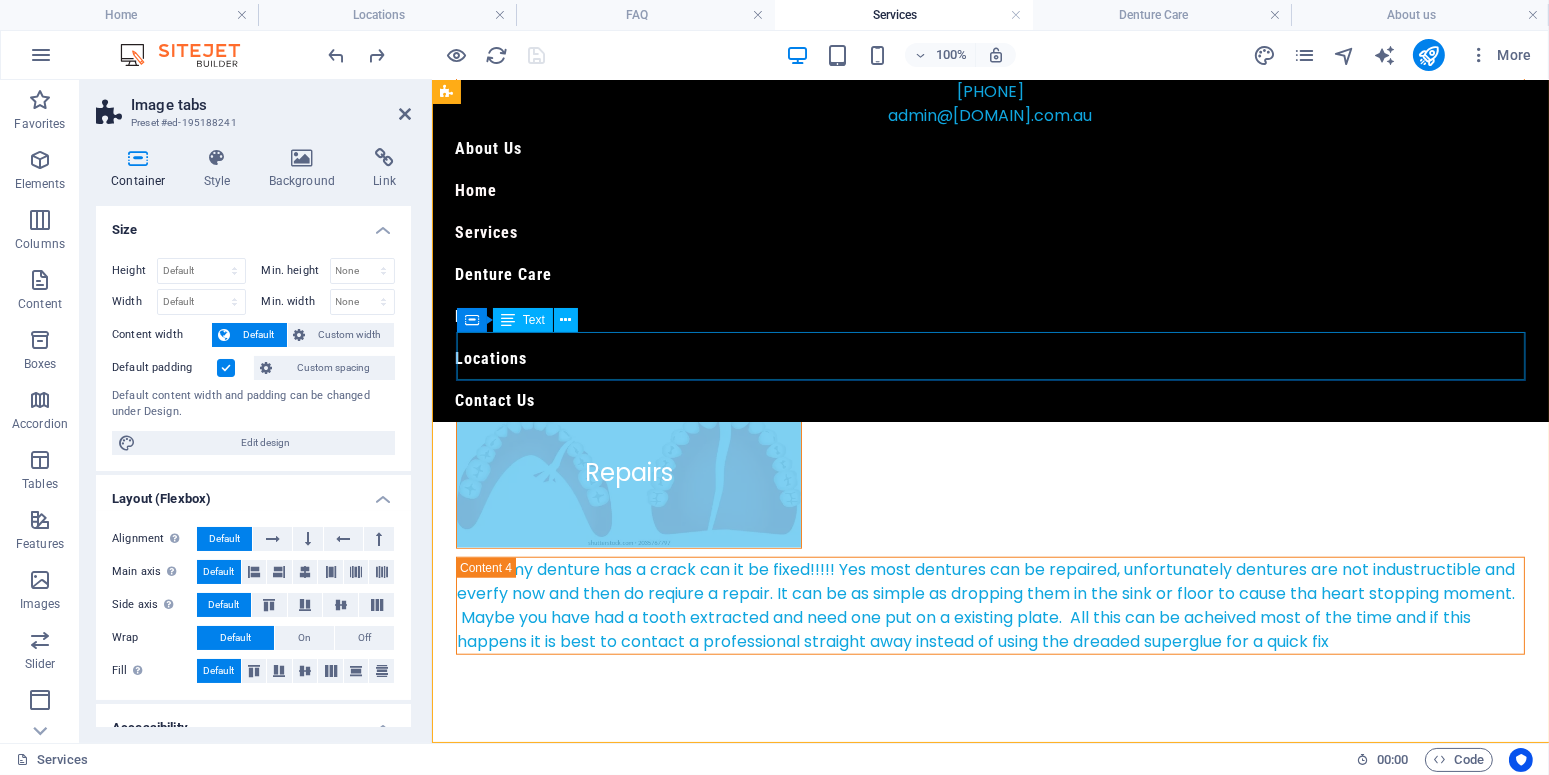 click on "Sometimes over a period of time your dentures can become loose but you still are happy with the position of your teeth.  Rebase/relines alter the fitting surface of the denture so it stabilizes or gains retention once again." at bounding box center [989, 362] 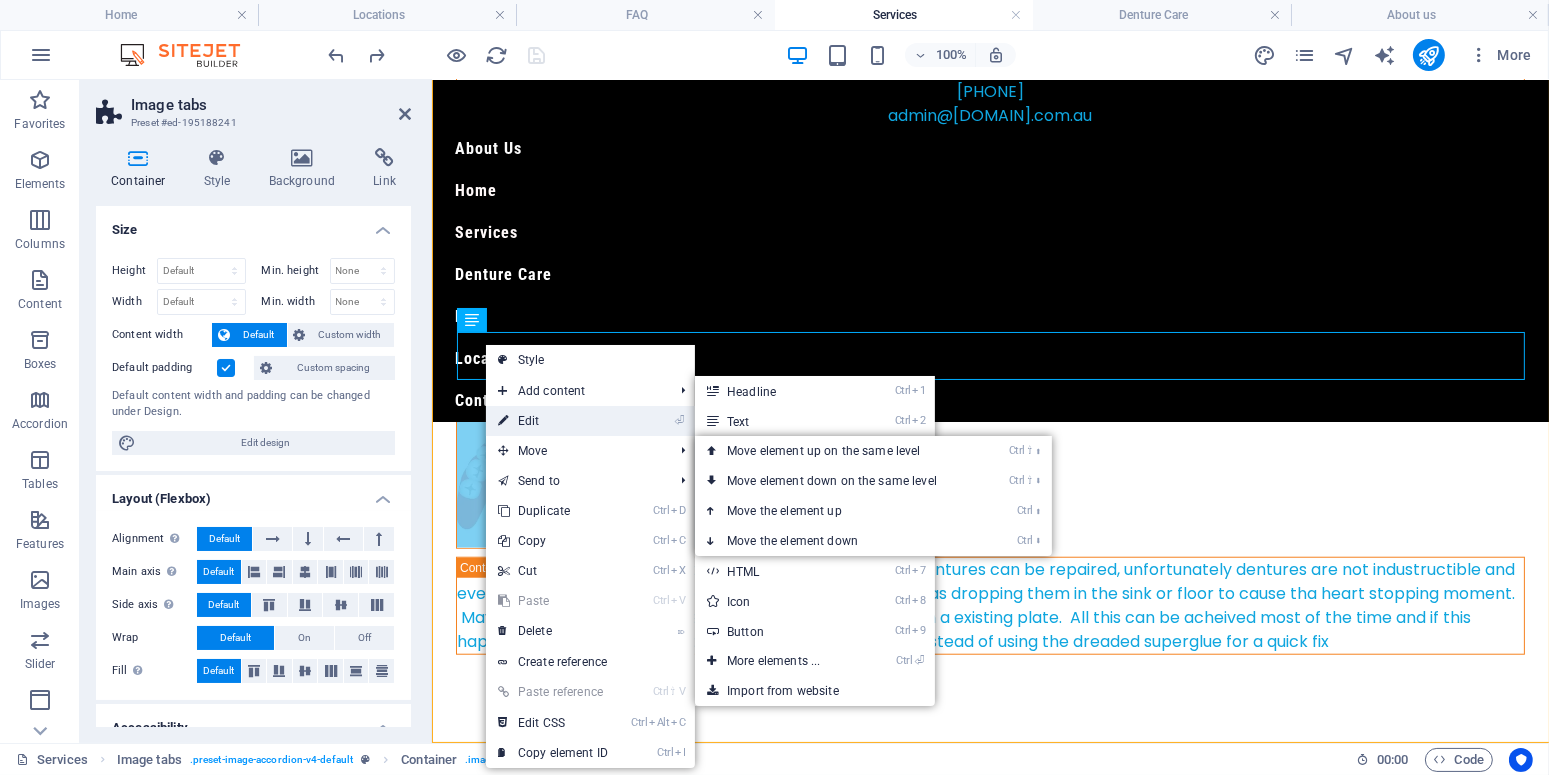 click on "⏎  Edit" at bounding box center (553, 421) 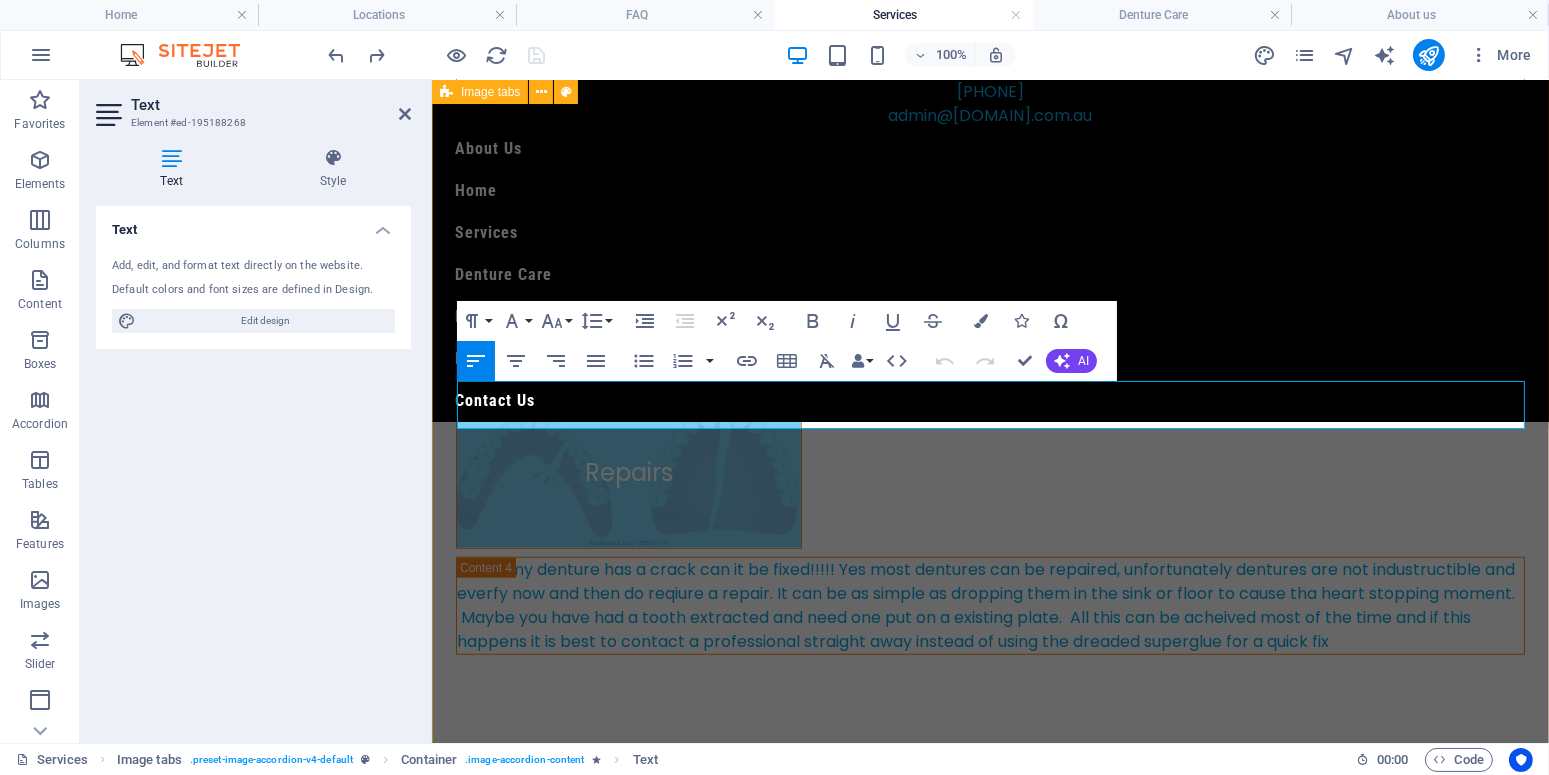 scroll, scrollTop: 2169, scrollLeft: 0, axis: vertical 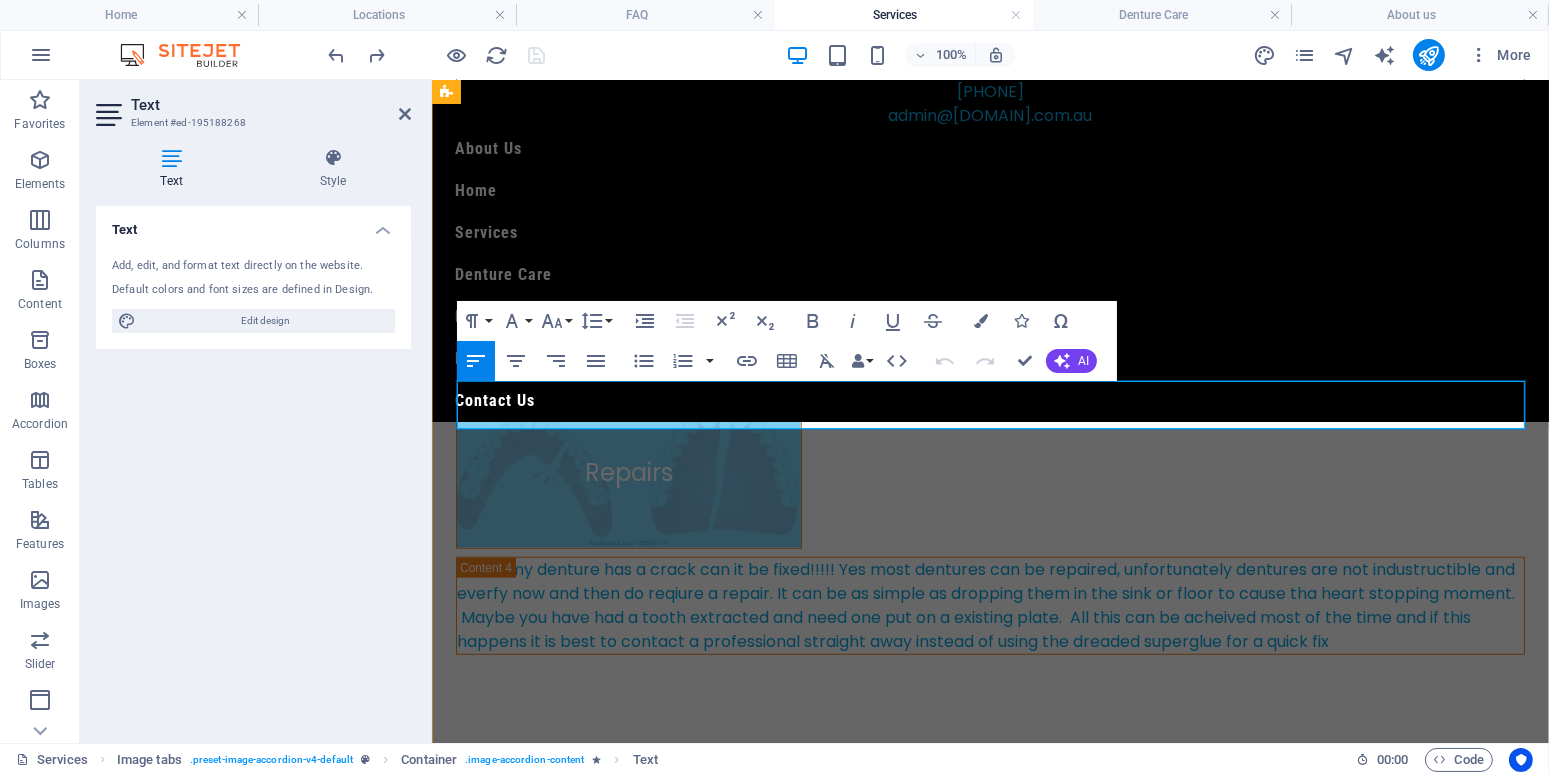 click on "Sometimes over a period of time your dentures can become loose but you still are happy with the position of your teeth.  Rebase/relines alter the fitting surface of the denture so it stabilizes or gains retention once again." at bounding box center (989, 362) 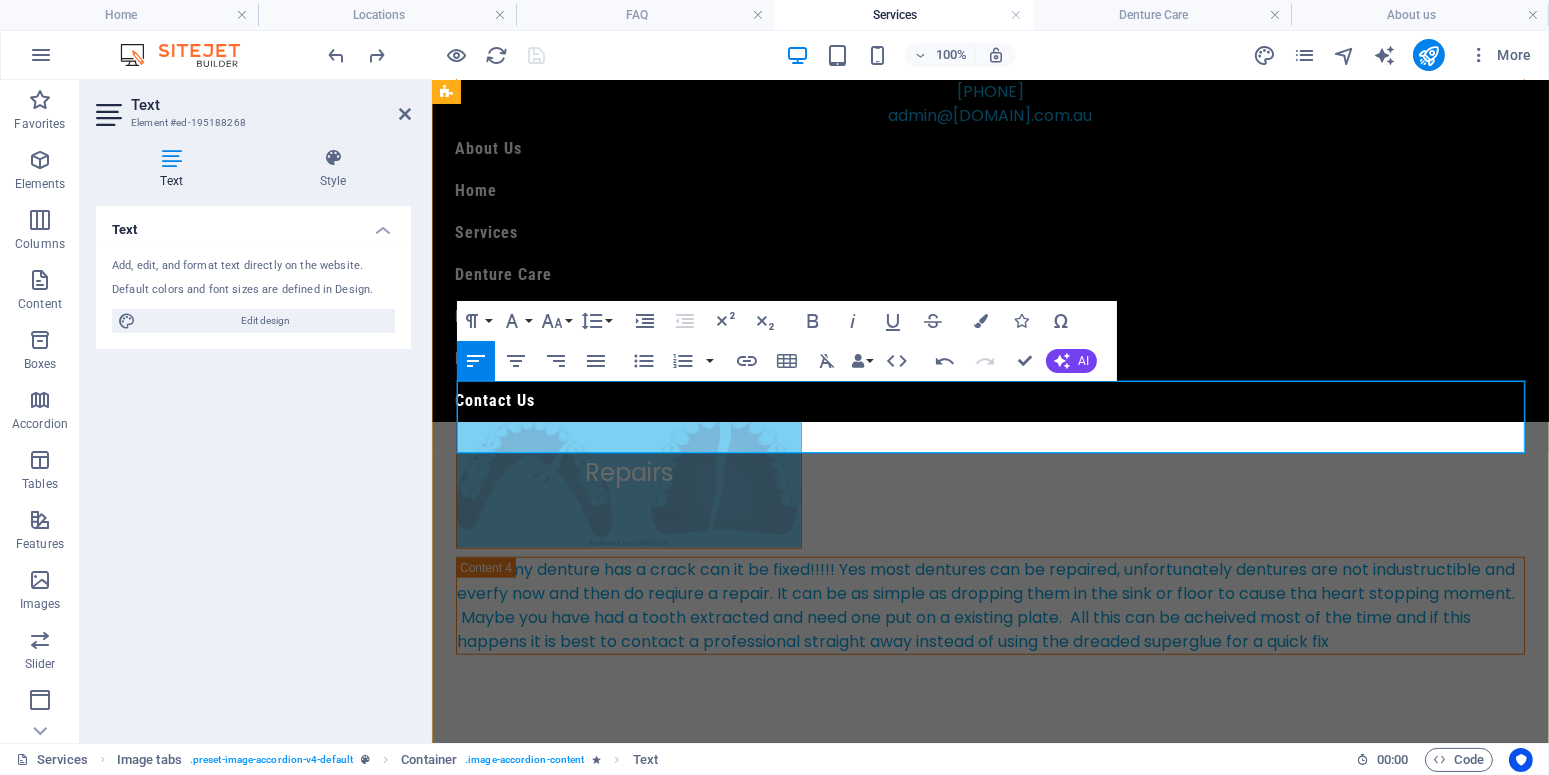 click on "Over time, dentures can become loose due to natural changes in the mouth, even if you're still happy with the appearance and positioning of the teeth. A rebase or reline adjusts the fitting surface of the denture to improve stability and restore a secure, comfotable fit." at bounding box center [989, 350] 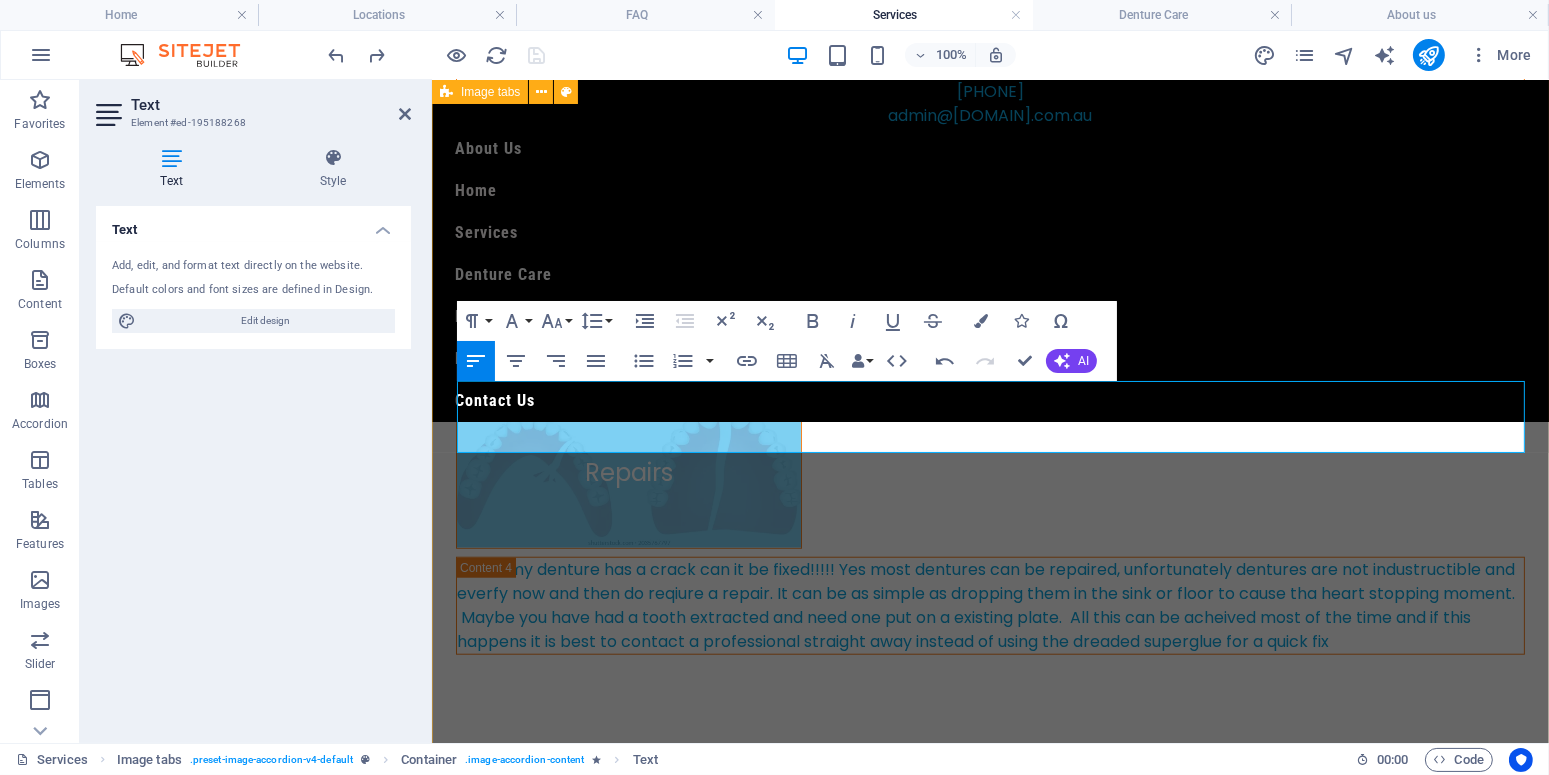 click on "Partial dentures In our opinion, partial dentures generally fall into two main categories: metal-framed (chrome) and acrylic (plastic) dentures. Each type offers distinct benefits, and there are options available to suit a range of individual needs and budgets. Implant retained dentures Implant - retained dentures are an excellent solution when you need more retention and stability to take your dentures to the next level. There are various options available, allowing implants to be surgically places in the upper or lower jaw, securing your dentures more effectively. This process involves working closely with a specialist dentist or oral surgeon who performs the implant placement. Once healed, the dentures can be securely attached to the implants, providing: A more stable fit Enhanced comfort Greater confidence while eating and speaking Before placing the implant housing into your denture, we will evaluate and adjust the current fit to ensure optimal comfort and eliminate any pressure areas. Rebase/Reline" at bounding box center [989, -64] 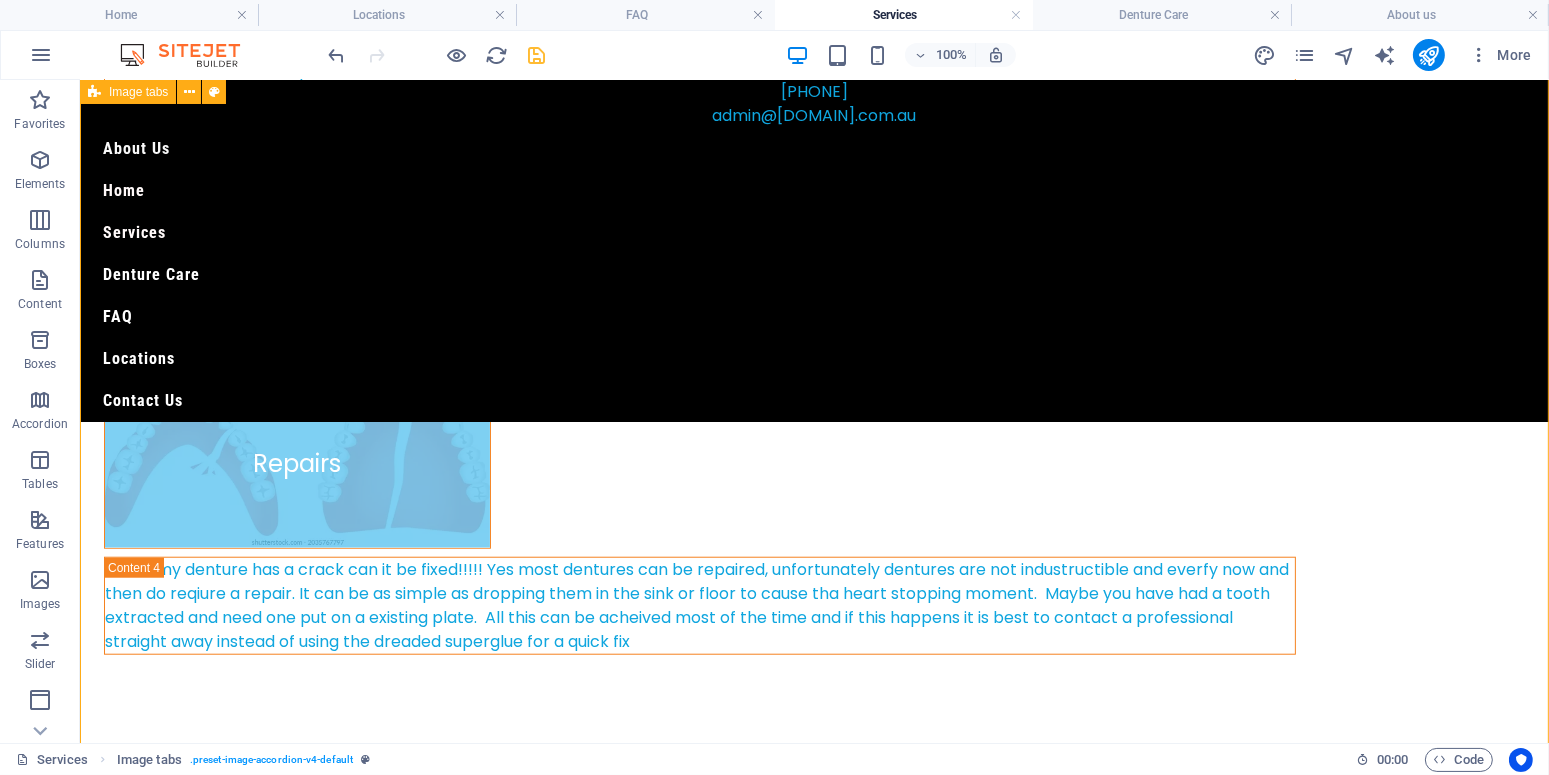 scroll, scrollTop: 2273, scrollLeft: 0, axis: vertical 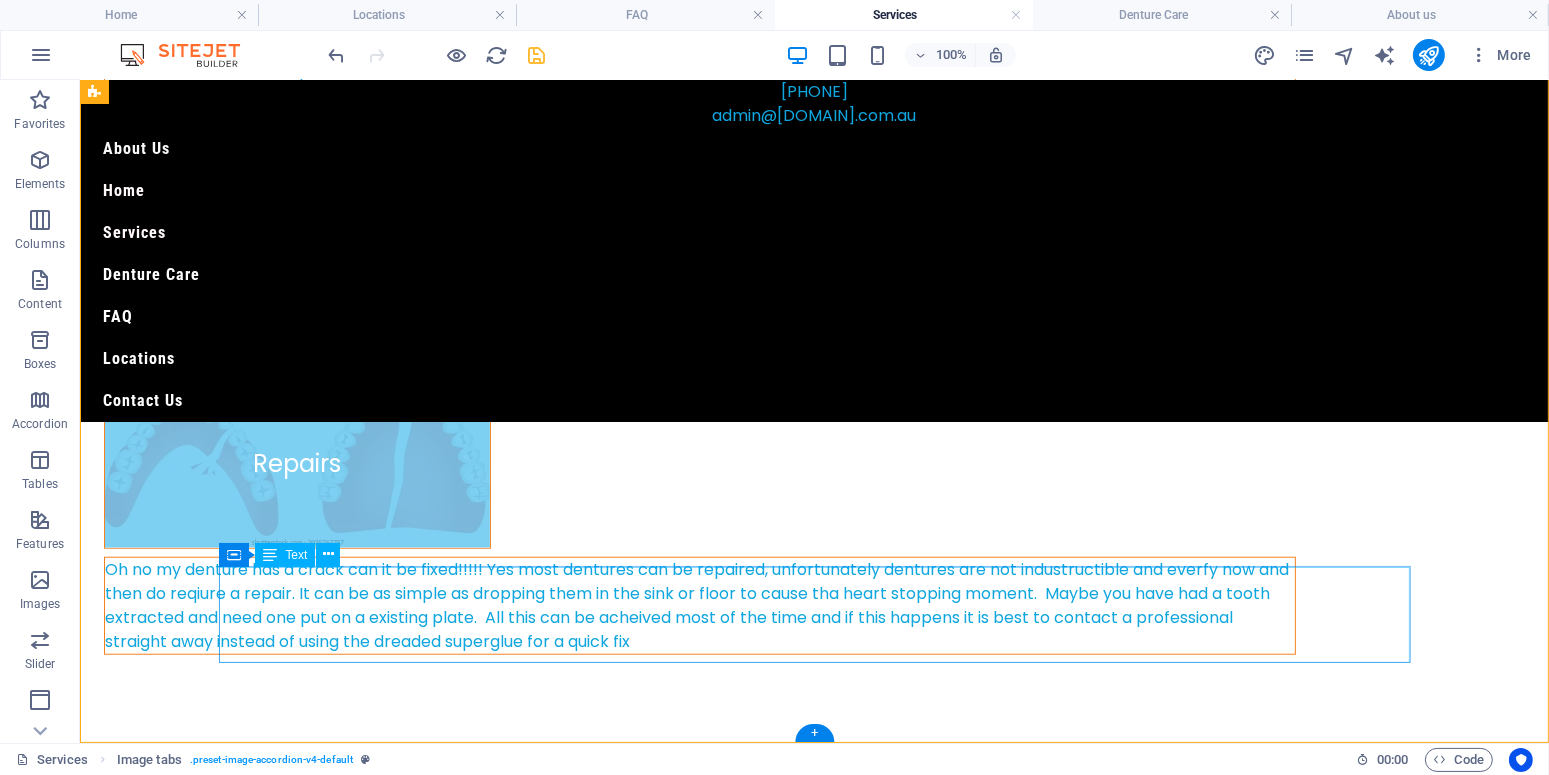 click on "Oh no my denture has a crack can it be fixed!!!!! Yes most dentures can be repaired, unfortunately dentures are not industructible and everfy now and then do reqiure a repair. It can be as simple as dropping them in the sink or floor to cause tha heart stopping moment.  Maybe you have had a tooth extracted and need one put on a existing plate.  All this can be acheived most of the time and if this happens it is best to contact a professional straight away instead of using the dreaded superglue for a quick fix" at bounding box center (699, 605) 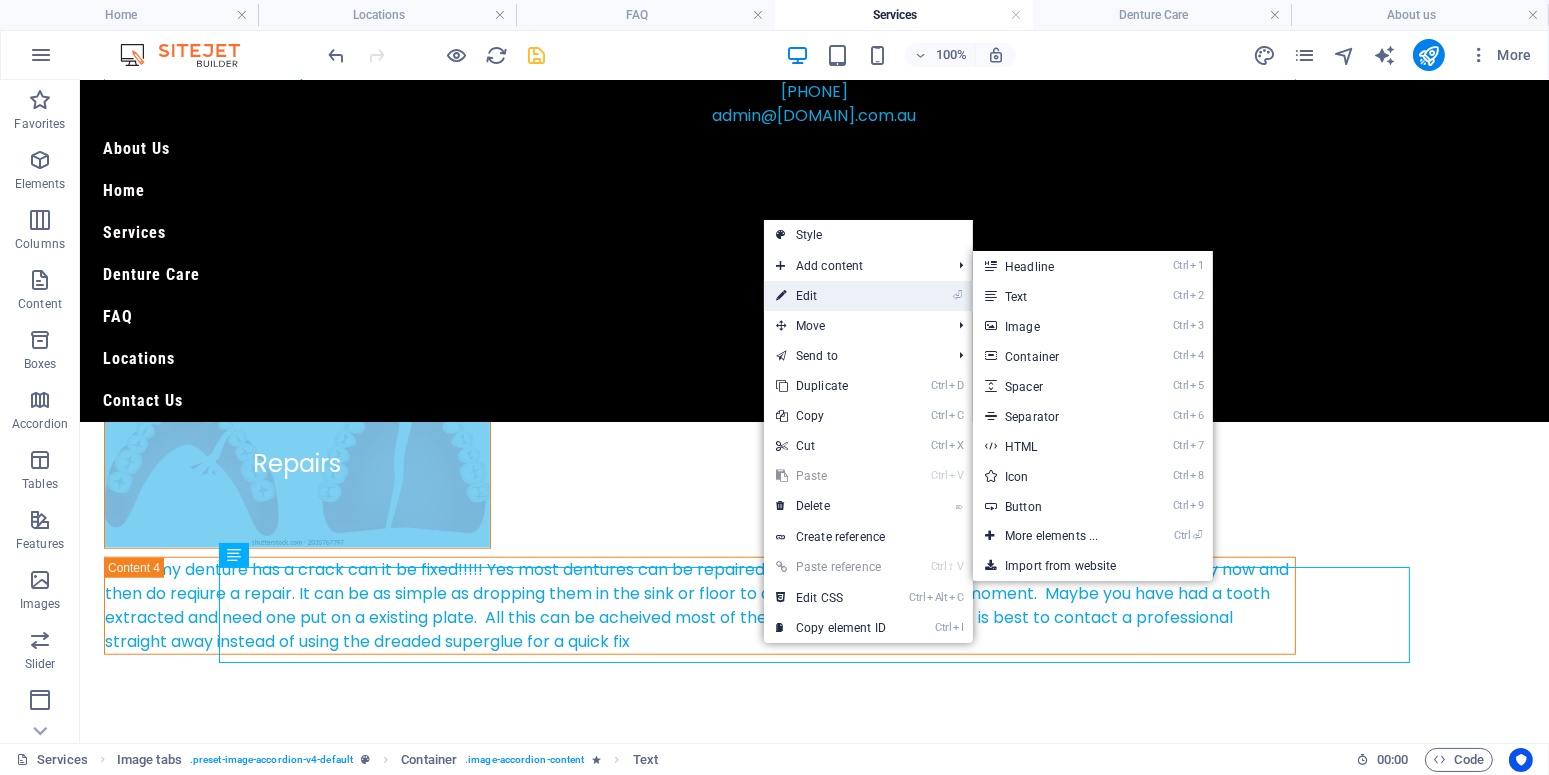 click on "⏎  Edit" at bounding box center [831, 296] 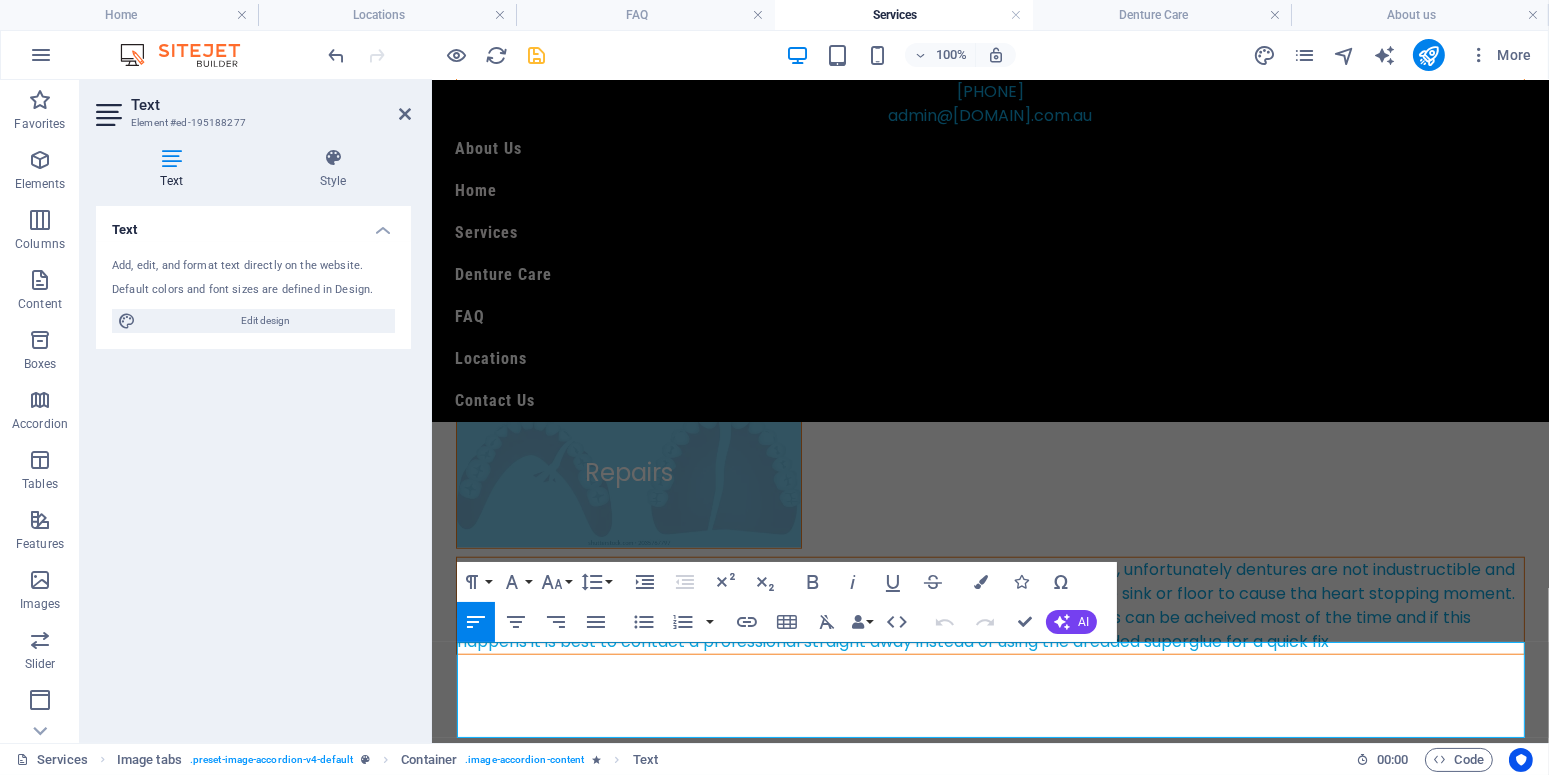 scroll, scrollTop: 2241, scrollLeft: 0, axis: vertical 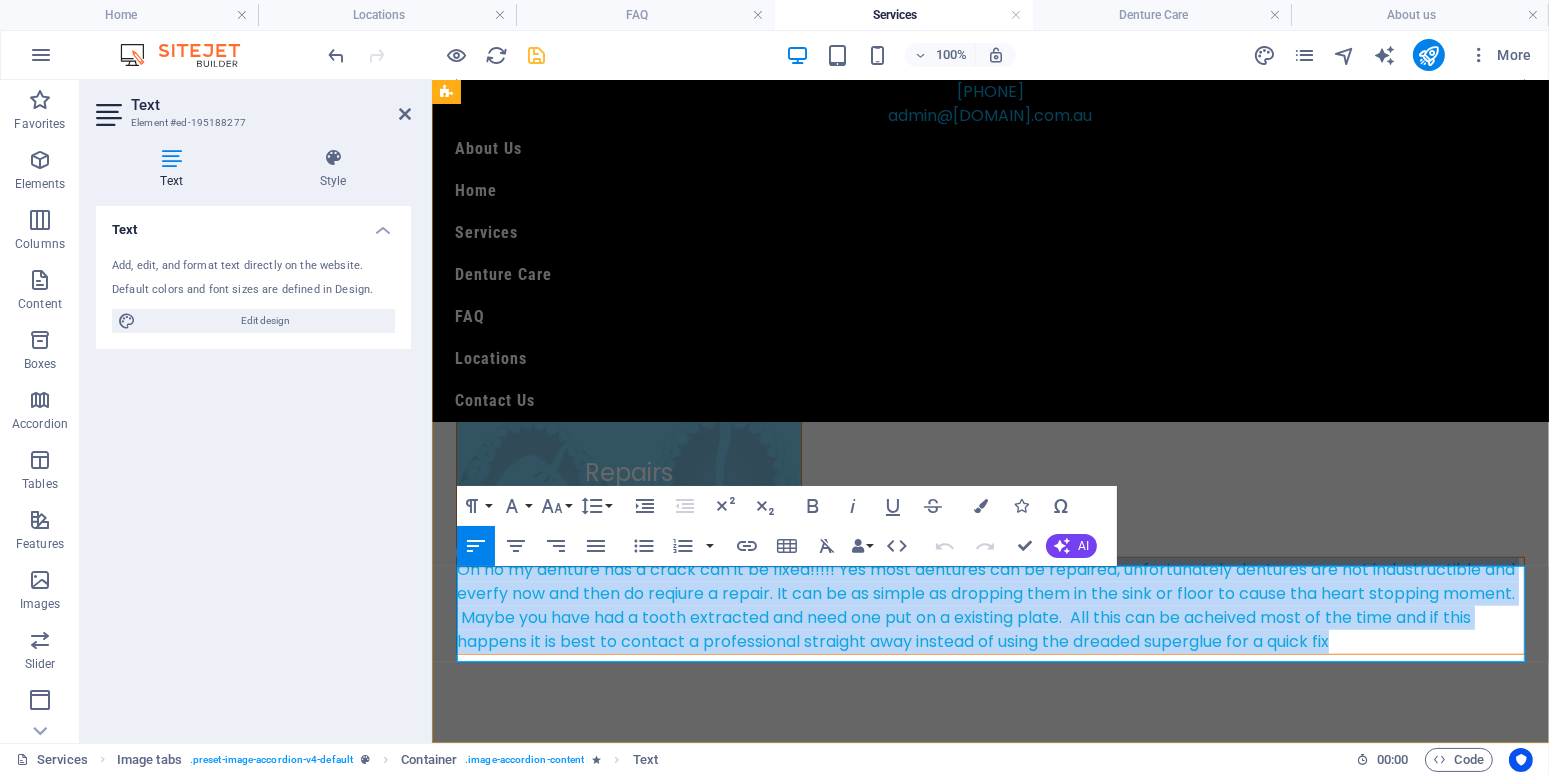 drag, startPoint x: 1401, startPoint y: 651, endPoint x: 458, endPoint y: 577, distance: 945.89905 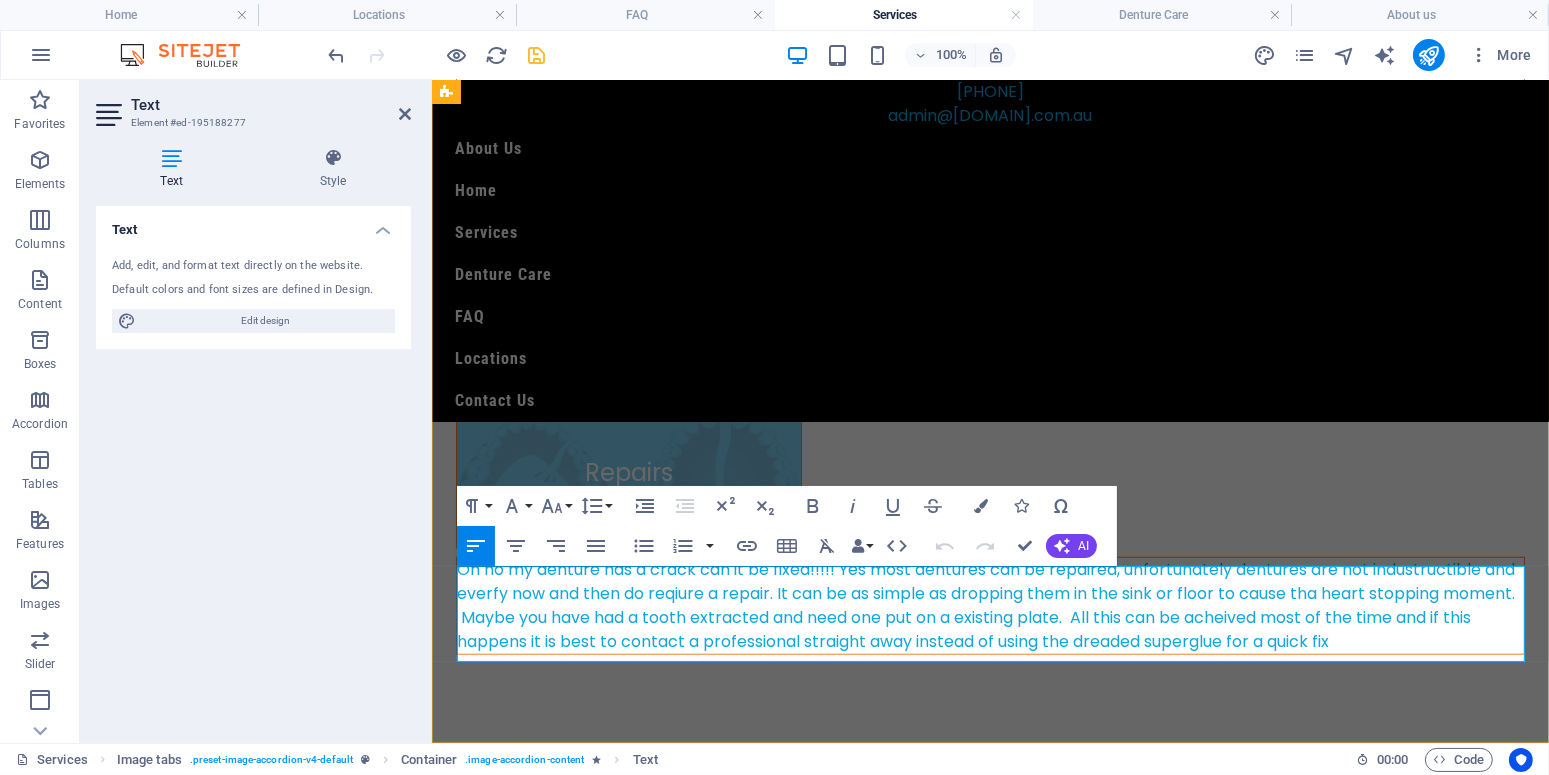 scroll, scrollTop: 2169, scrollLeft: 0, axis: vertical 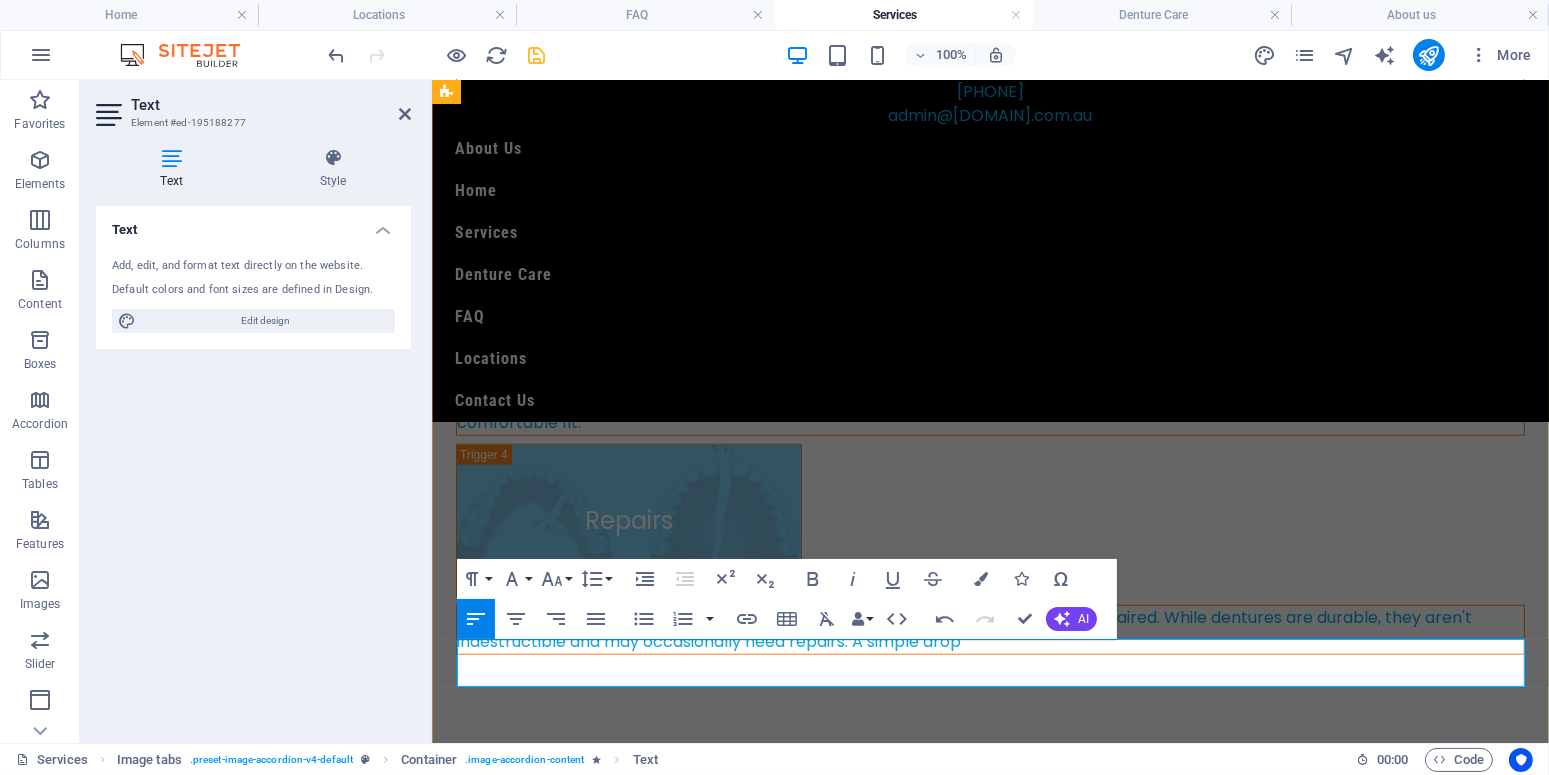 click on "Cracked or broken denture? Don't worry - most dentures can be professionally repaired. While dentures are durable, they aren't indestructible and may occasionally need repairs. A simple drop" at bounding box center [989, 629] 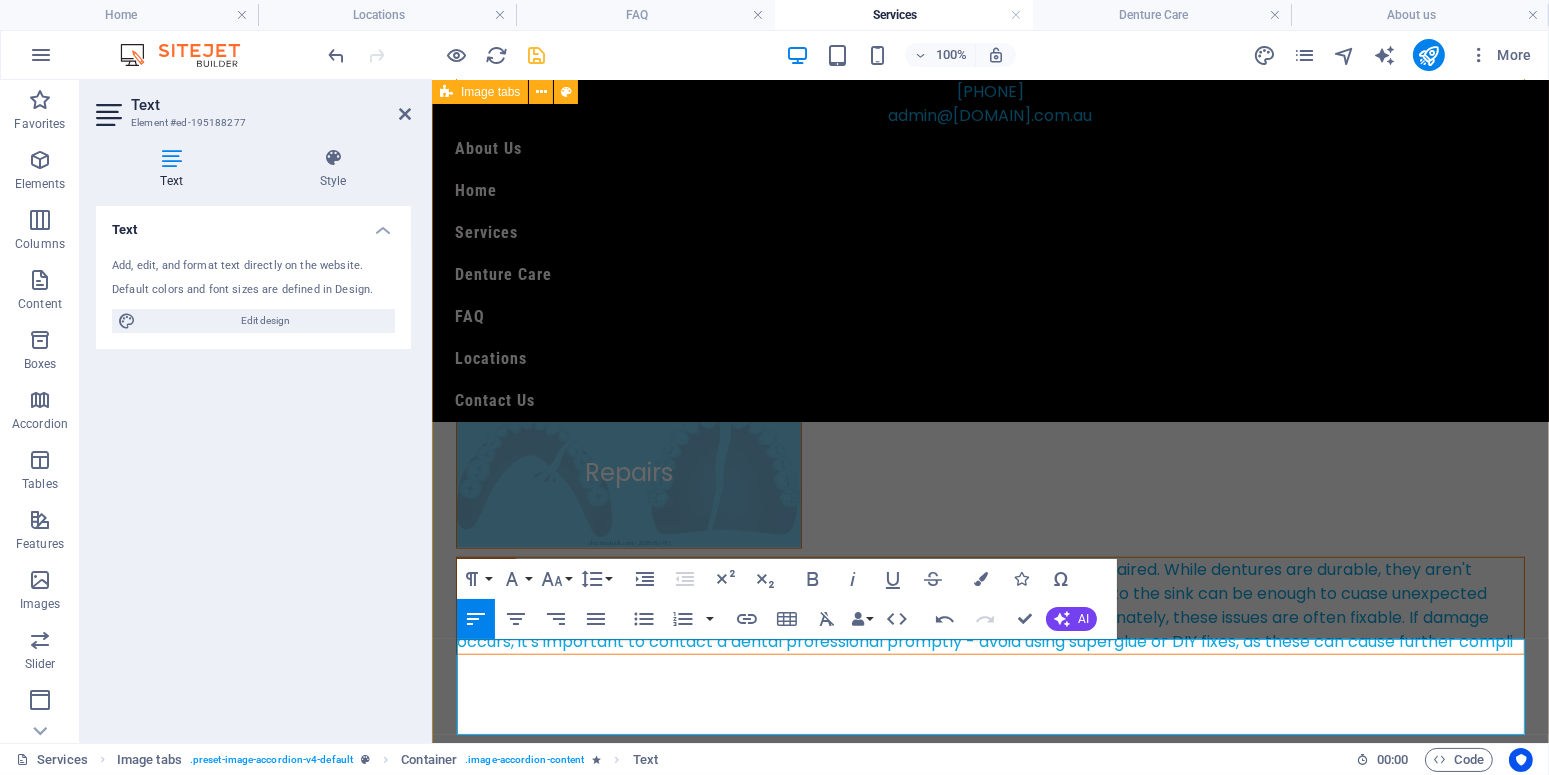 scroll, scrollTop: 2184, scrollLeft: 0, axis: vertical 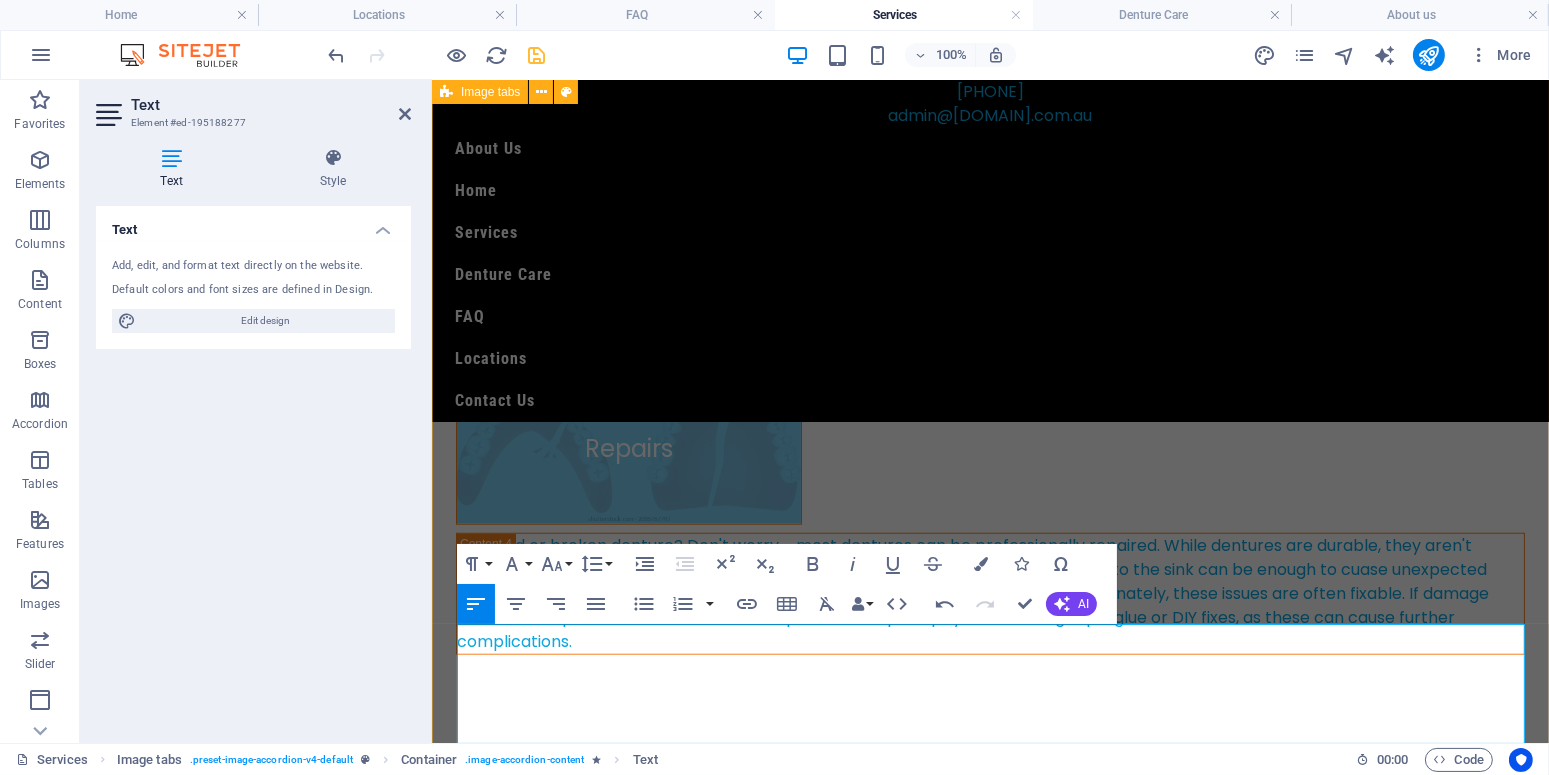 click on "Partial dentures In our opinion, partial dentures generally fall into two main categories: metal-framed (chrome) and acrylic (plastic) dentures. Each type offers distinct benefits, and there are options available to suit a range of individual needs and budgets. Implant retained dentures Implant - retained dentures are an excellent solution when you need more retention and stability to take your dentures to the next level. There are various options available, allowing implants to be surgically places in the upper or lower jaw, securing your dentures more effectively. This process involves working closely with a specialist dentist or oral surgeon who performs the implant placement. Once healed, the dentures can be securely attached to the implants, providing: A more stable fit Enhanced comfort Greater confidence while eating and speaking Before placing the implant housing into your denture, we will evaluate and adjust the current fit to ensure optimal comfort and eliminate any pressure areas. Rebase/Reline" at bounding box center [989, -76] 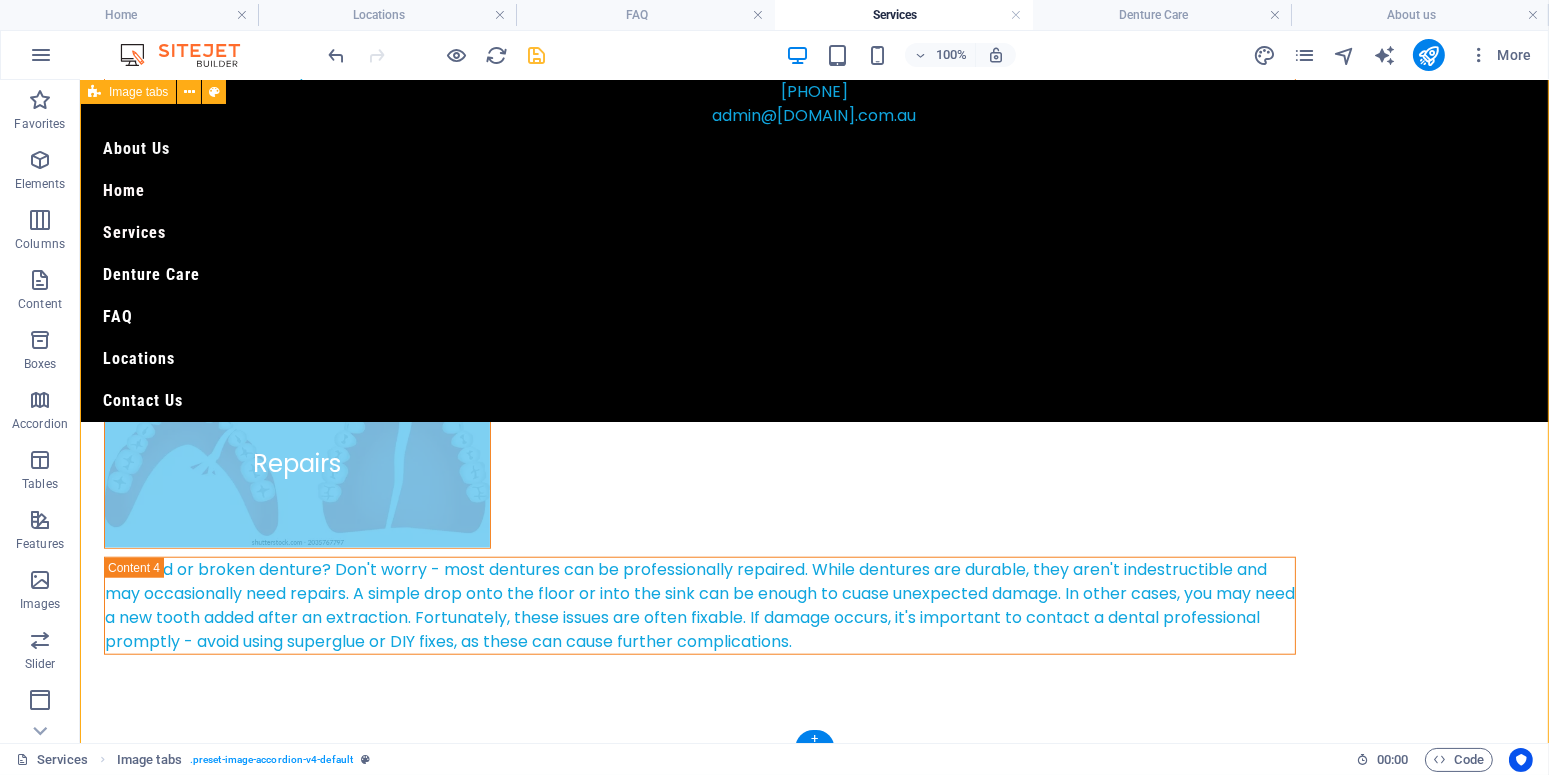 scroll, scrollTop: 2273, scrollLeft: 0, axis: vertical 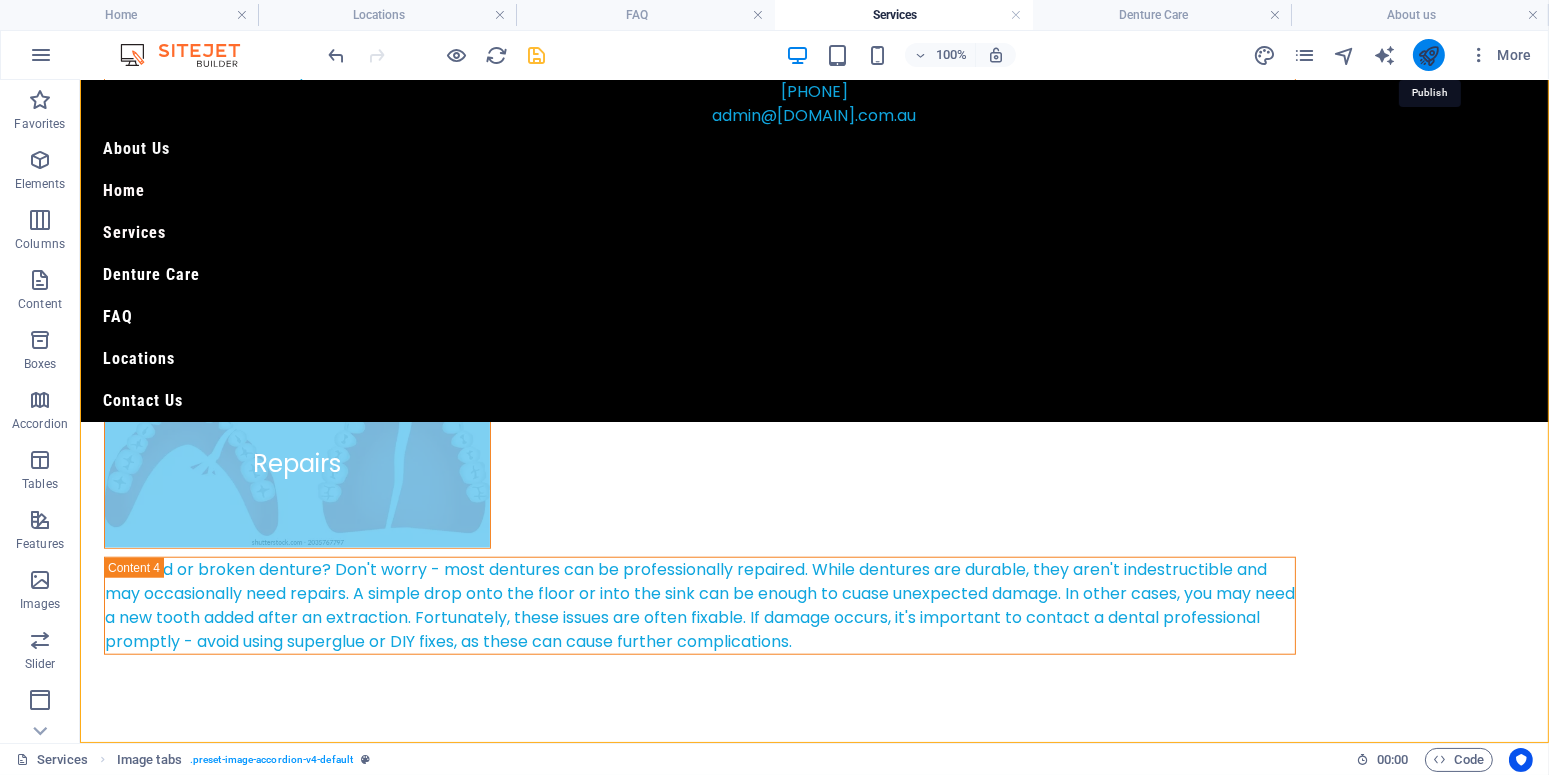 click at bounding box center [1428, 55] 